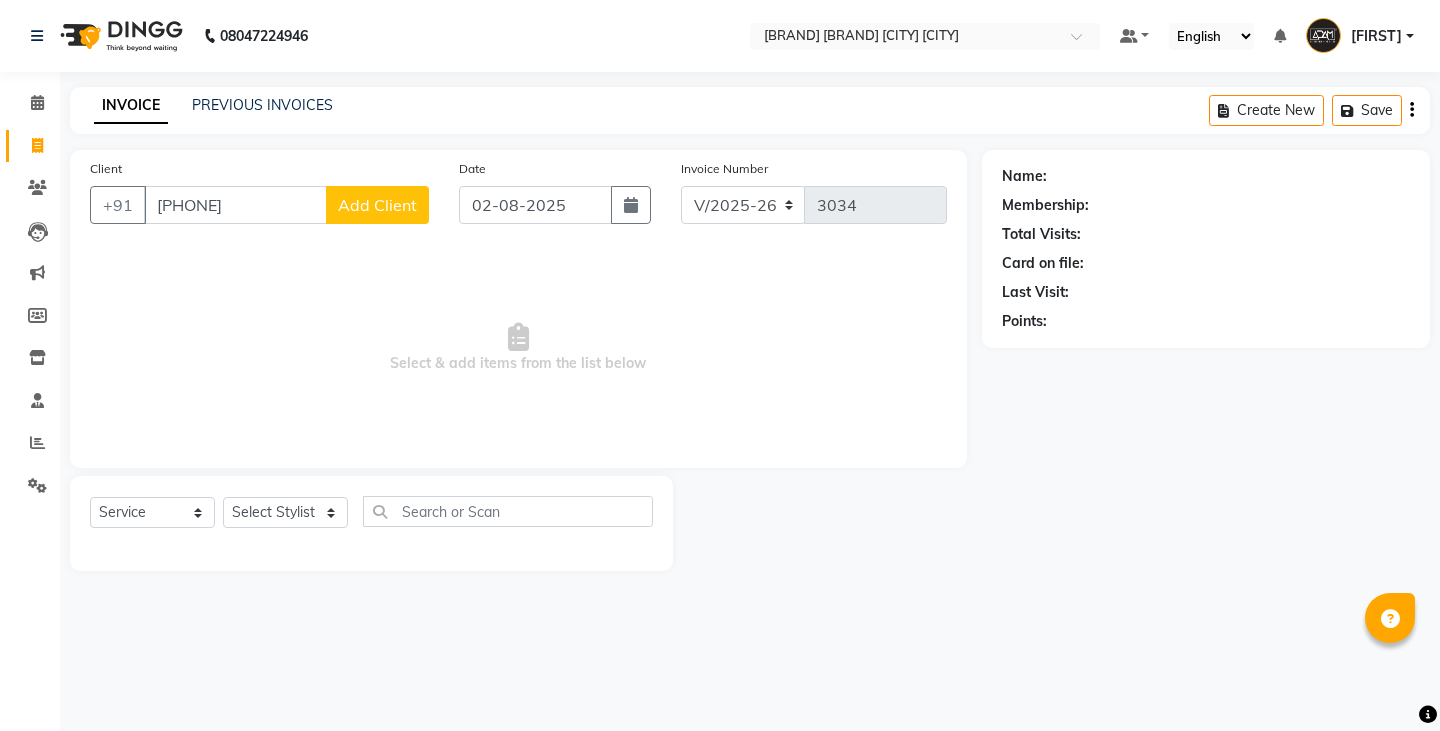select on "8213" 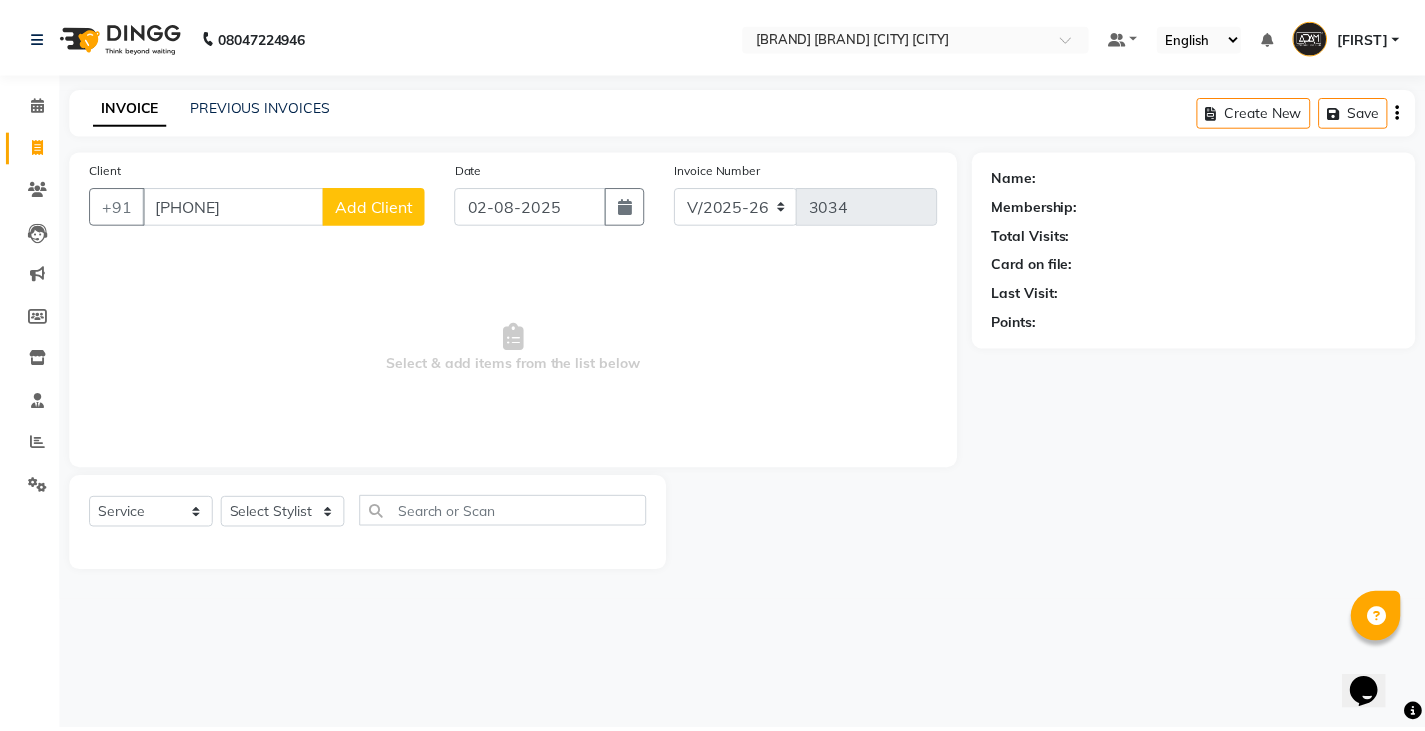 scroll, scrollTop: 0, scrollLeft: 0, axis: both 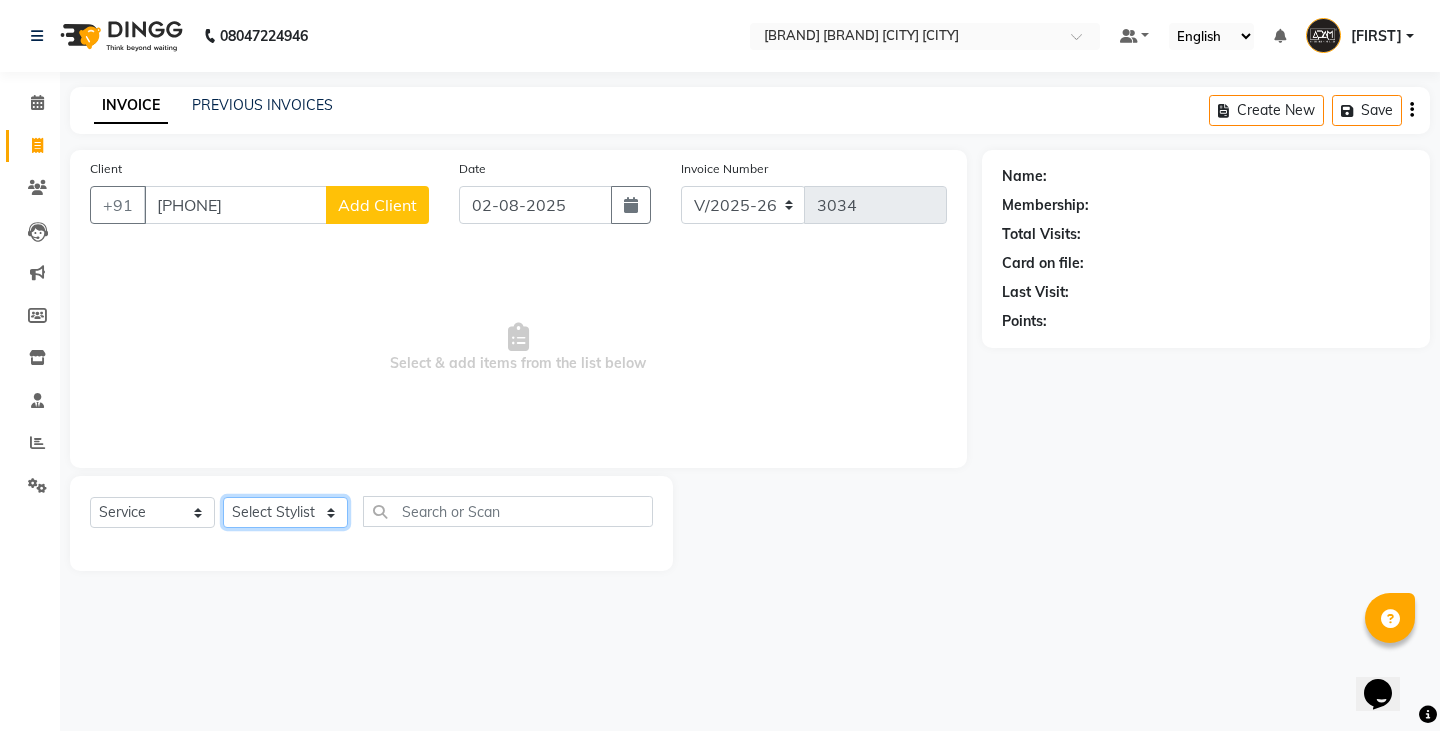 click on "Select Stylist Admin Anish Ovesh Raja SAHIL  SOHAIL SONU" 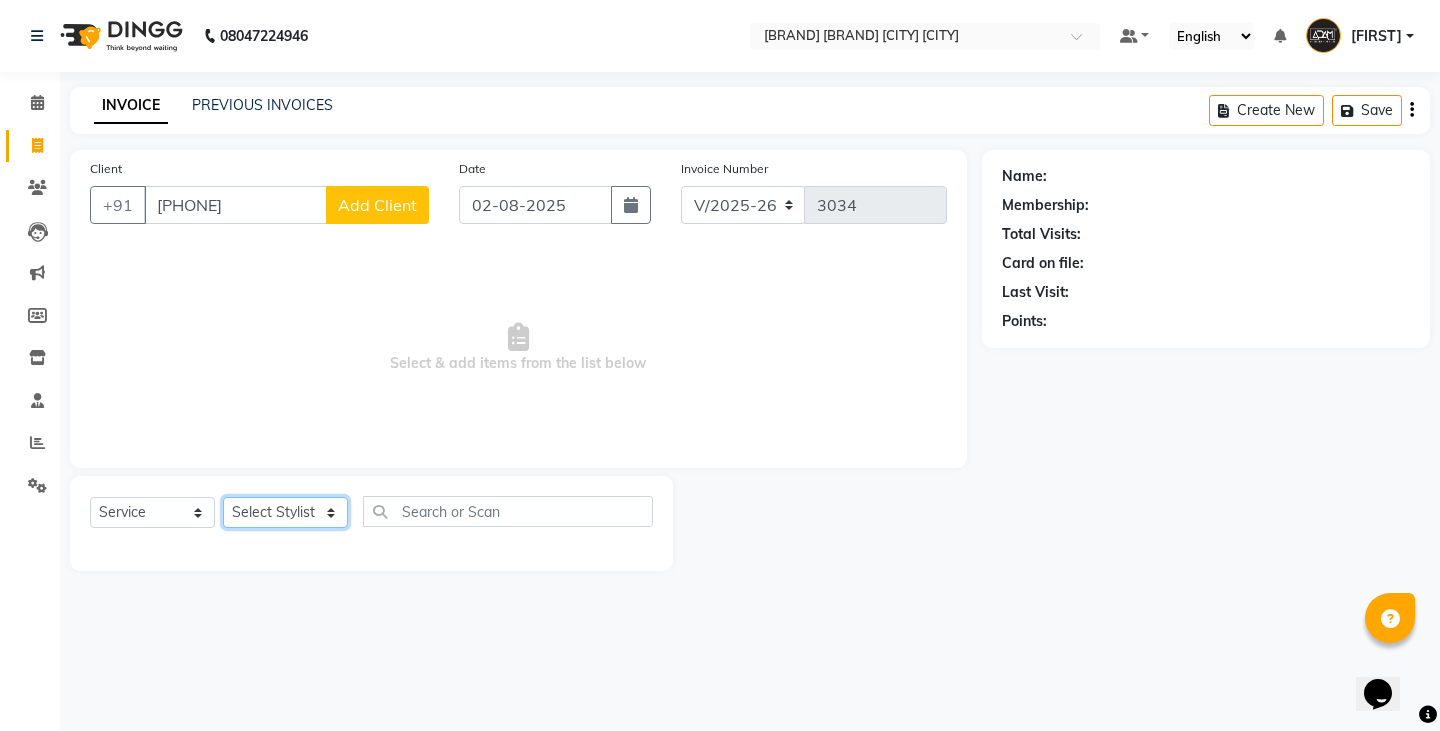 select on "84143" 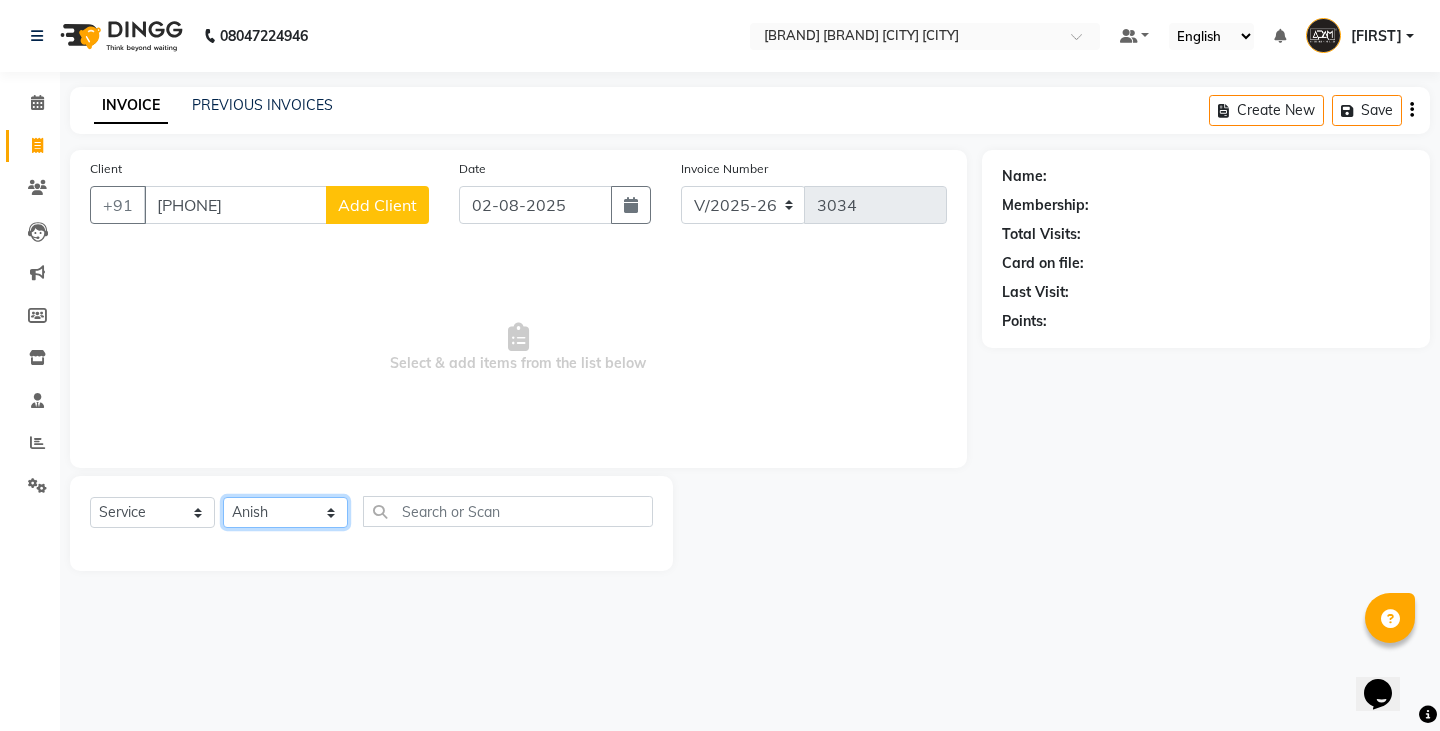 click on "Select Stylist Admin Anish Ovesh Raja SAHIL  SOHAIL SONU" 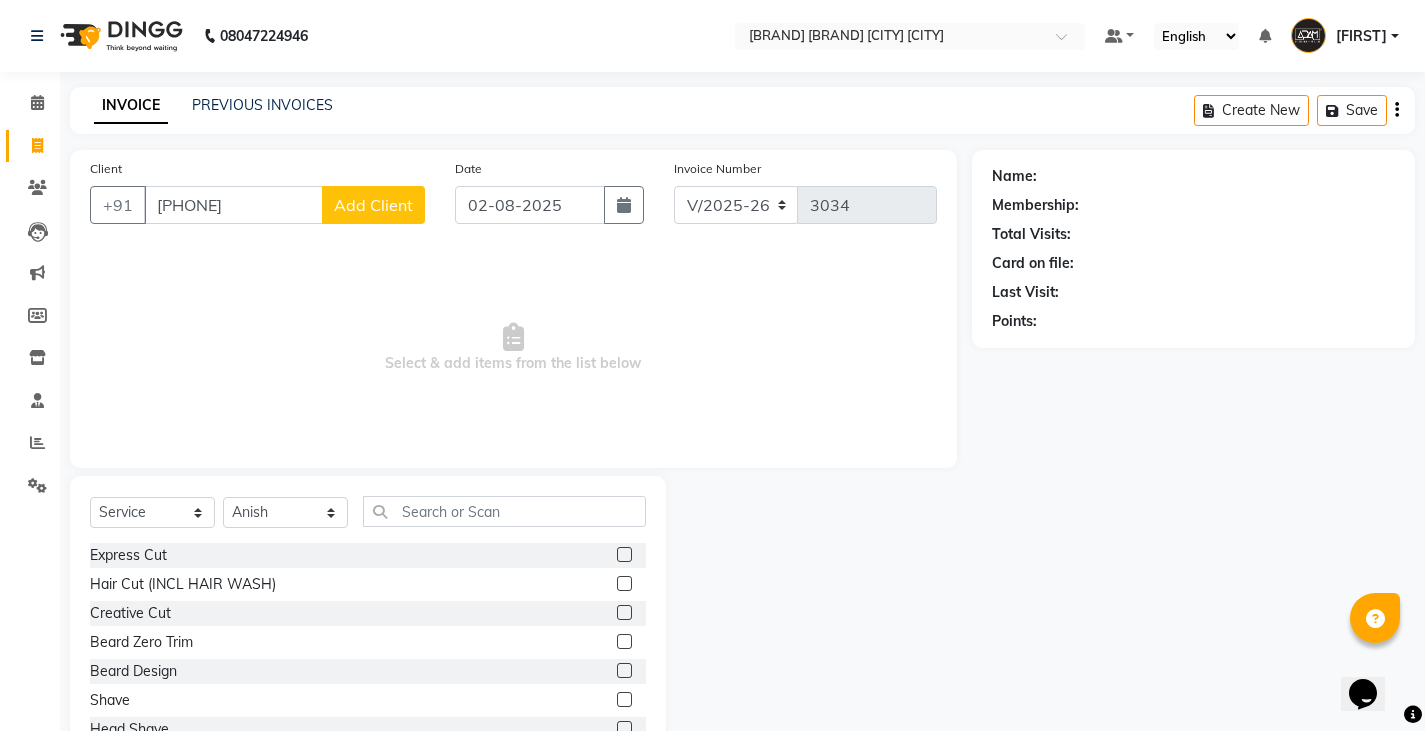 click 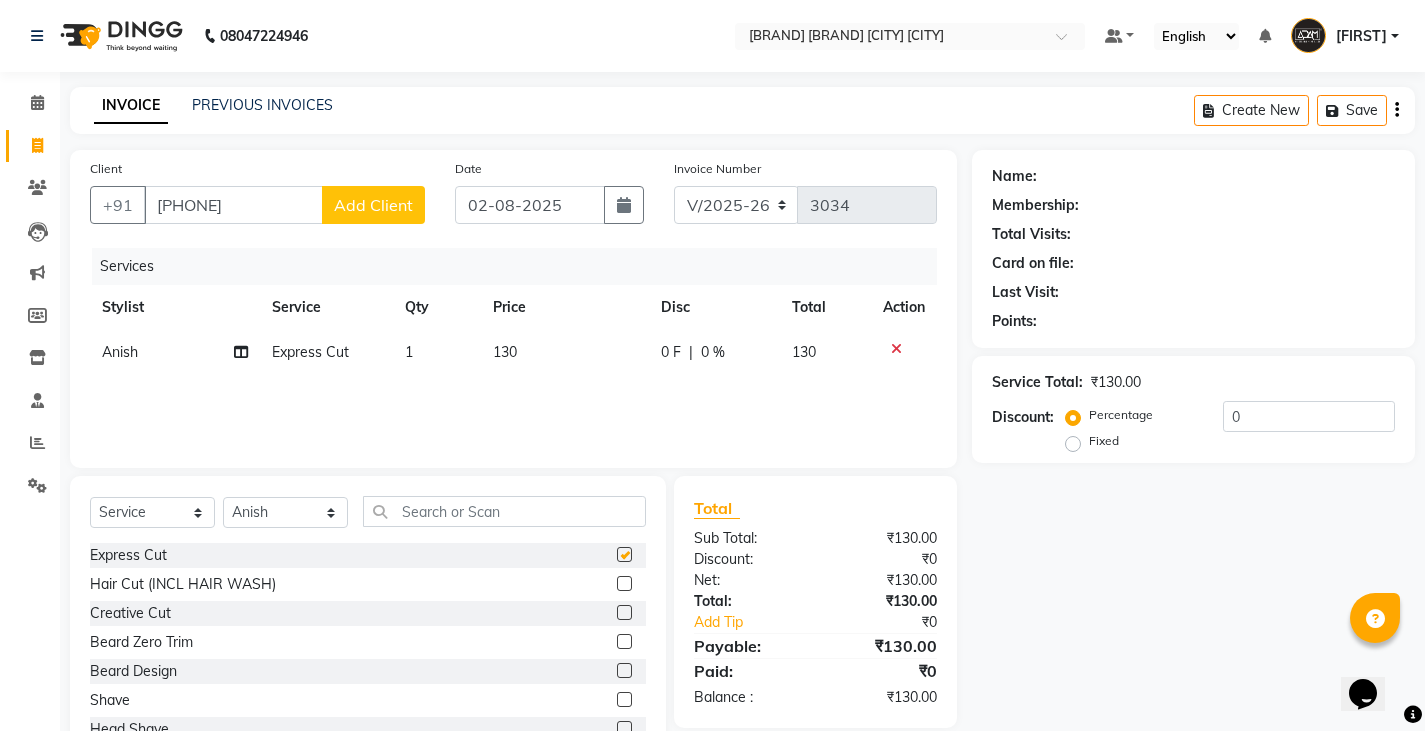 click on "130" 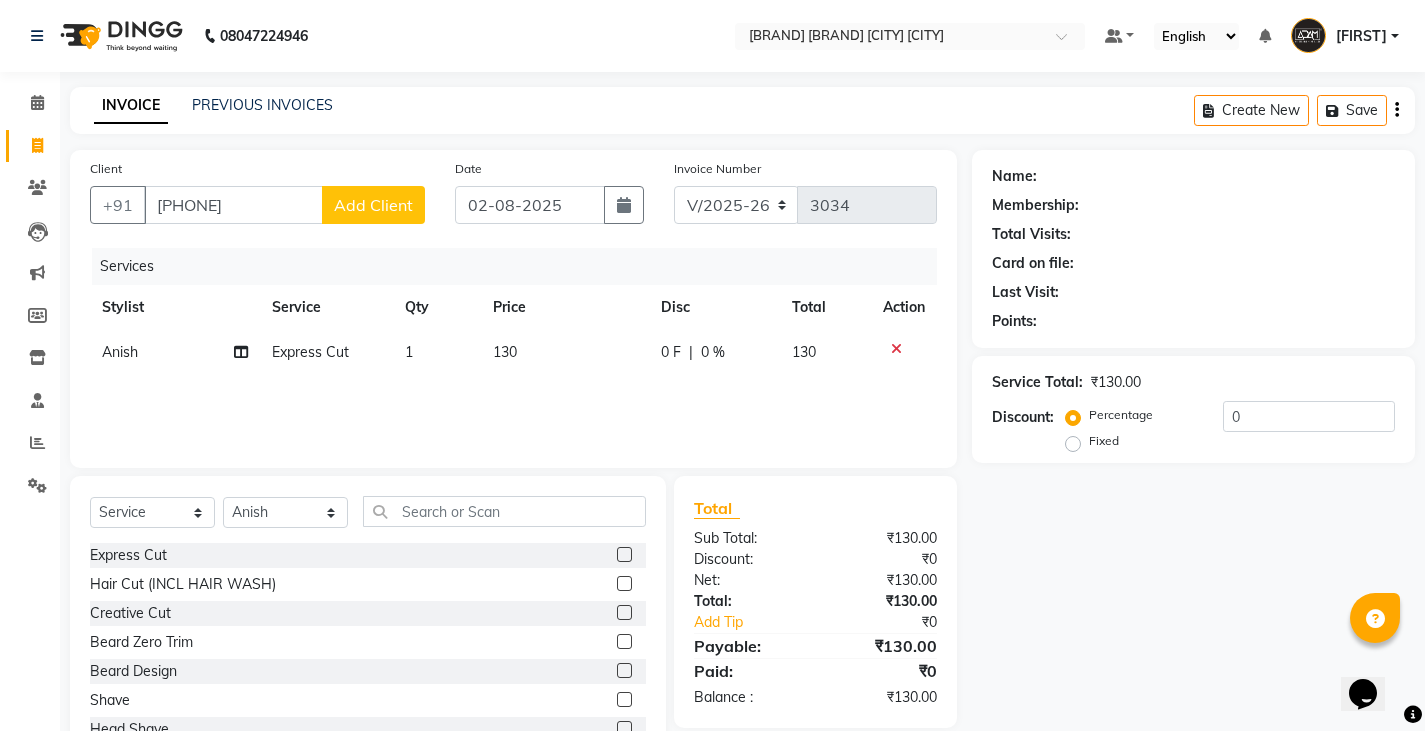 checkbox on "false" 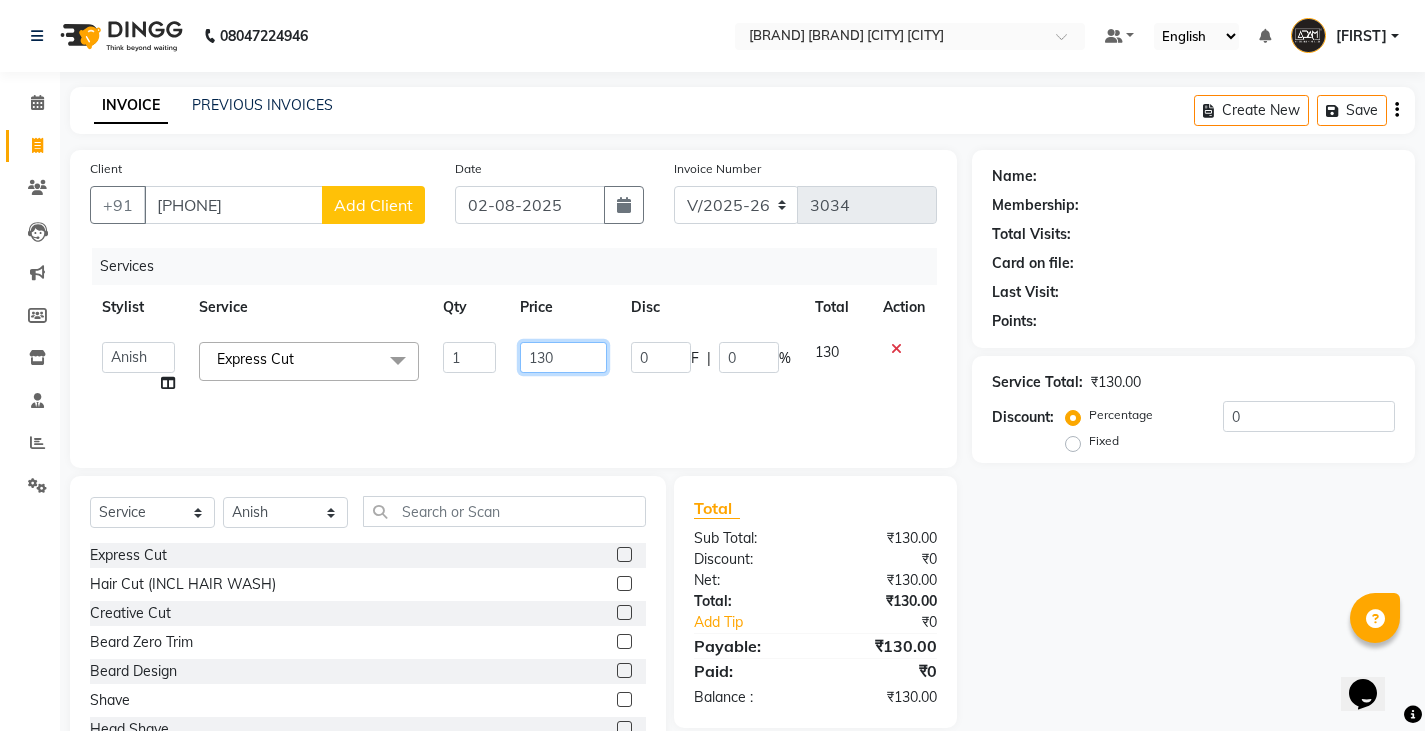 click on "130" 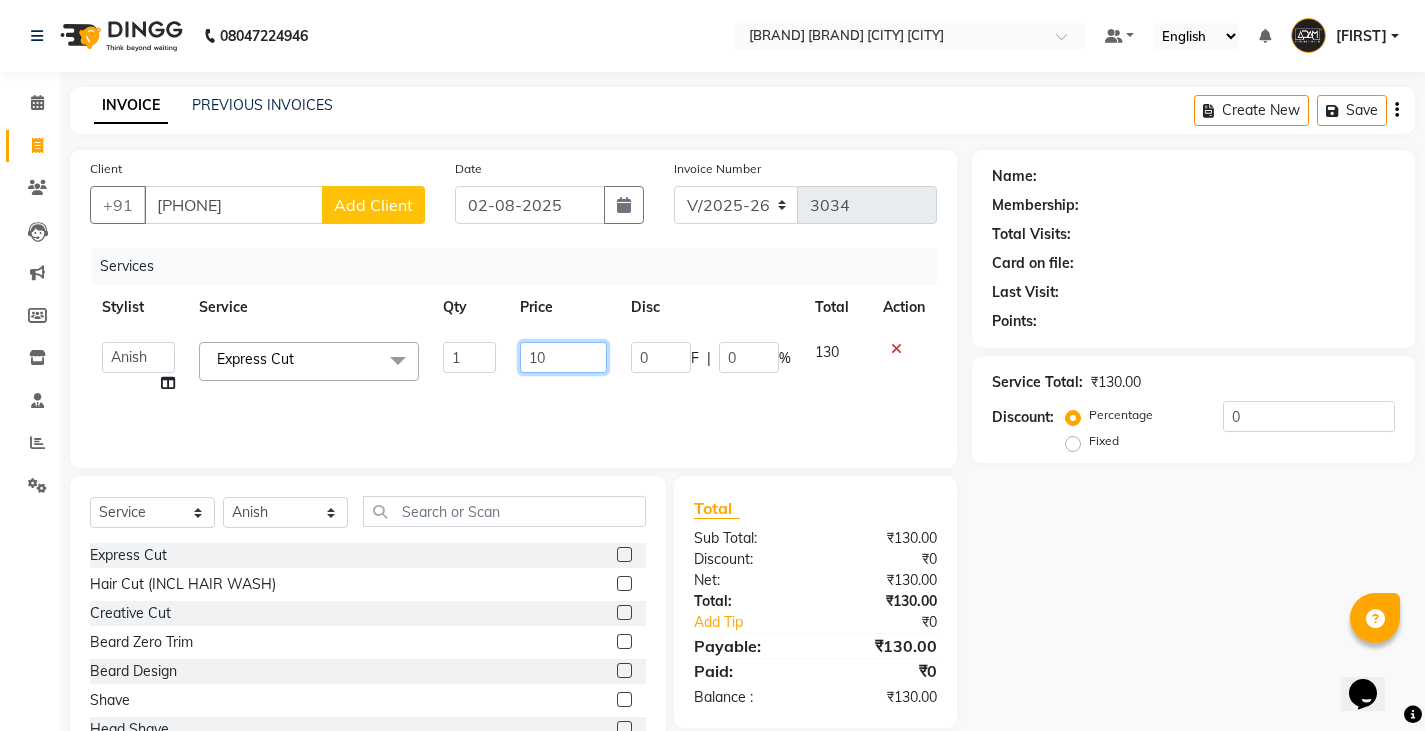 type on "100" 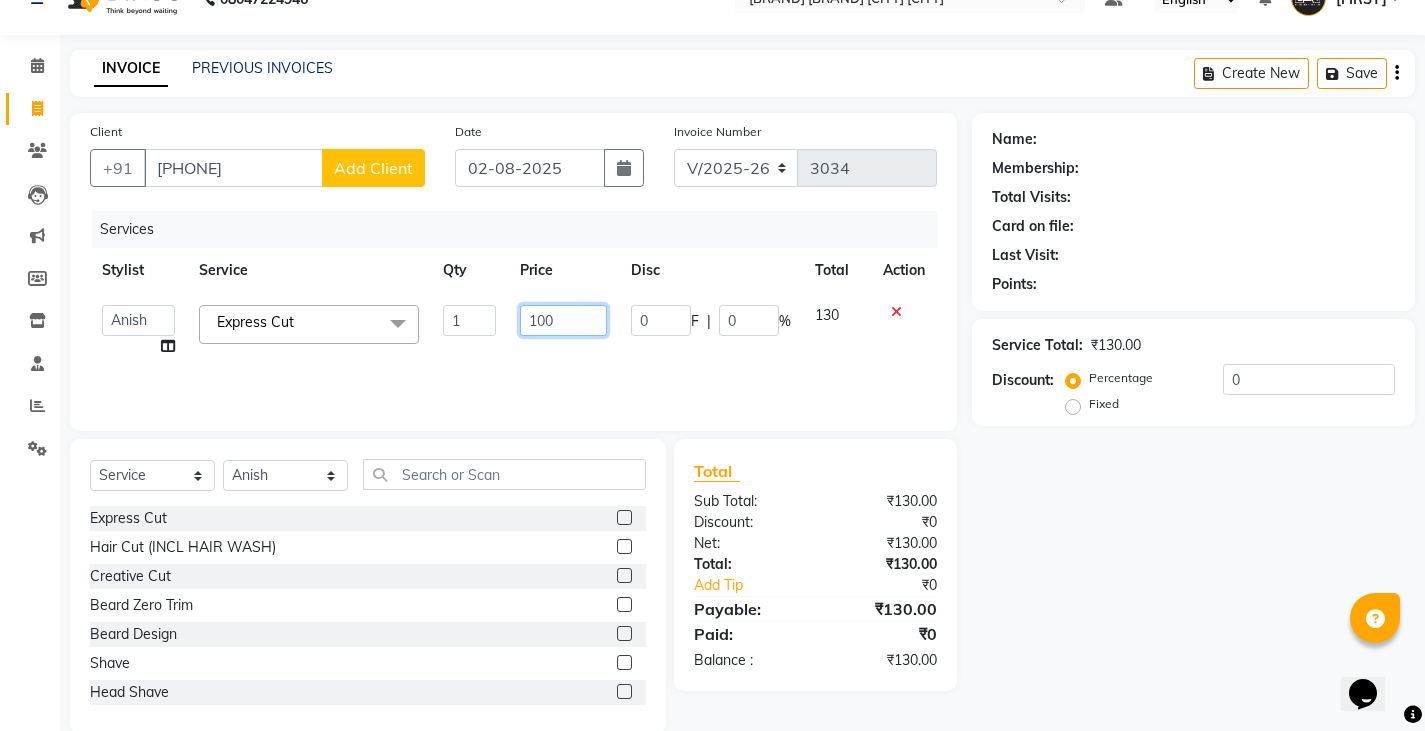 scroll, scrollTop: 70, scrollLeft: 0, axis: vertical 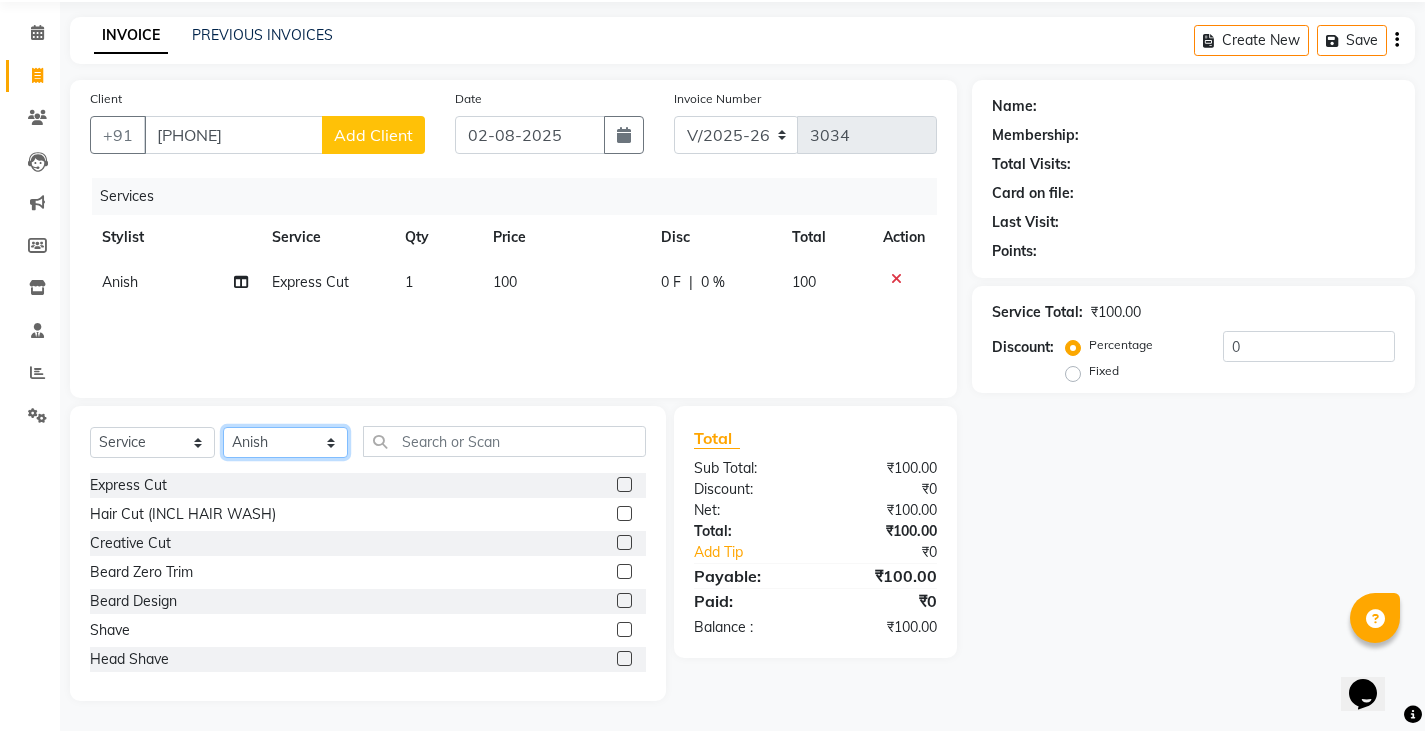 drag, startPoint x: 268, startPoint y: 444, endPoint x: 265, endPoint y: 430, distance: 14.3178215 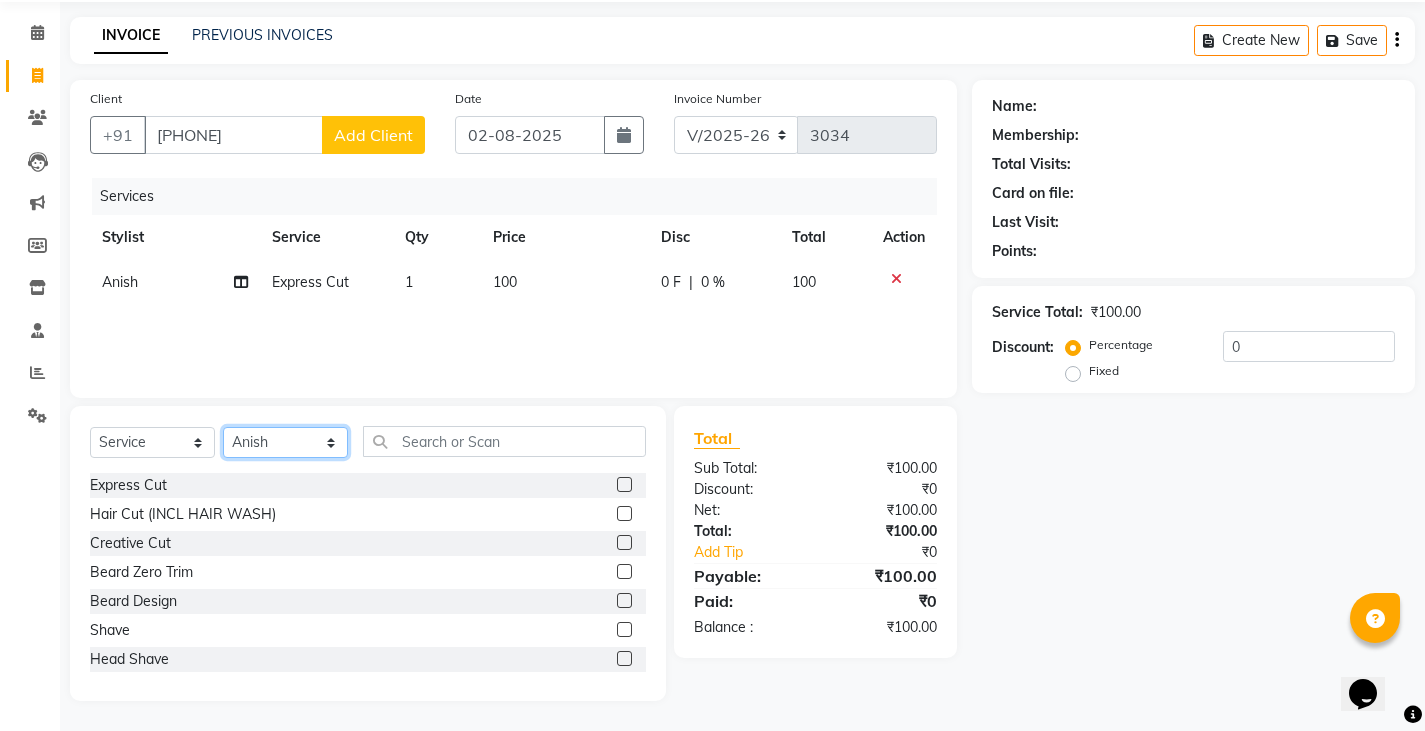 select on "78652" 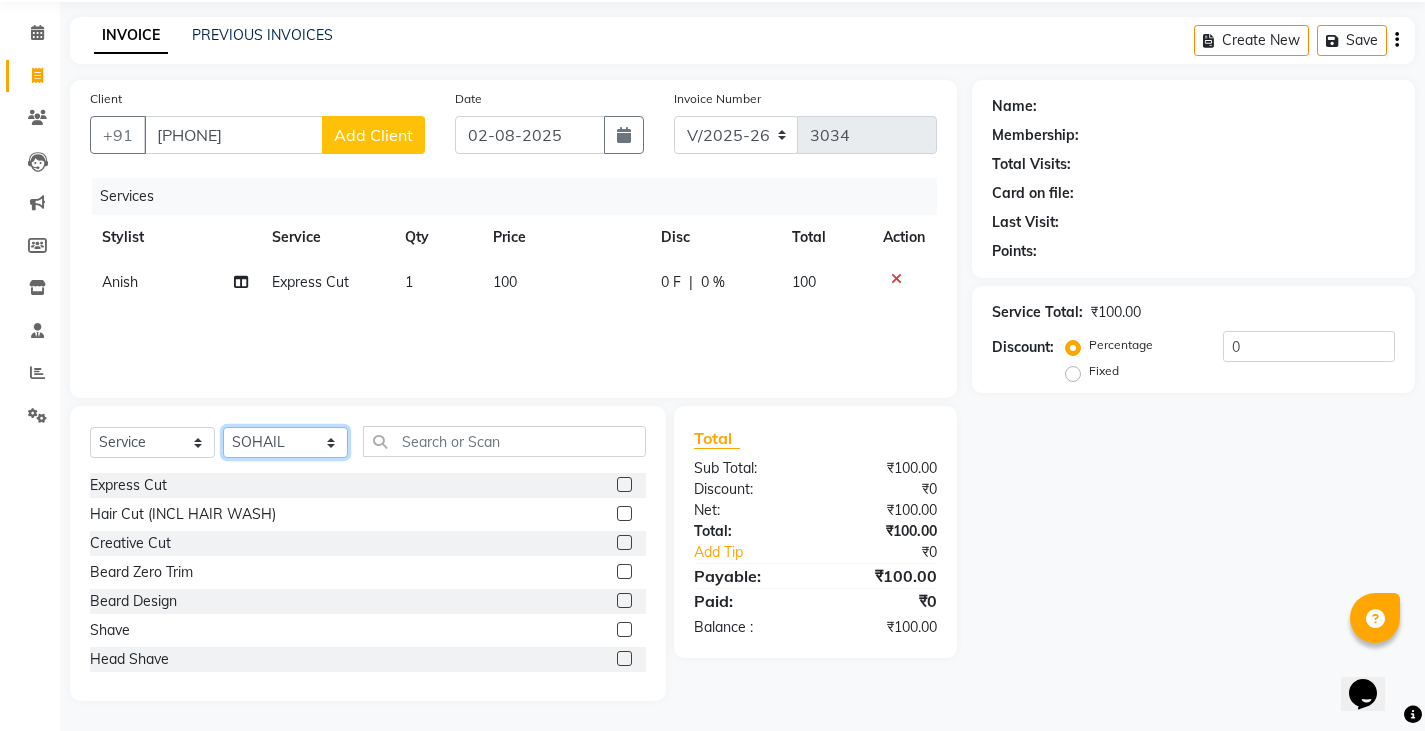 click on "Select Stylist Admin Anish Ovesh Raja SAHIL  SOHAIL SONU" 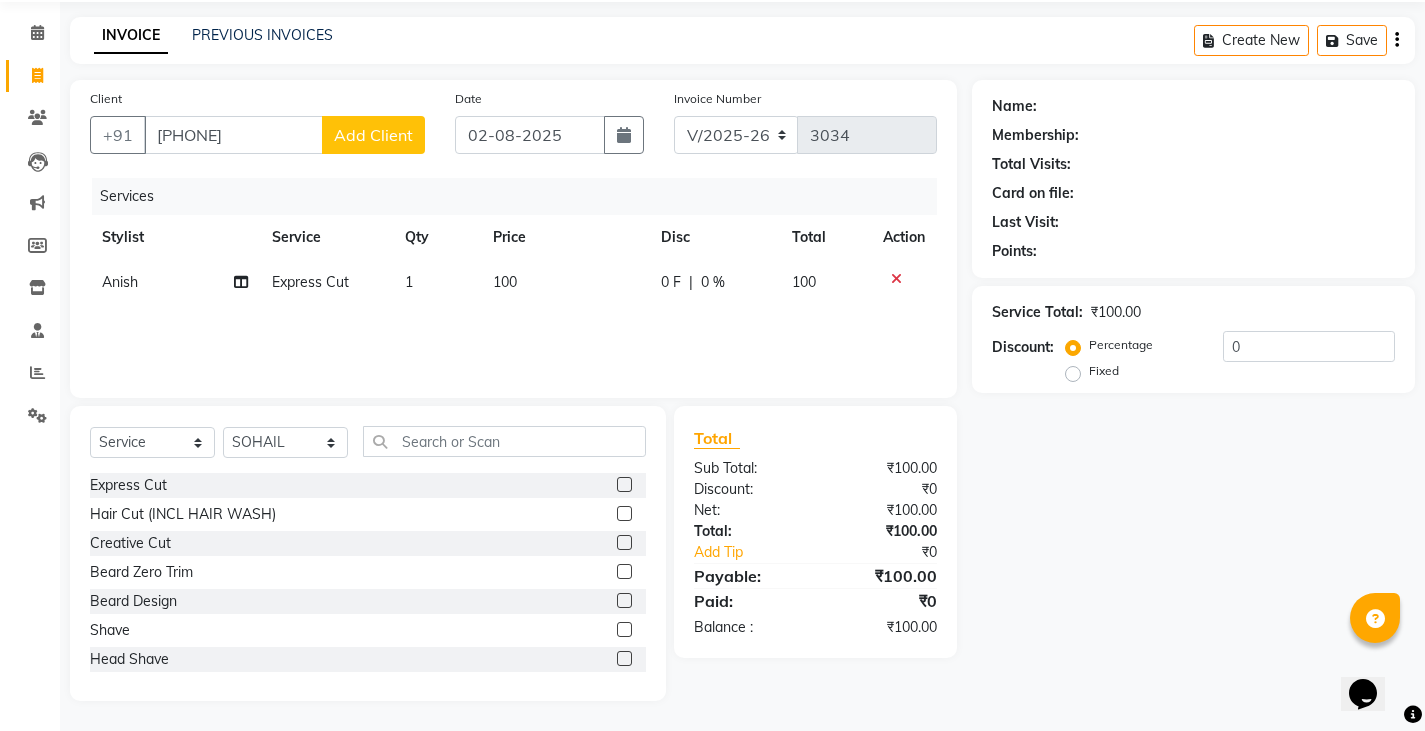 drag, startPoint x: 628, startPoint y: 483, endPoint x: 593, endPoint y: 474, distance: 36.138622 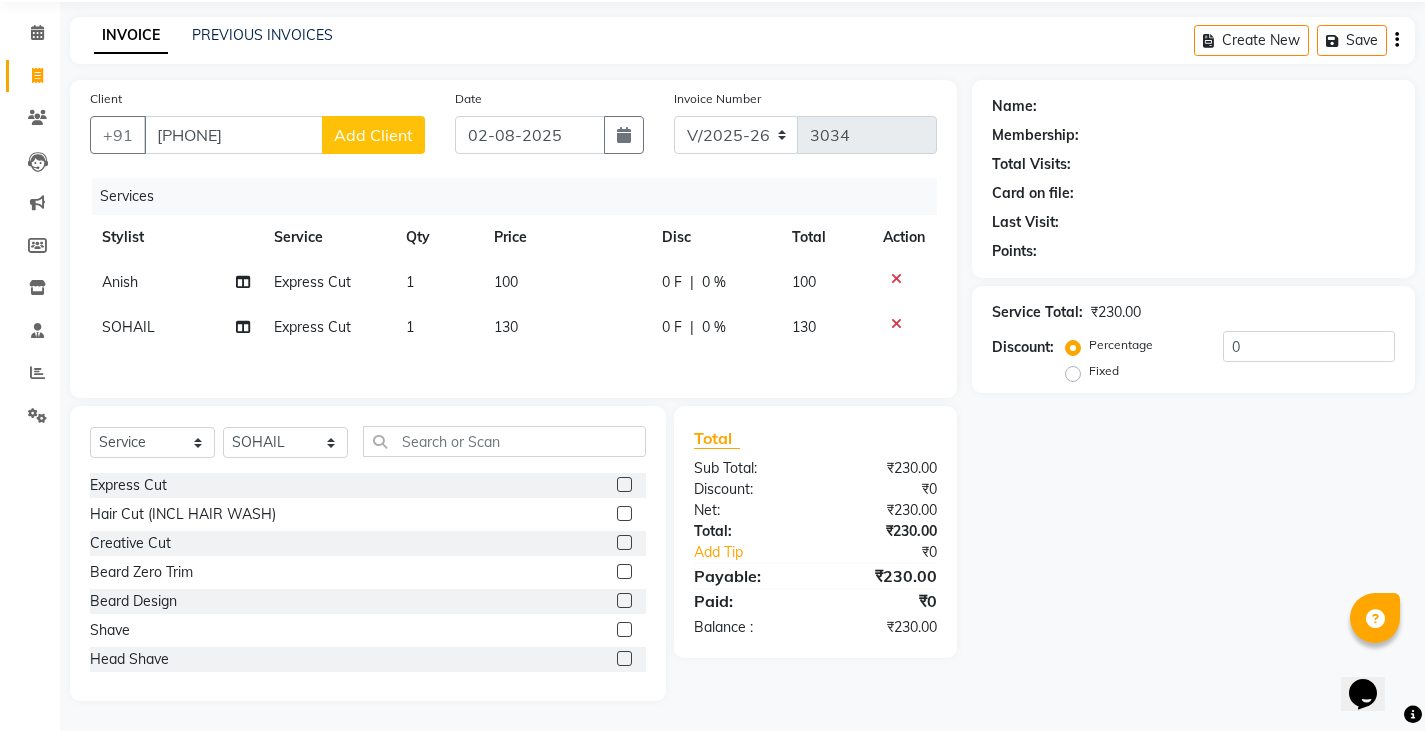 checkbox on "false" 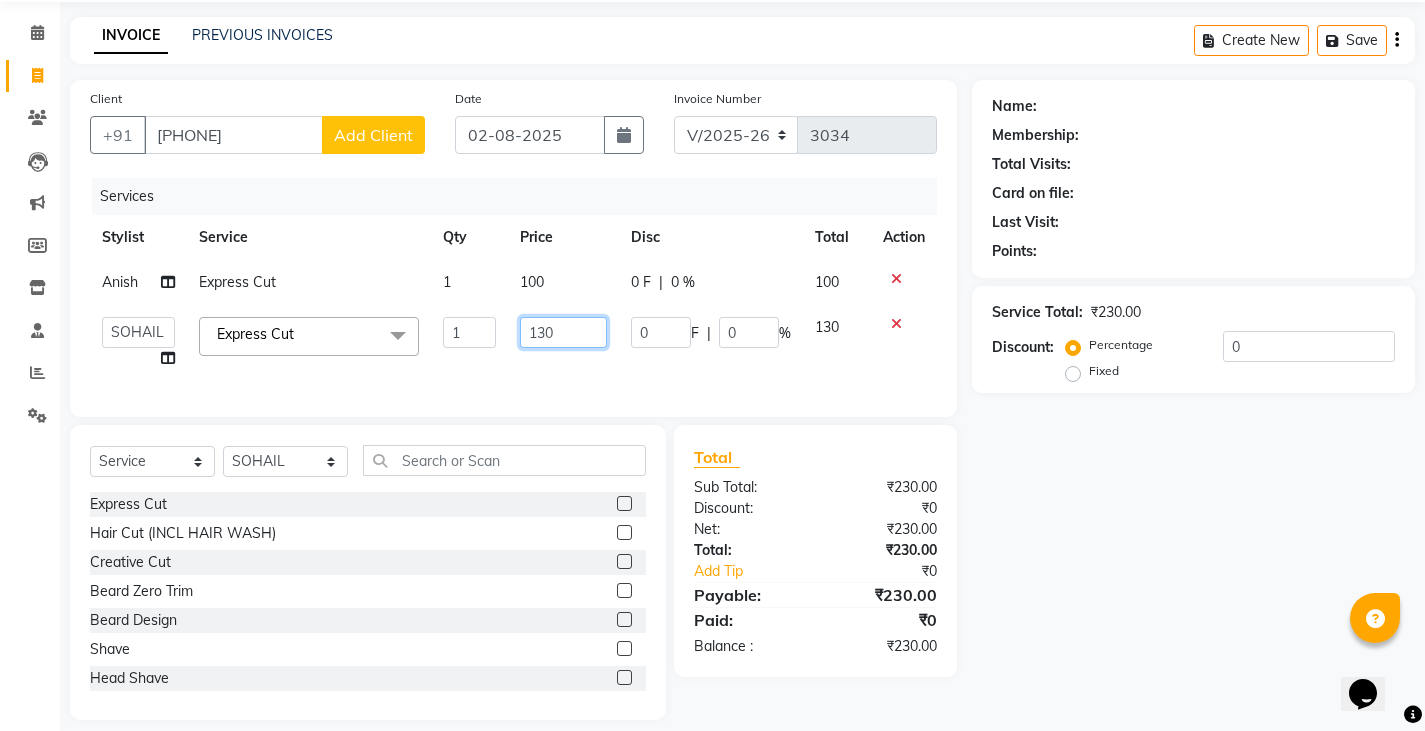 click on "130" 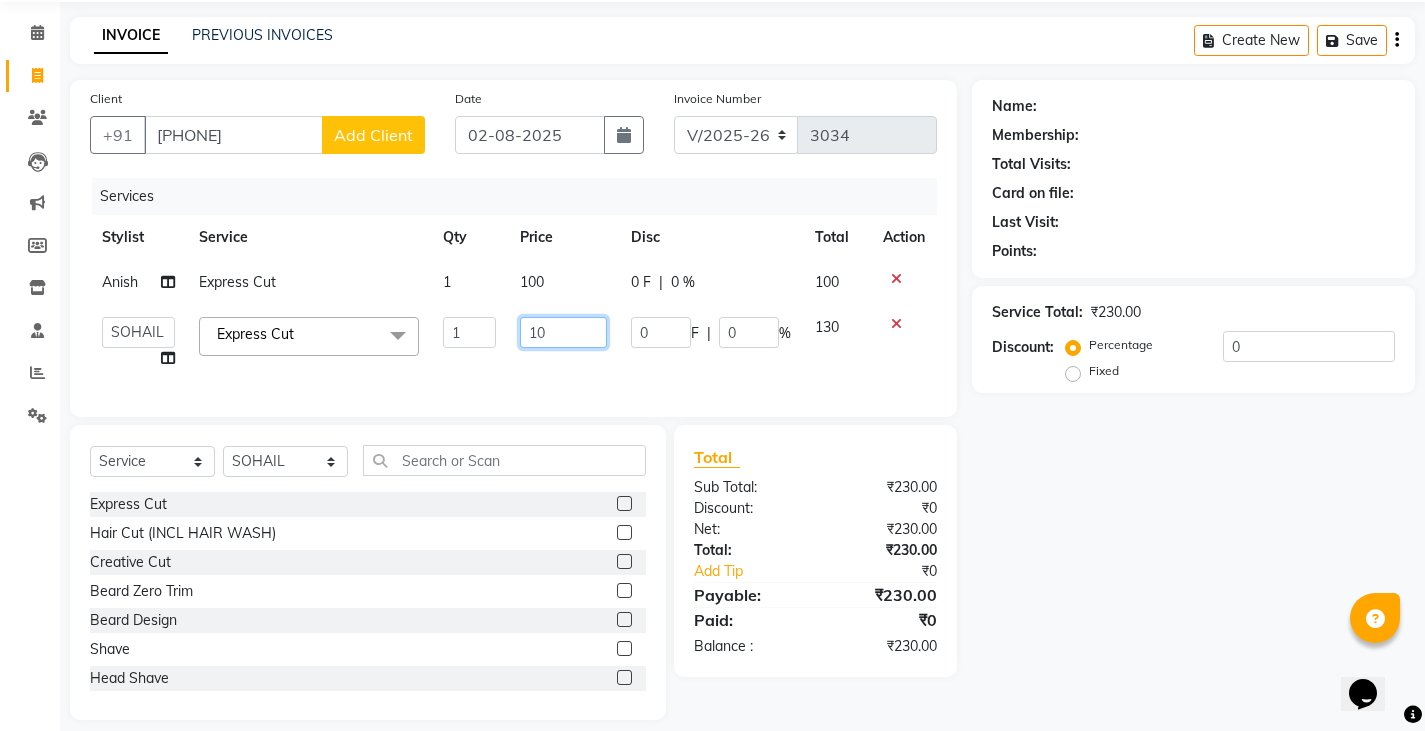 type on "100" 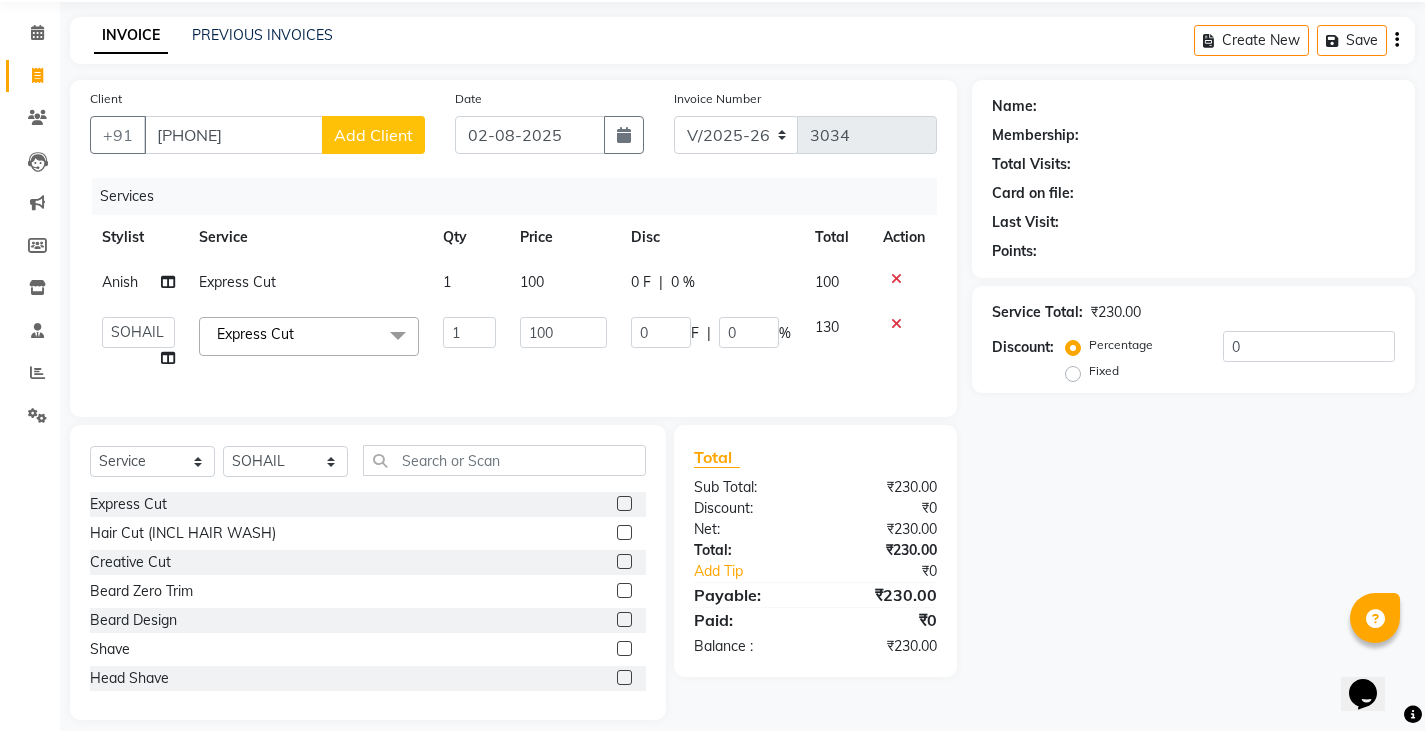 click on "Services Stylist Service Qty Price Disc Total Action Anish Express Cut 1 100 0 F | 0 % 100  Admin   Anish   Ovesh   Raja   SAHIL    SOHAIL   SONU  Express Cut  x Express Cut Hair Cut (INCL HAIR WASH) Creative Cut Beard Zero Trim Beard Design Shave Head Shave Kid's Cut (Below 5 Years) Wash & Blast Dry EXPRESS GLOBAL HAIR COLOR GLOBAL HAIR COLOUR AMMONIA GOLBAL HAIR COLOUR NON AMMONIA L'OREAL GOLBAL HAIR COLOUR AMMONIA L'OREAL GOLBAL HAIR COLOUR NON AMMONIA GLOBAL FASHION HAIR COLOUR MOUSTACHE COLOUR BEARD COLOUR PER STREAK HIGHLIGHT CAP HIGHLIGHTS NOURISHING HAIR SPA VITALIZING HAIR SPA REPAIR TREATMENT DANDRUFF TREATMENT HAIR LOSS TREATMENT HAIR STRAIGHTENING HAIR REBONDING KERATIN ALMOND OIL NAVARATNA OIL CLEAN UP HYPER PIGMENTATION CLEAN UP REJUVANATE Fruit Facial Instant Glow Charcaol Skin Lightening Skin Brightening FACE & NECK BLEACH FACE & NECK DETAN PRE BRIDEGROOM DELUXE PRE BRIDEGROOM ADVANCE (COMBO) NORMAL PREMIUM ELEGANT HAIRCUT+ BEARD TRIM + DETAN HAIRCUT + BEARD TRIM + HEAD MASSAGE 1 100 0 F | 0" 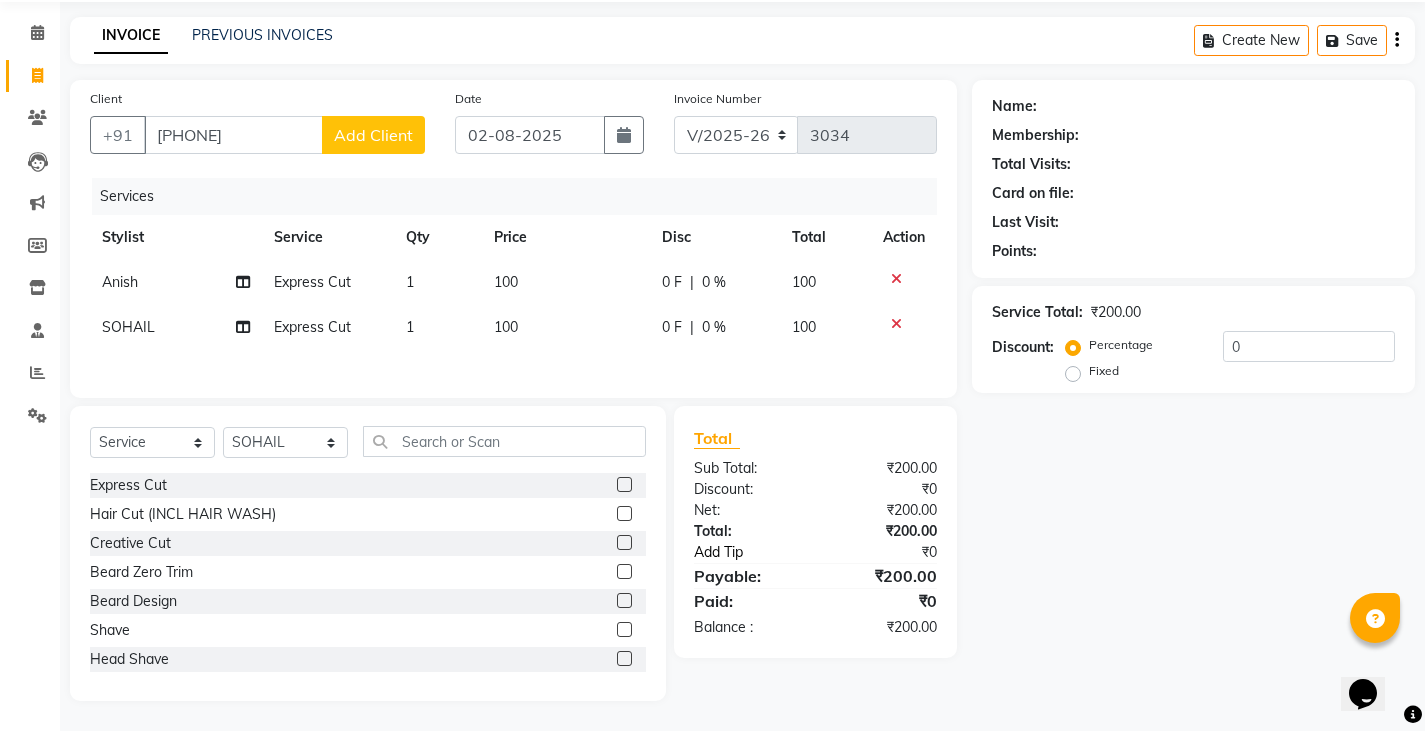 scroll, scrollTop: 73, scrollLeft: 0, axis: vertical 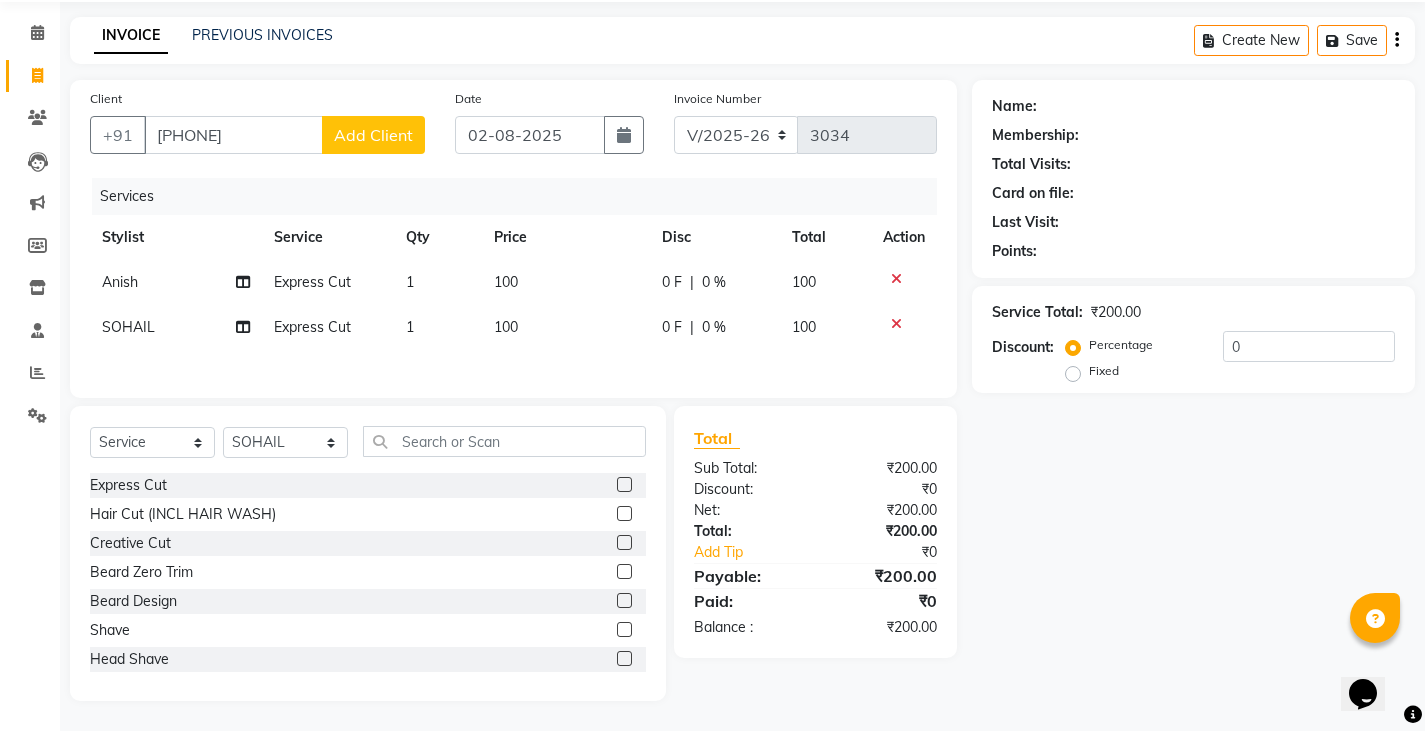 click on "Discount:" 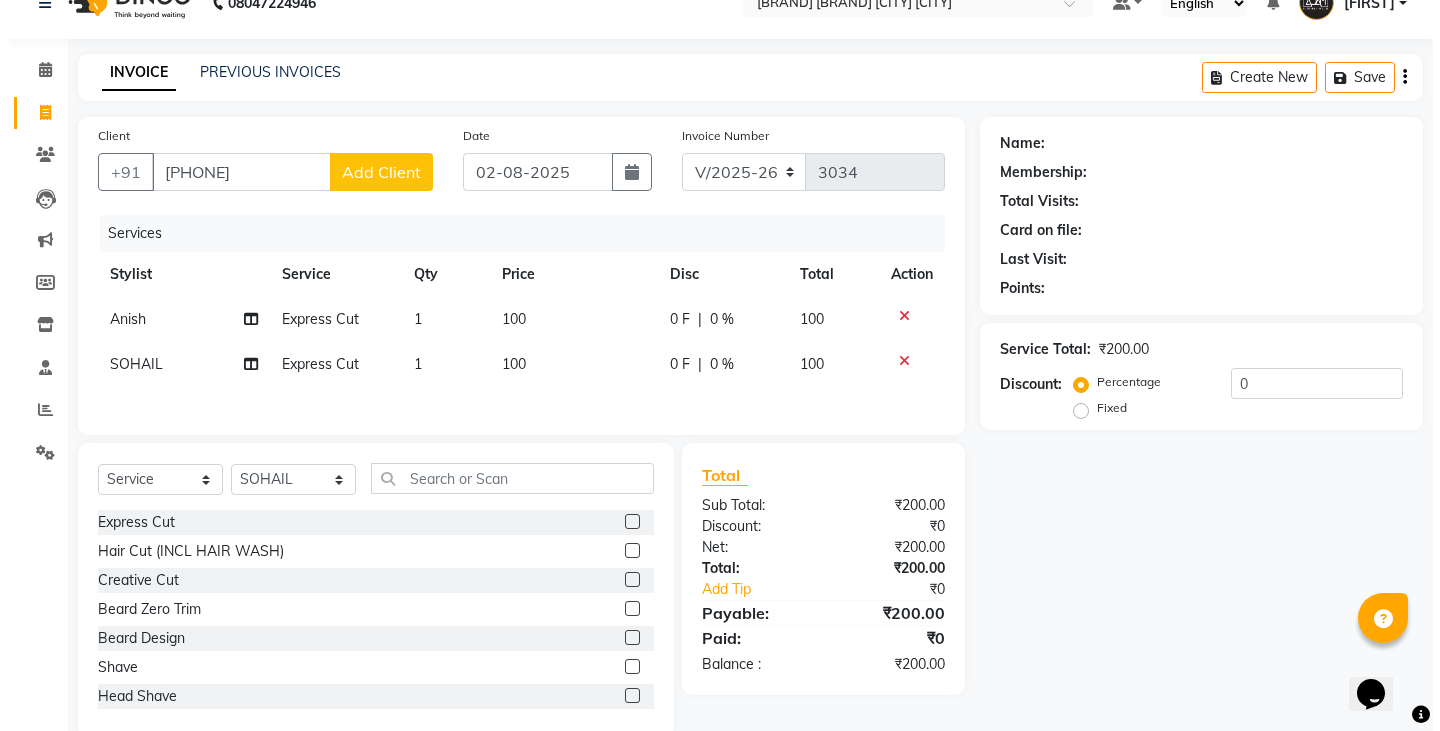 scroll, scrollTop: 0, scrollLeft: 0, axis: both 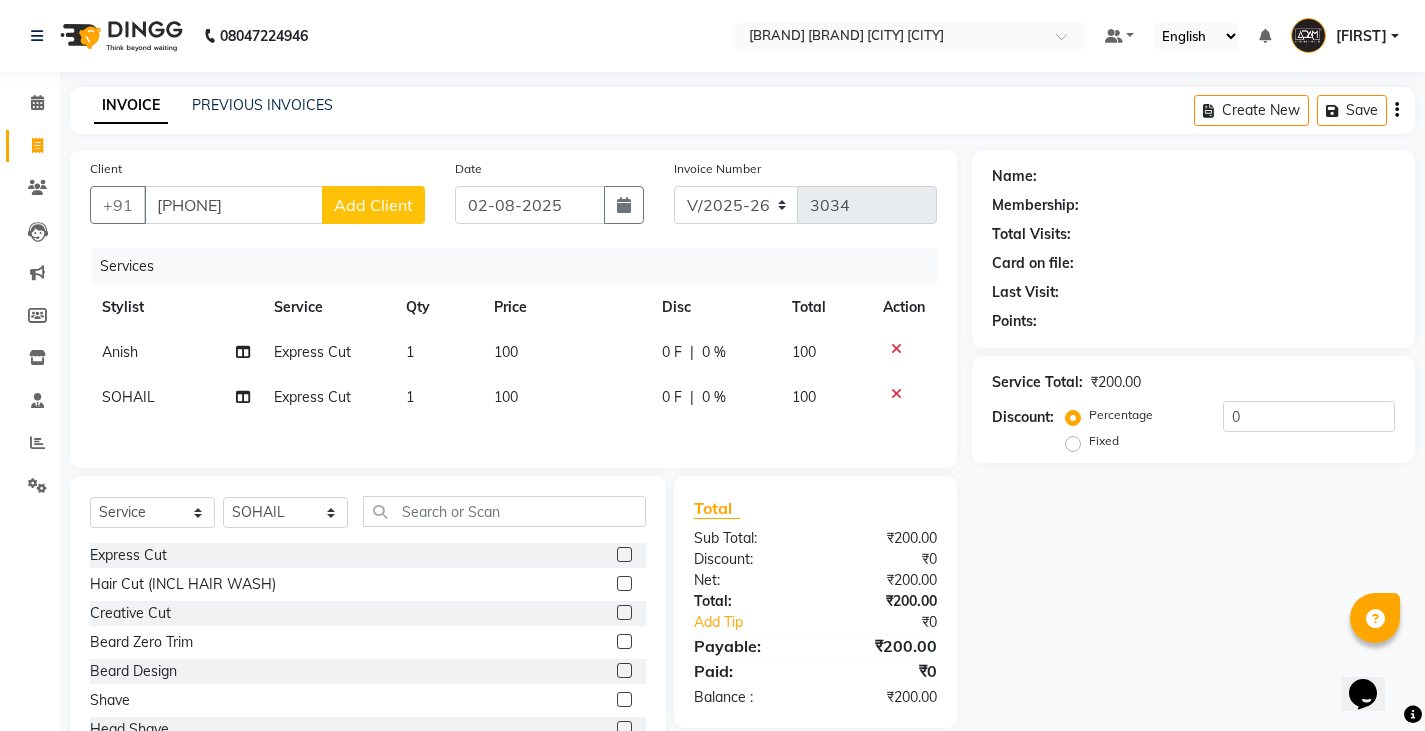click on "Add Client" 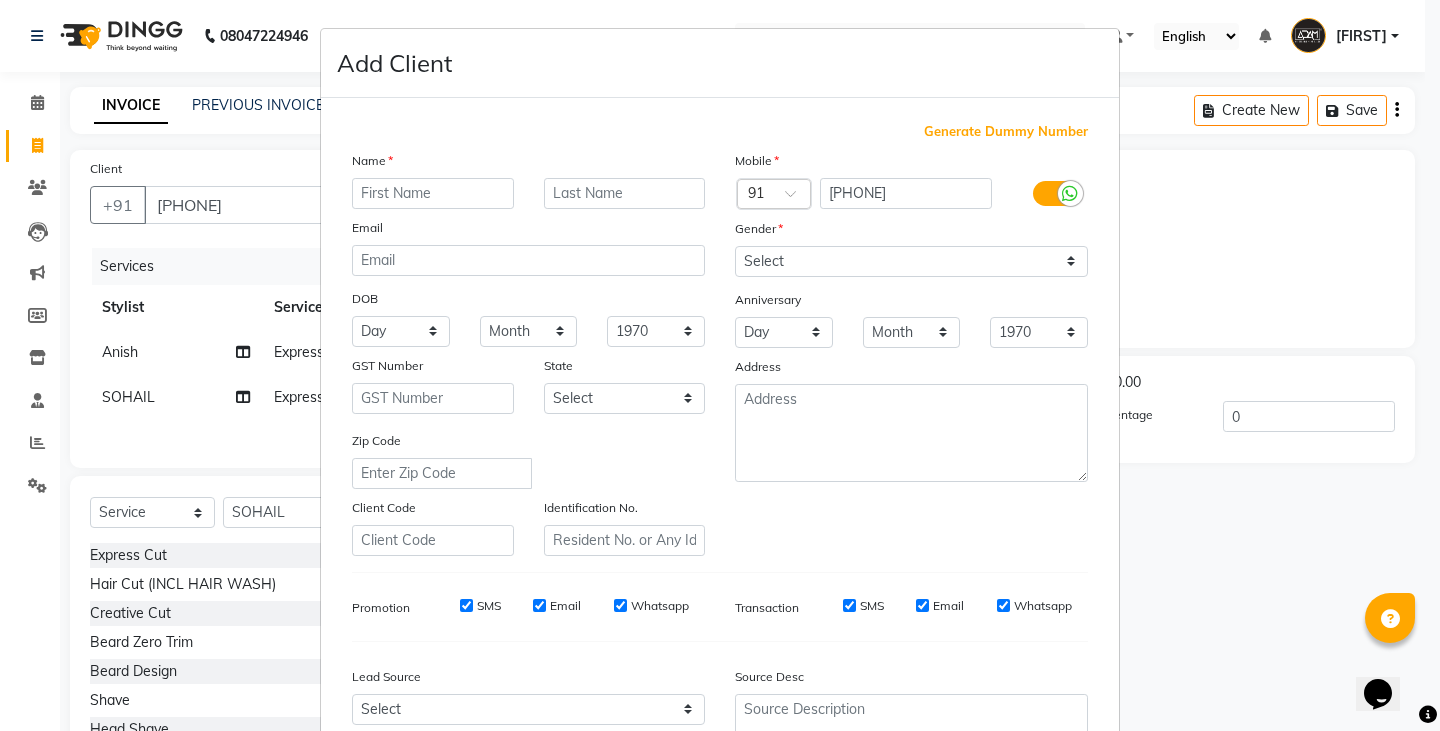 click at bounding box center (433, 193) 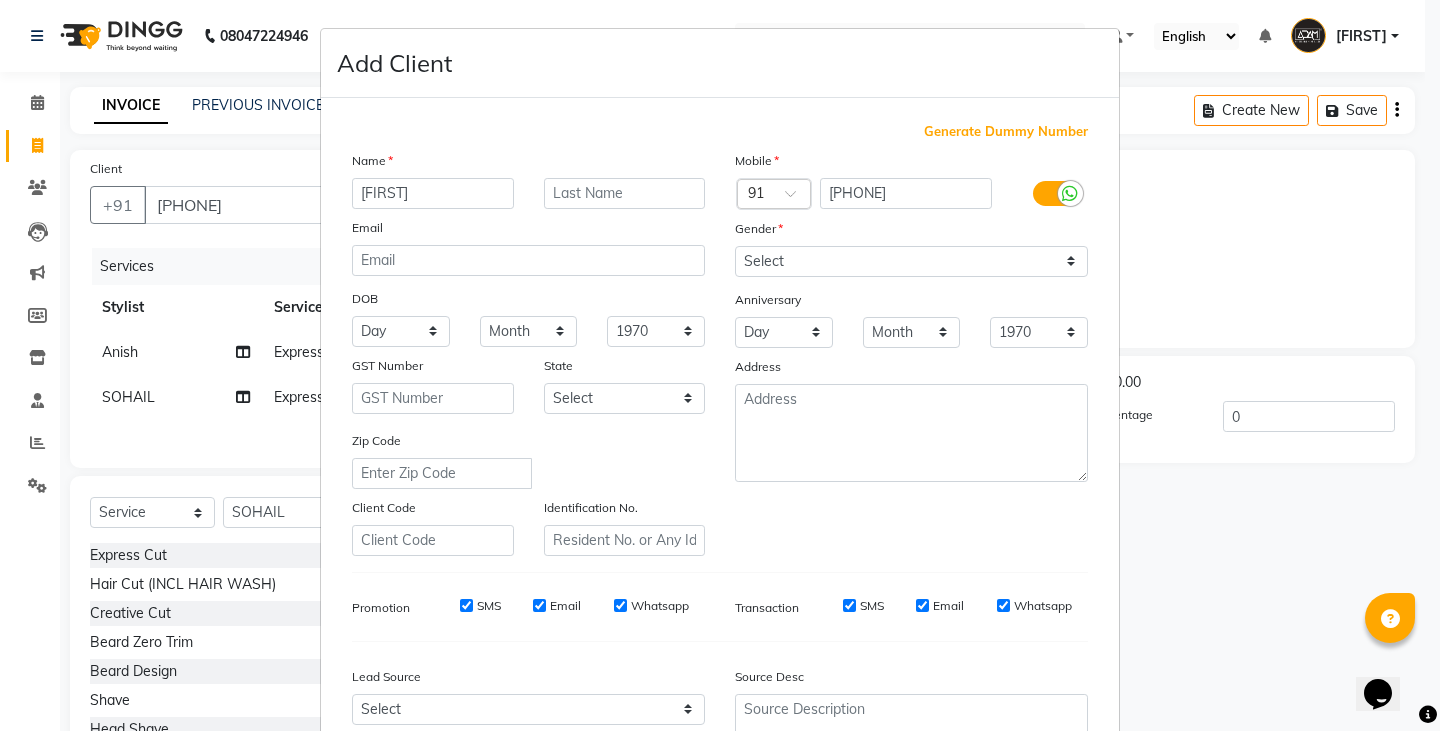 type on "YASMIN" 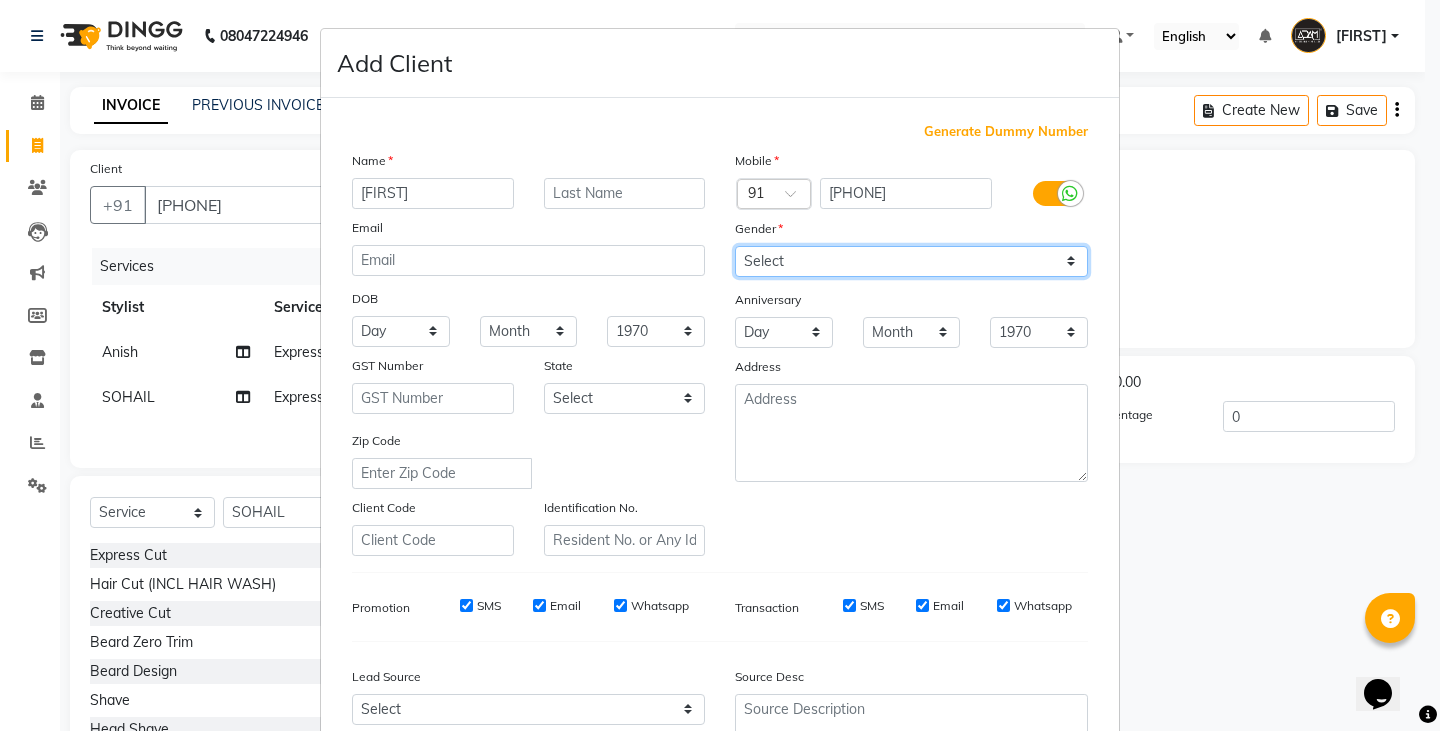 drag, startPoint x: 935, startPoint y: 266, endPoint x: 931, endPoint y: 276, distance: 10.770329 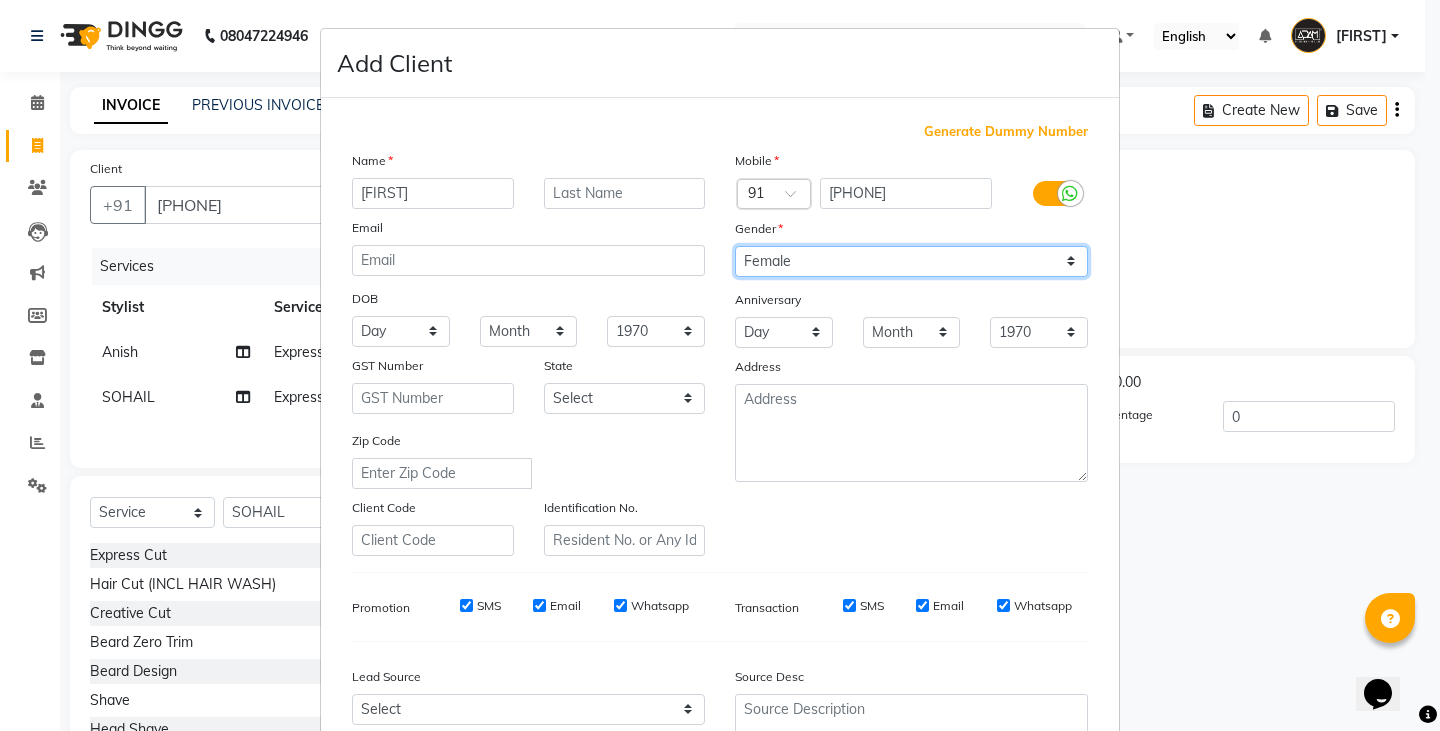 click on "Select Male Female Other Prefer Not To Say" at bounding box center (911, 261) 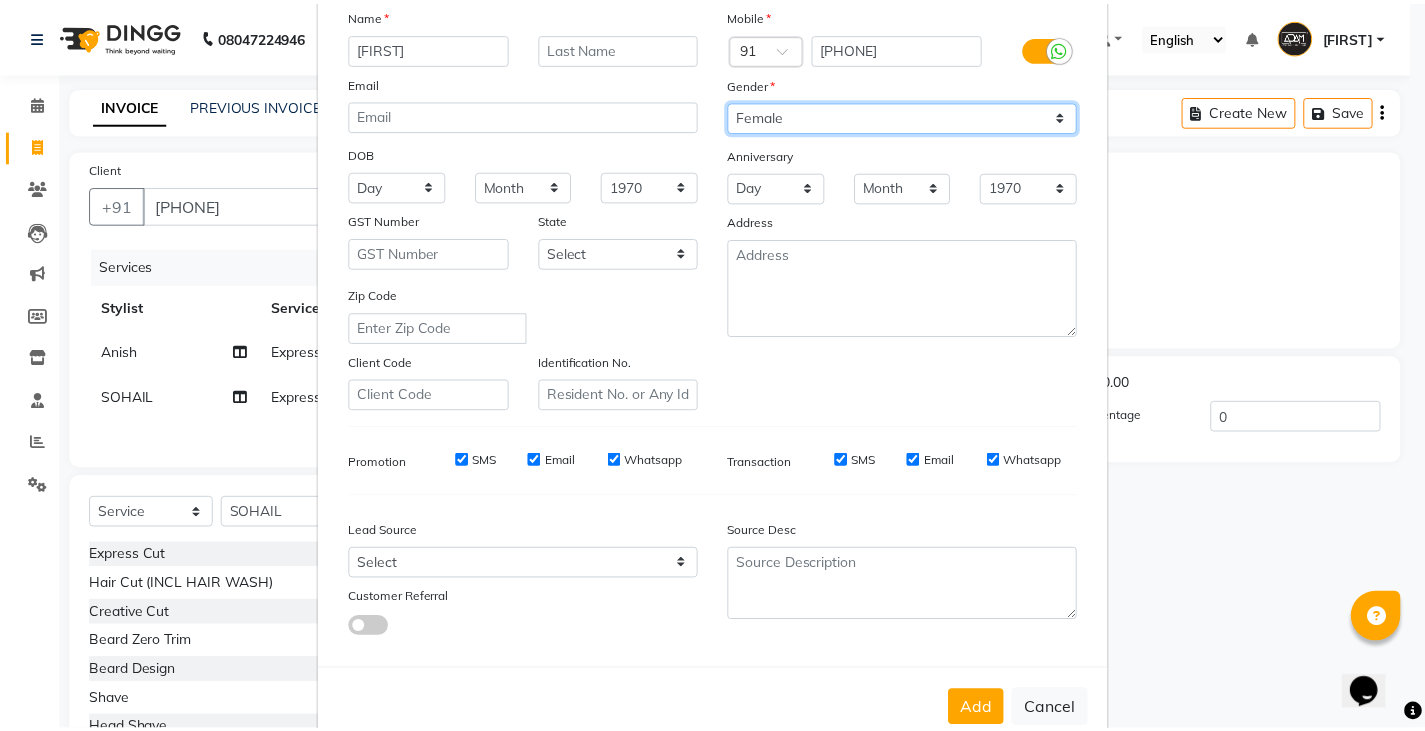 scroll, scrollTop: 192, scrollLeft: 0, axis: vertical 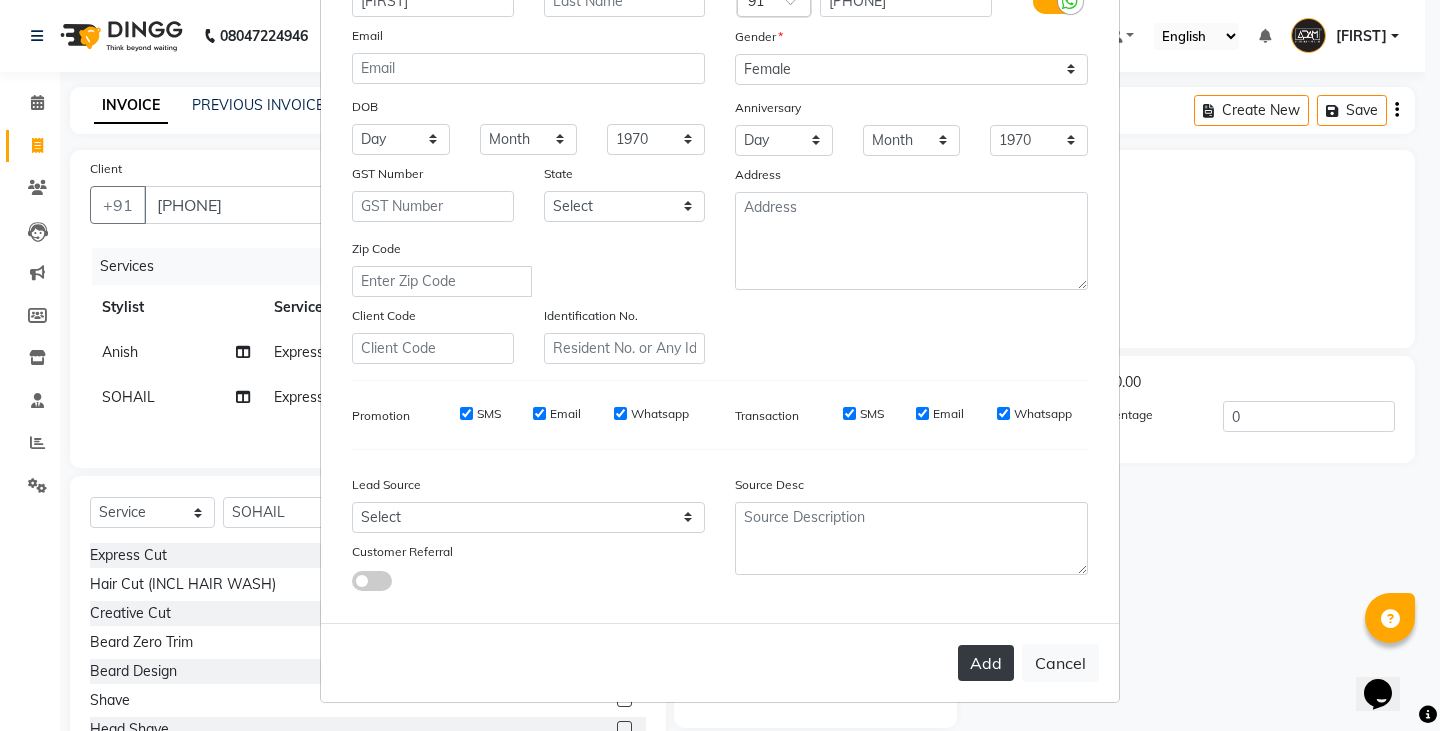 click on "Add" at bounding box center [986, 663] 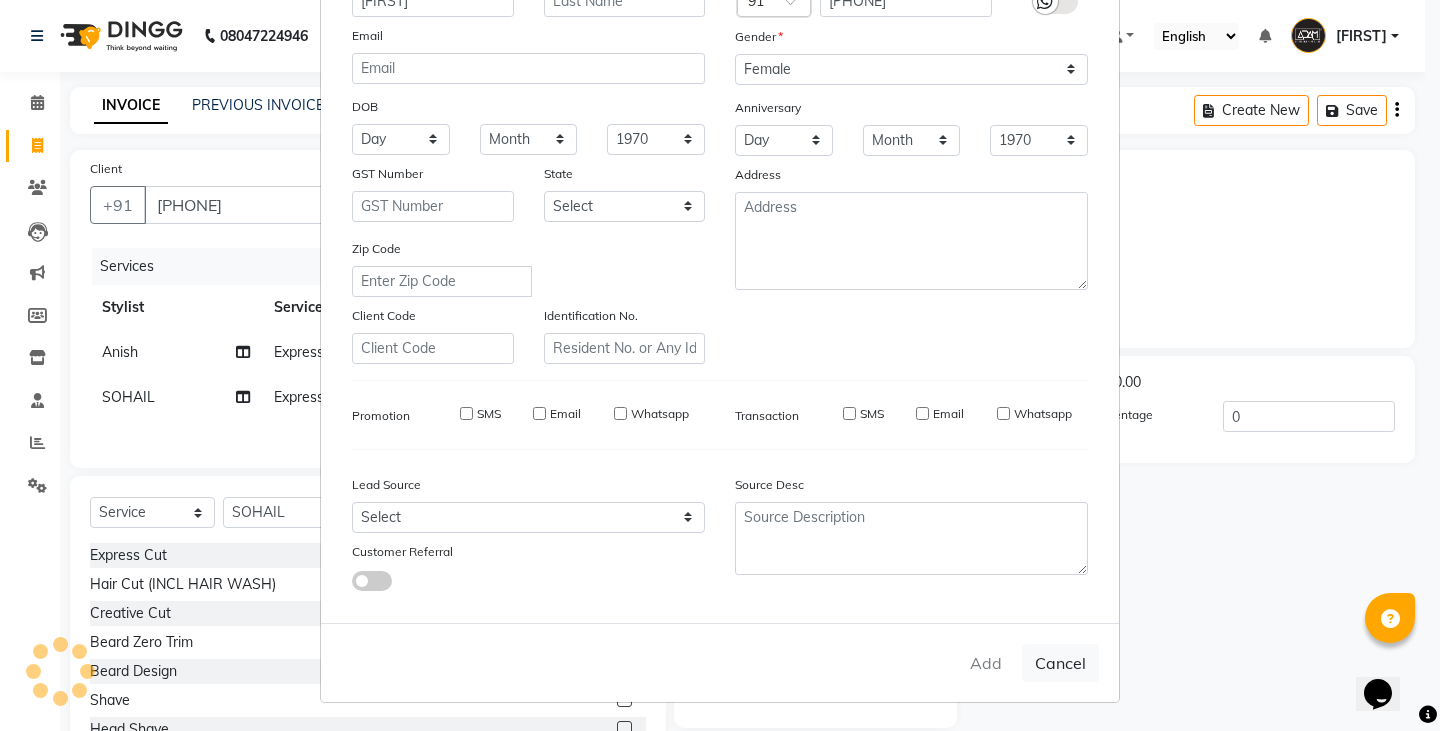 type 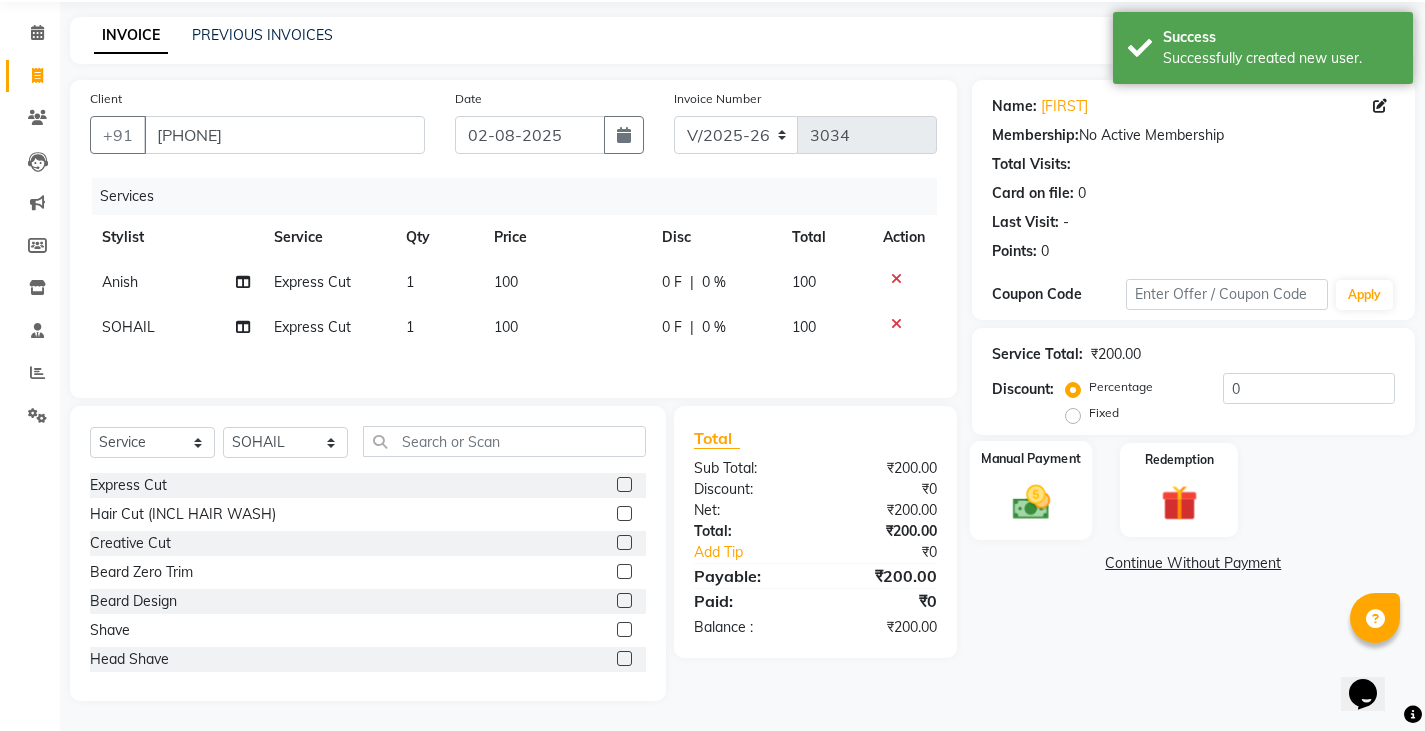 click 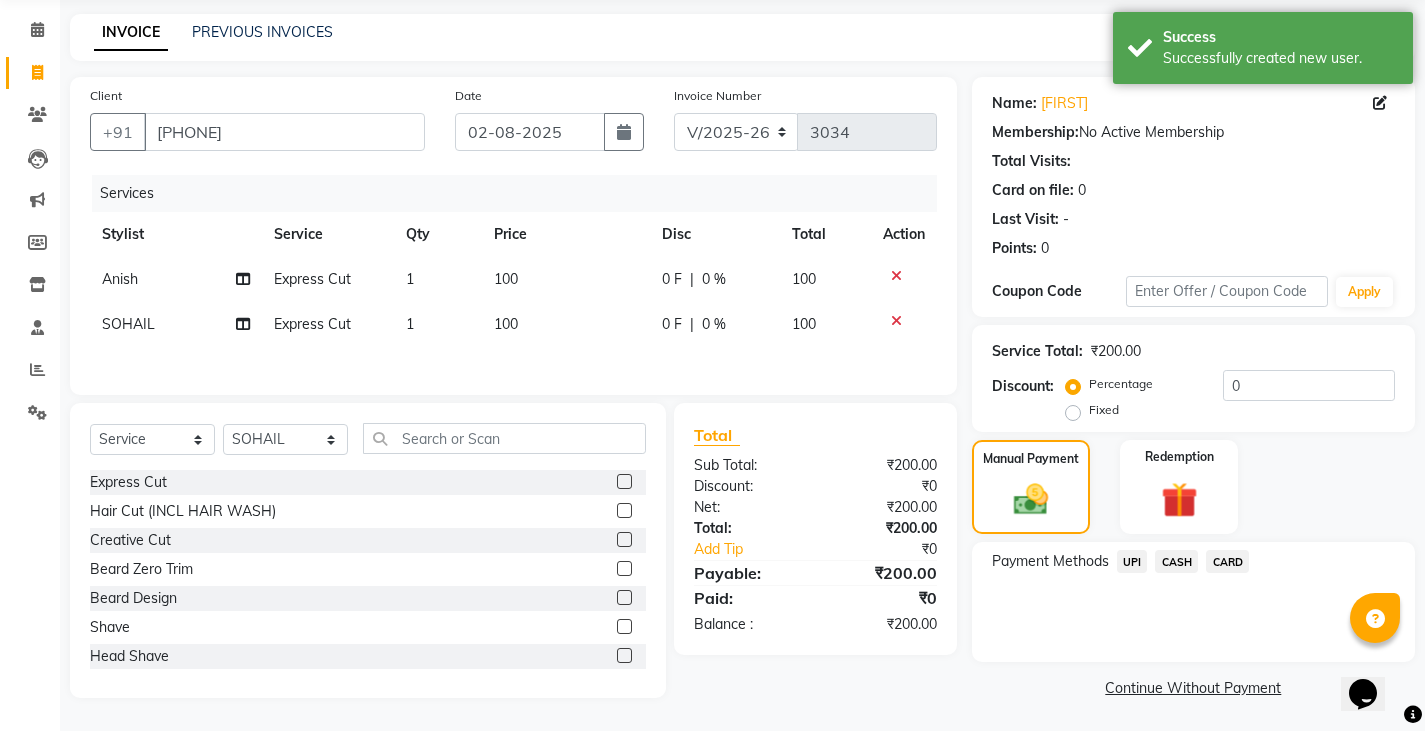 scroll, scrollTop: 75, scrollLeft: 0, axis: vertical 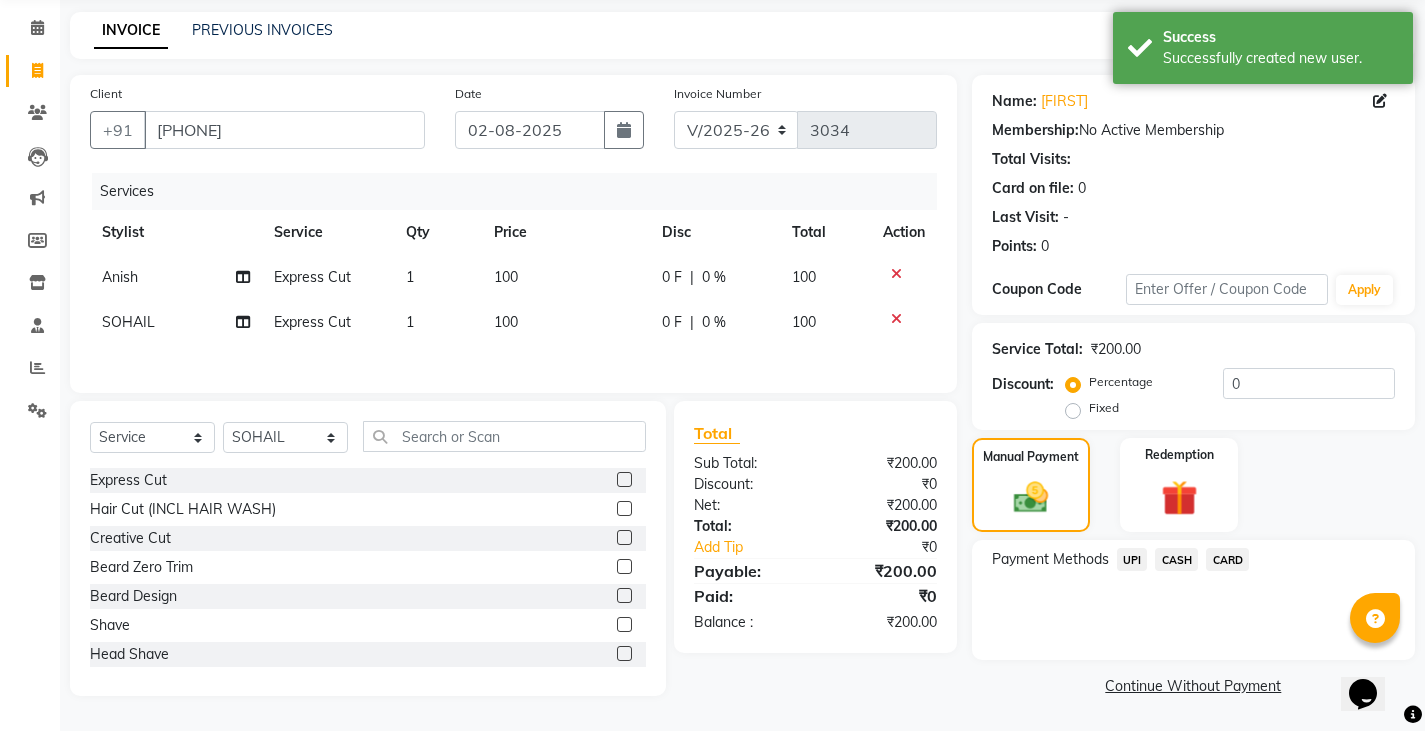 click on "UPI" 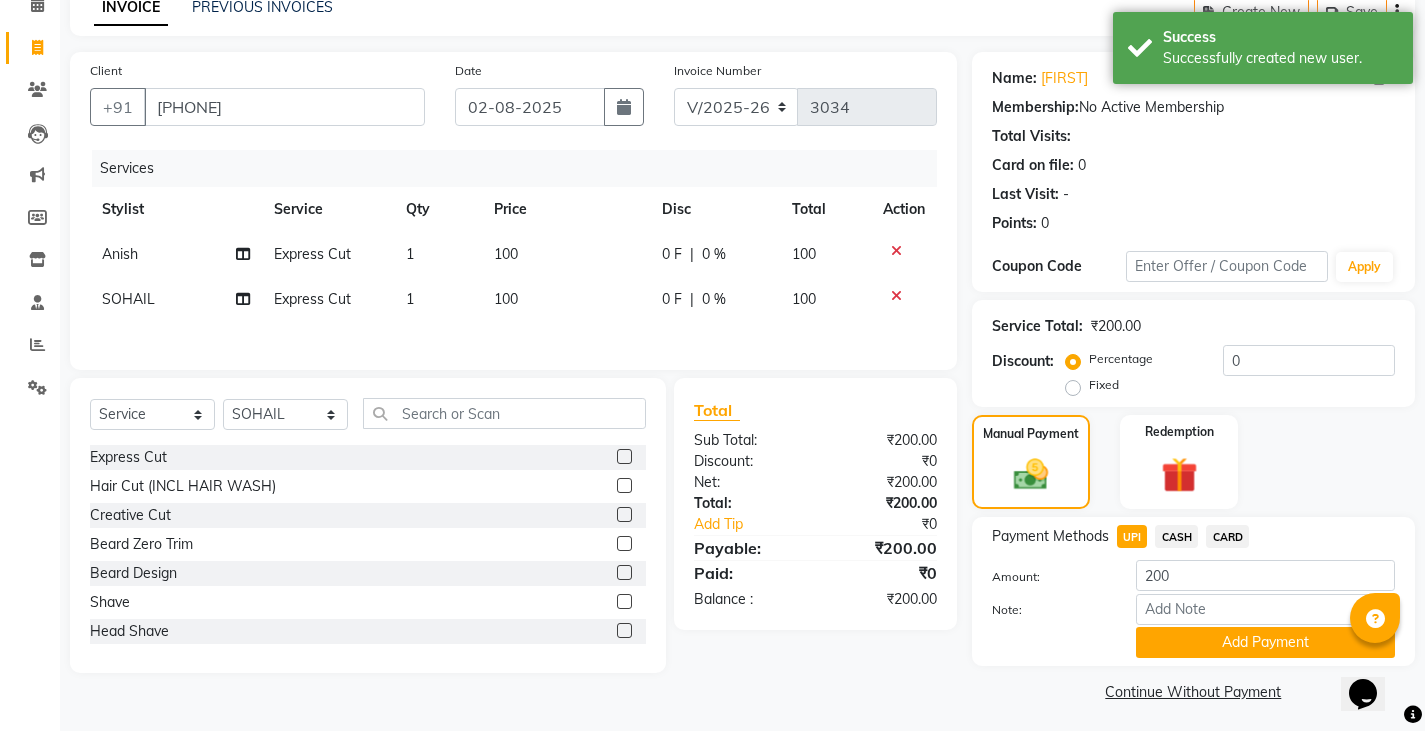 scroll, scrollTop: 104, scrollLeft: 0, axis: vertical 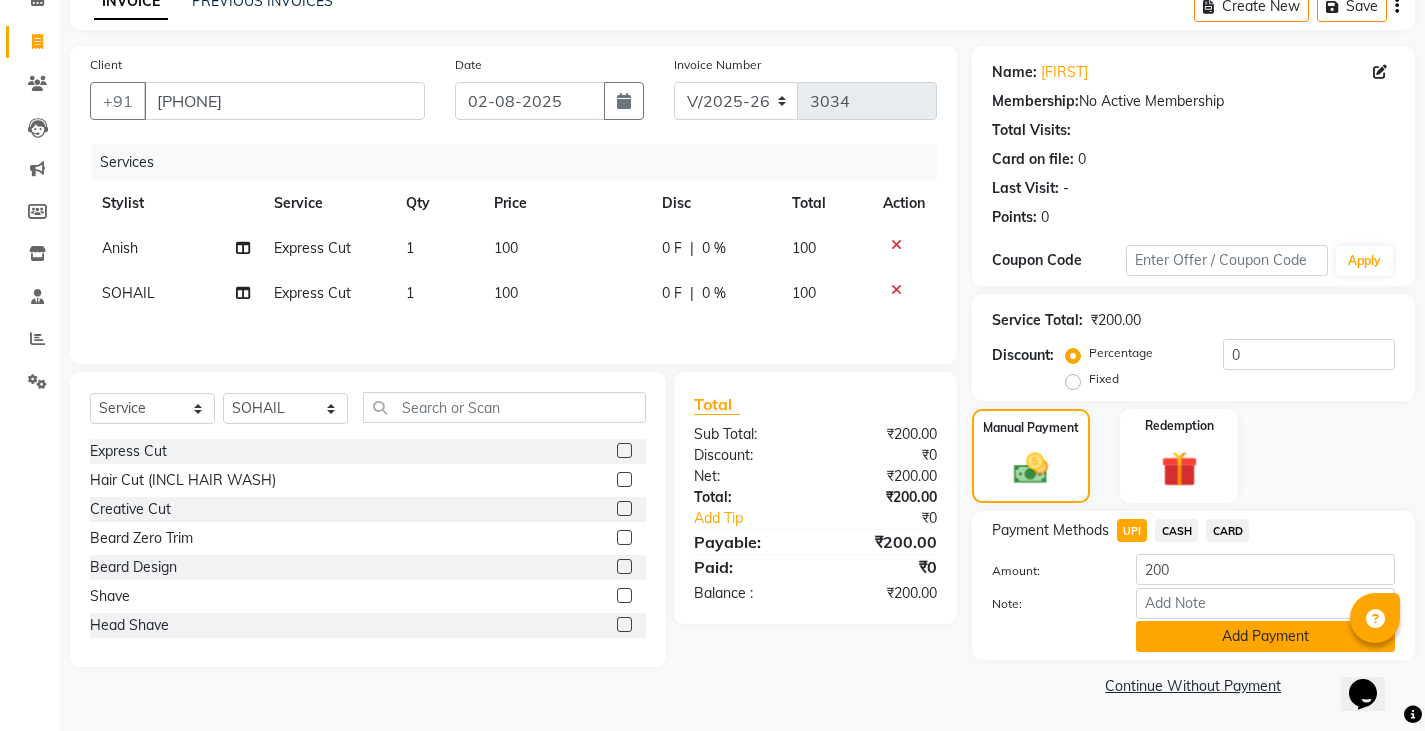 click on "Add Payment" 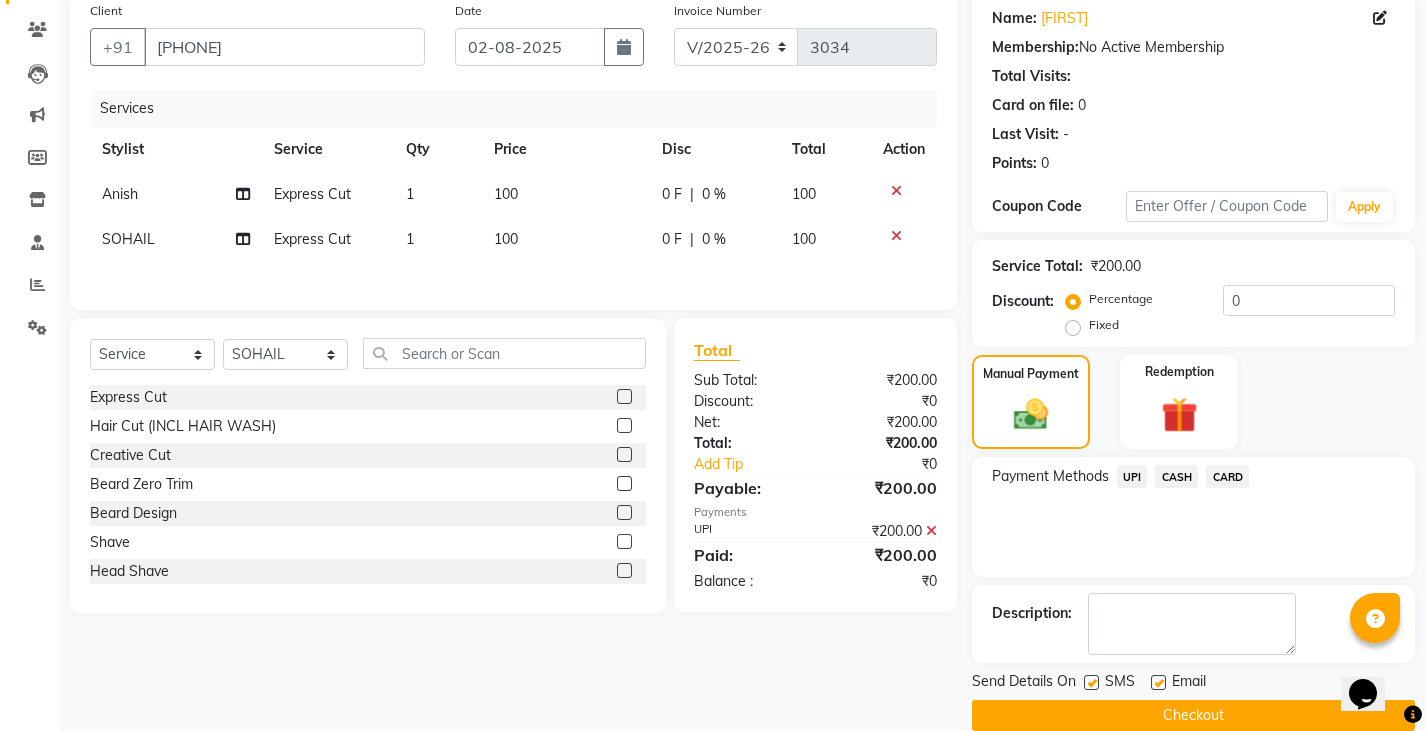 scroll, scrollTop: 188, scrollLeft: 0, axis: vertical 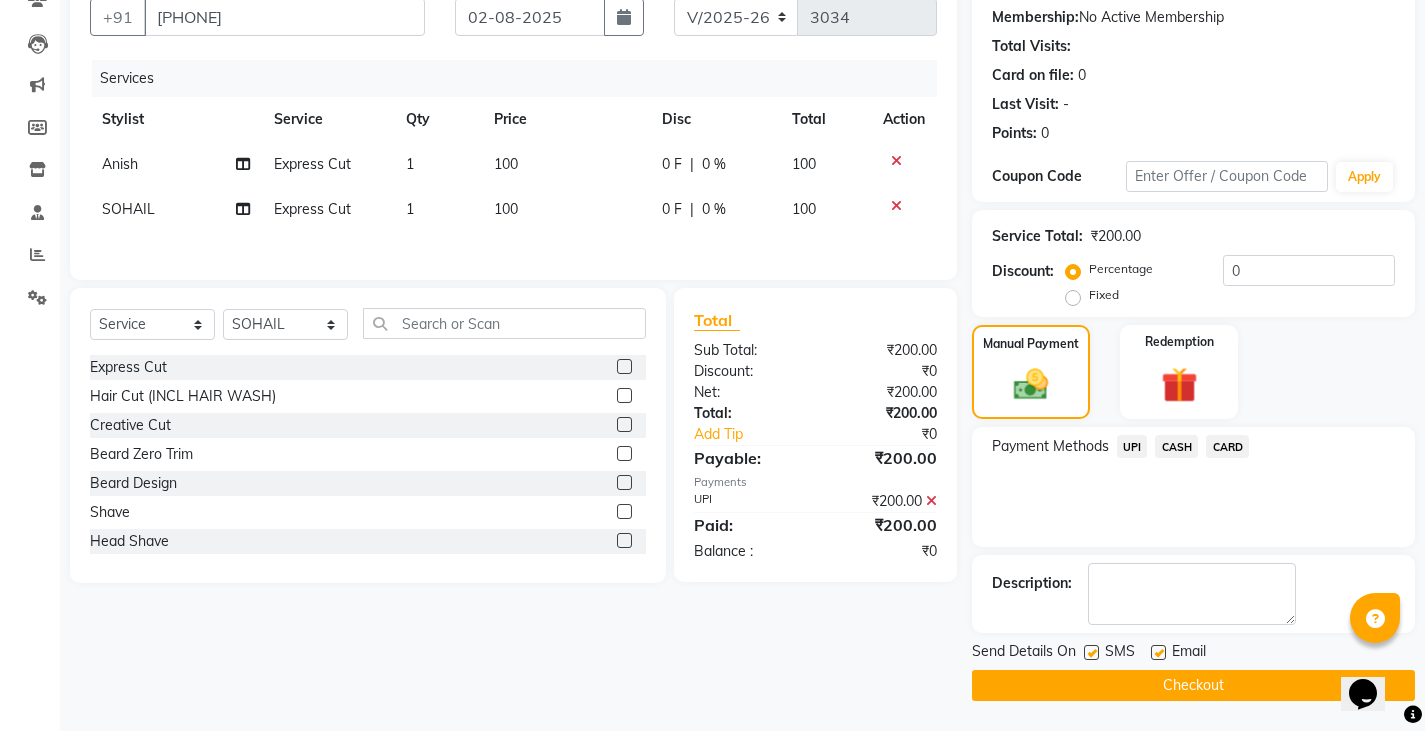 click on "Checkout" 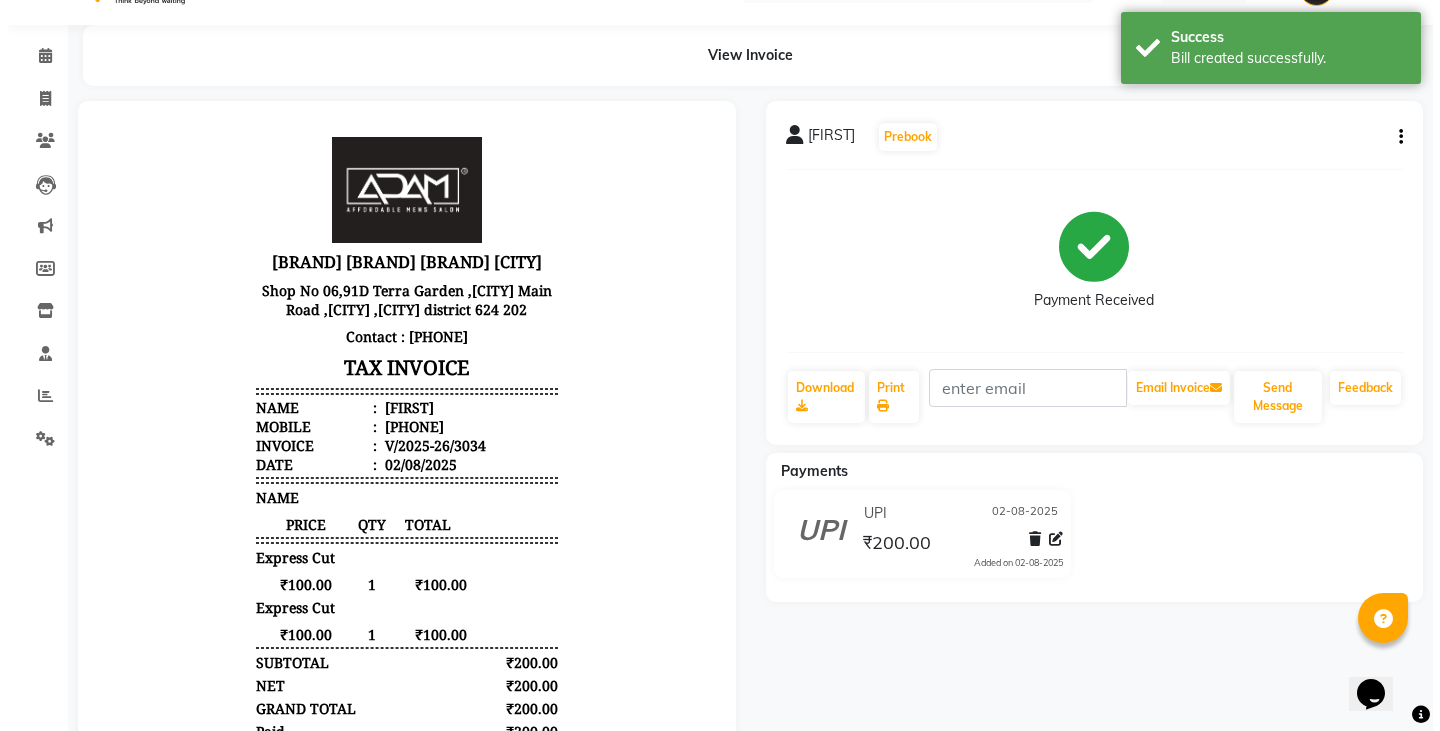 scroll, scrollTop: 0, scrollLeft: 0, axis: both 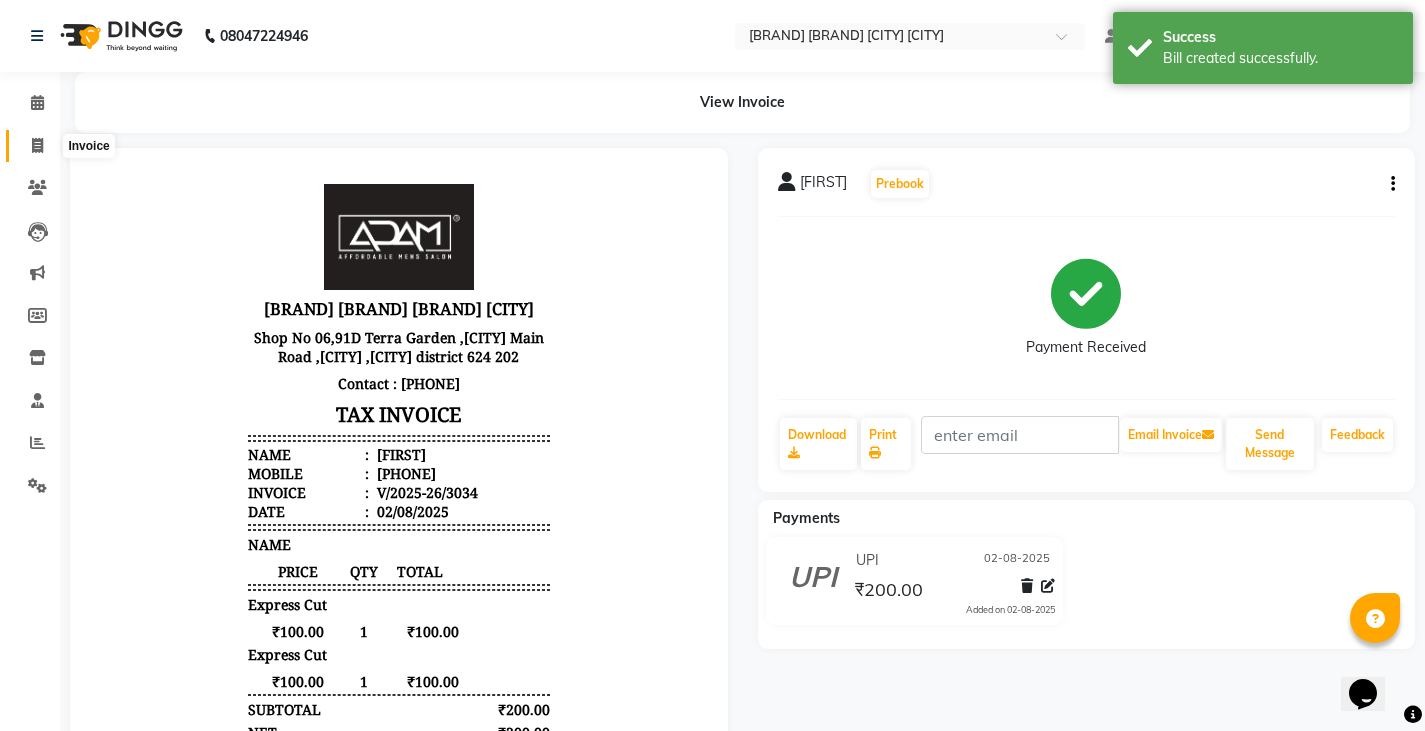 click 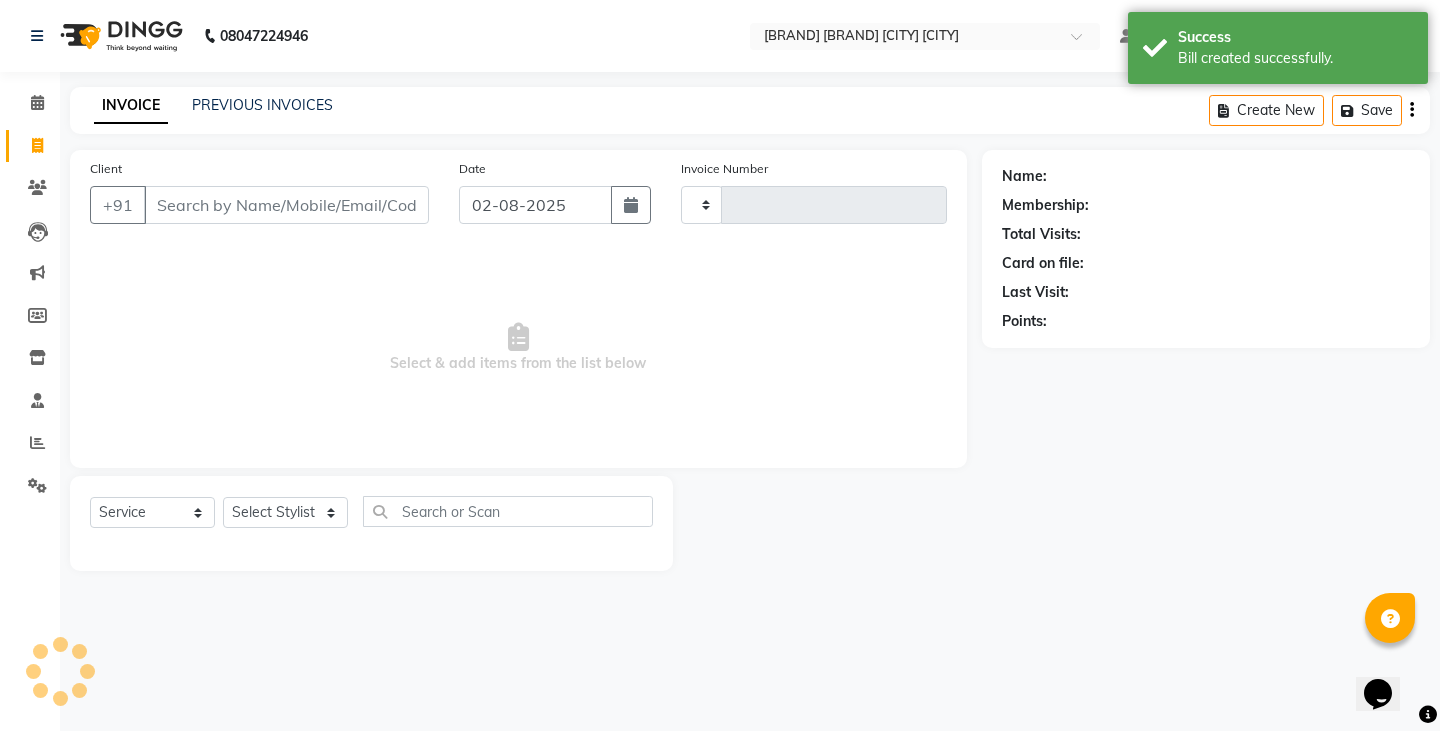 type on "3035" 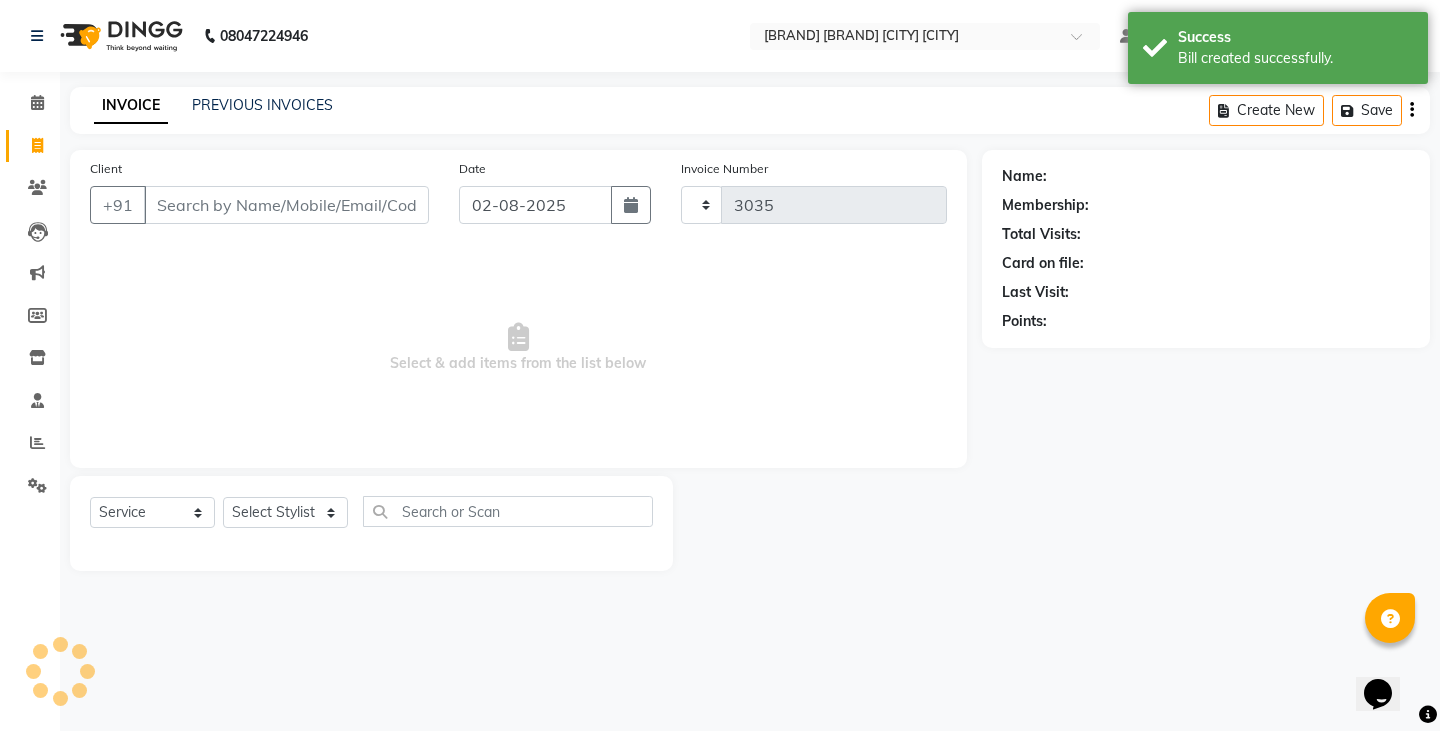 select on "8213" 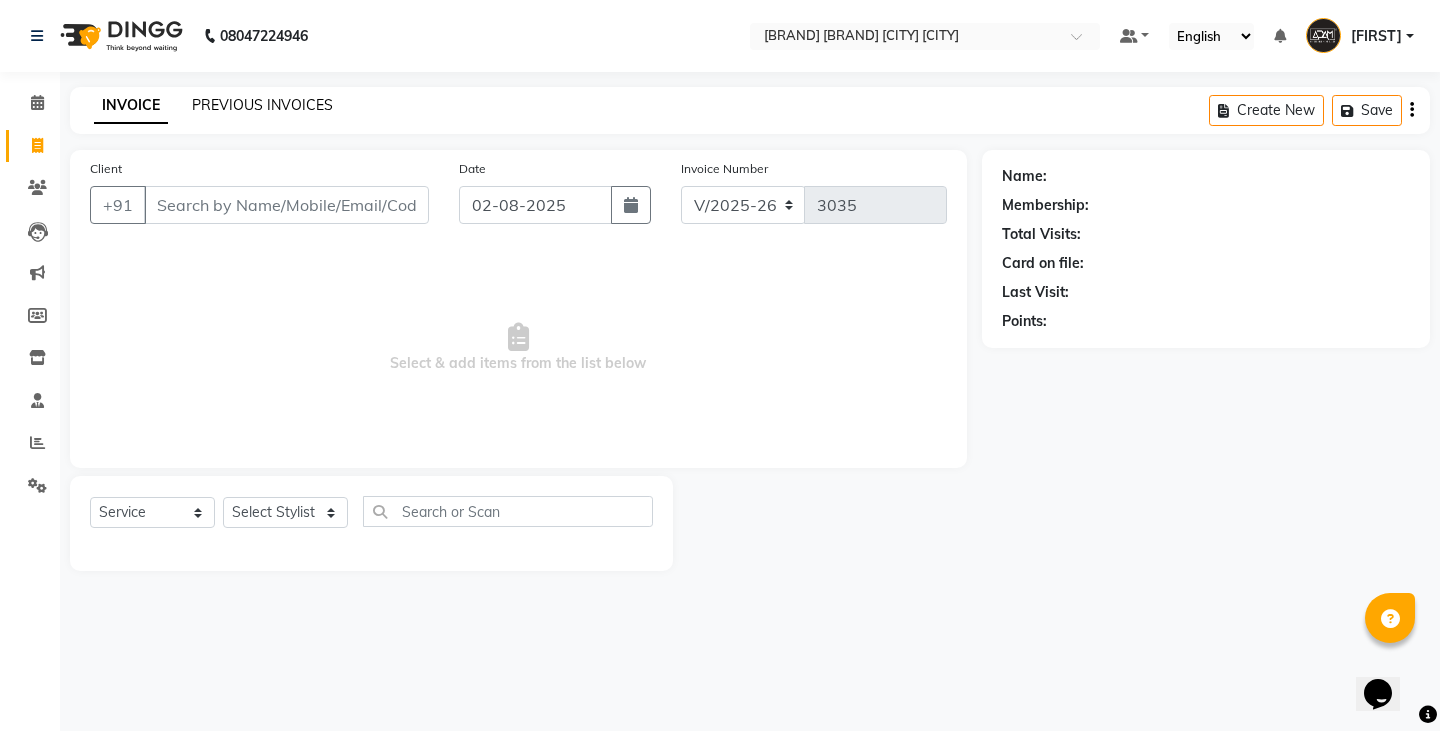 click on "PREVIOUS INVOICES" 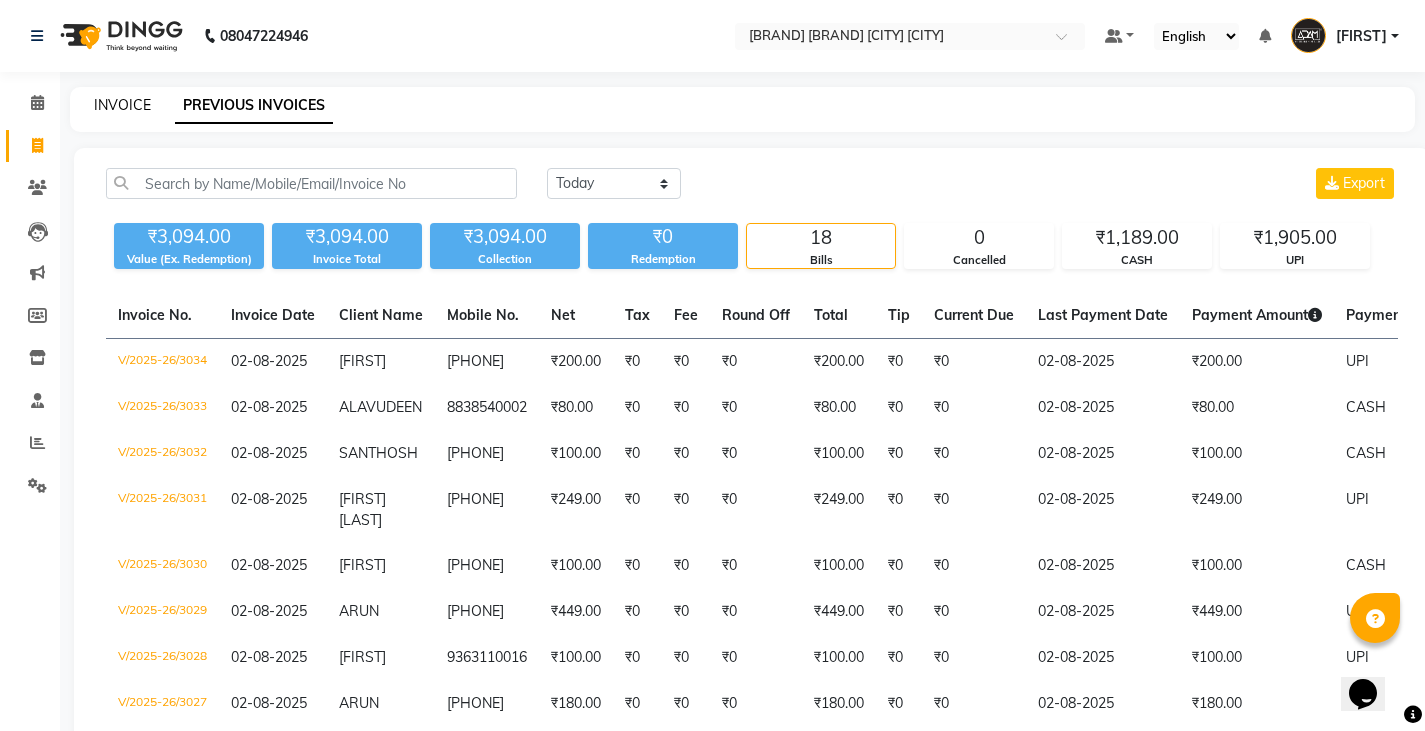 click on "INVOICE" 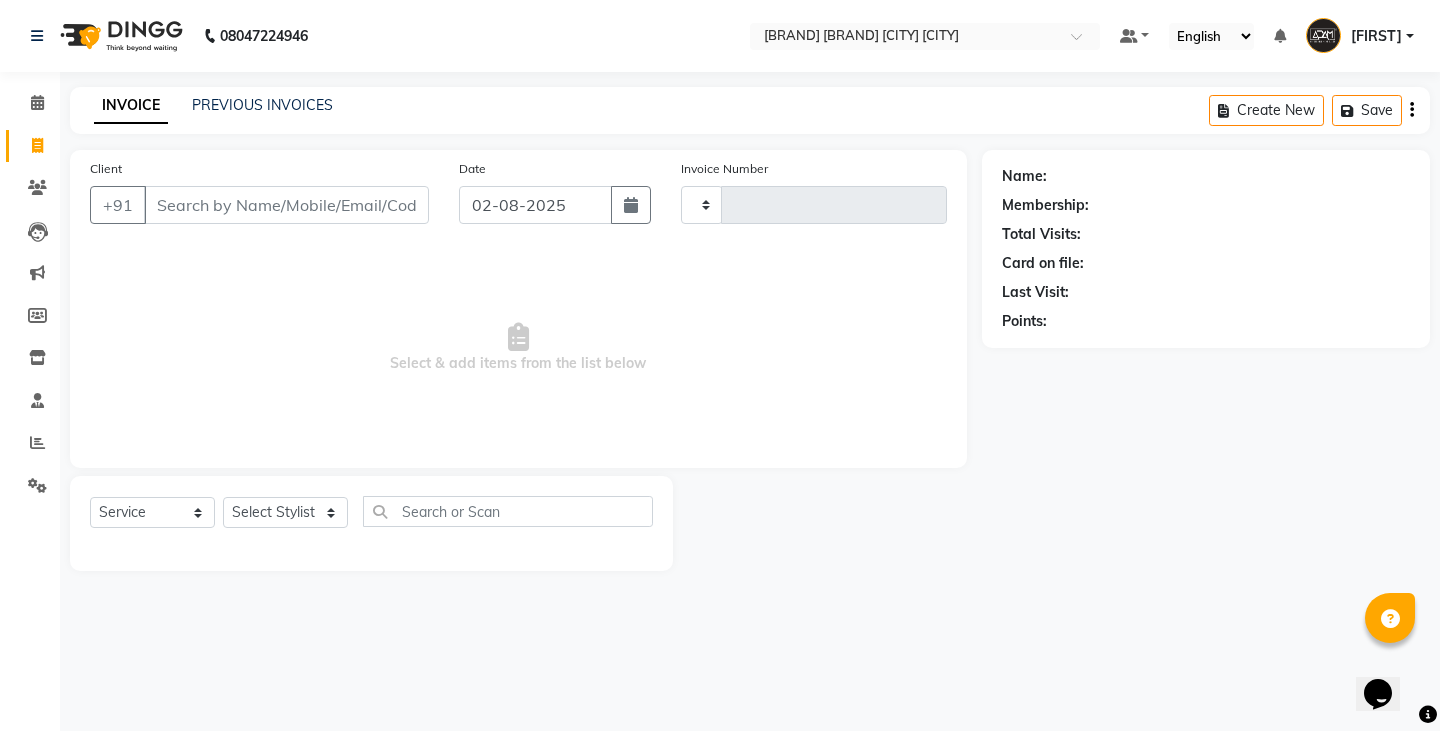 click on "Client" at bounding box center (286, 205) 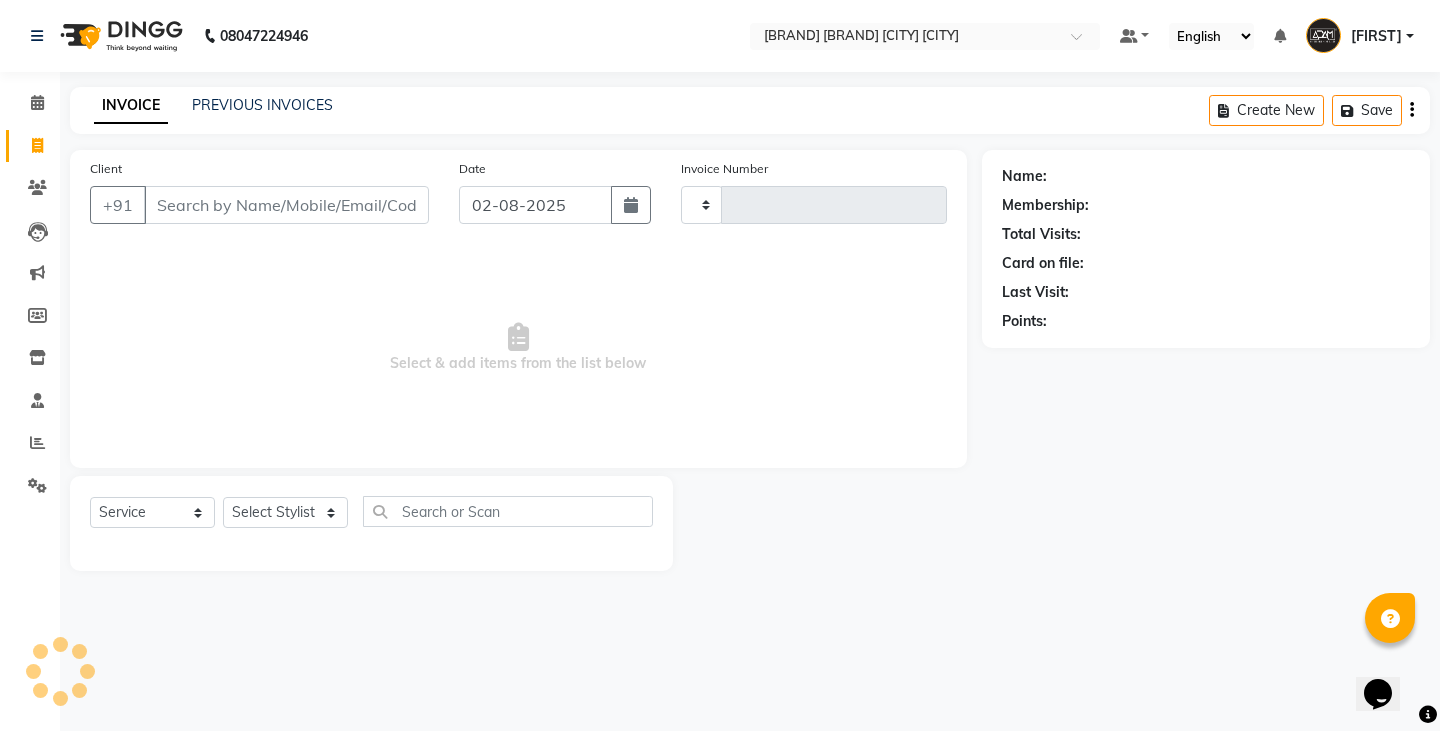 type on "3035" 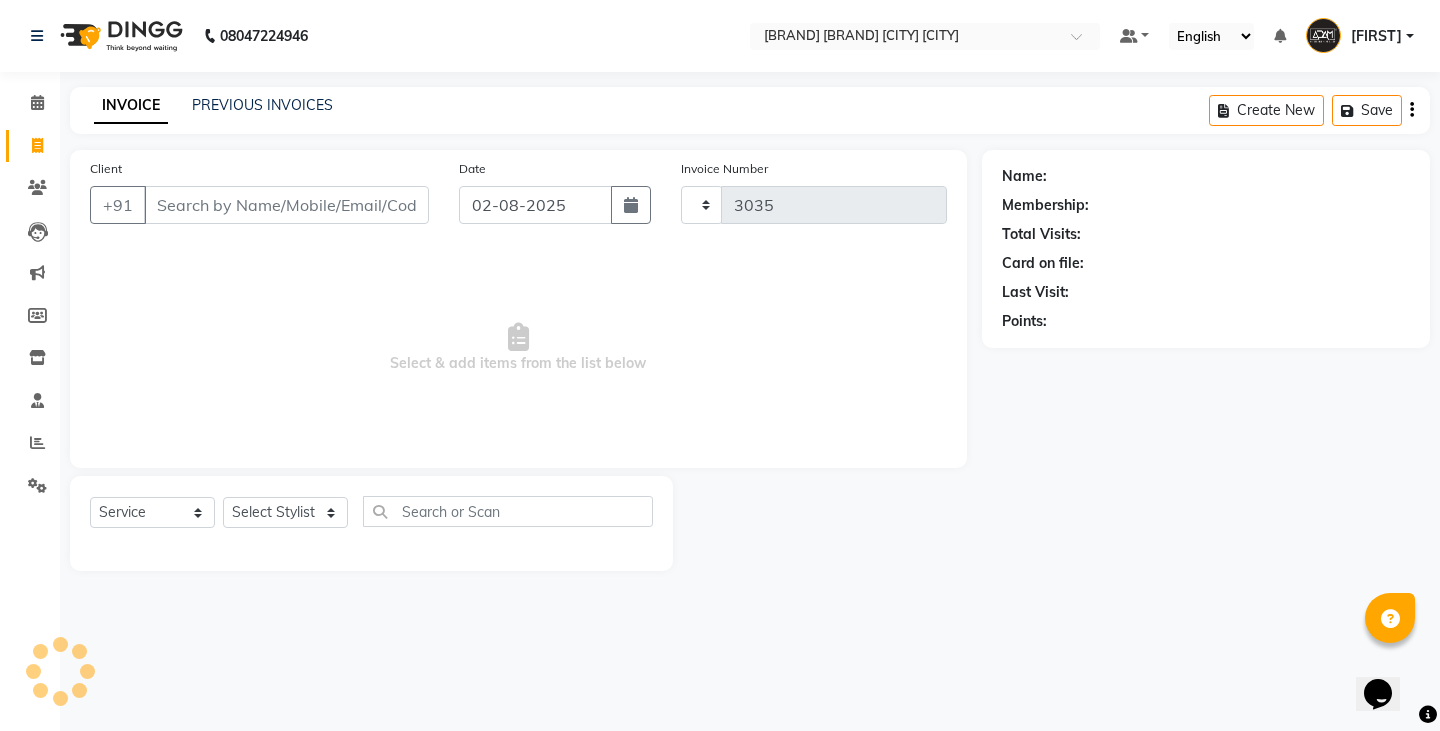 select on "8213" 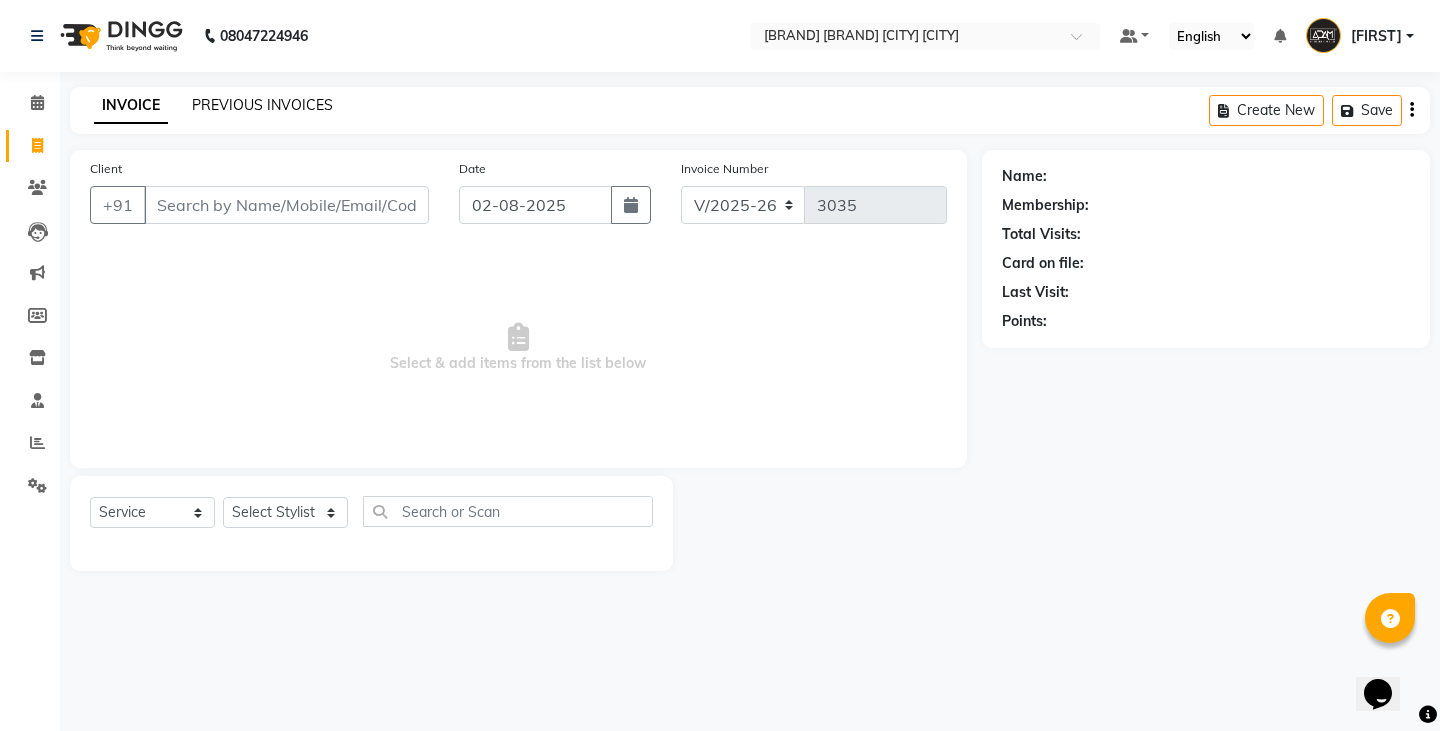 click on "PREVIOUS INVOICES" 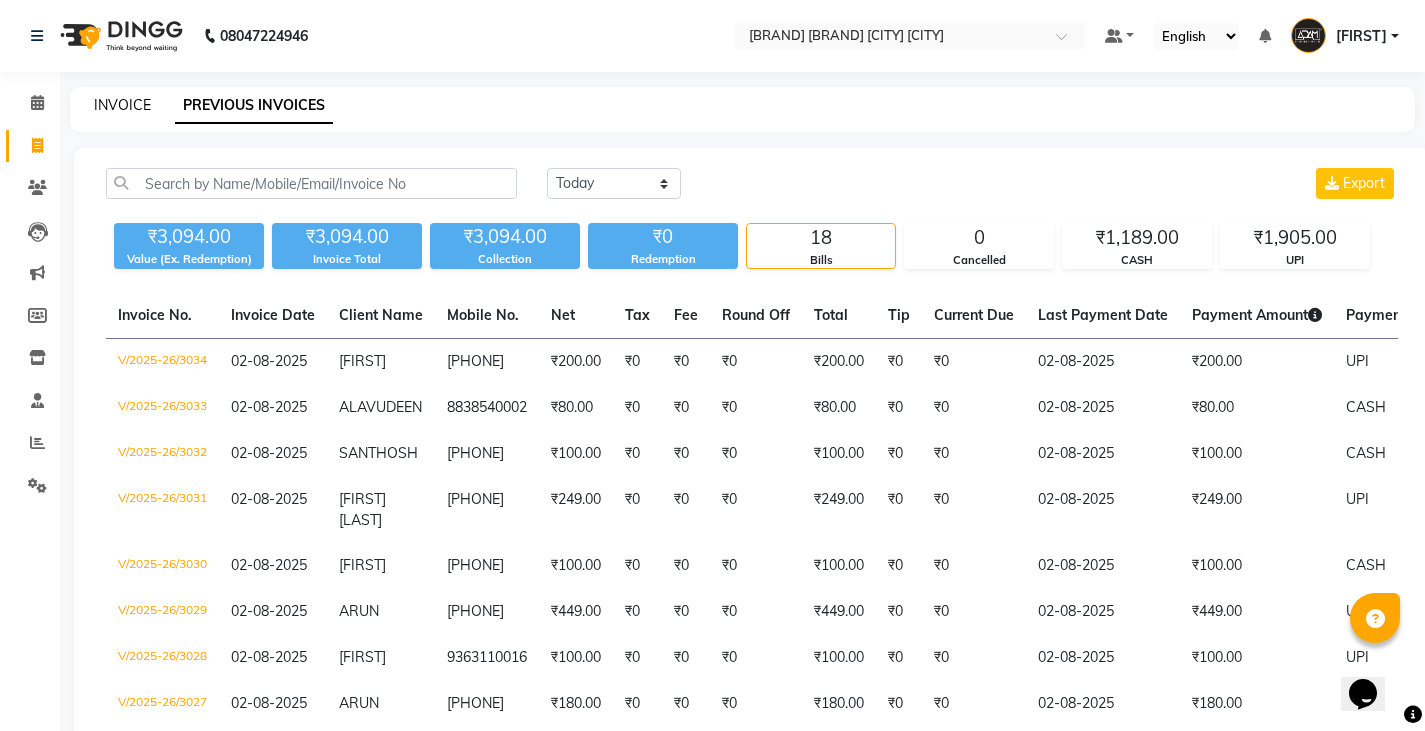 click on "INVOICE" 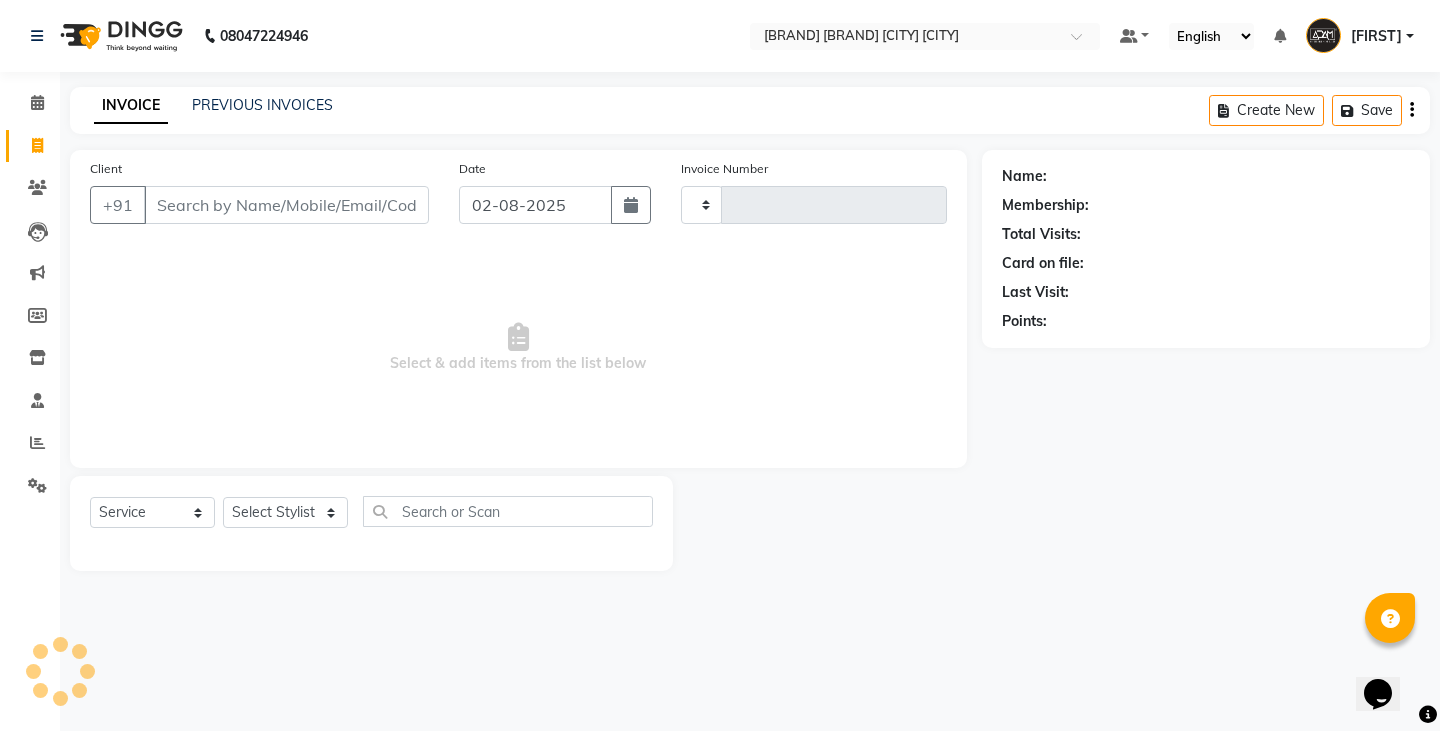 type on "3035" 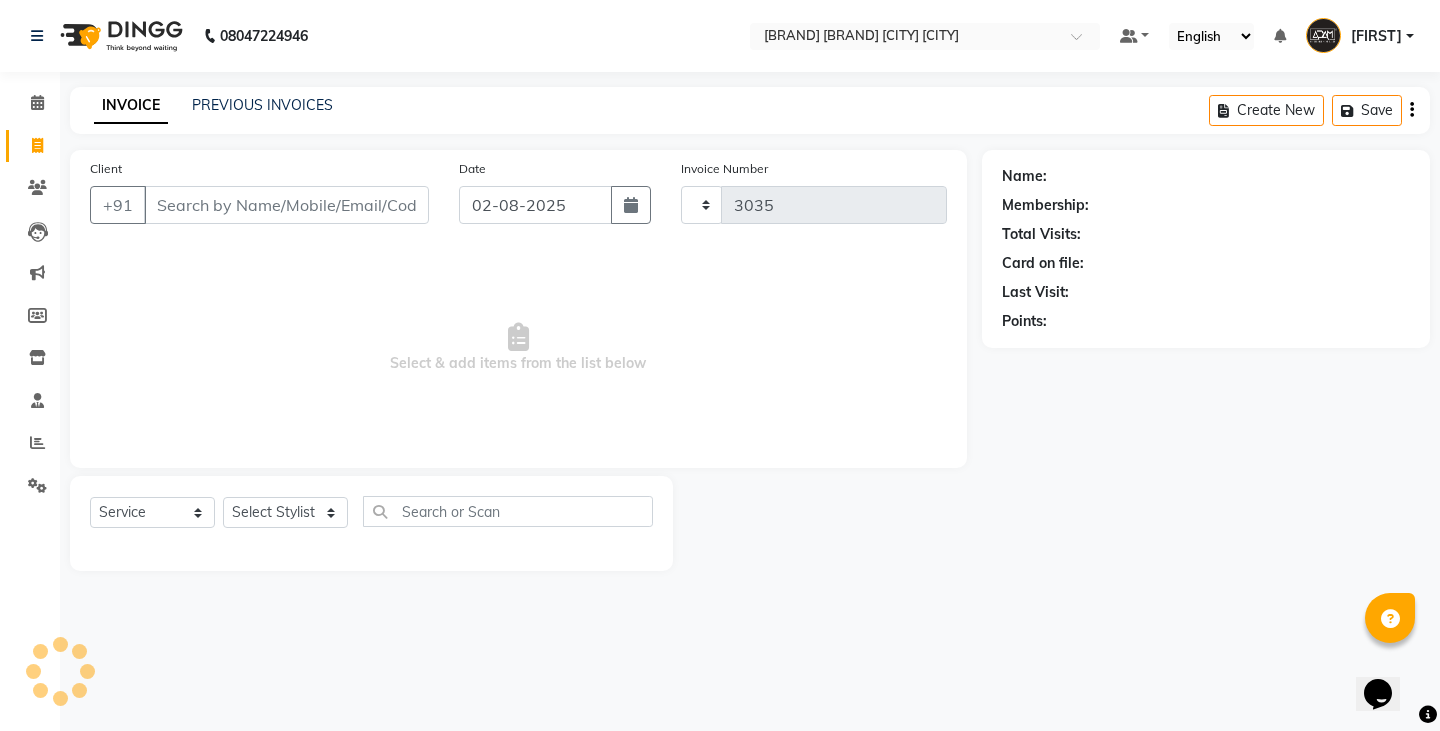select on "8213" 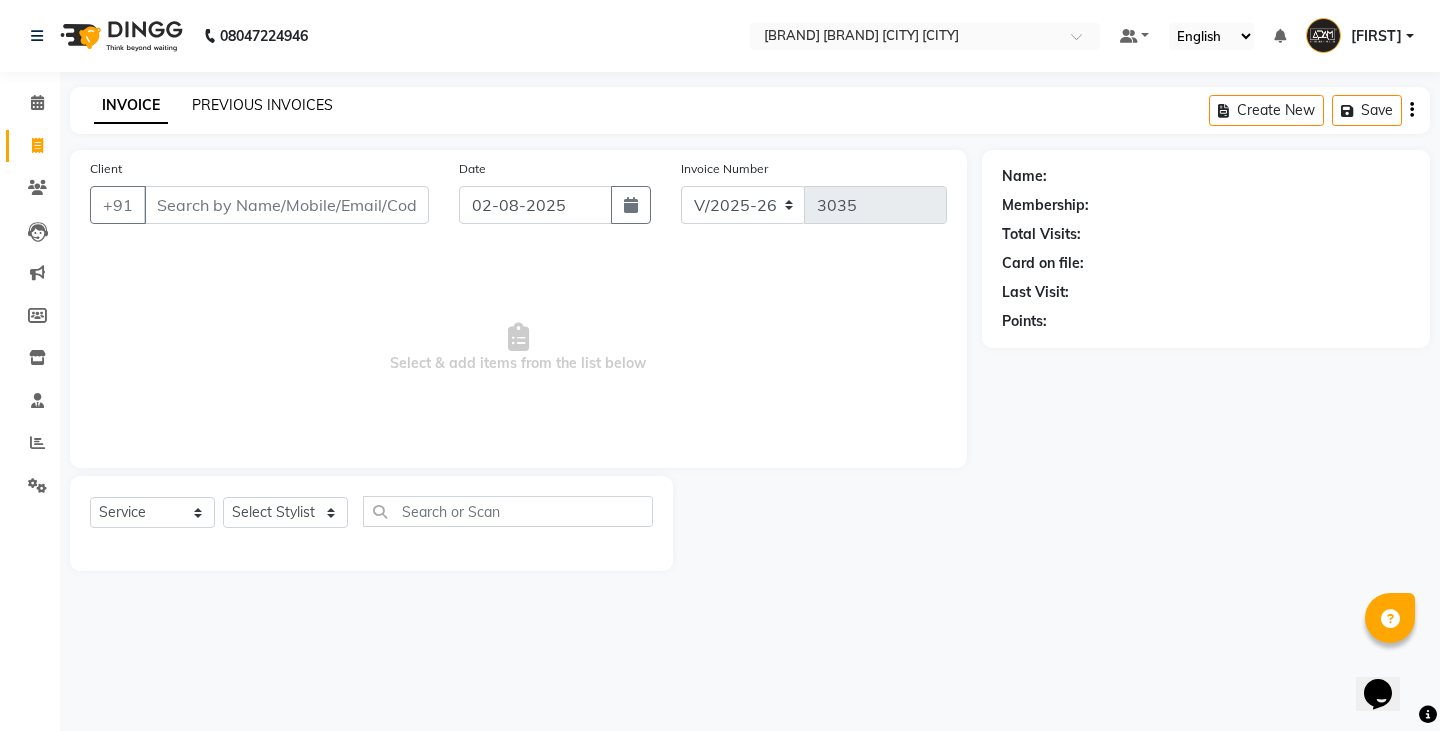 click on "PREVIOUS INVOICES" 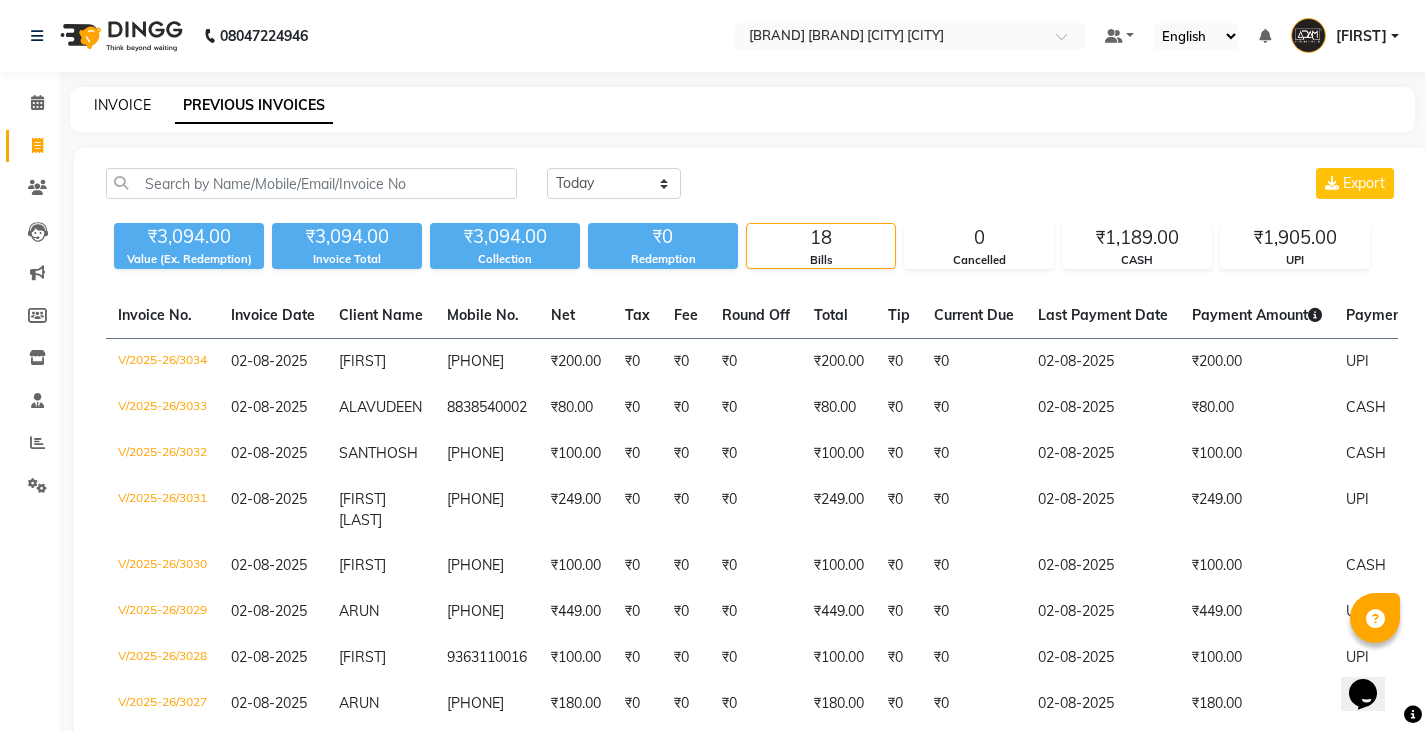click on "INVOICE" 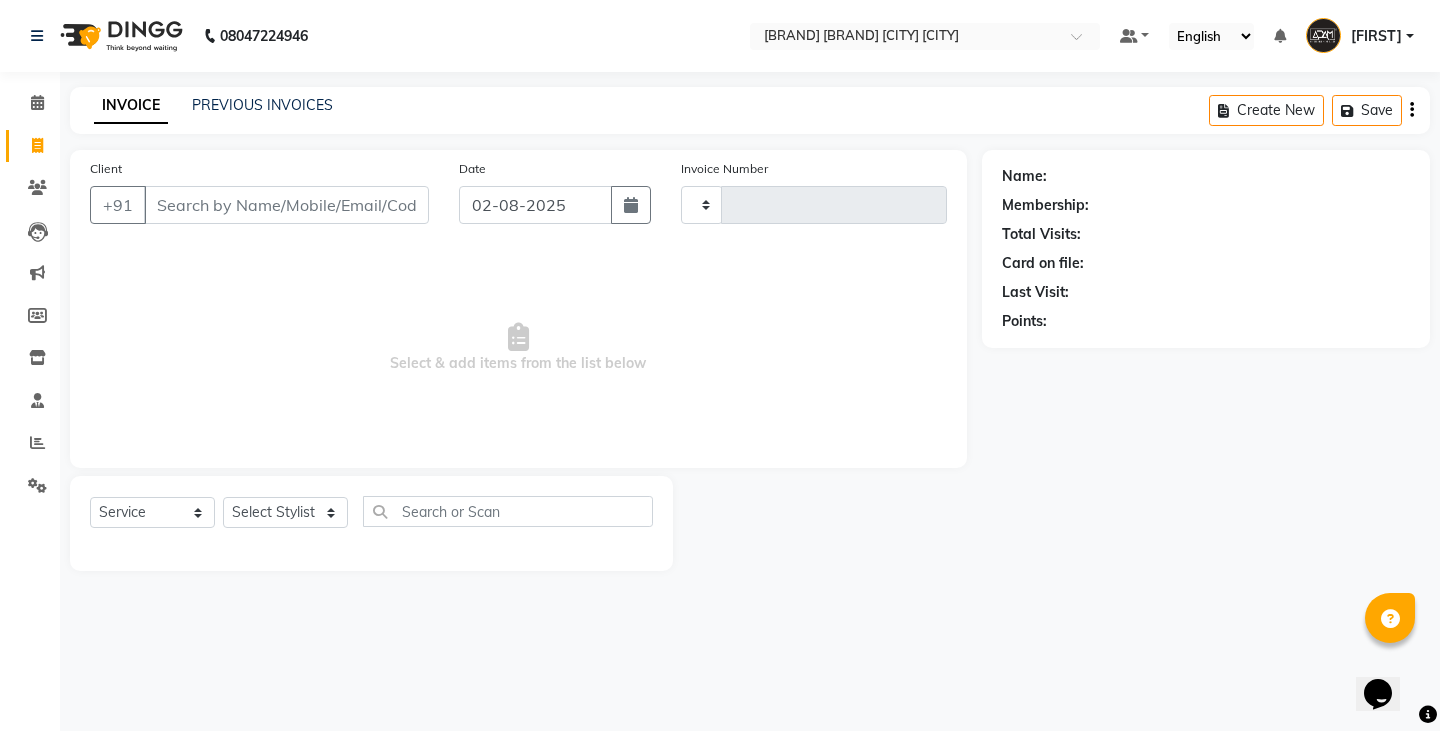 type on "3035" 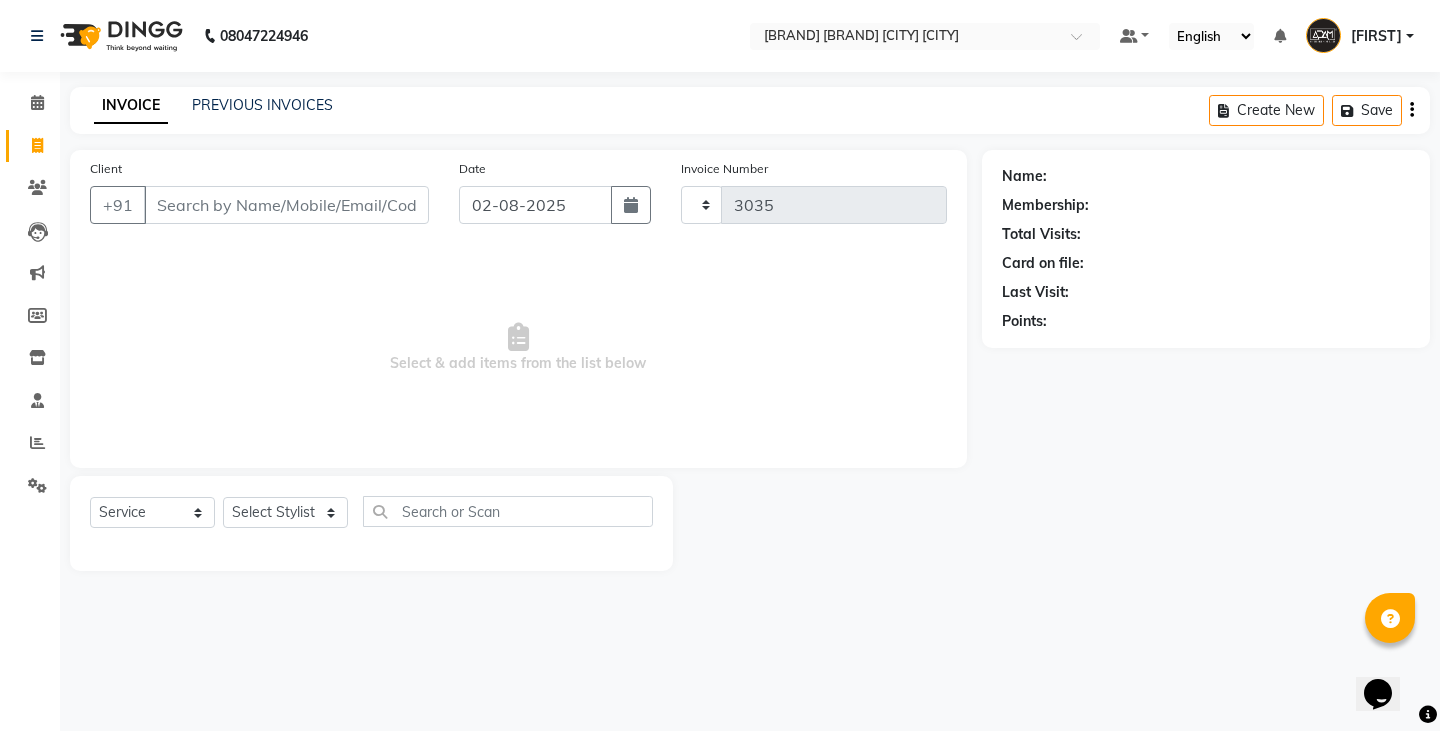 select on "8213" 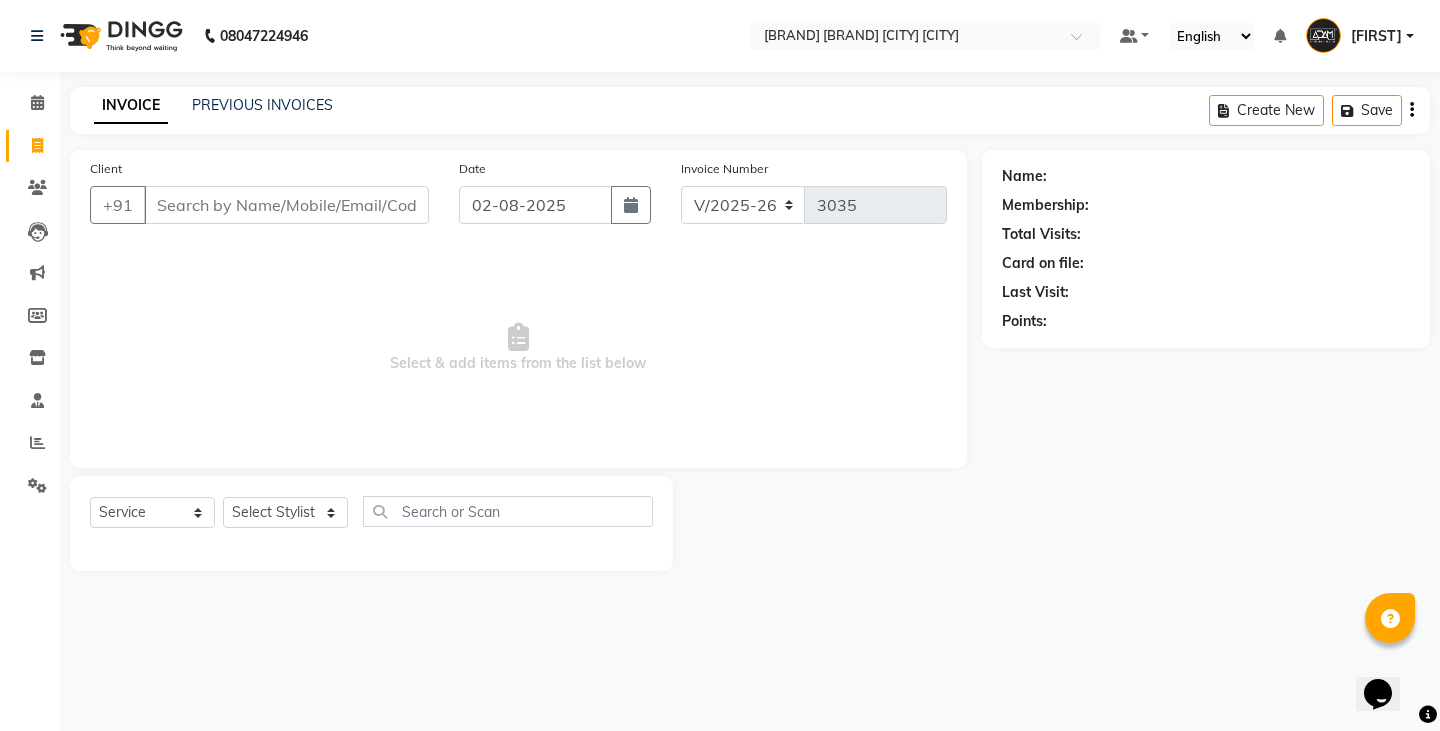 click on "Client" at bounding box center [286, 205] 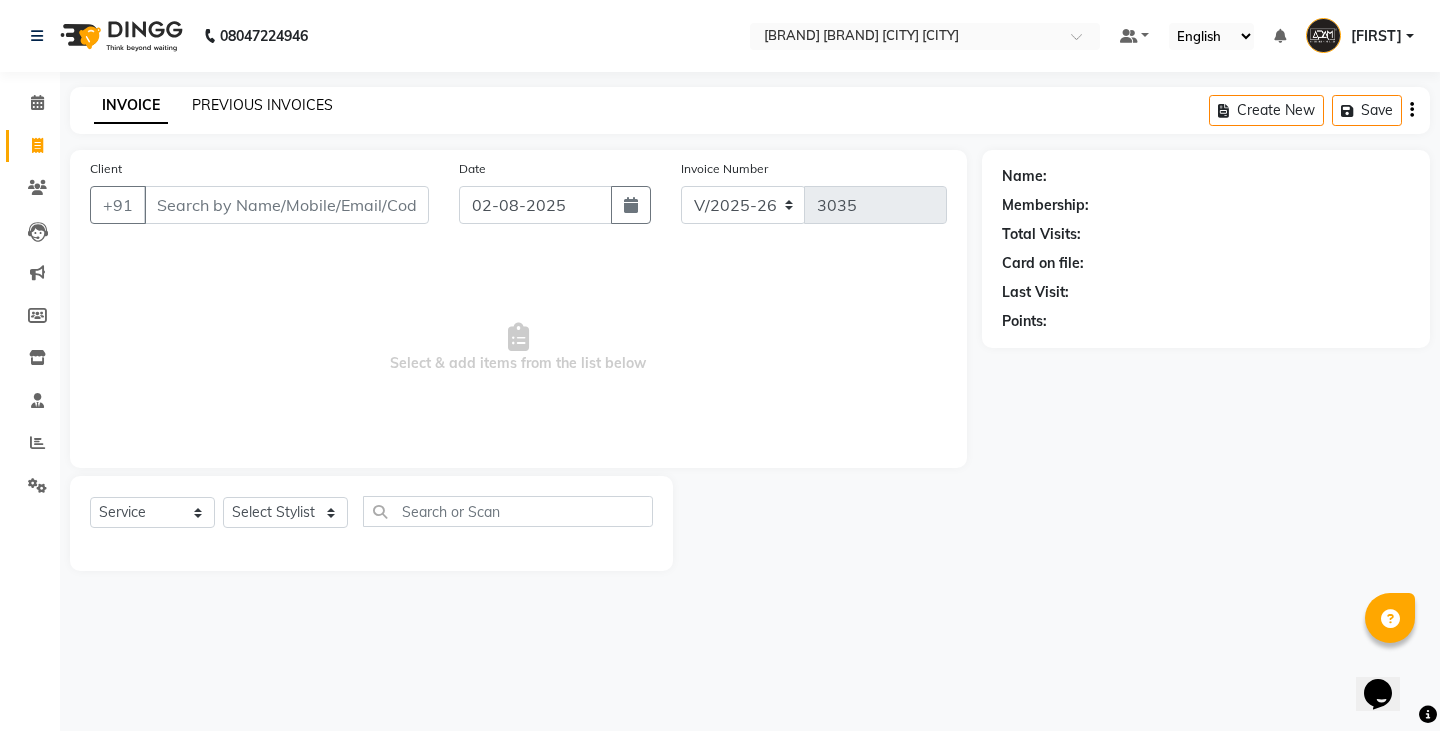 click on "PREVIOUS INVOICES" 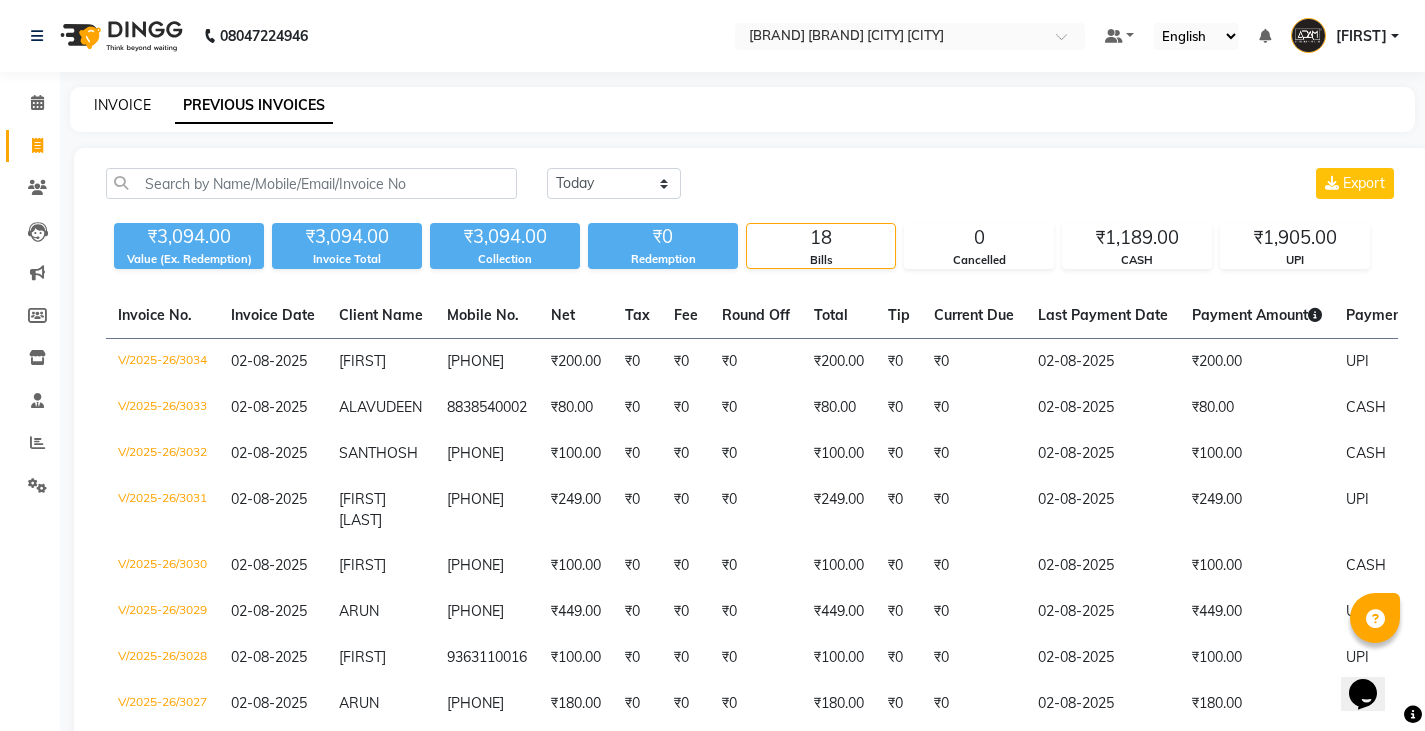 click on "INVOICE" 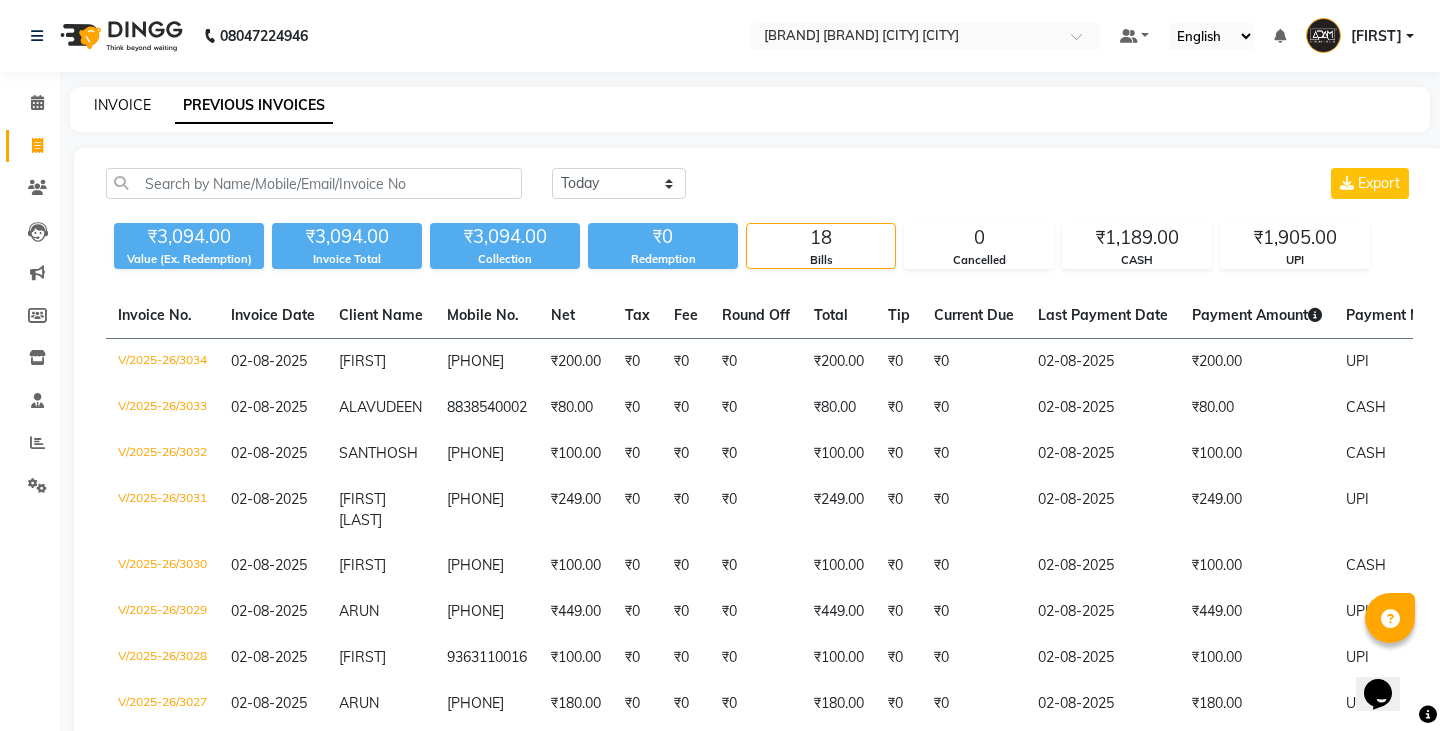 select on "8213" 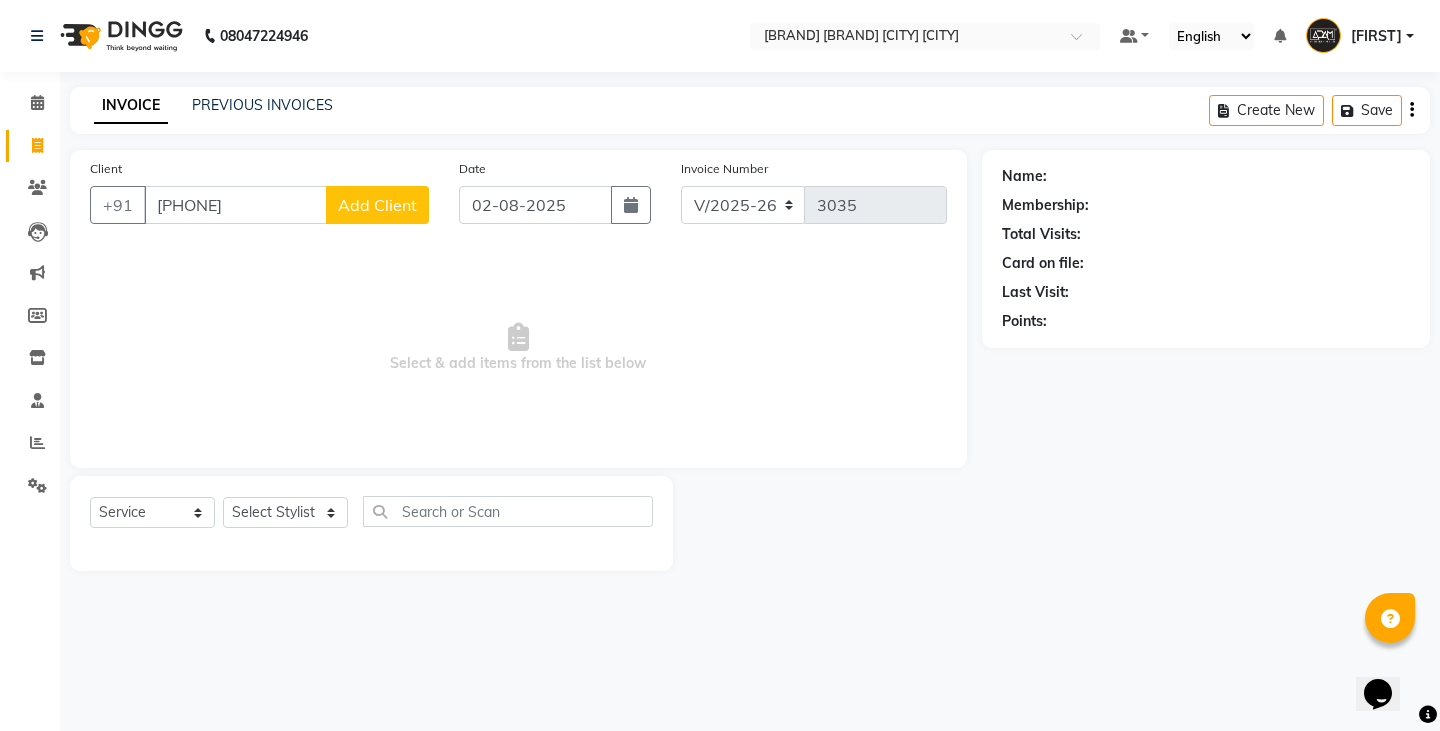 type on "7780389409" 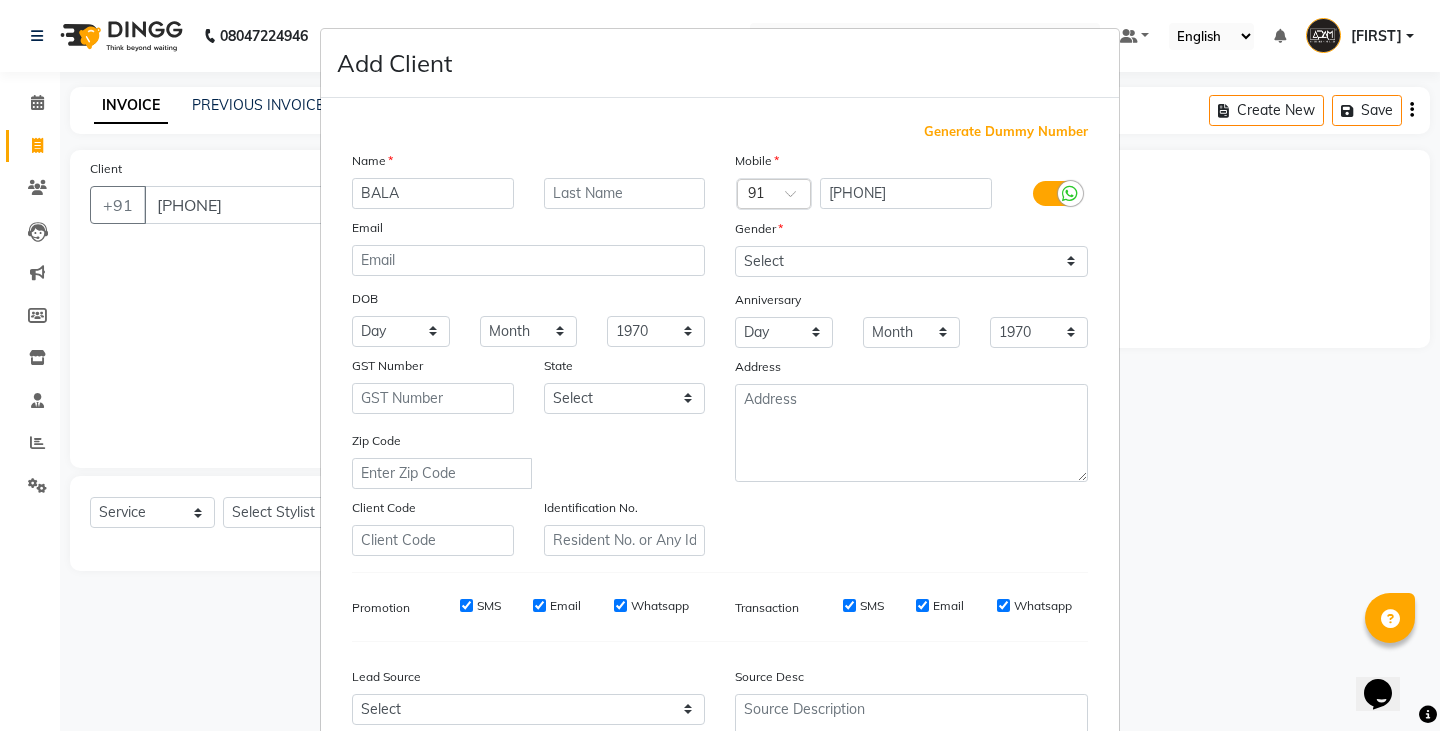 type on "BALA" 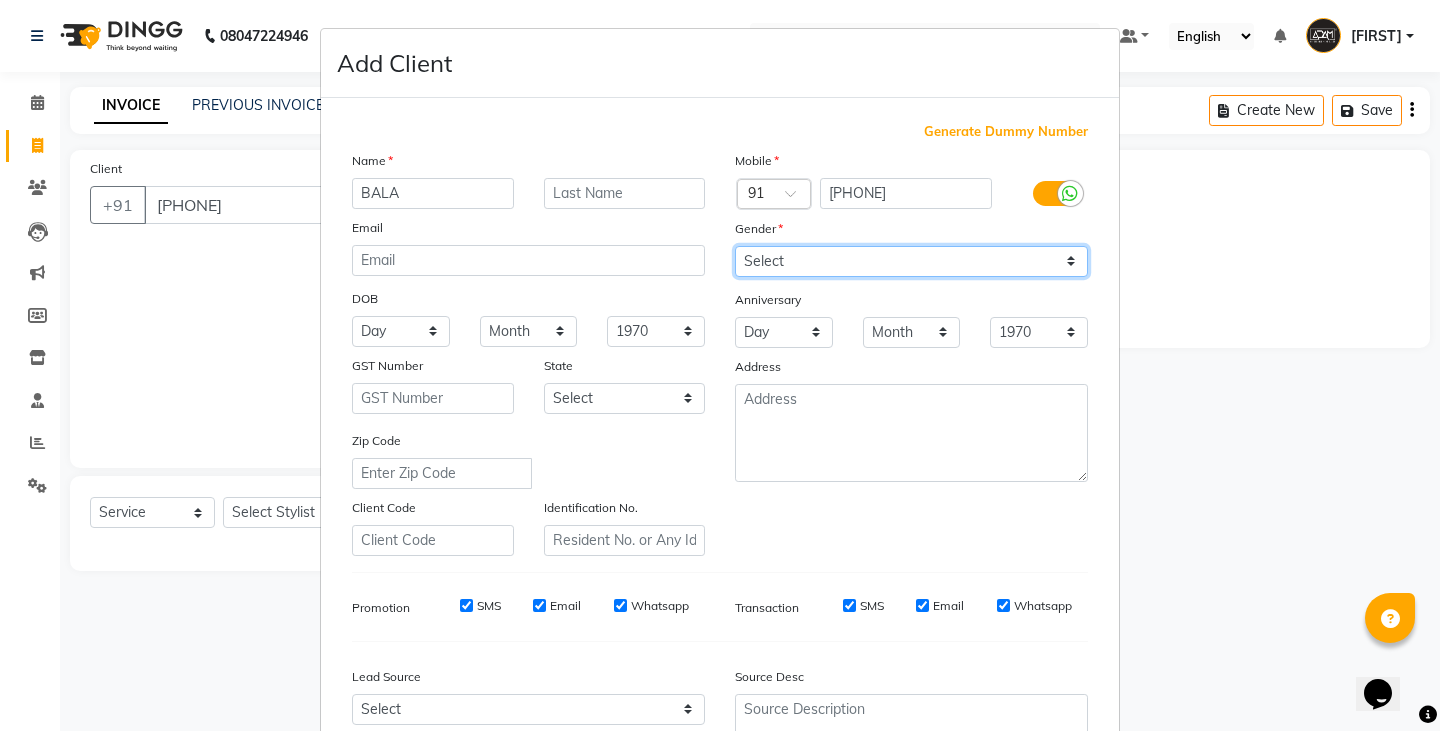 click on "Select Male Female Other Prefer Not To Say" at bounding box center (911, 261) 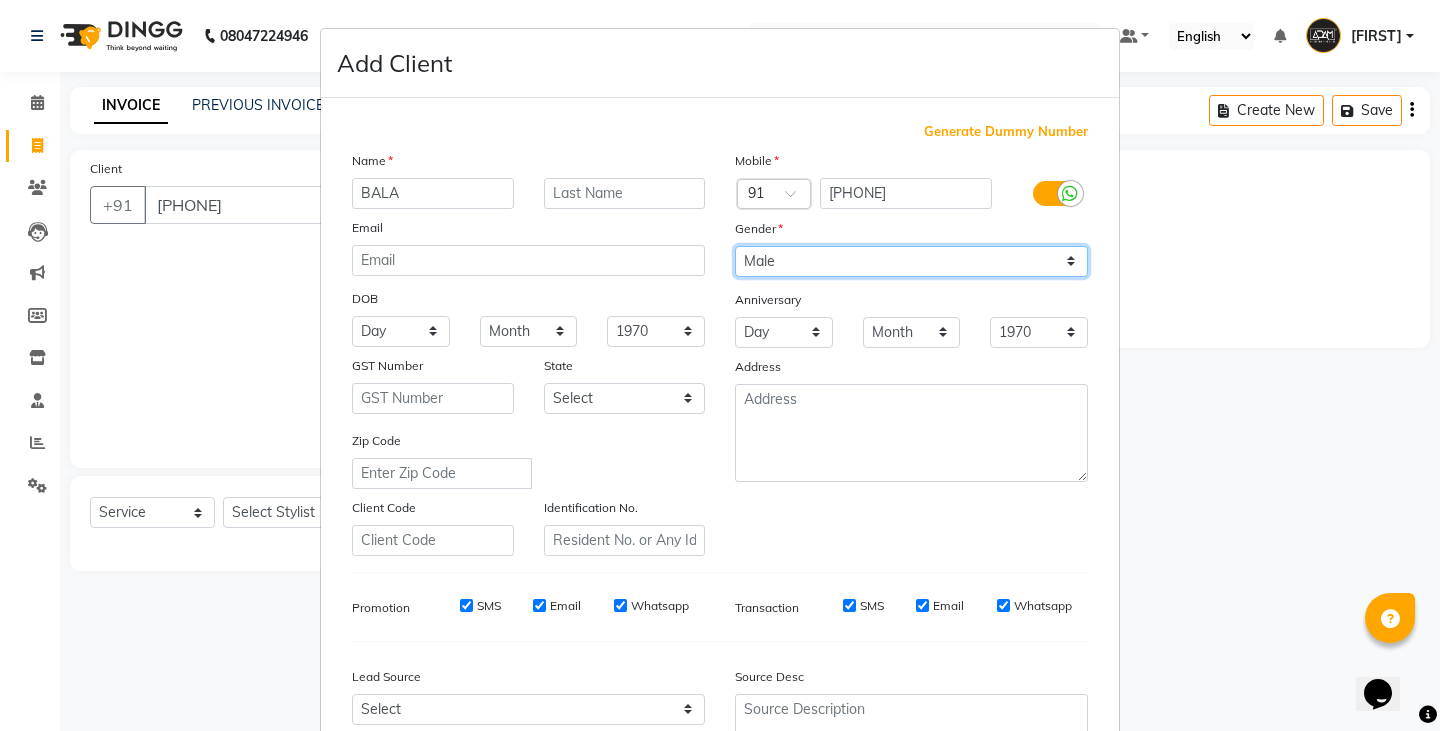 click on "Select Male Female Other Prefer Not To Say" at bounding box center (911, 261) 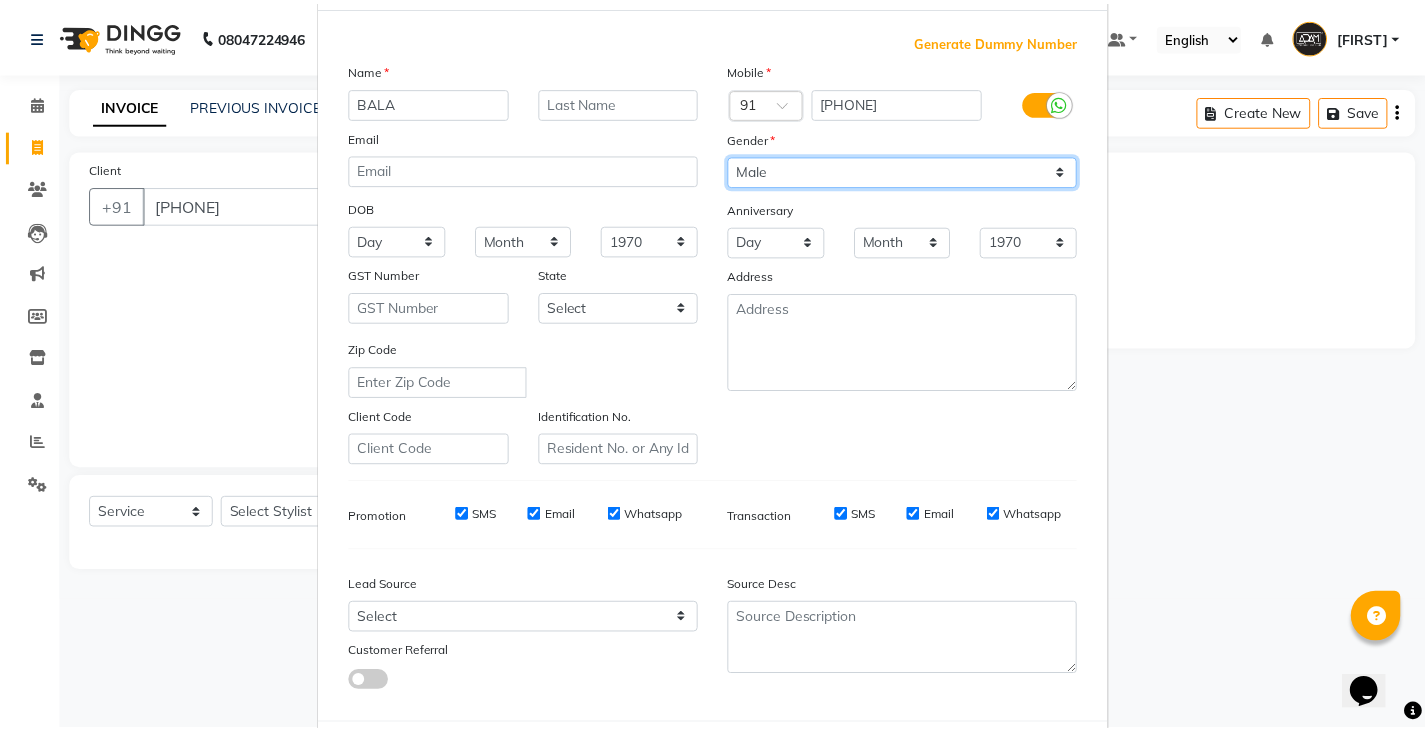 scroll, scrollTop: 192, scrollLeft: 0, axis: vertical 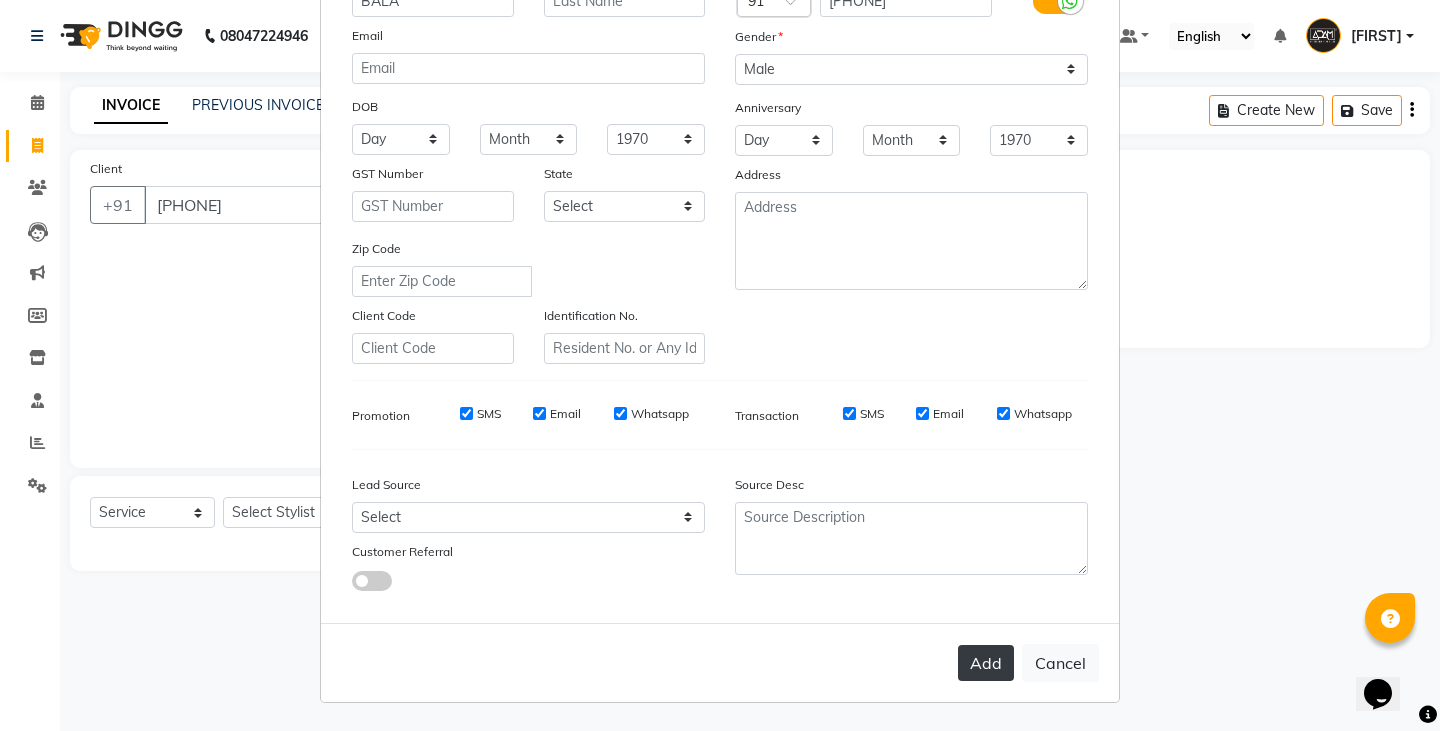 click on "Add" at bounding box center (986, 663) 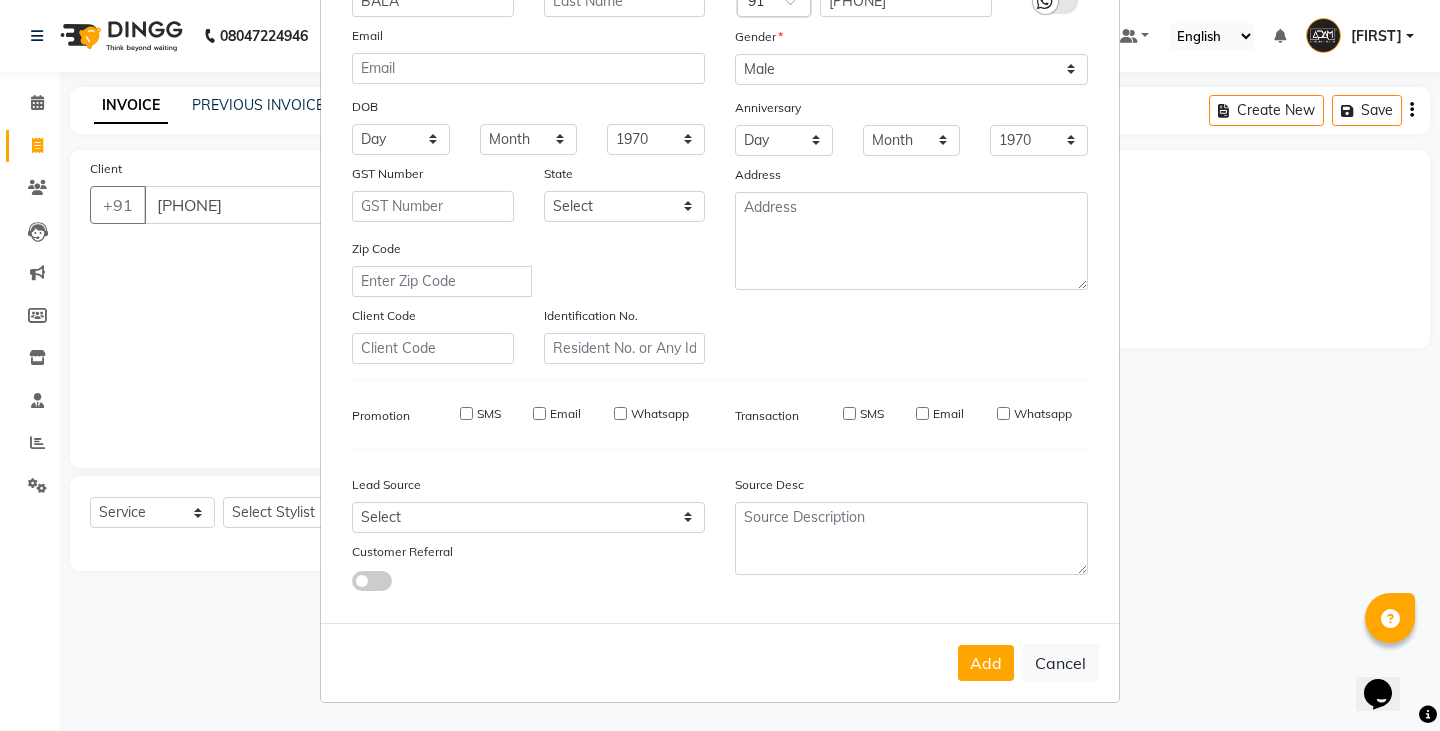 type 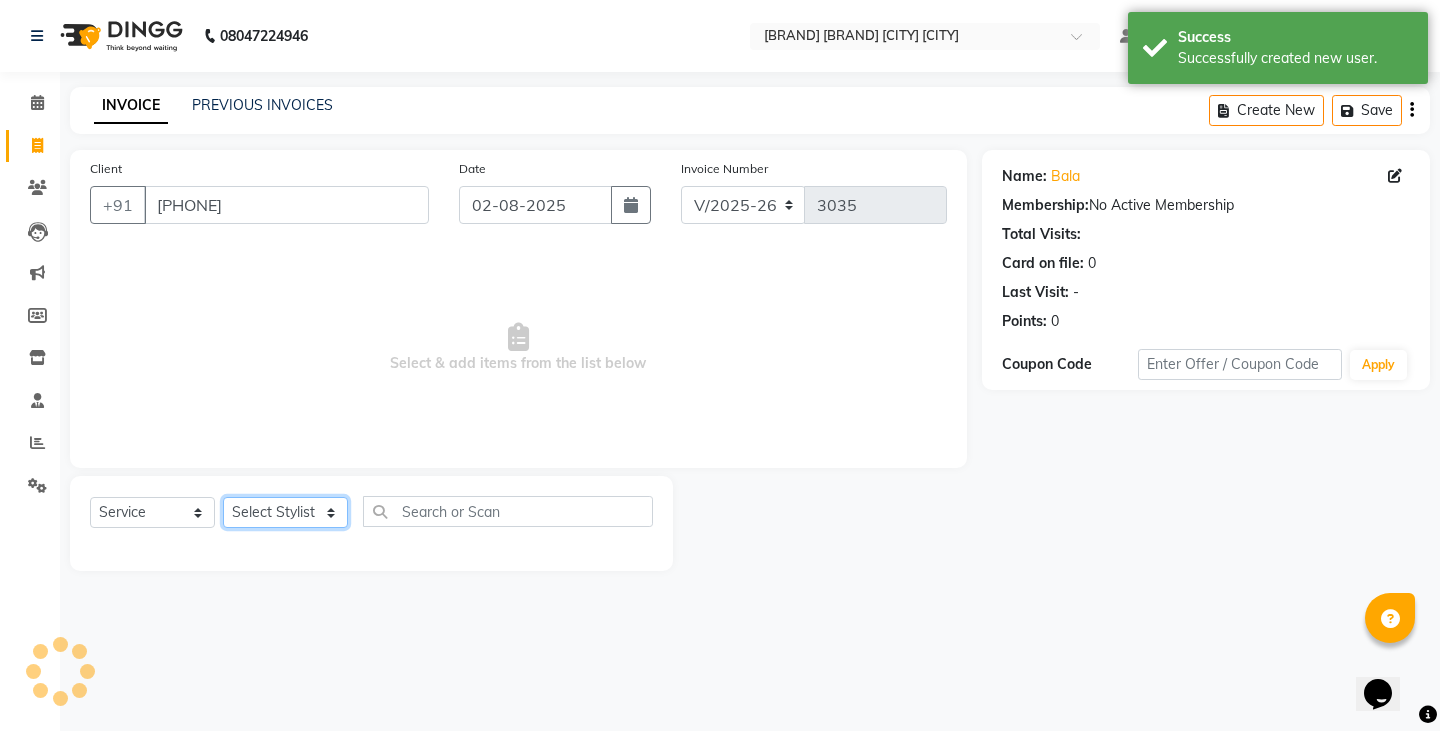 click on "Select Stylist Admin Anish Ovesh Raja SAHIL  SOHAIL SONU" 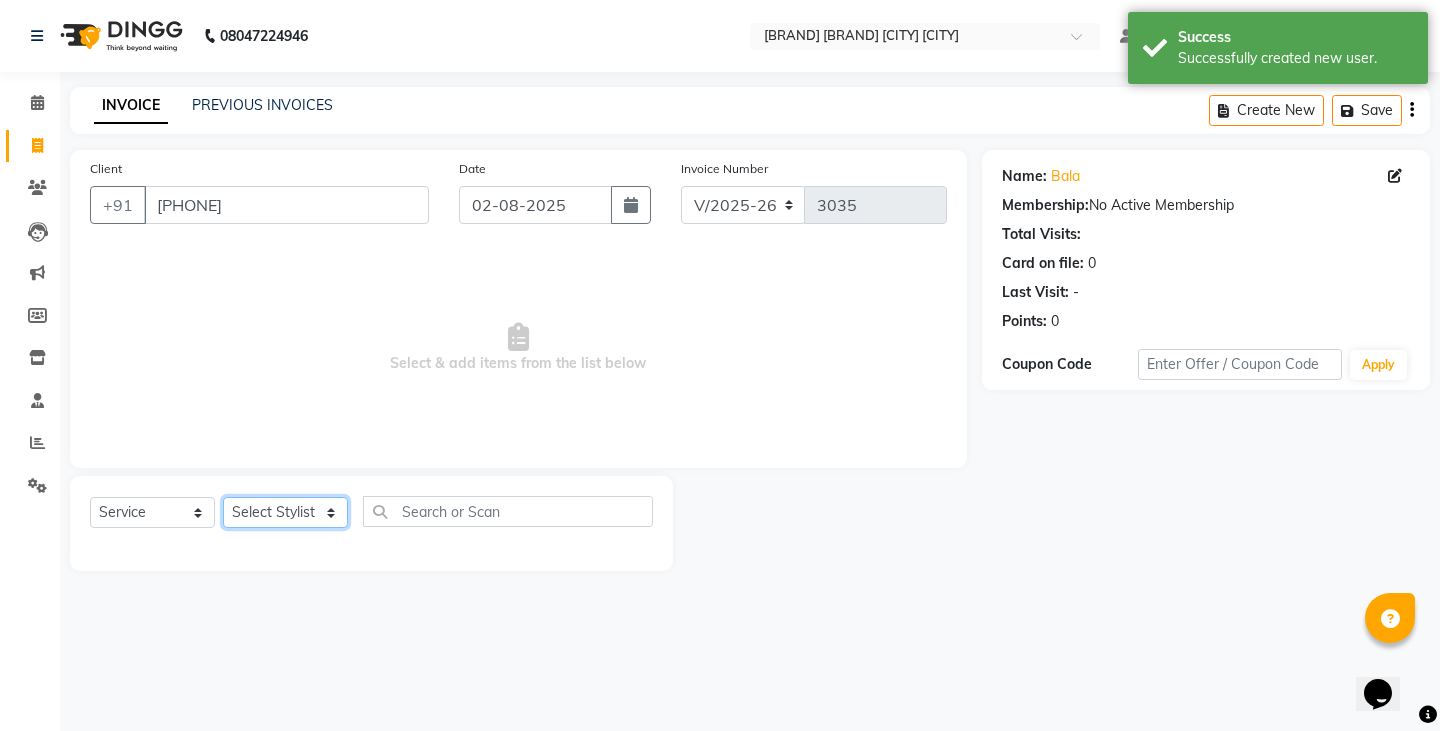 select on "78652" 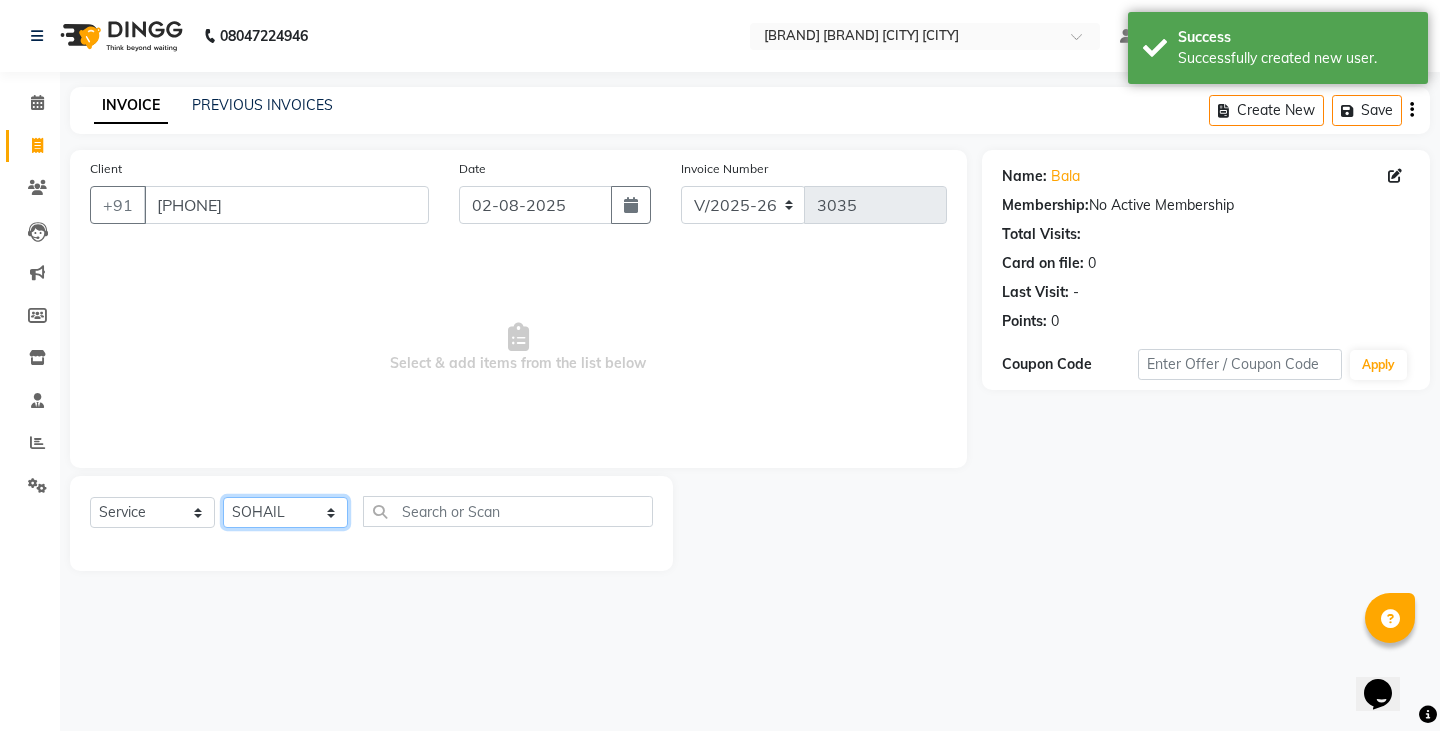 click on "Select Stylist Admin Anish Ovesh Raja SAHIL  SOHAIL SONU" 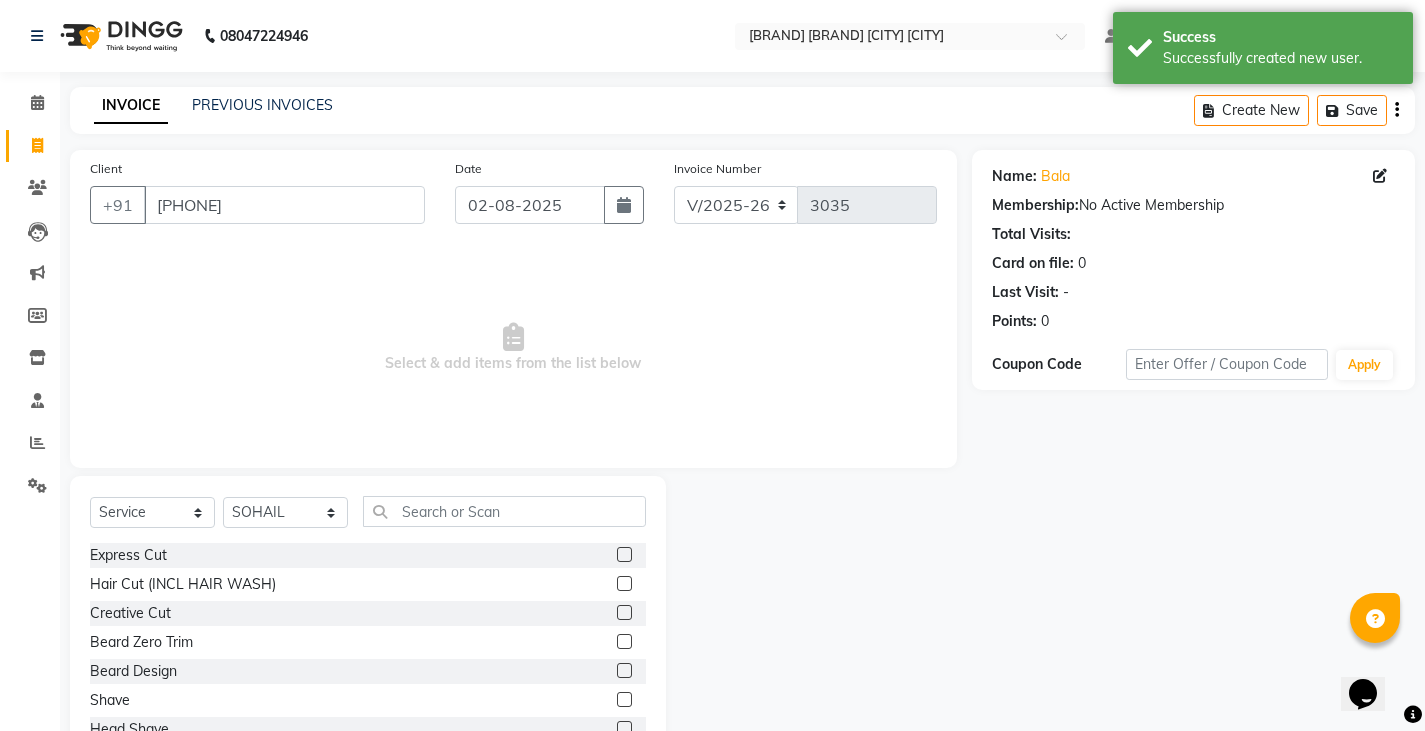 click on "Express Cut" 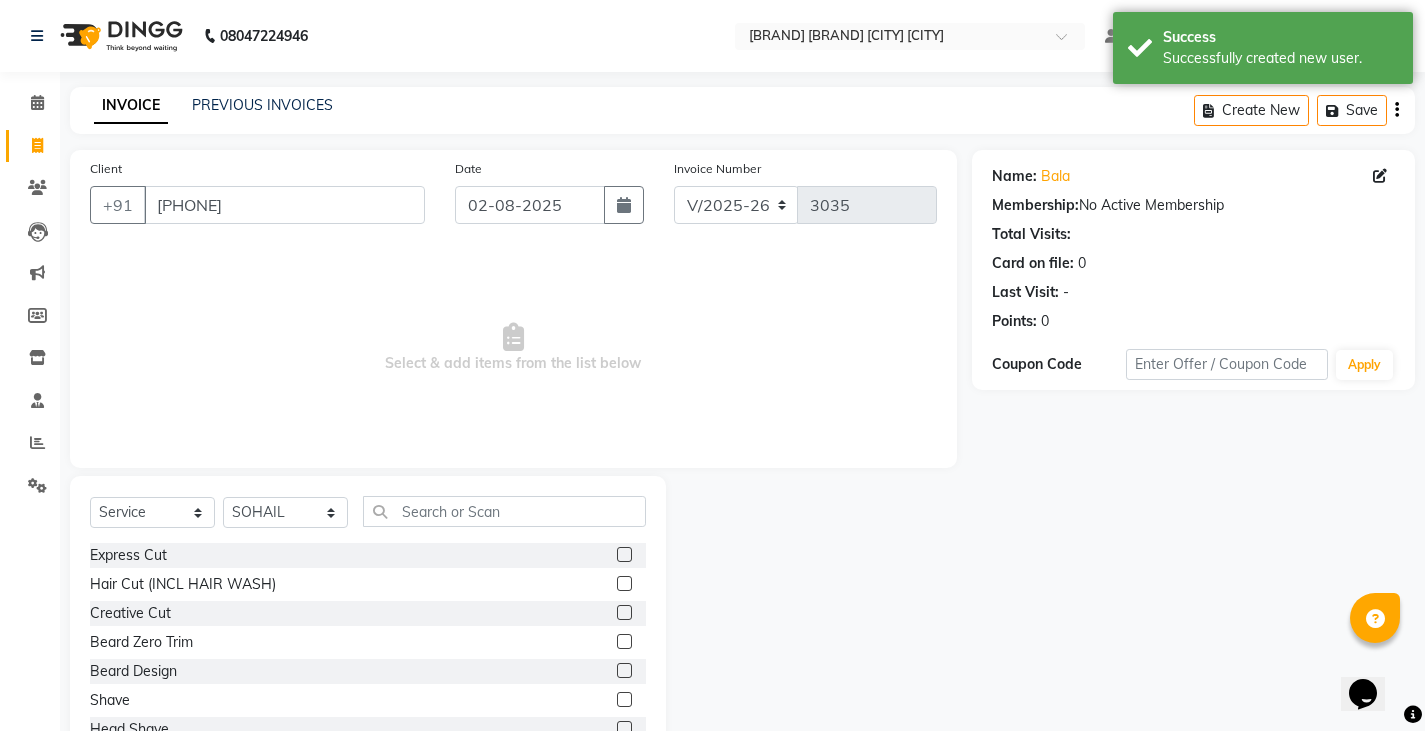 click 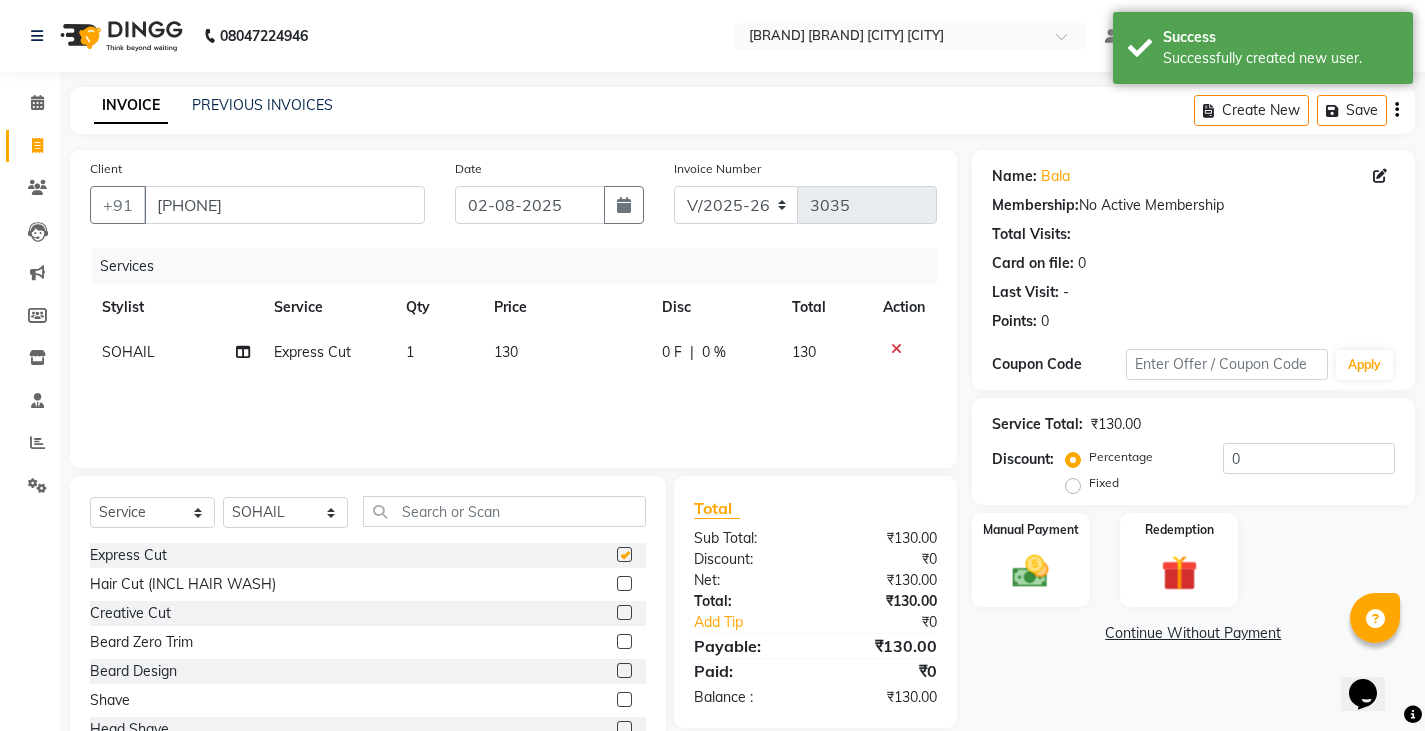 checkbox on "false" 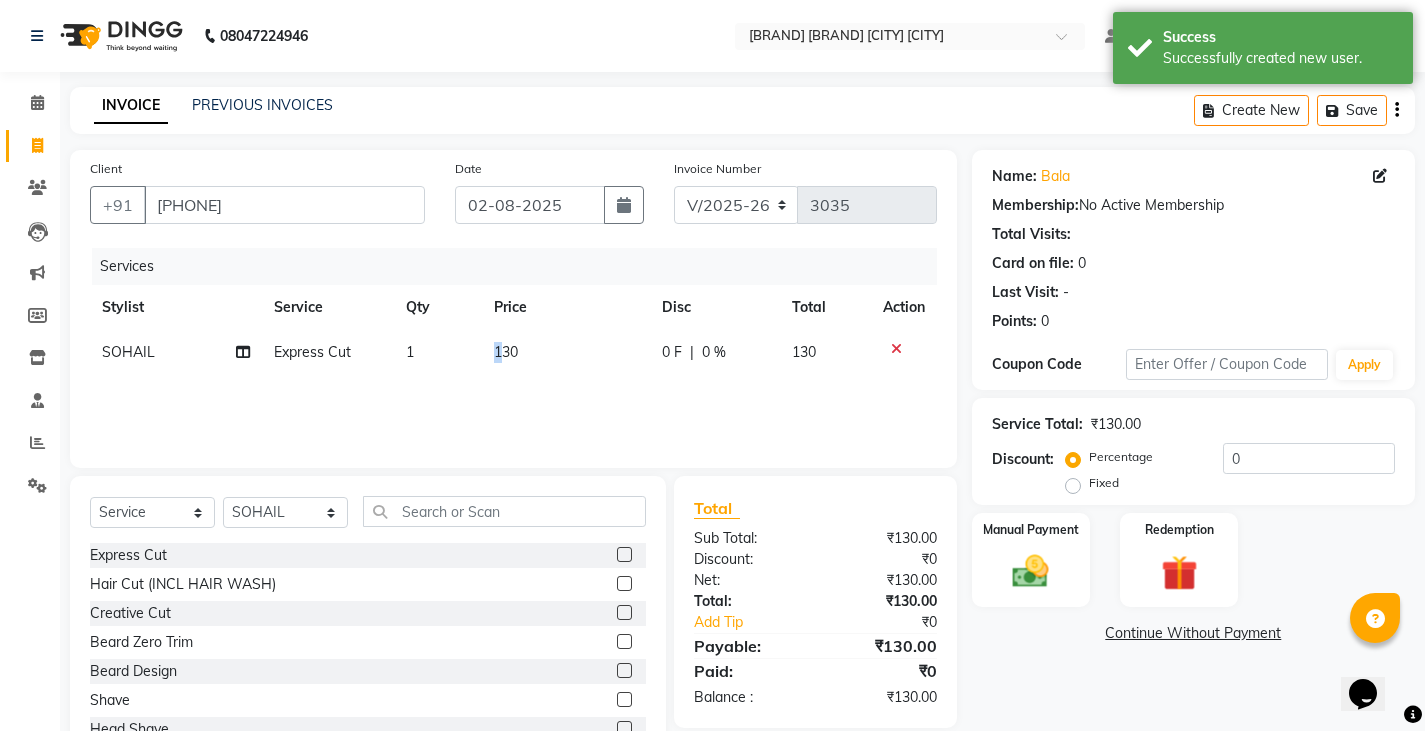 click on "130" 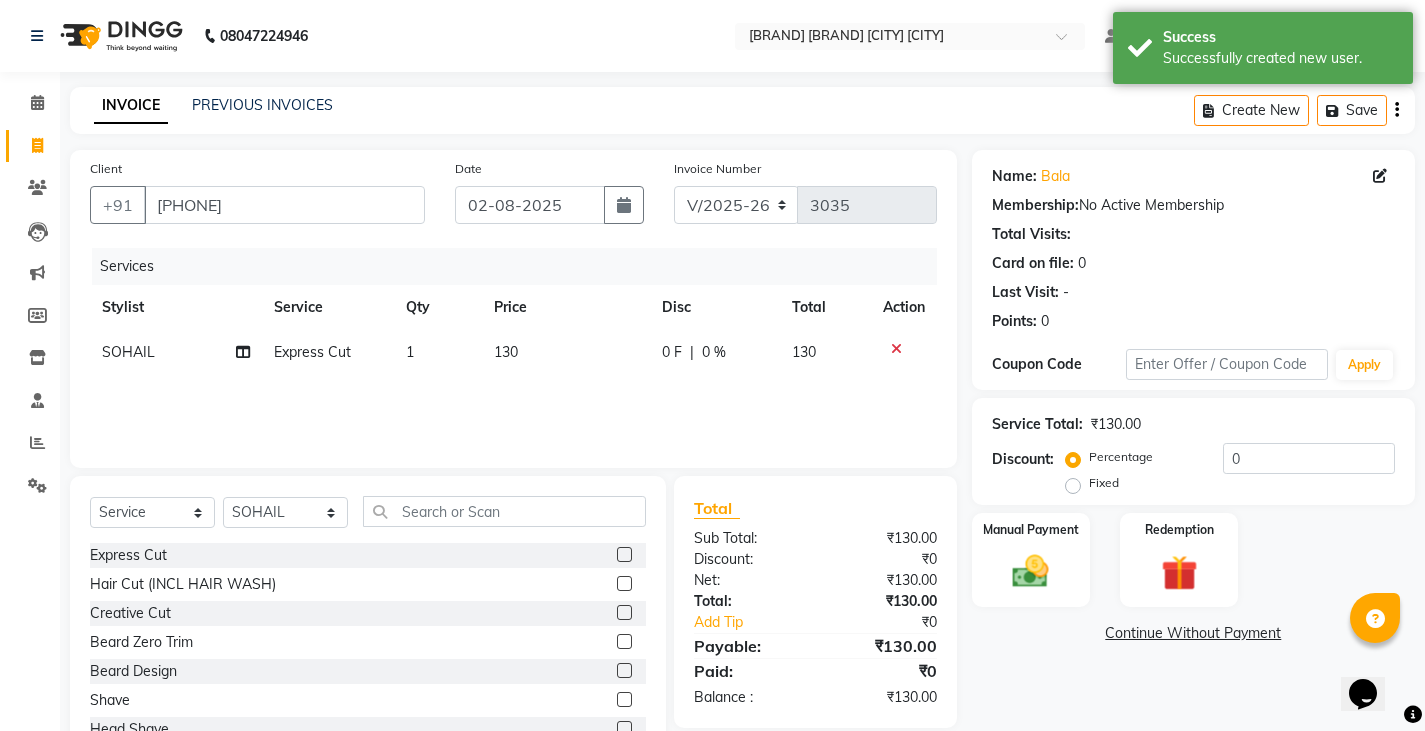 select on "78652" 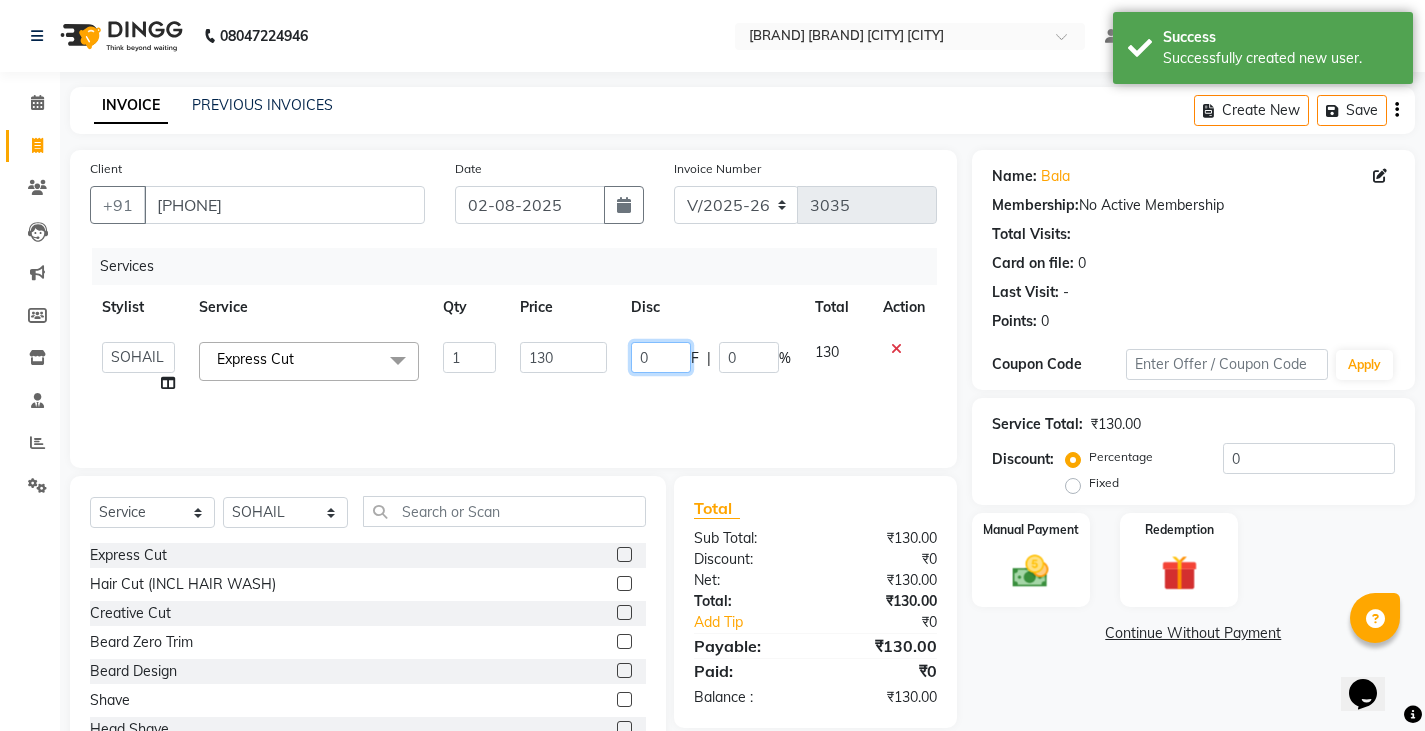 click on "0" 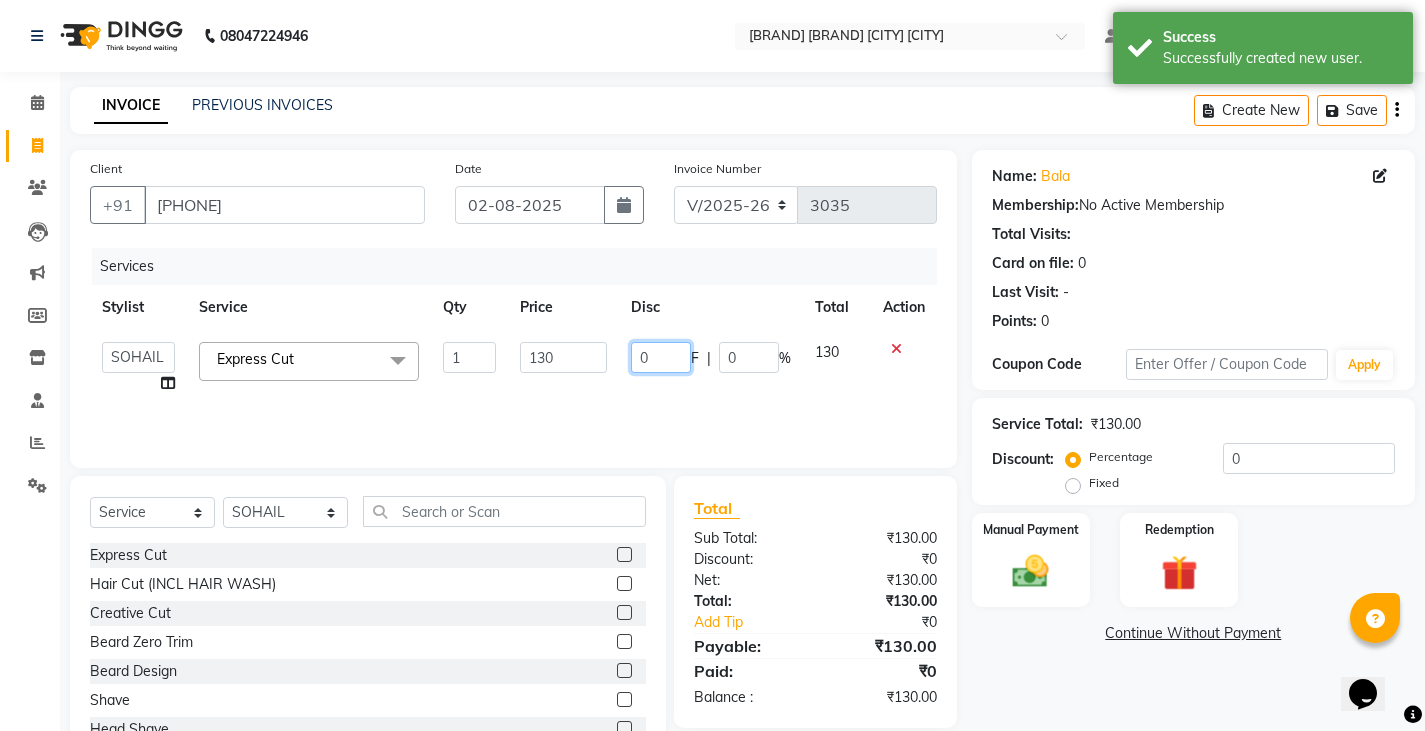 type on "30" 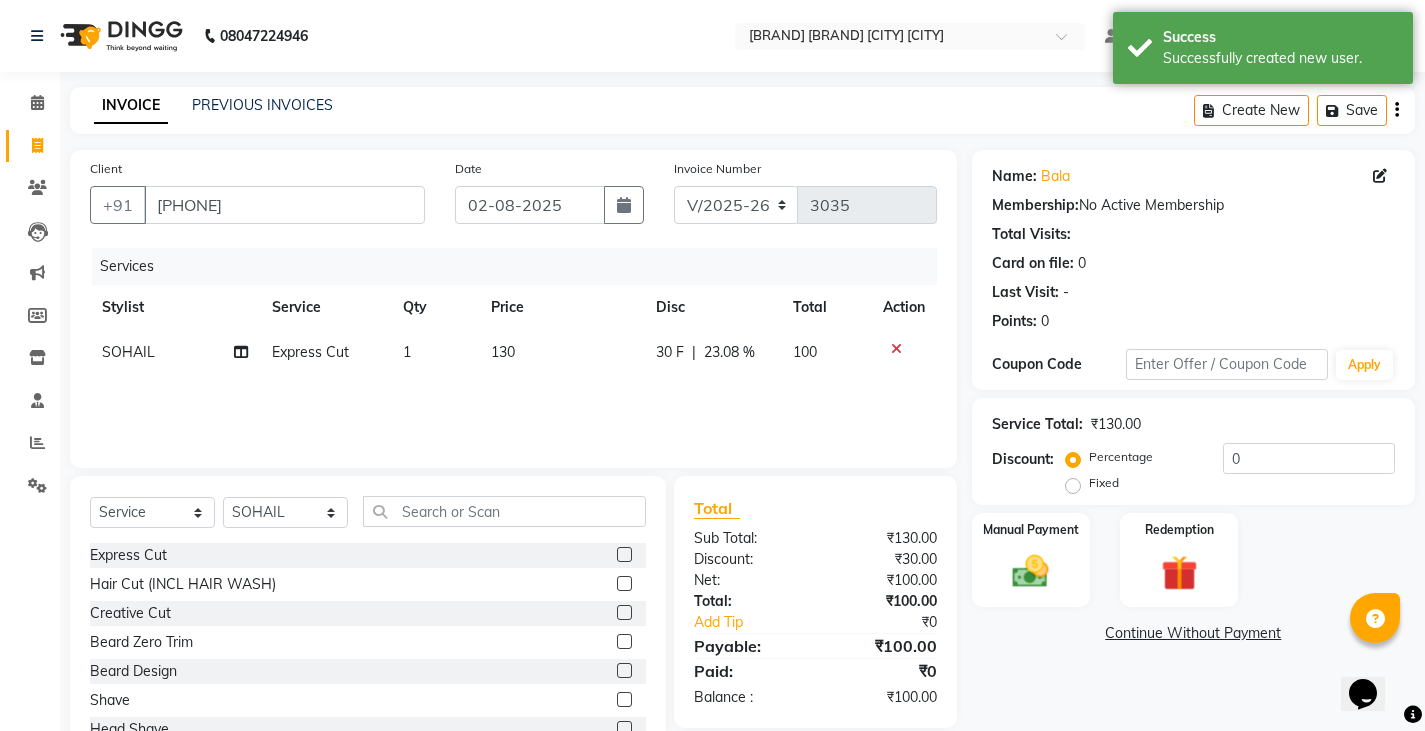 click on "Services Stylist Service Qty Price Disc Total Action SOHAIL Express Cut 1 130 30 F | 23.08 % 100" 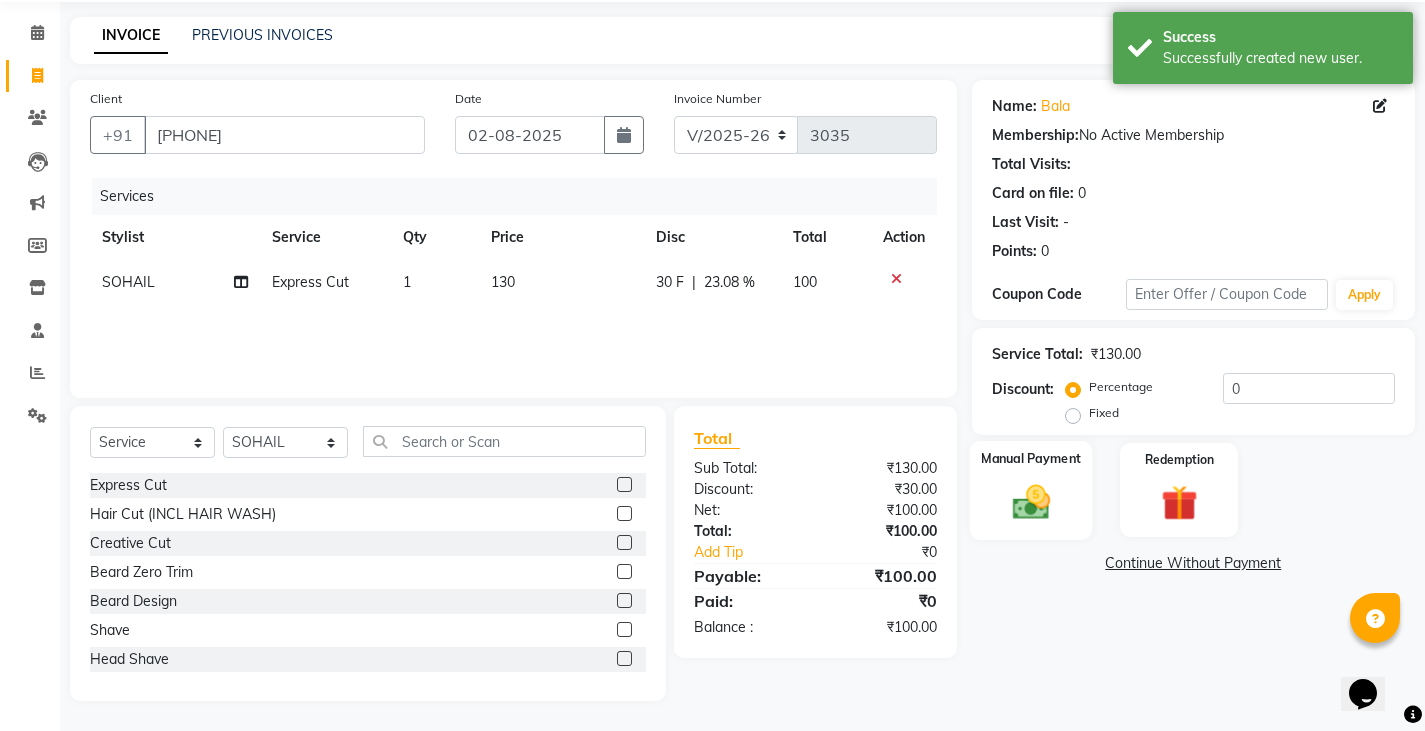 click 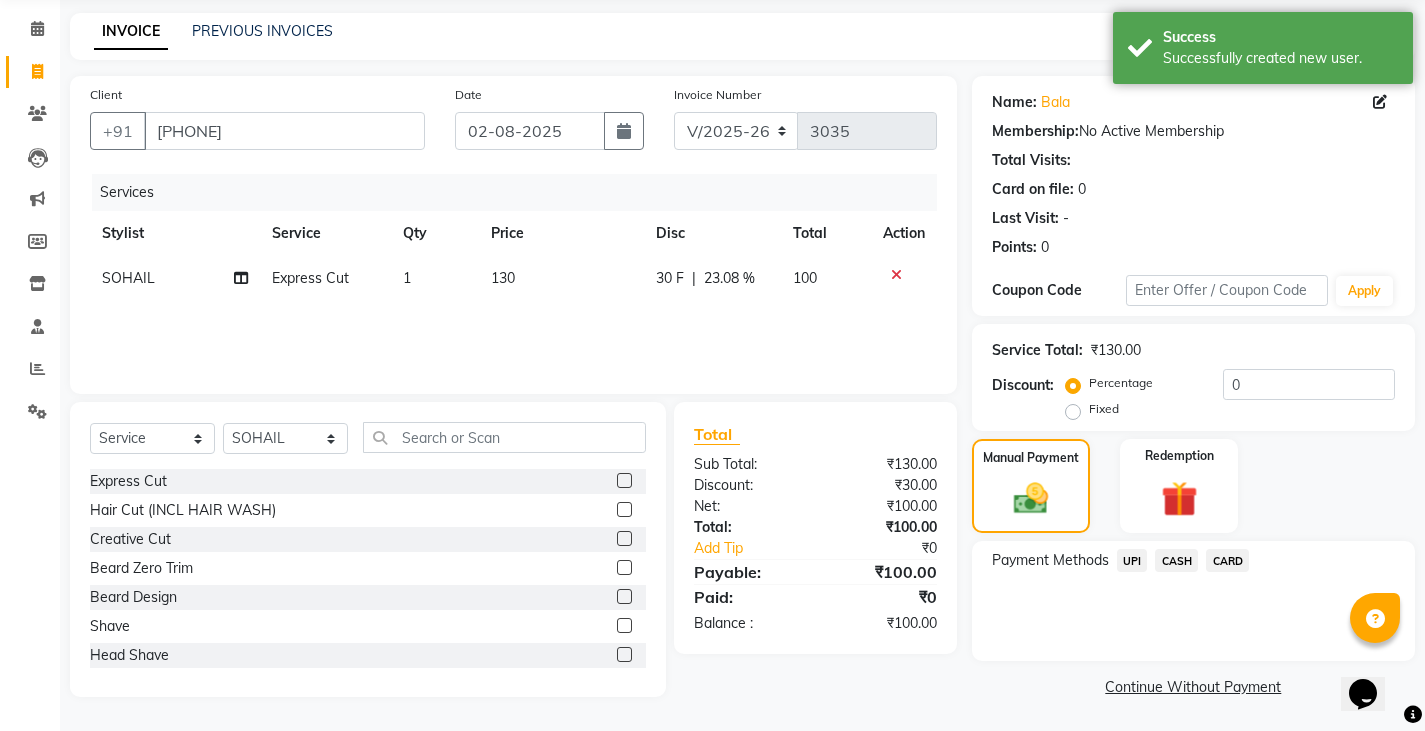 scroll, scrollTop: 75, scrollLeft: 0, axis: vertical 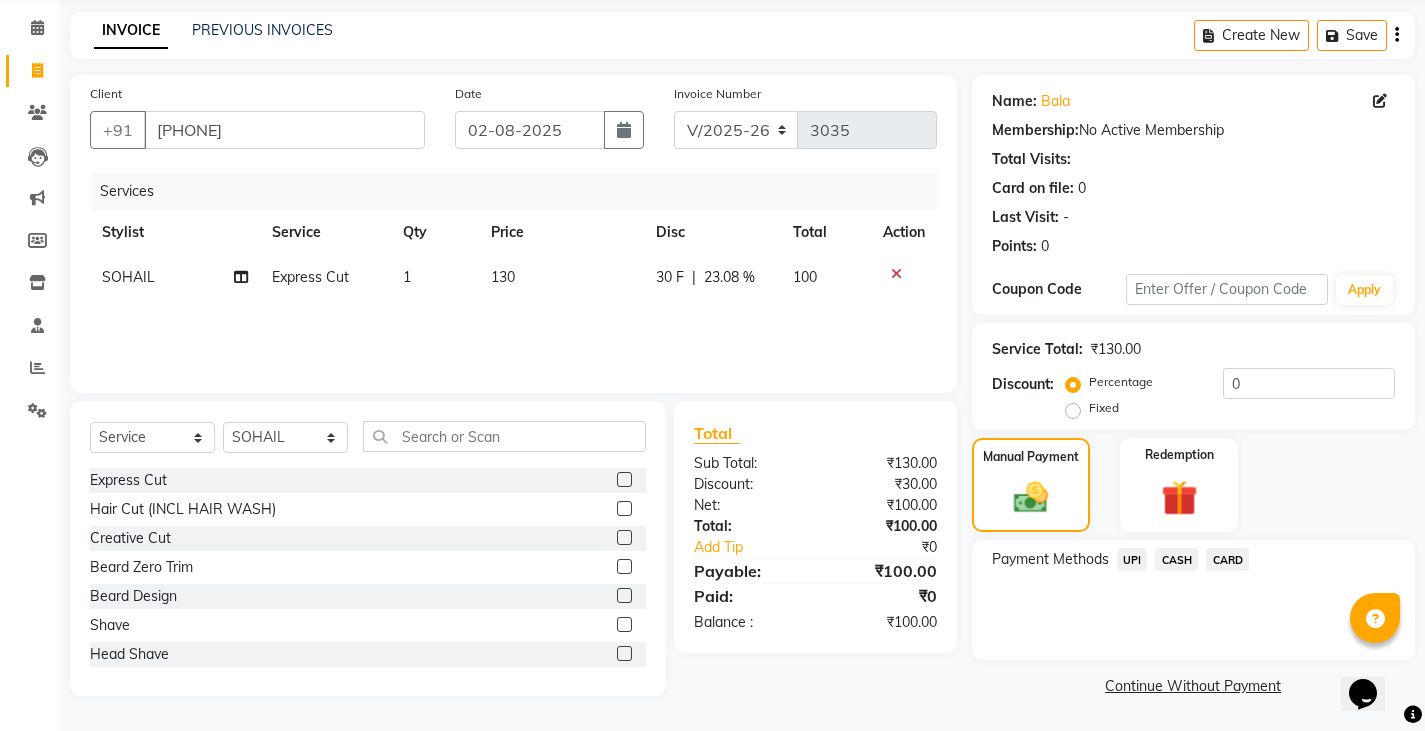 click on "UPI" 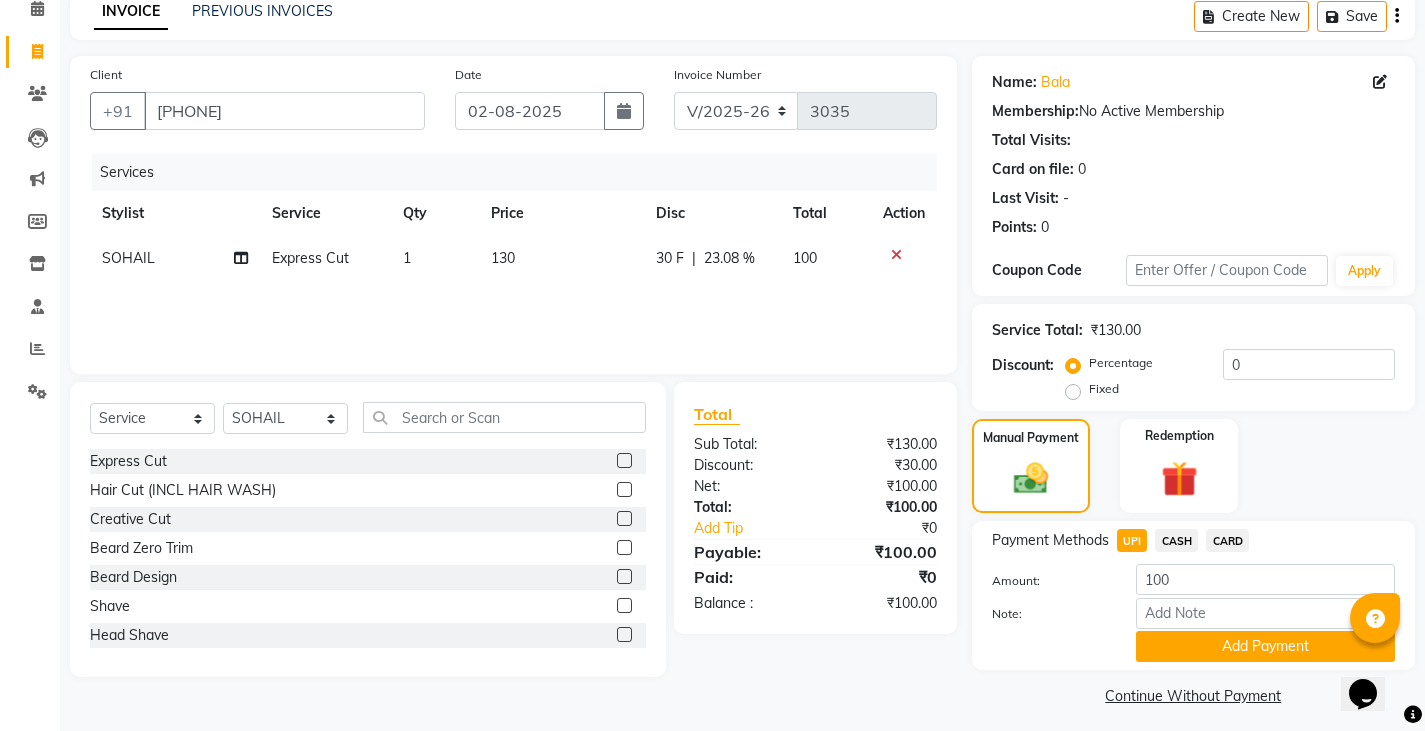 scroll, scrollTop: 104, scrollLeft: 0, axis: vertical 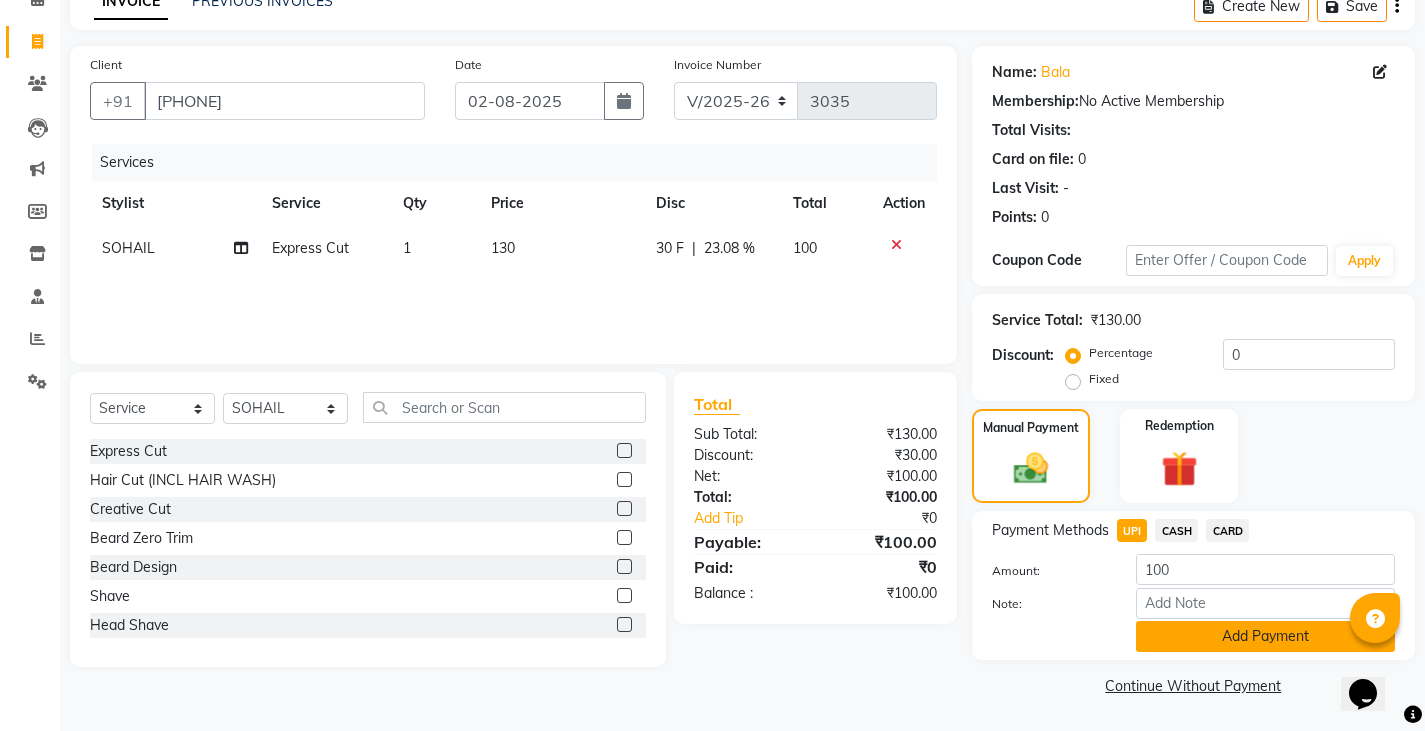 click on "Add Payment" 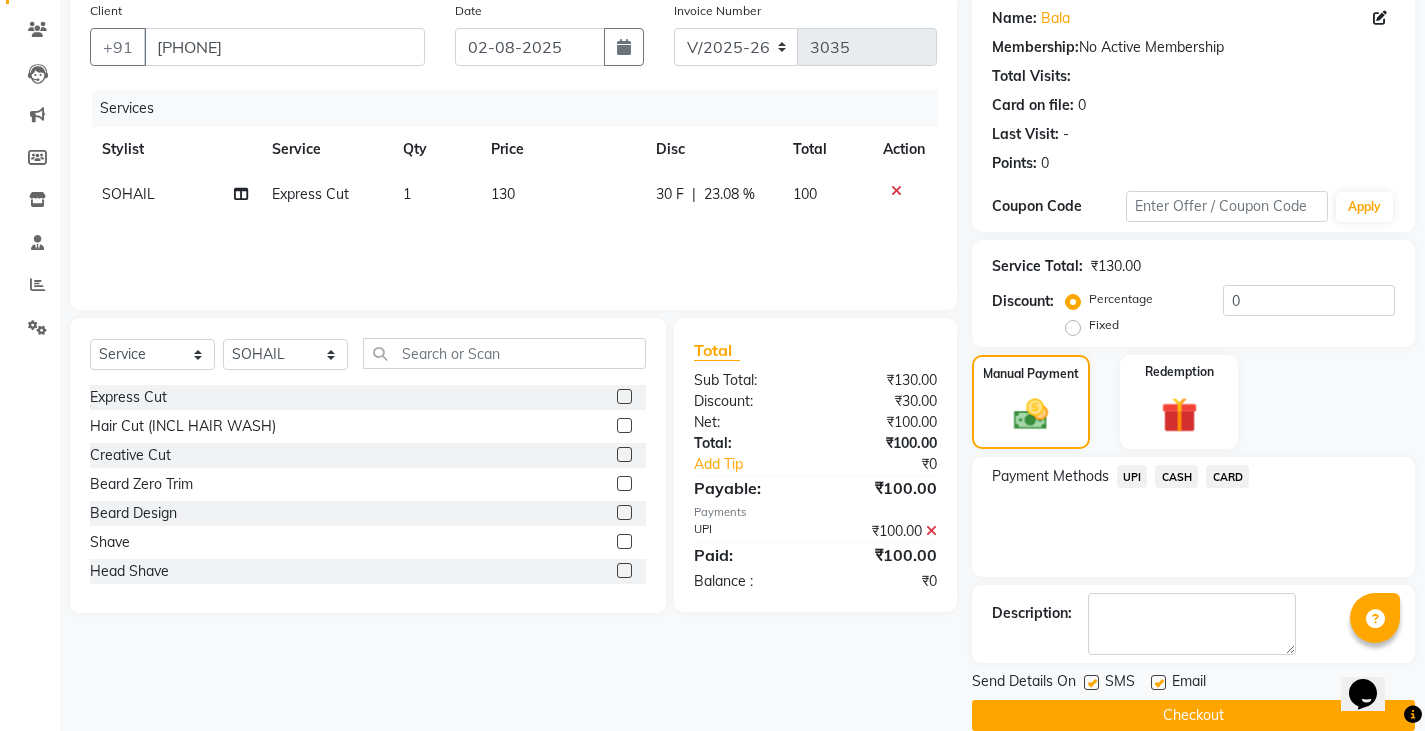 scroll, scrollTop: 188, scrollLeft: 0, axis: vertical 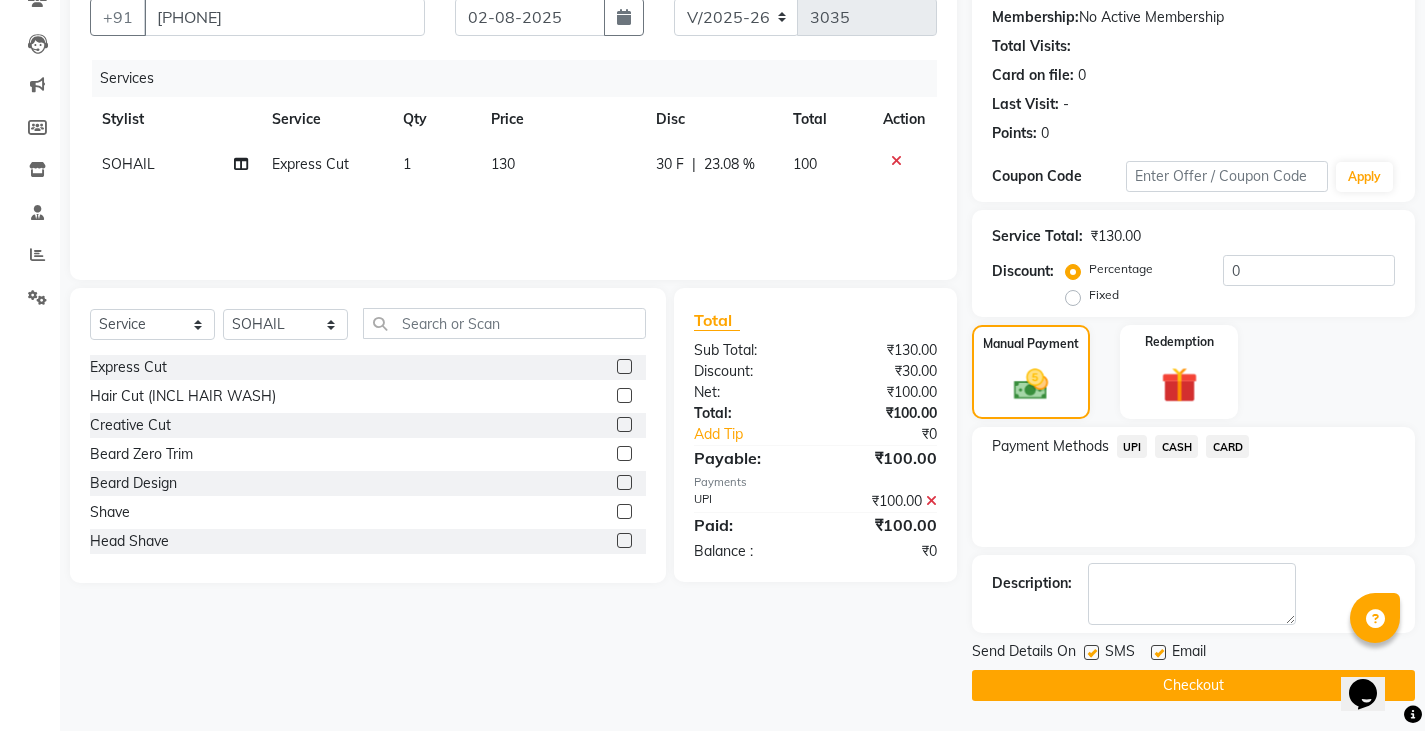 click on "Checkout" 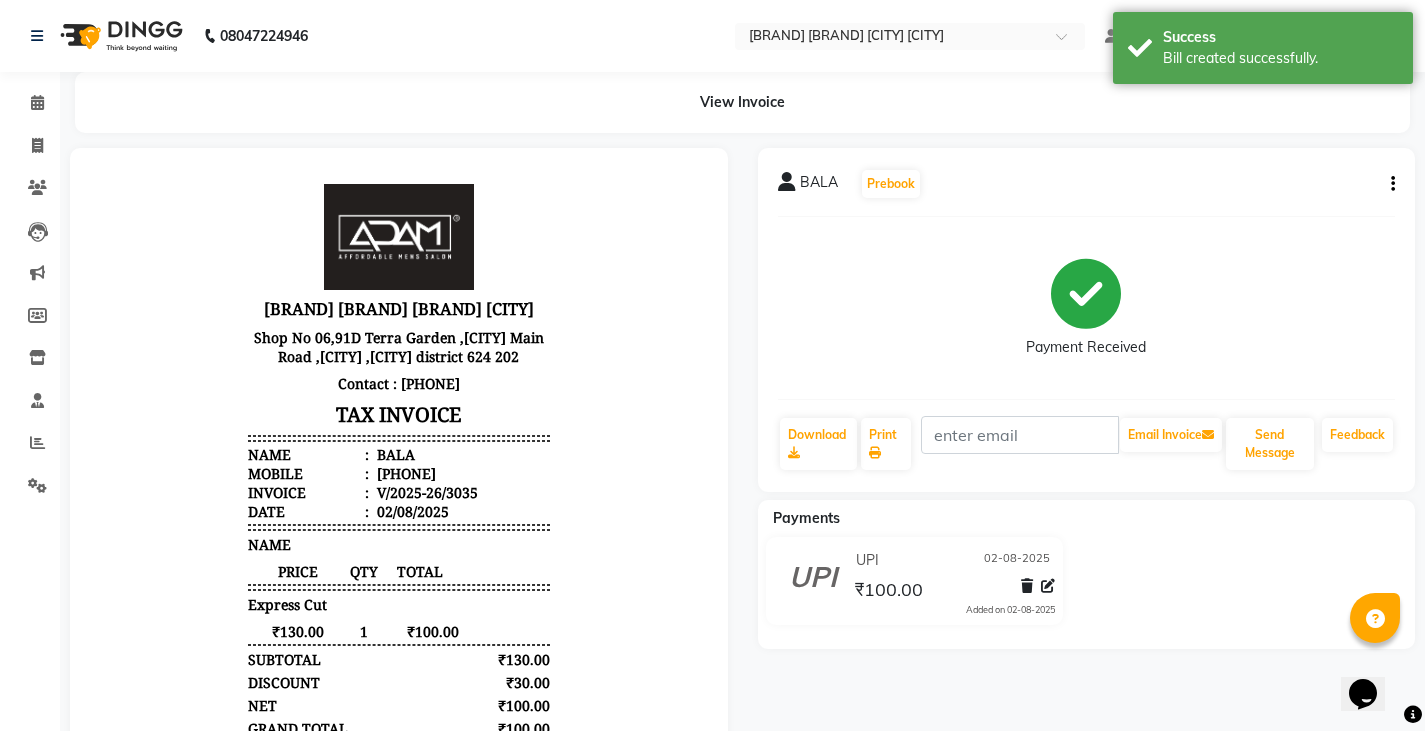 scroll, scrollTop: 0, scrollLeft: 0, axis: both 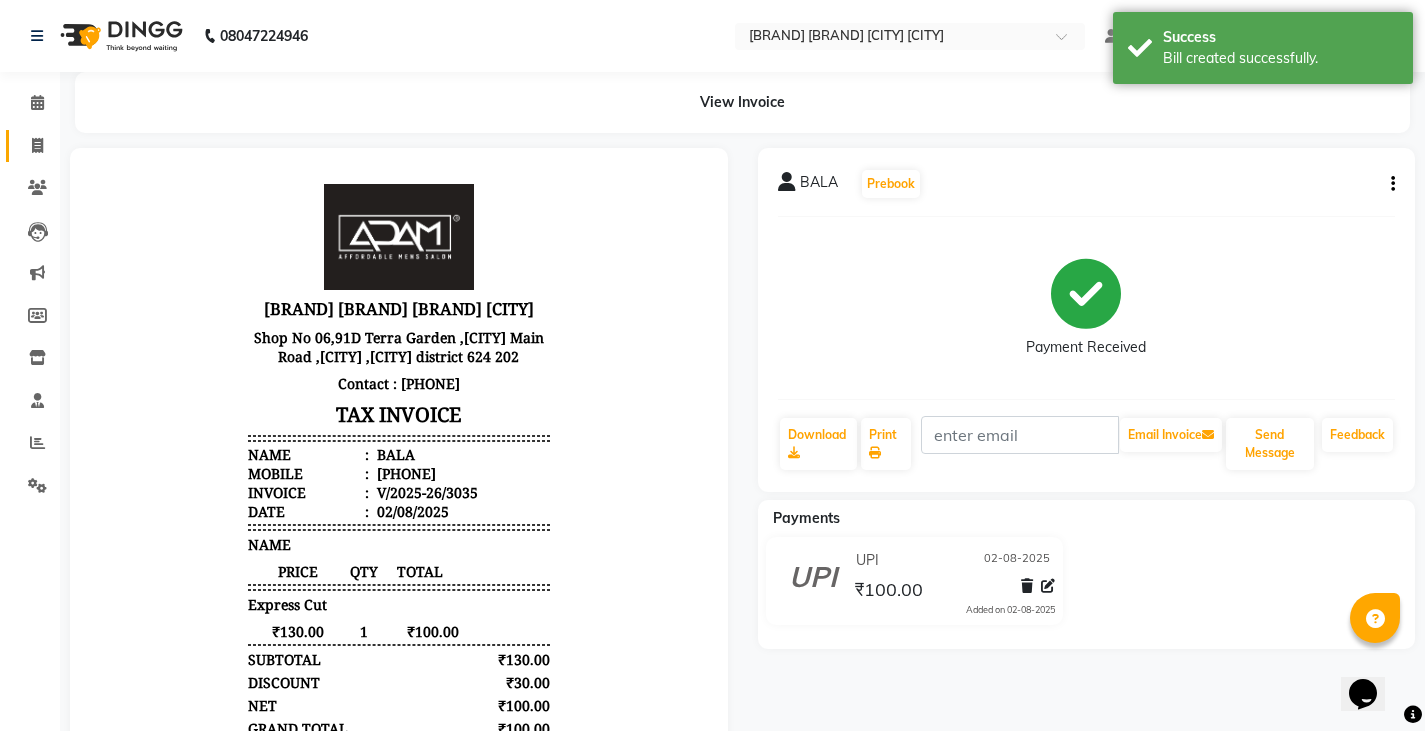 click 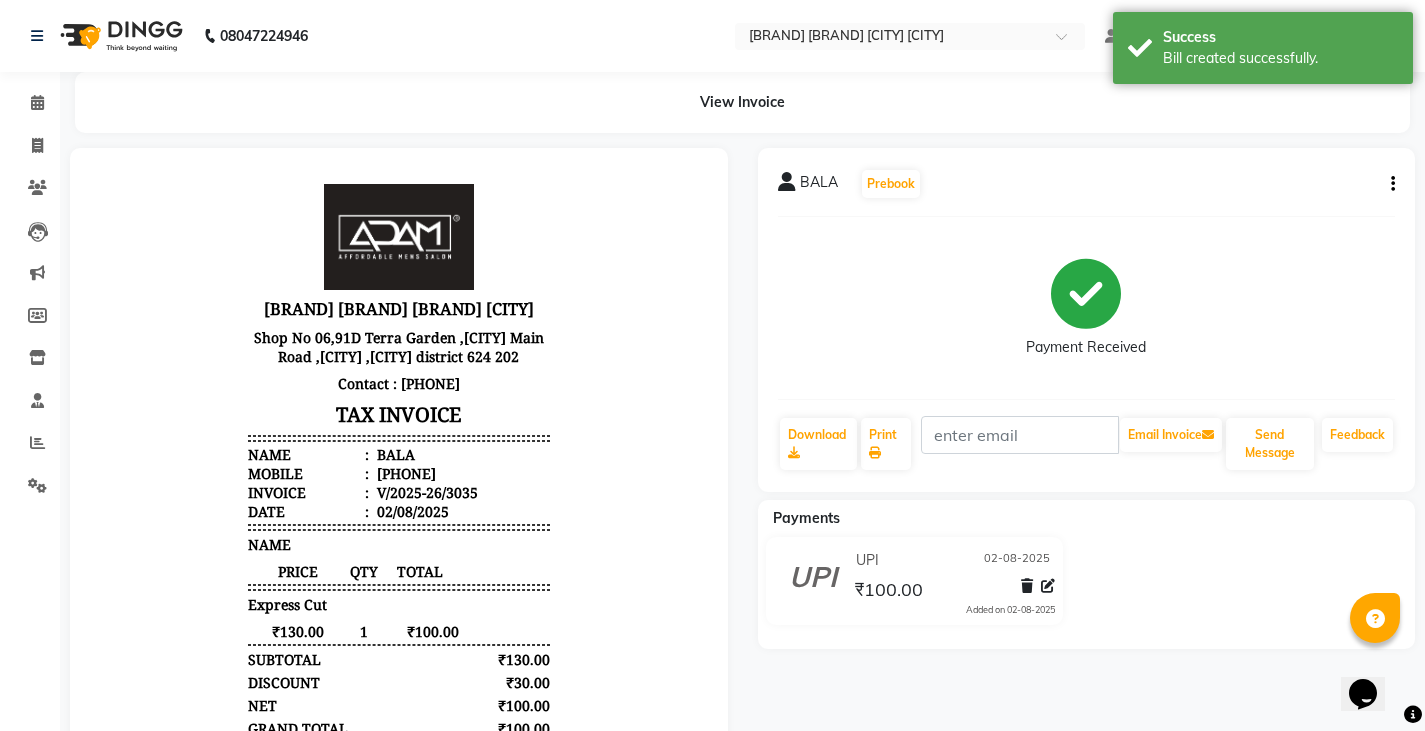 select on "service" 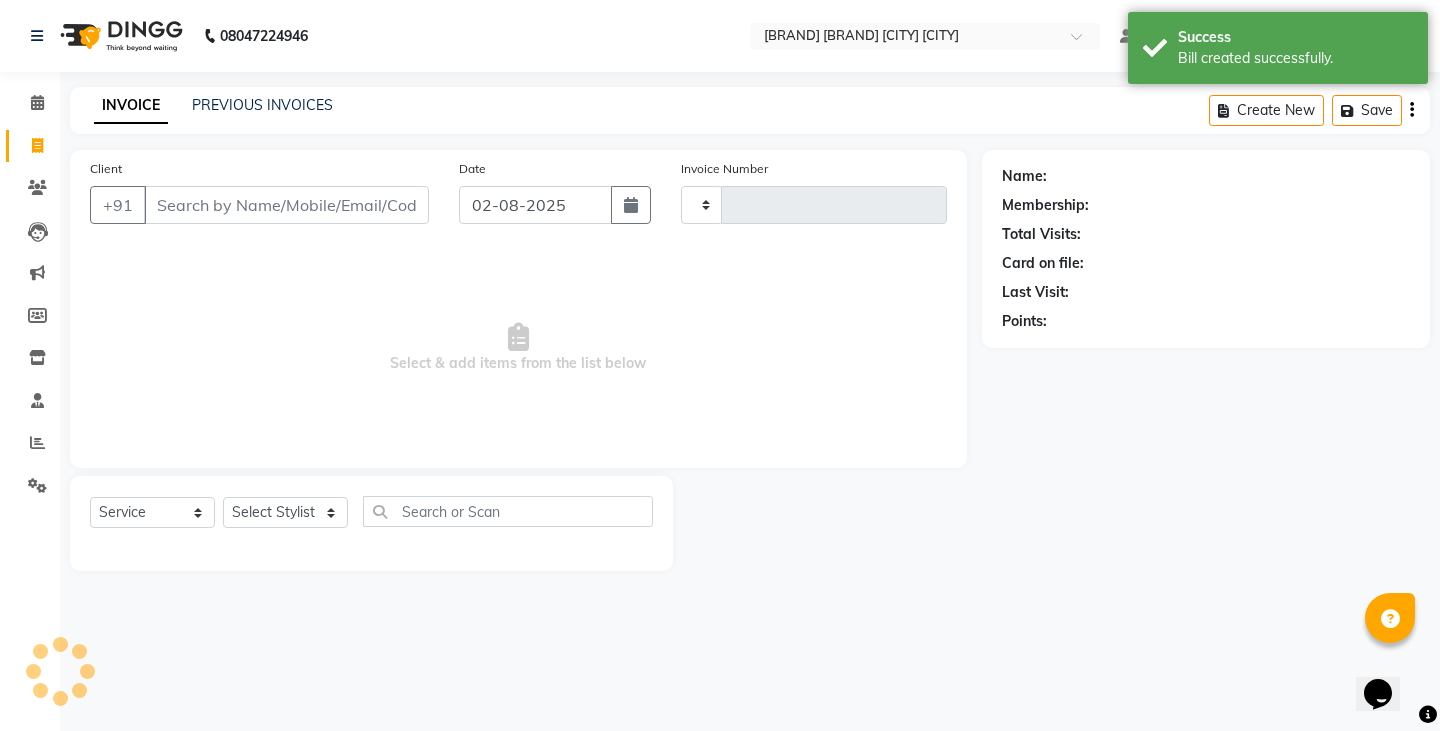 type on "3036" 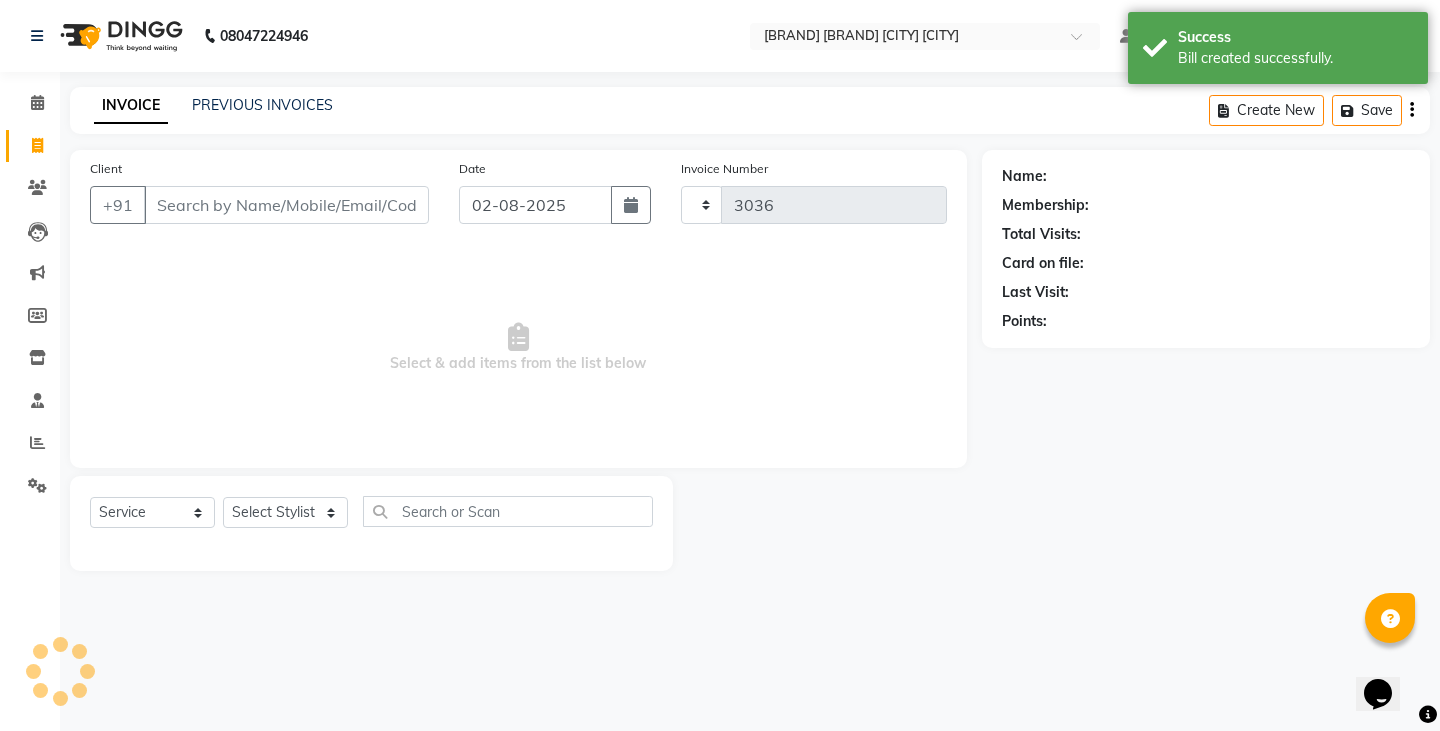 select on "8213" 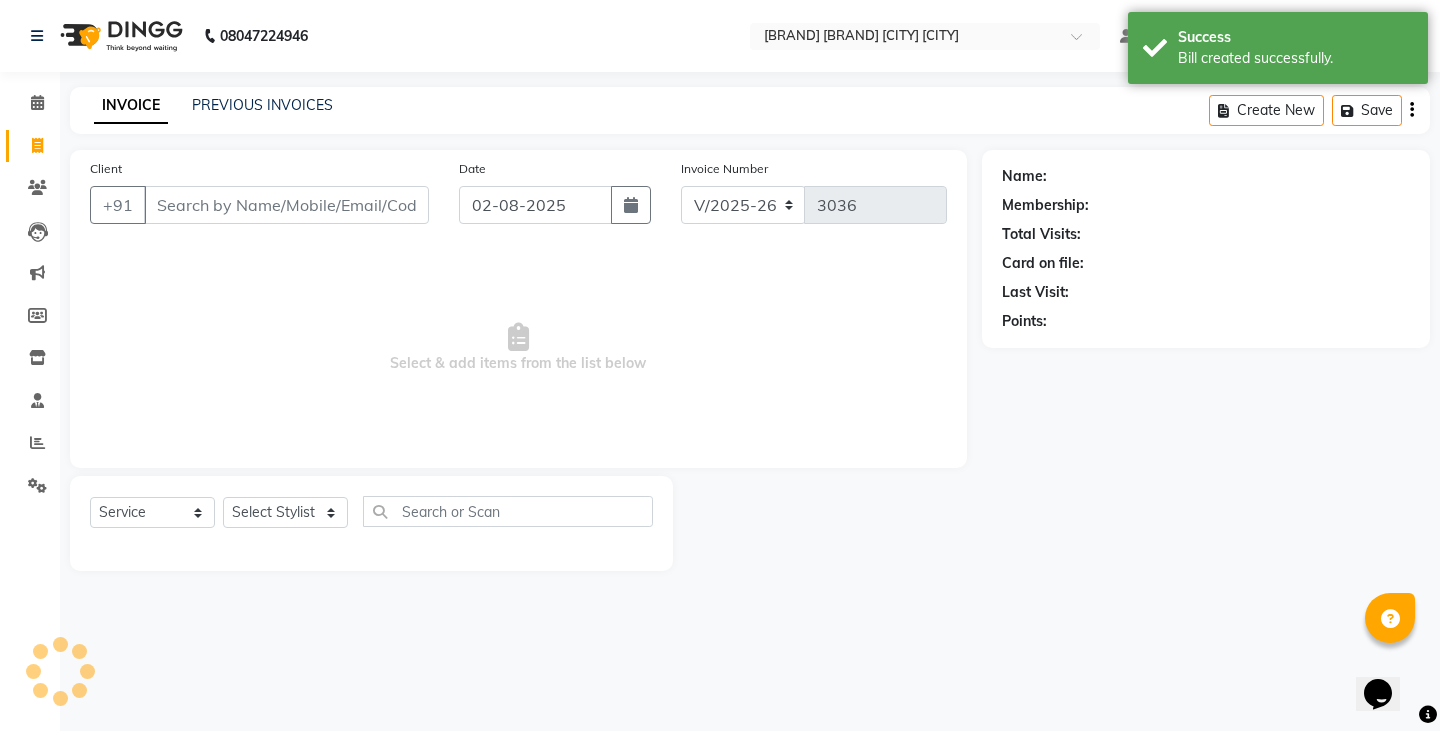 click on "Client" at bounding box center (286, 205) 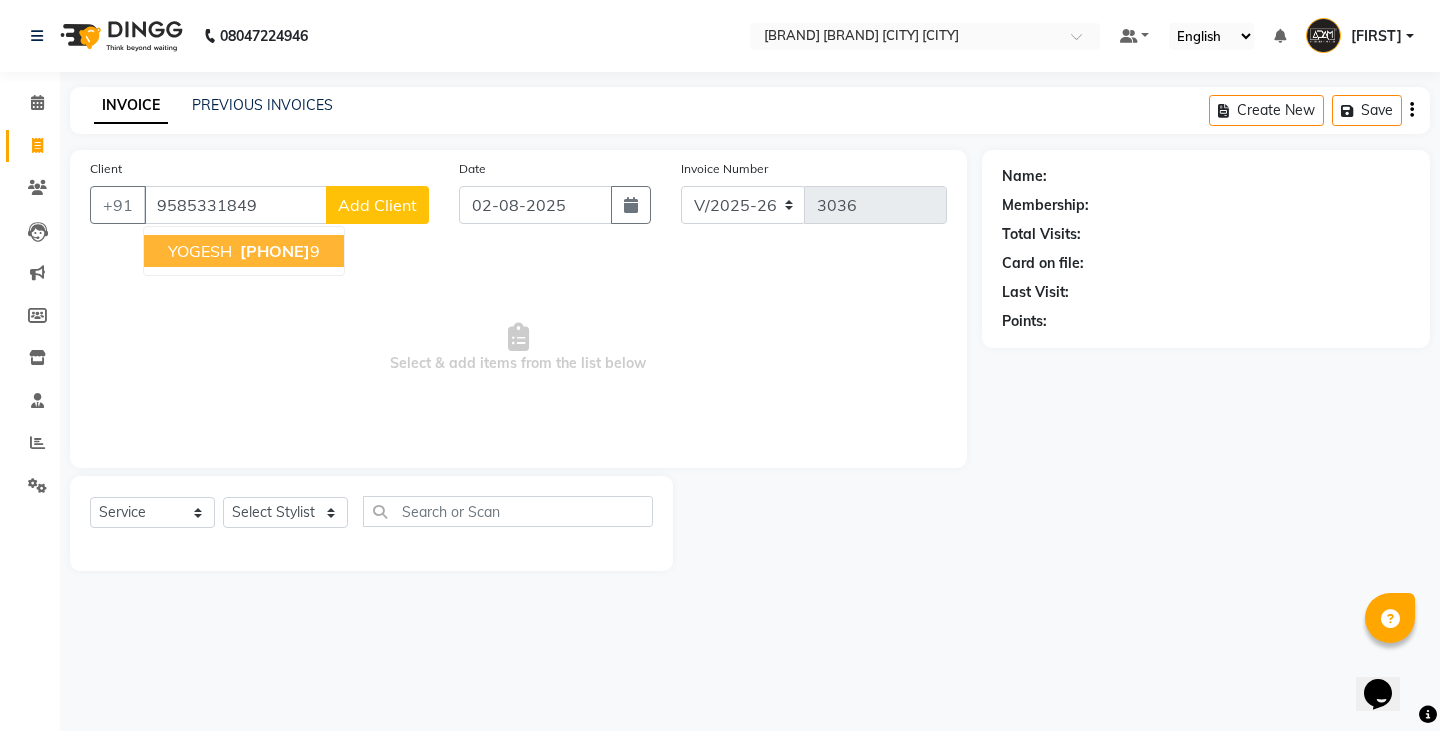 type on "9585331849" 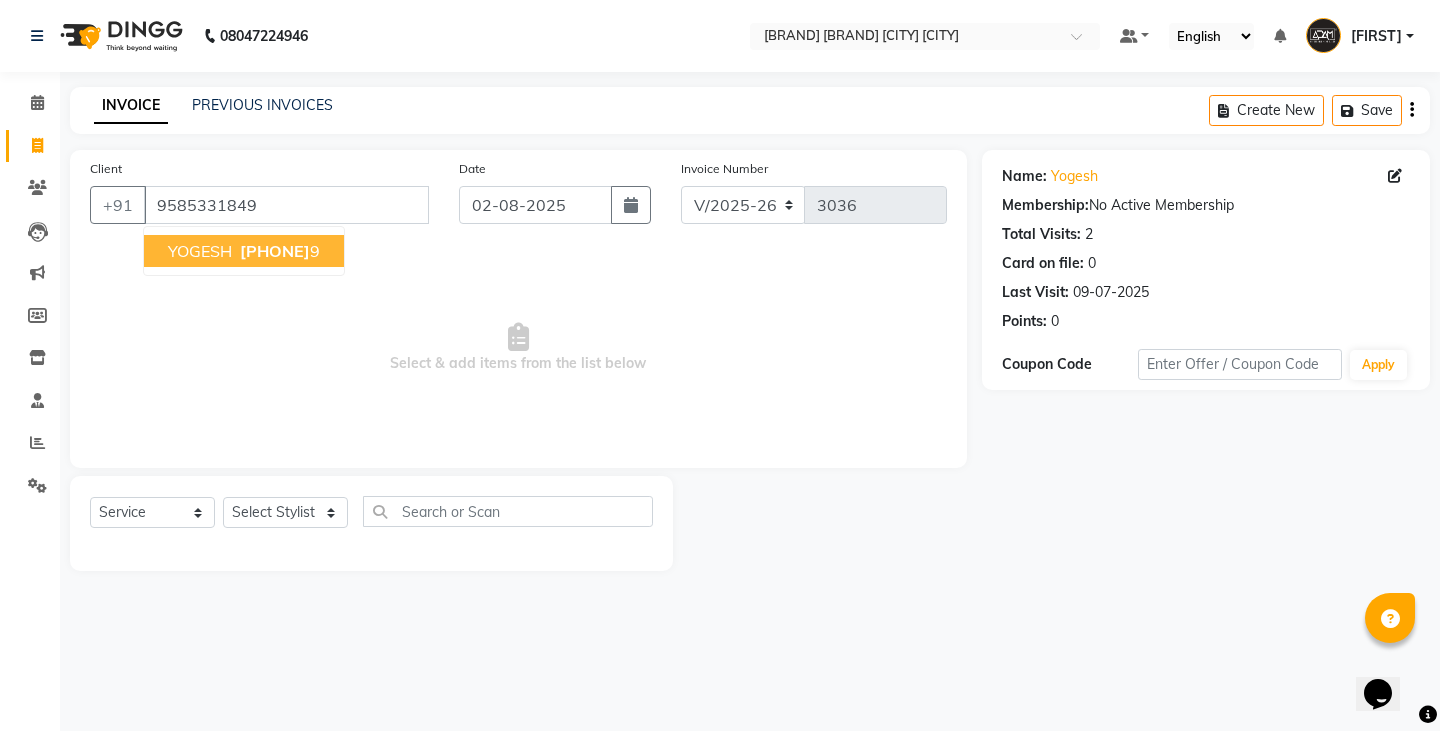 click on "958533184" at bounding box center (275, 251) 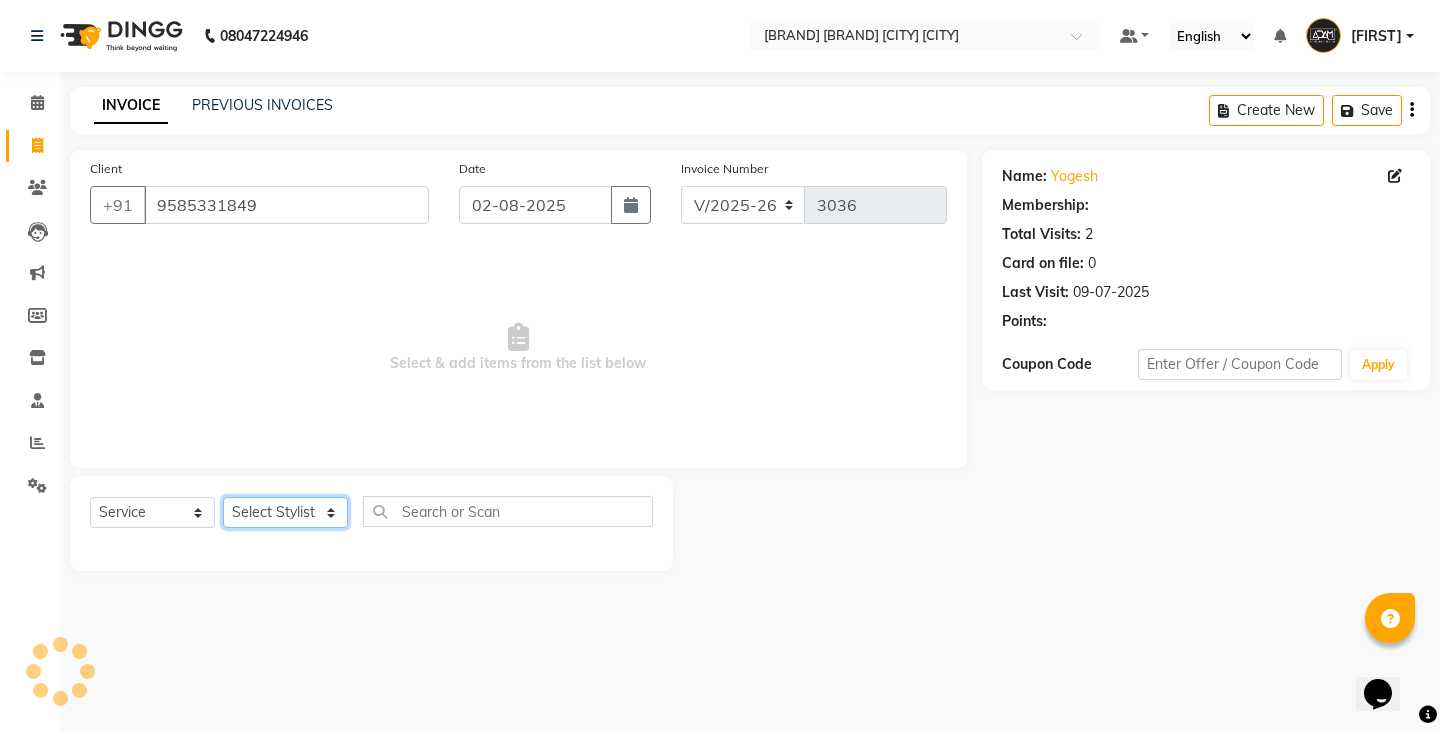 click on "Select Stylist Admin Anish Ovesh Raja SAHIL  SOHAIL SONU" 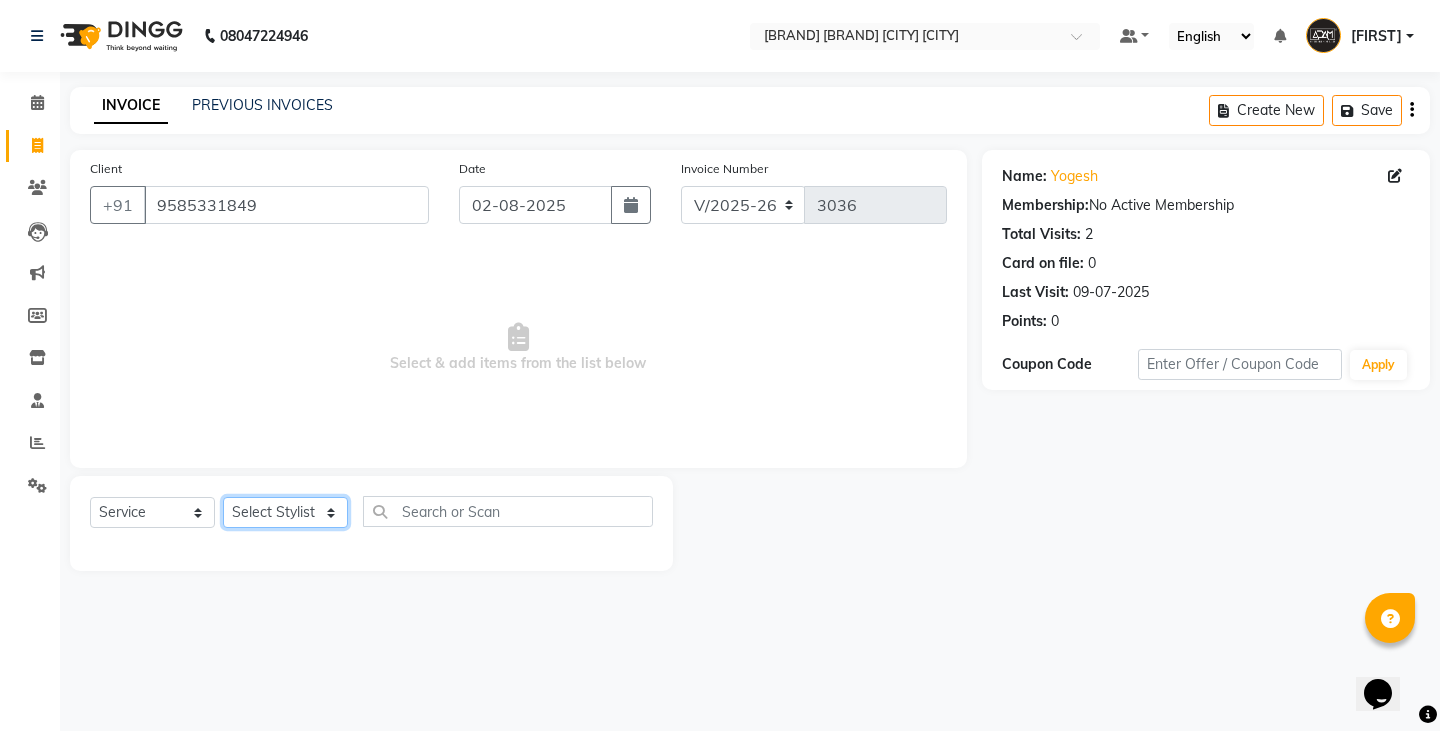 select on "84061" 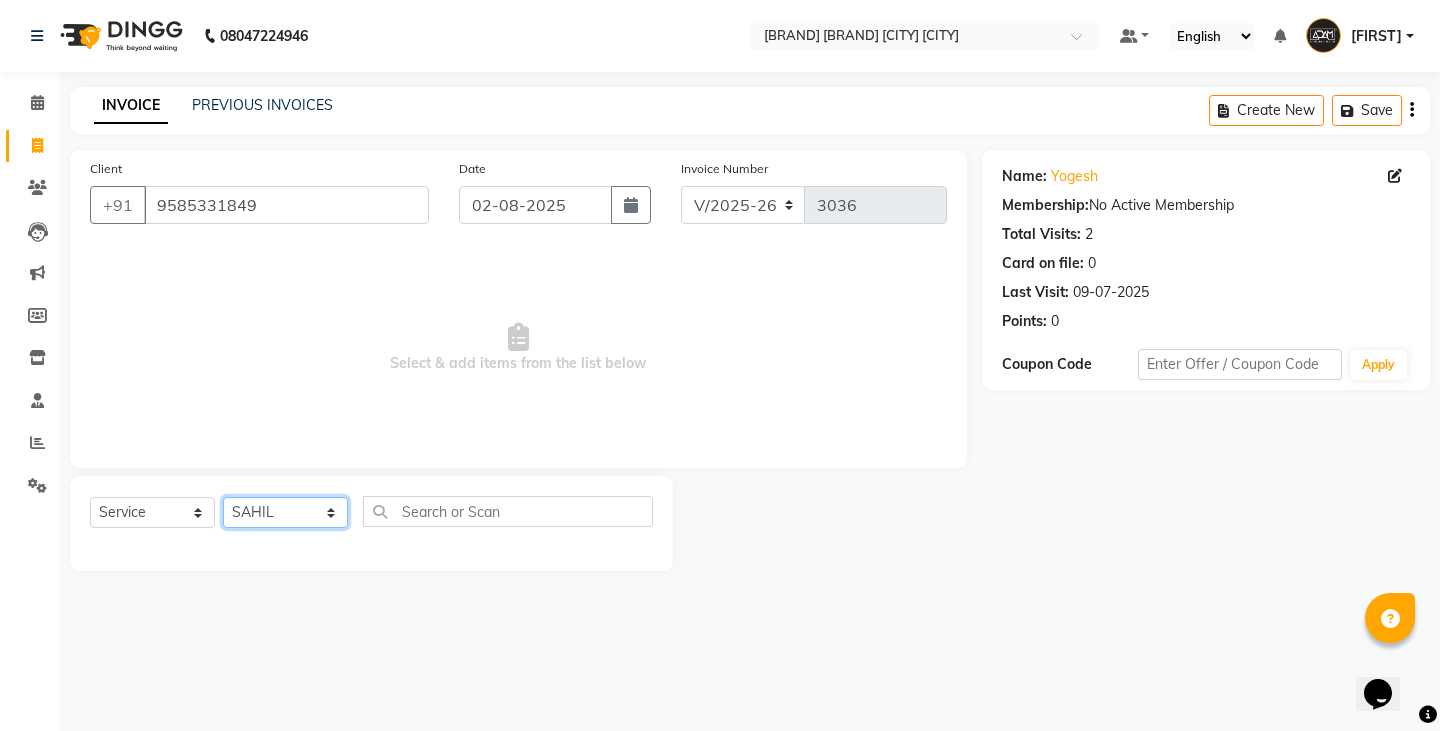 click on "Select Stylist Admin Anish Ovesh Raja SAHIL  SOHAIL SONU" 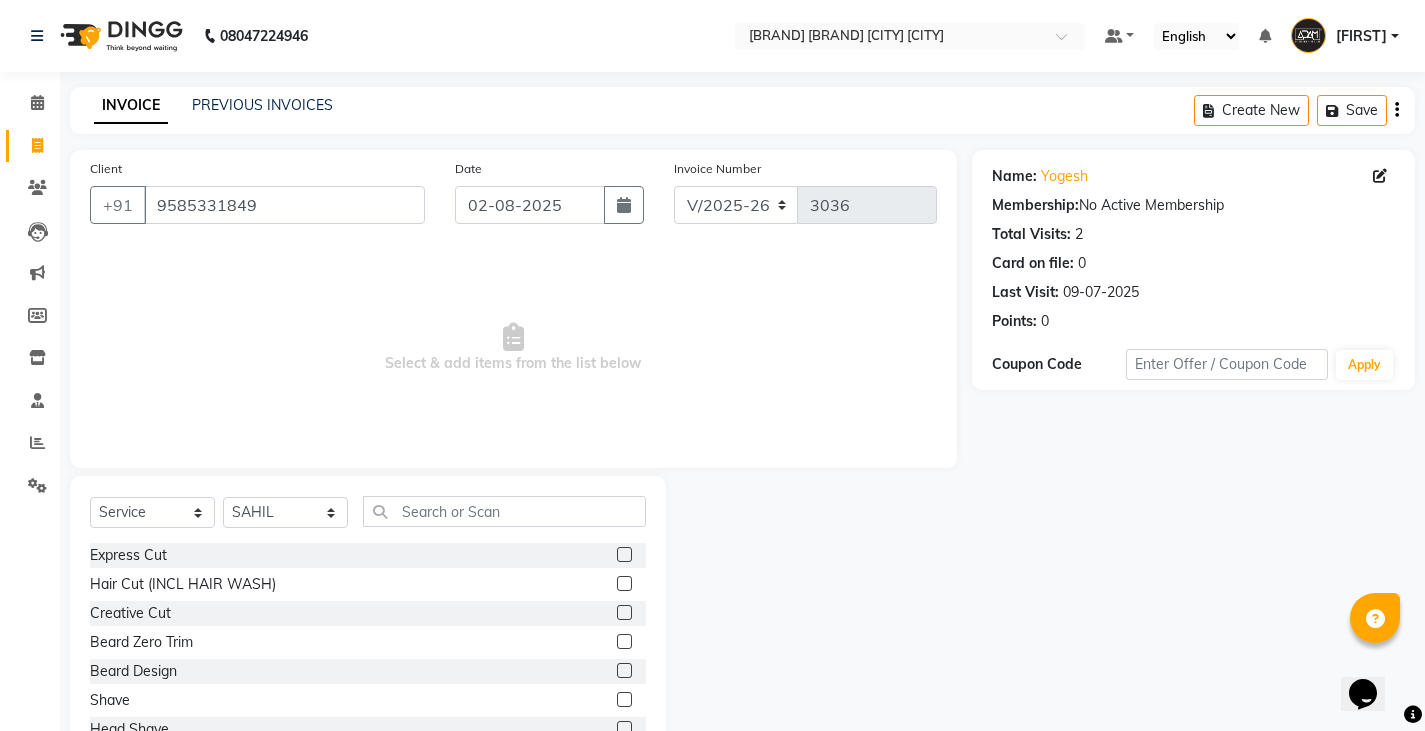 click 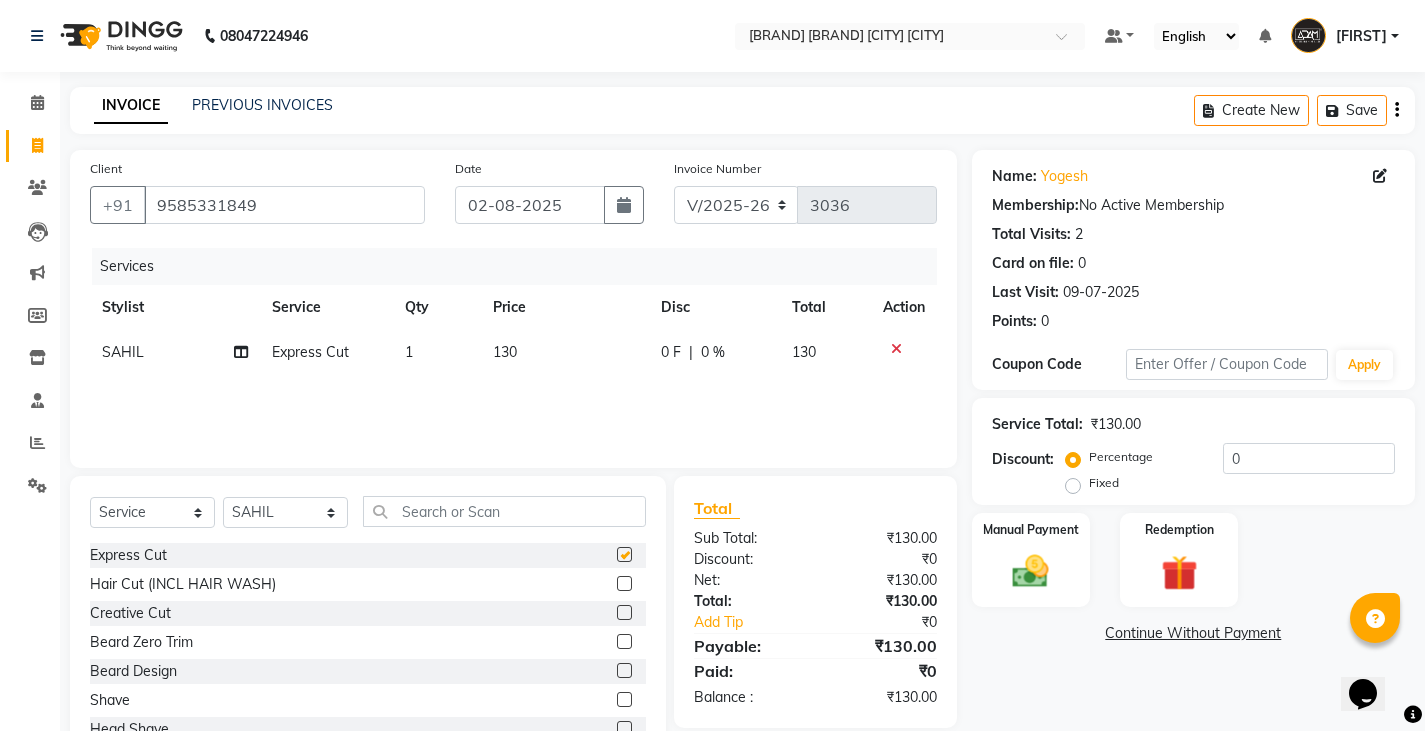 checkbox on "false" 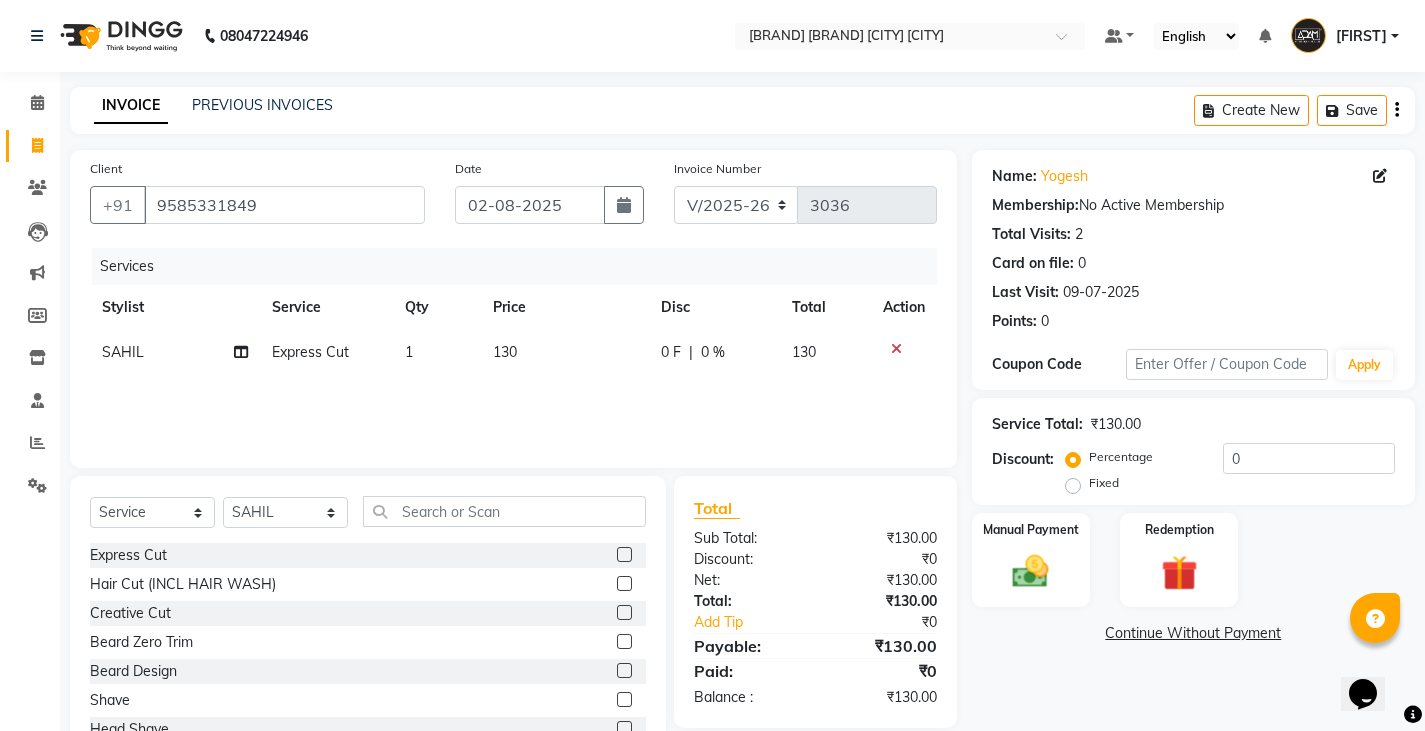 click on "0 F | 0 %" 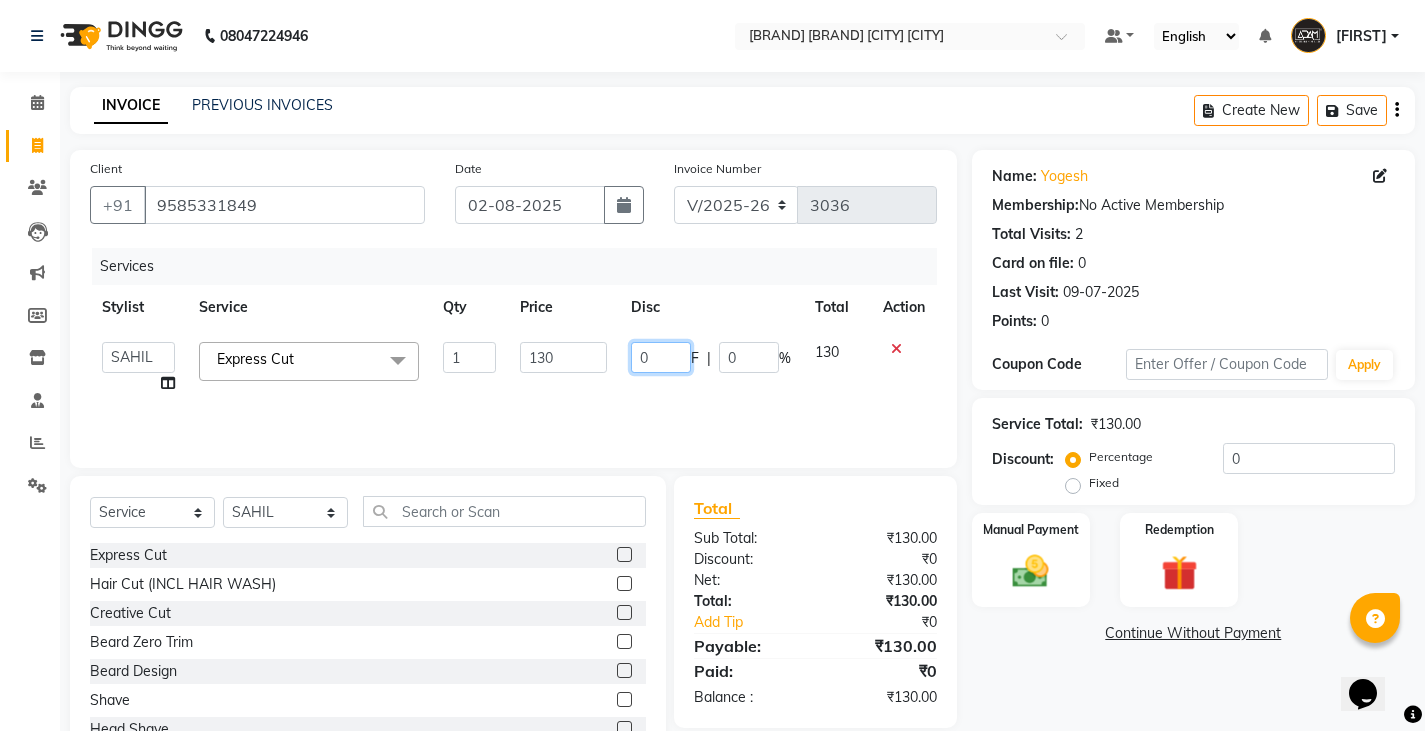 click on "0" 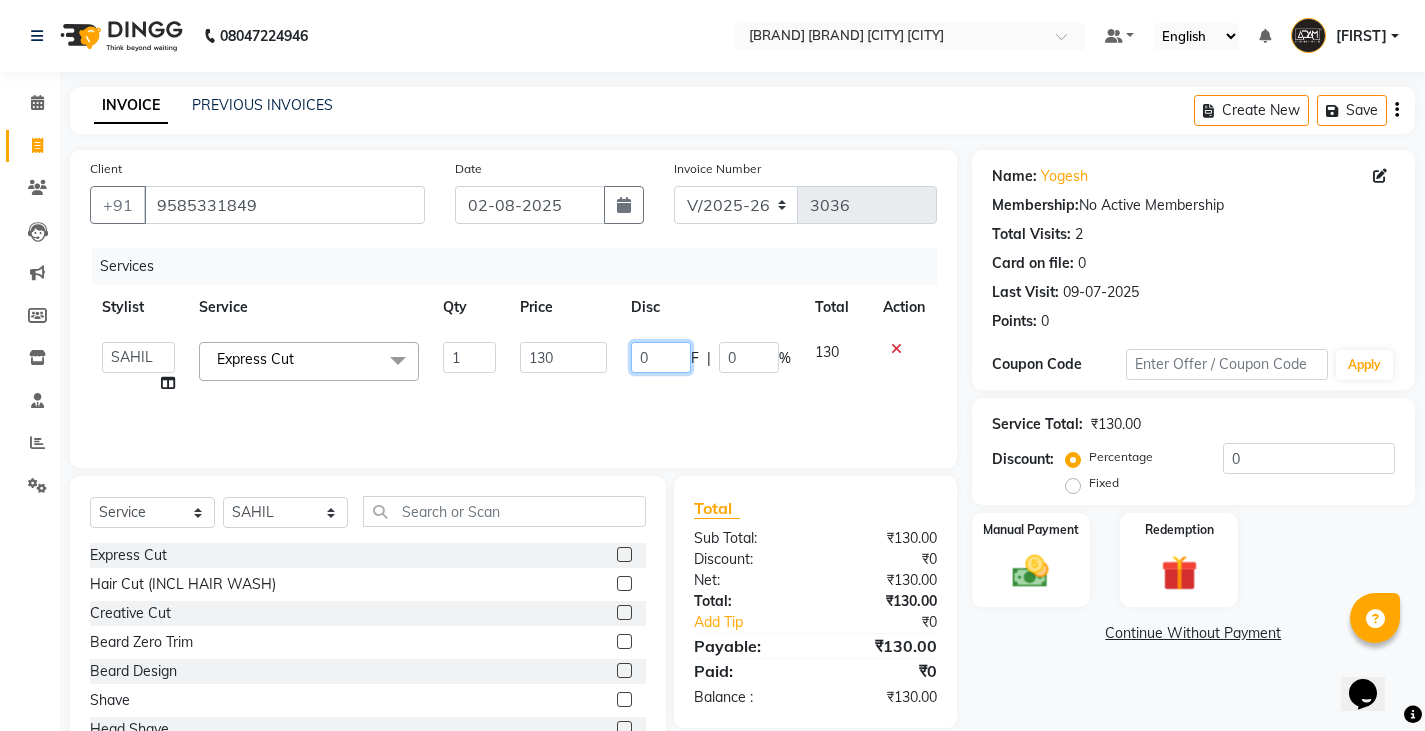 type on "30" 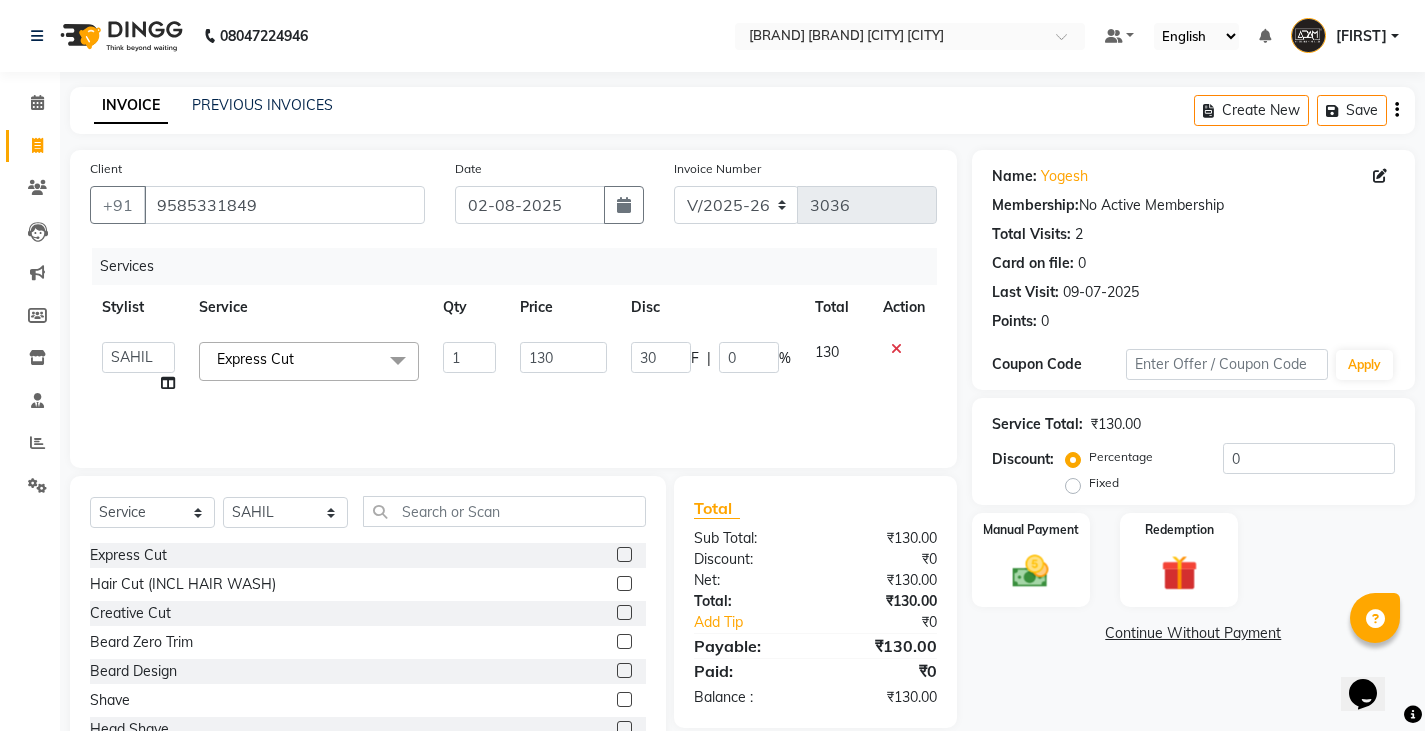 drag, startPoint x: 664, startPoint y: 402, endPoint x: 678, endPoint y: 400, distance: 14.142136 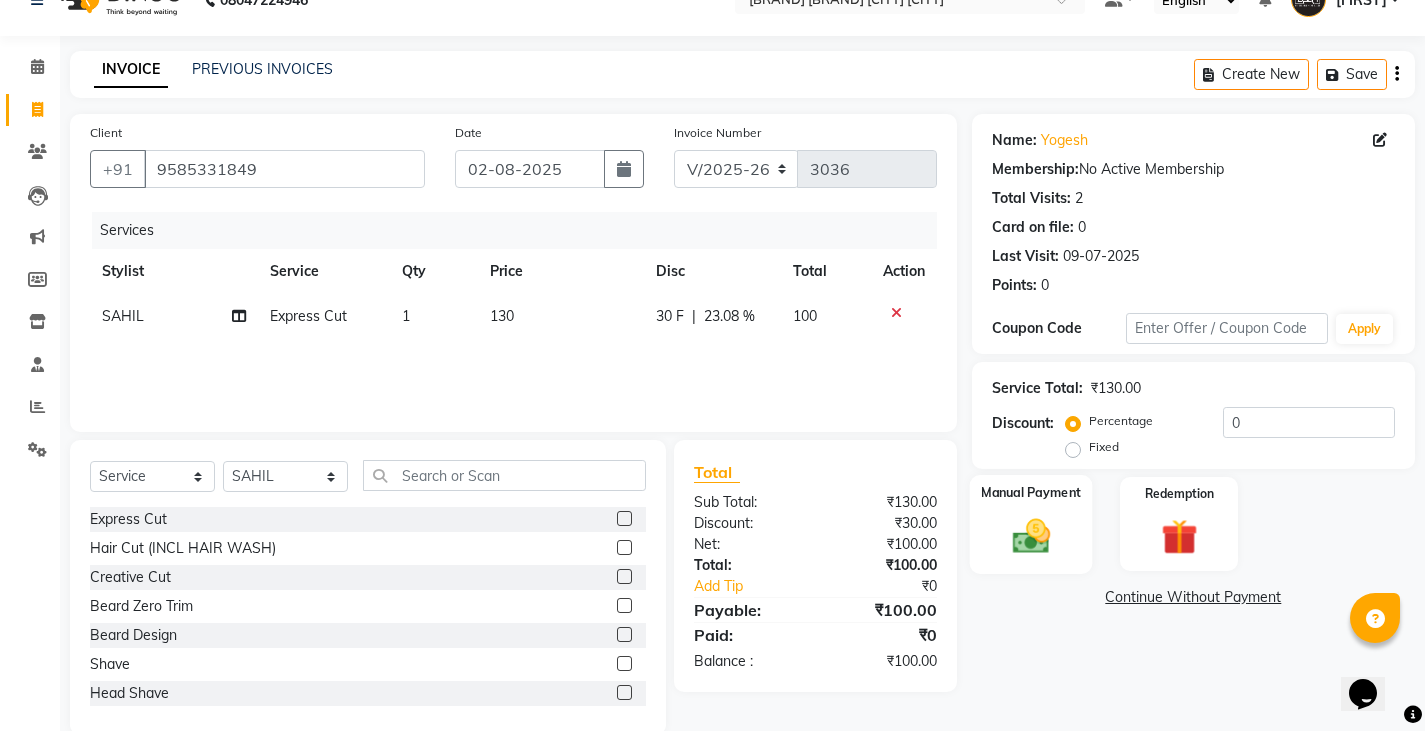scroll, scrollTop: 70, scrollLeft: 0, axis: vertical 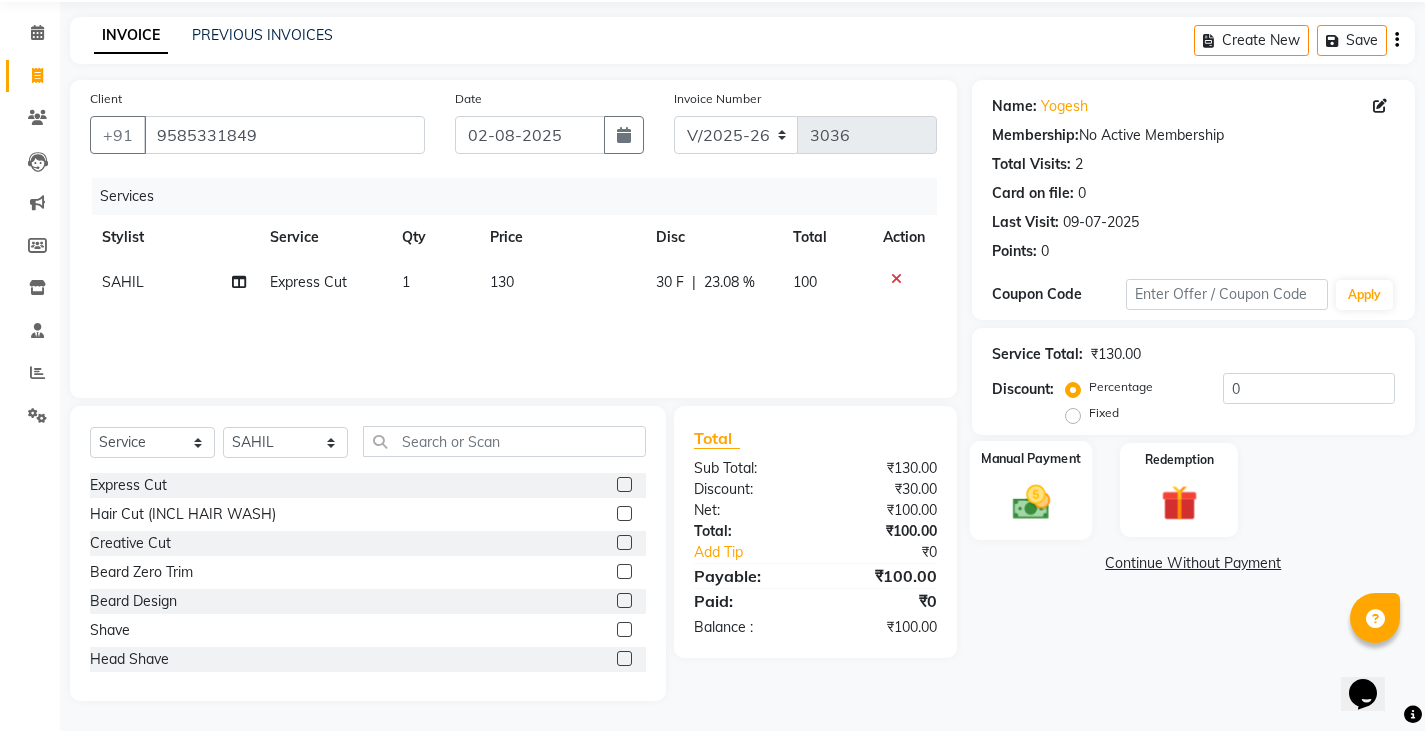 click 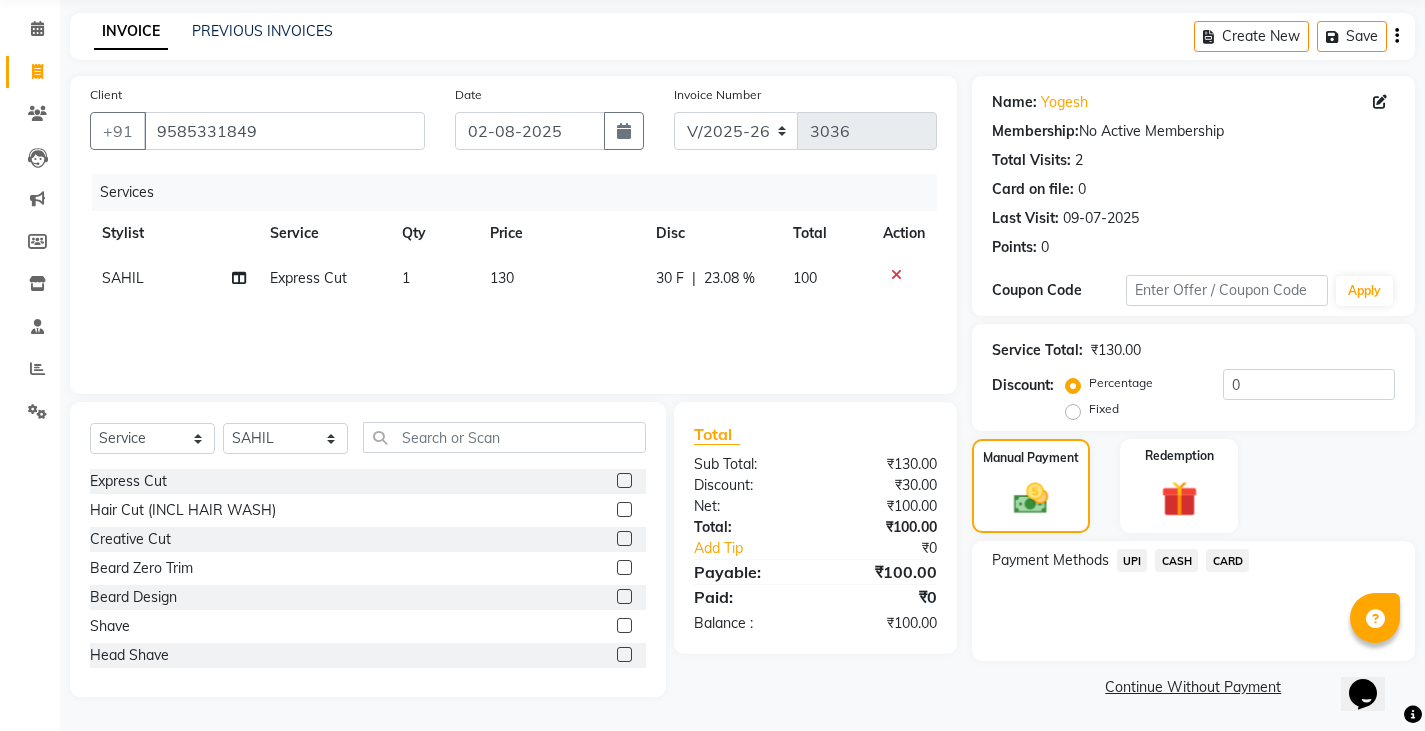 scroll, scrollTop: 75, scrollLeft: 0, axis: vertical 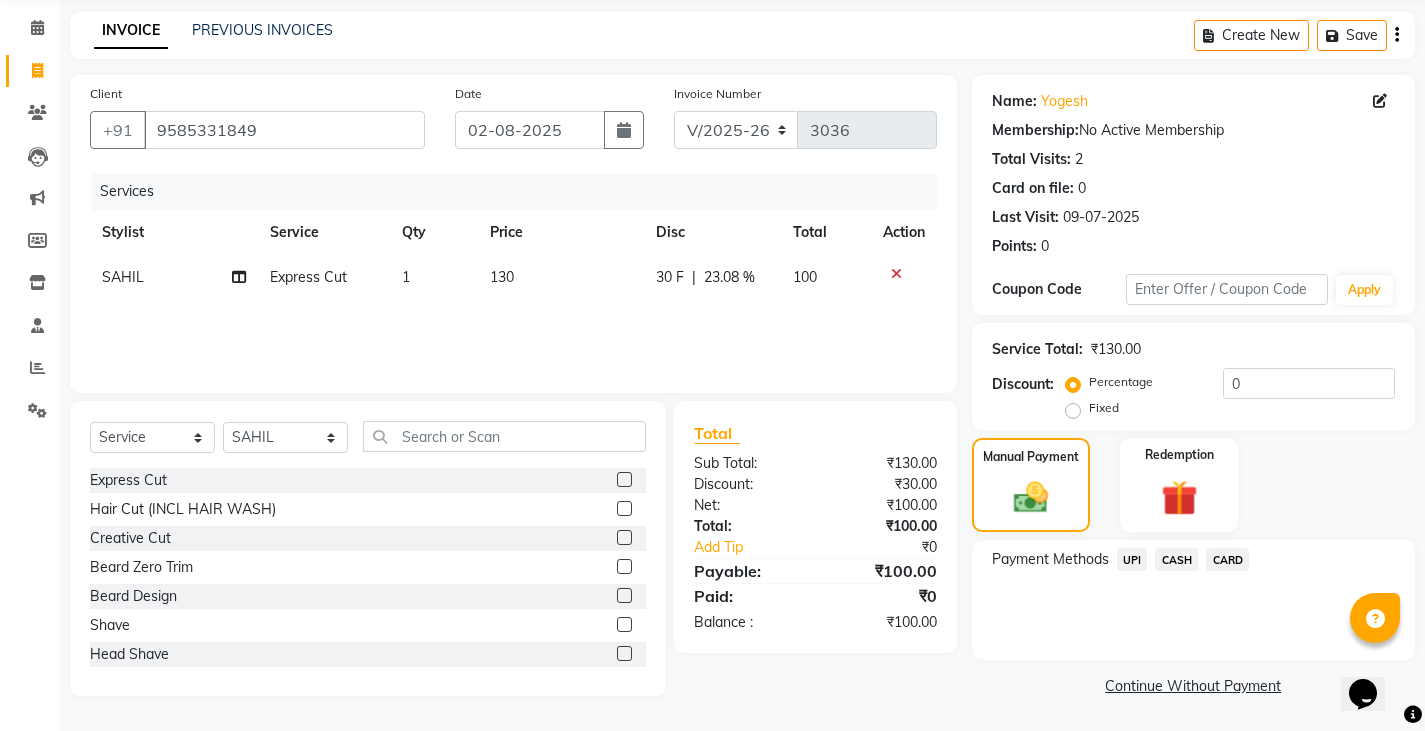 click on "CASH" 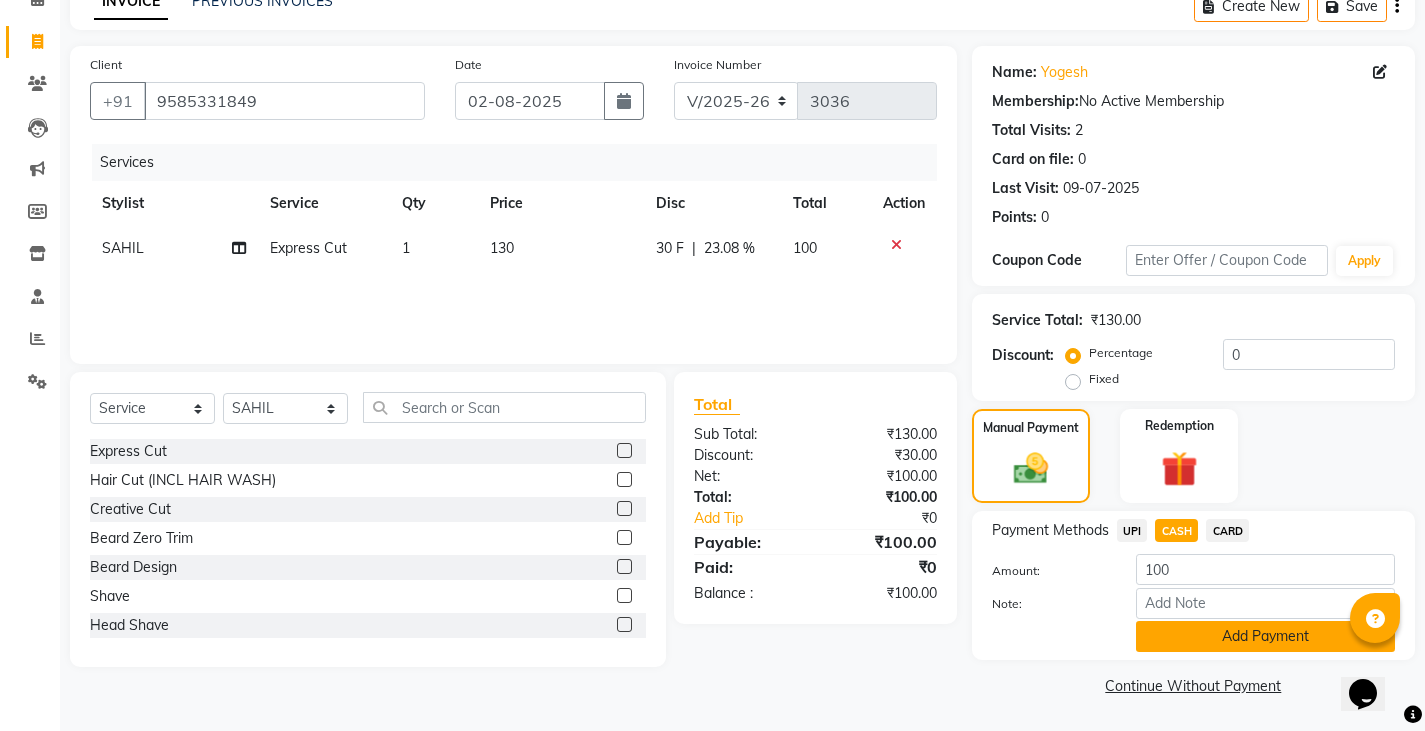 click on "Add Payment" 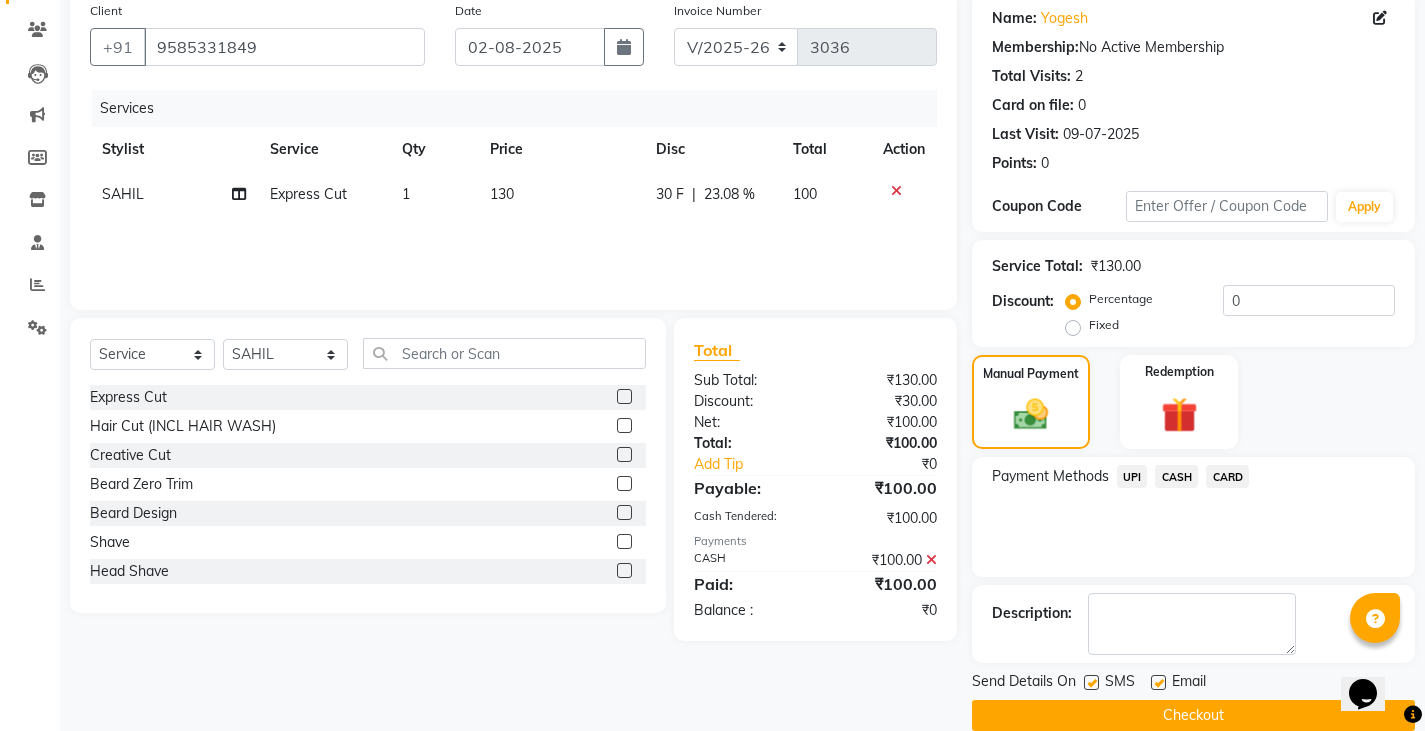scroll, scrollTop: 188, scrollLeft: 0, axis: vertical 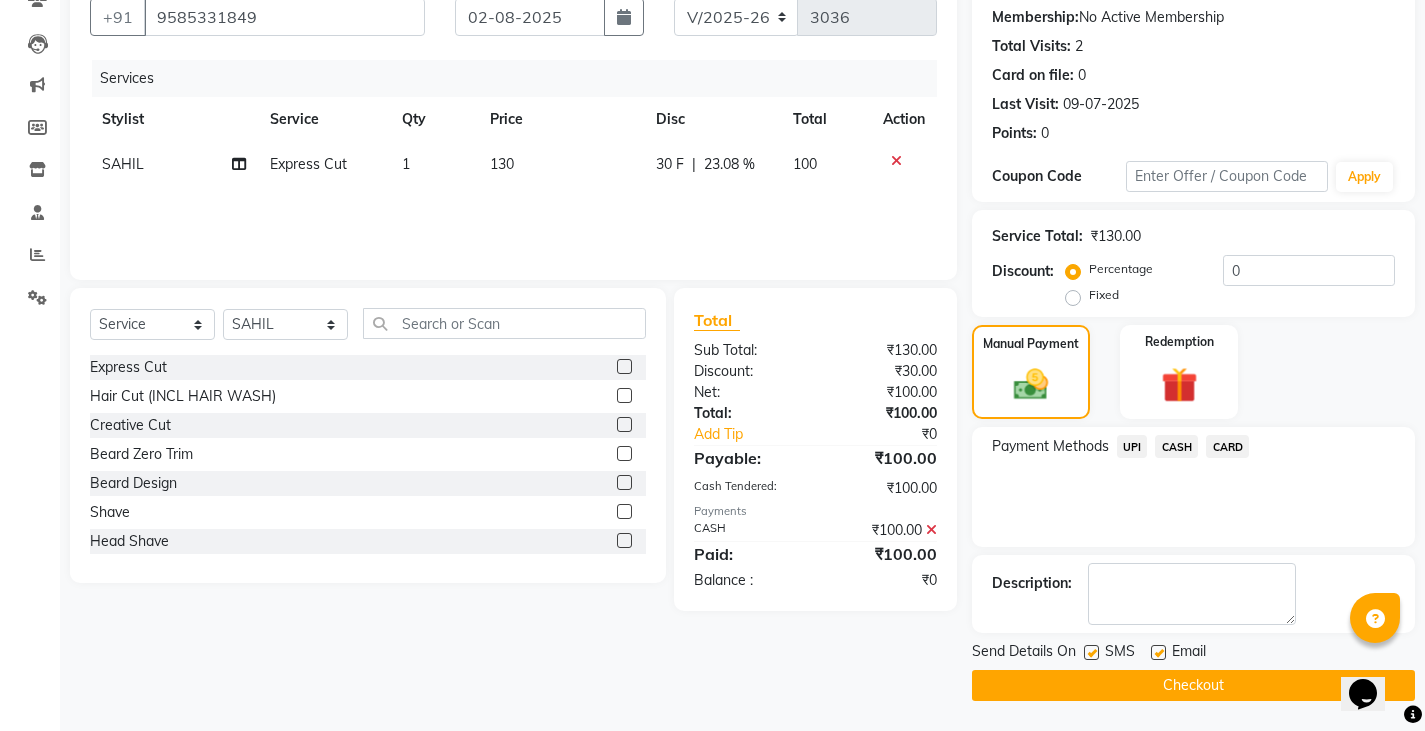 click on "Checkout" 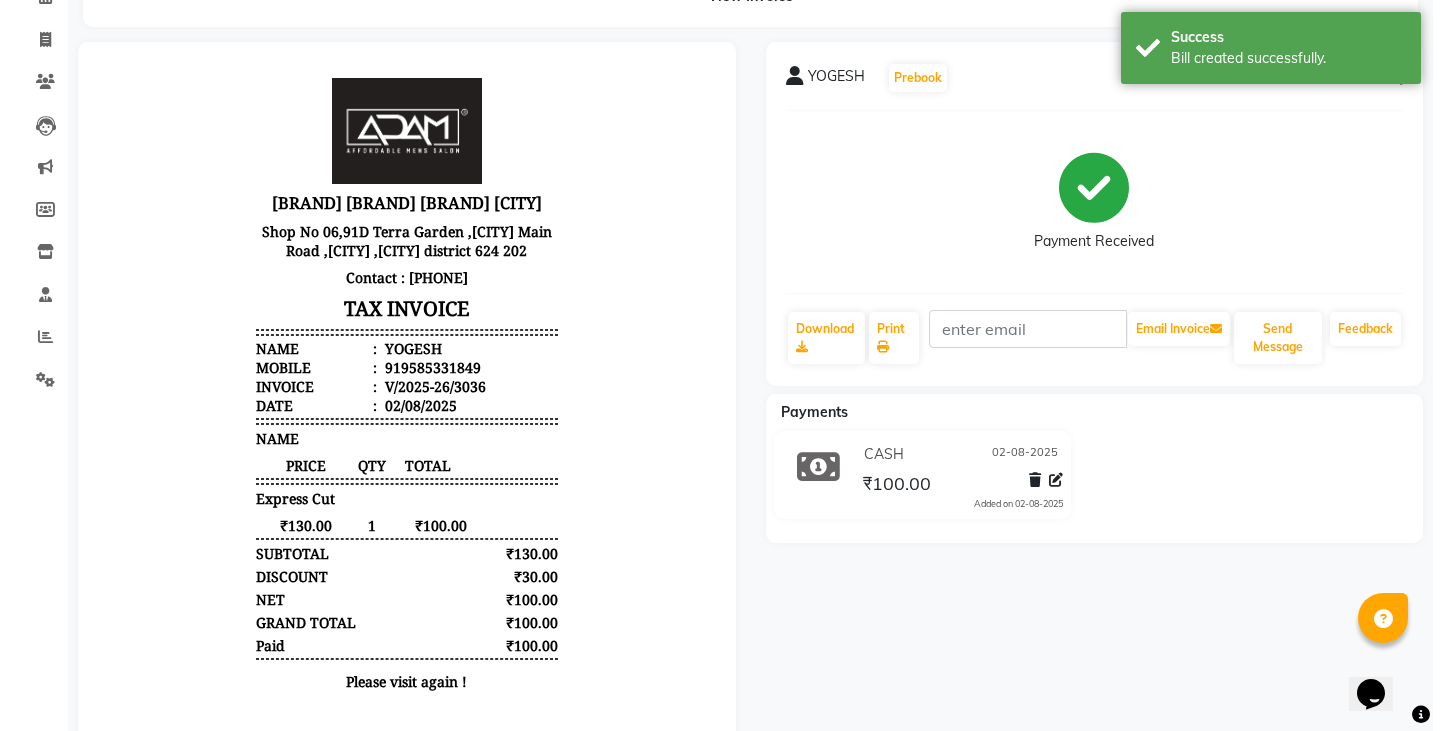 scroll, scrollTop: 0, scrollLeft: 0, axis: both 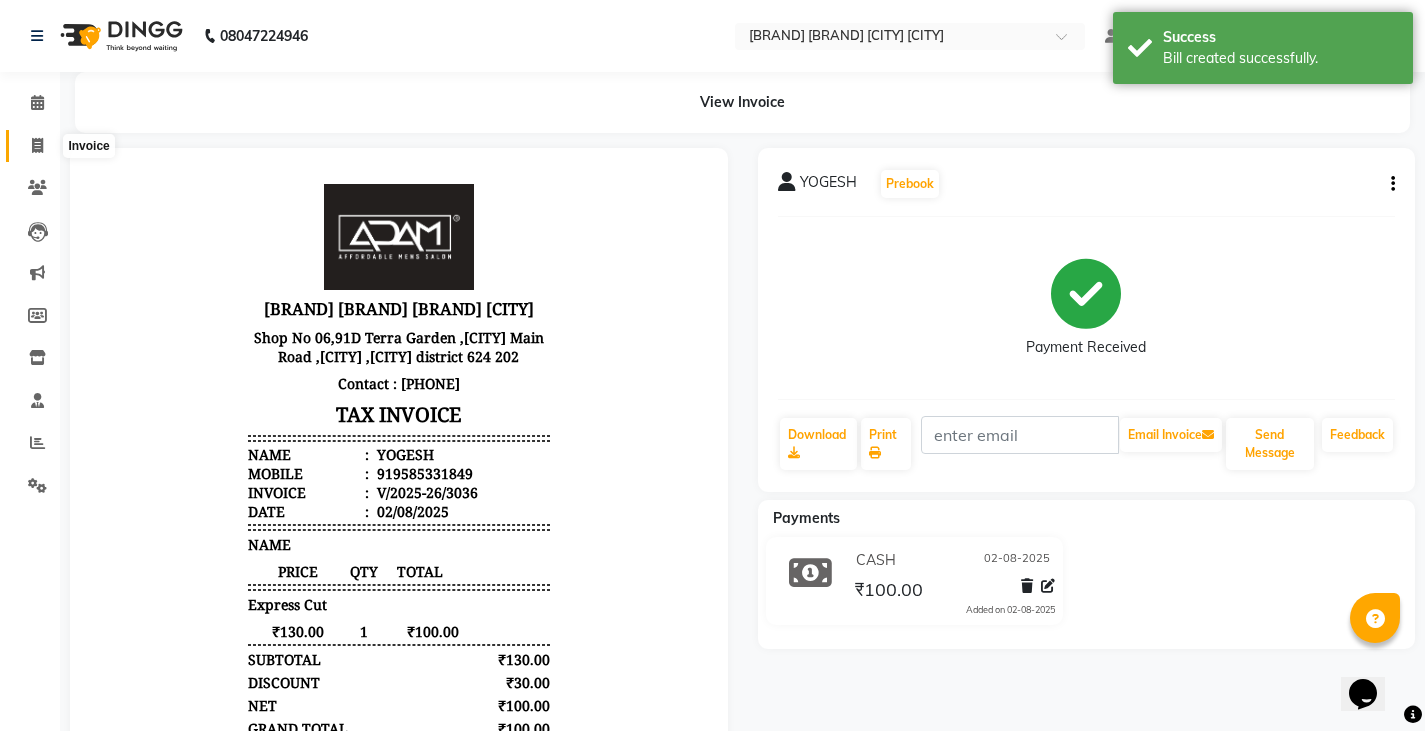 click 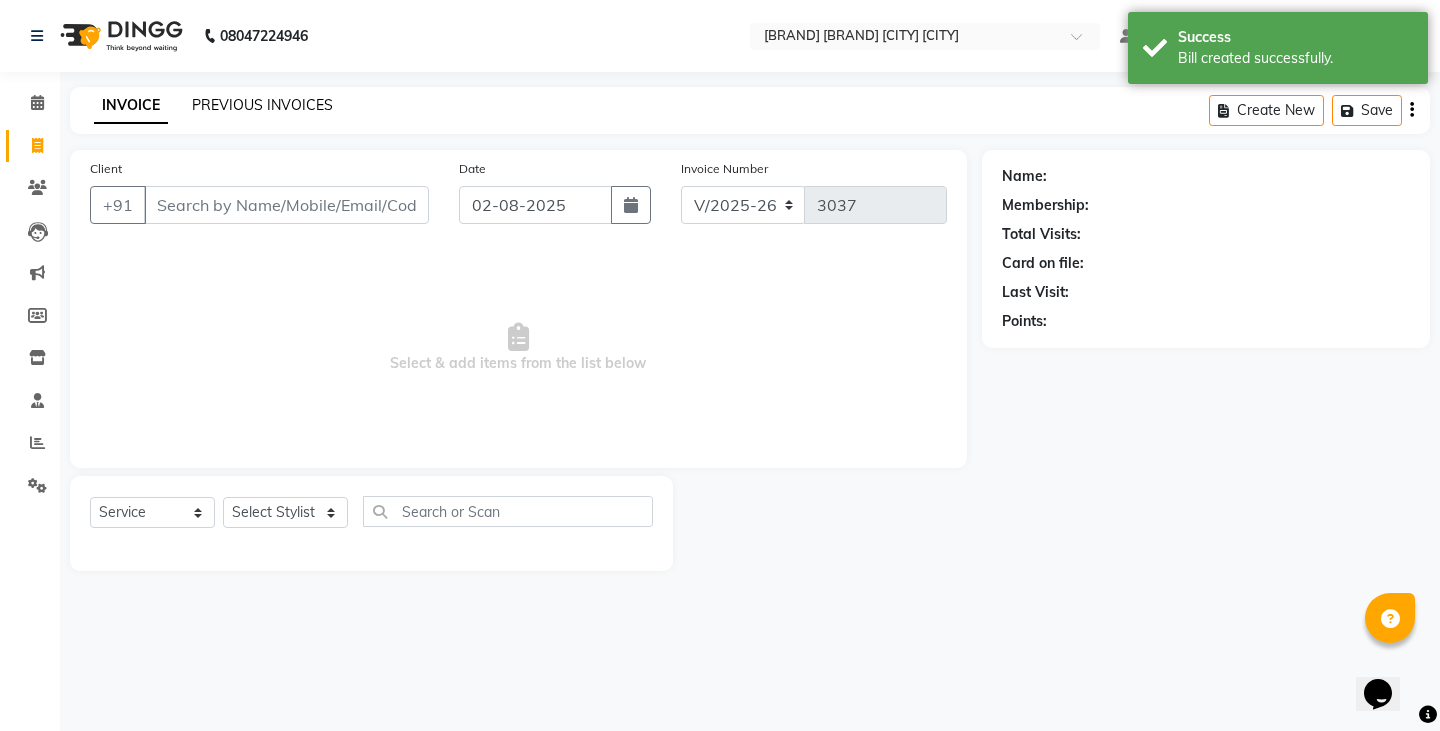 click on "PREVIOUS INVOICES" 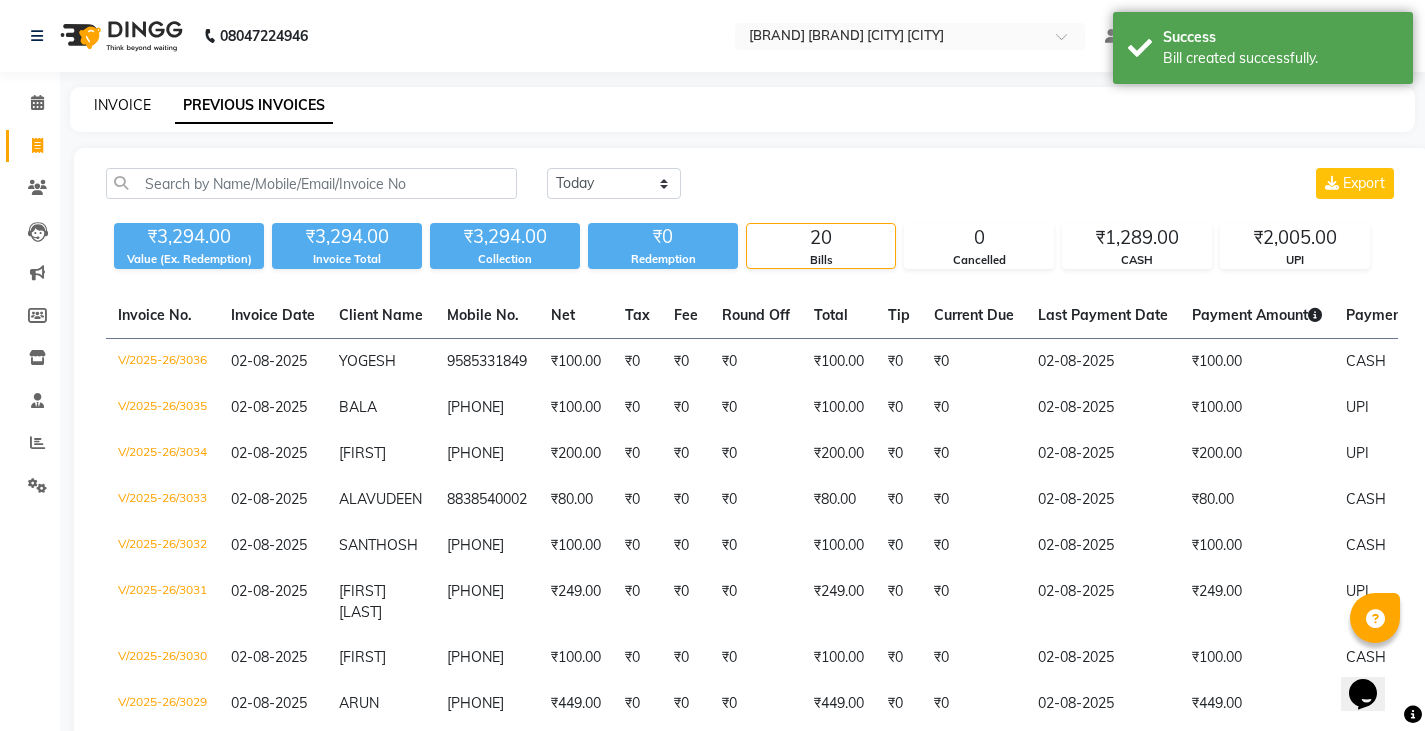 click on "INVOICE" 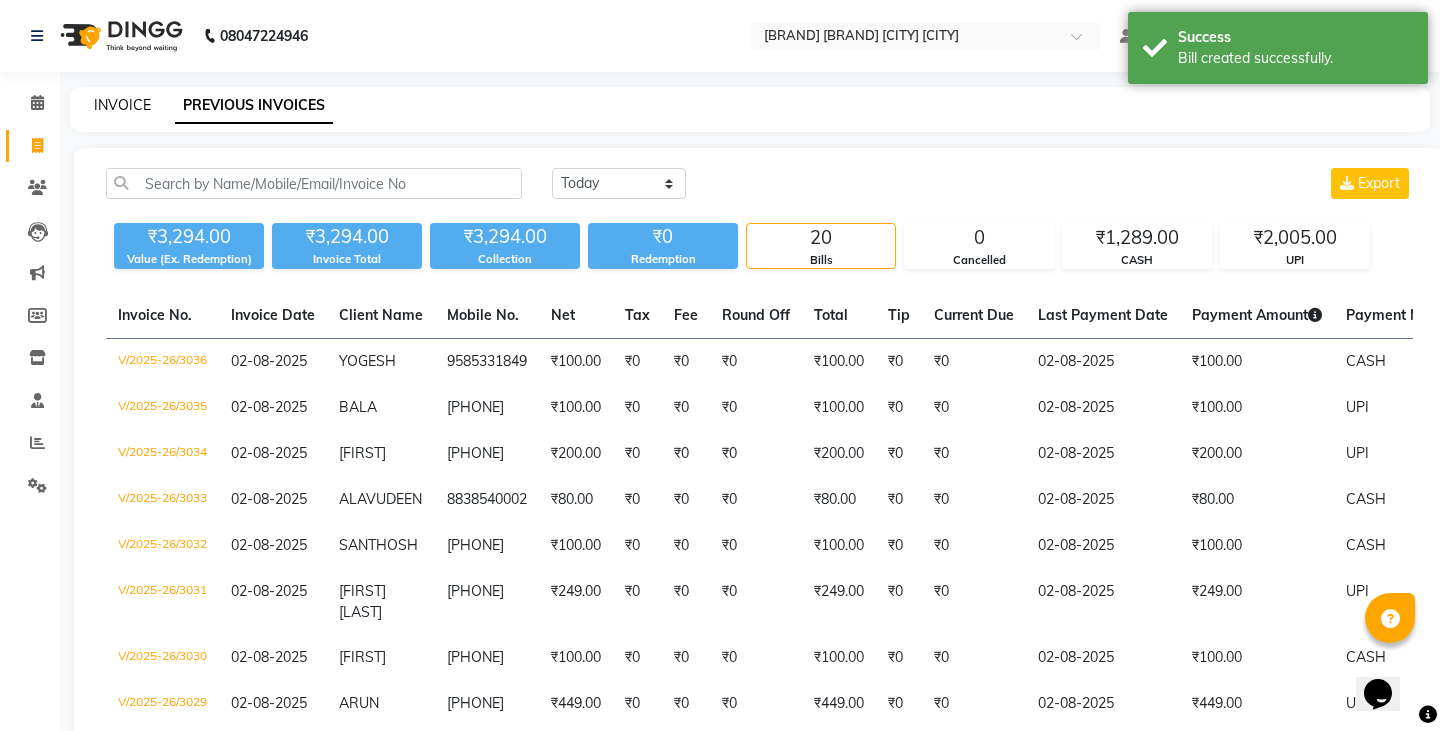 select on "8213" 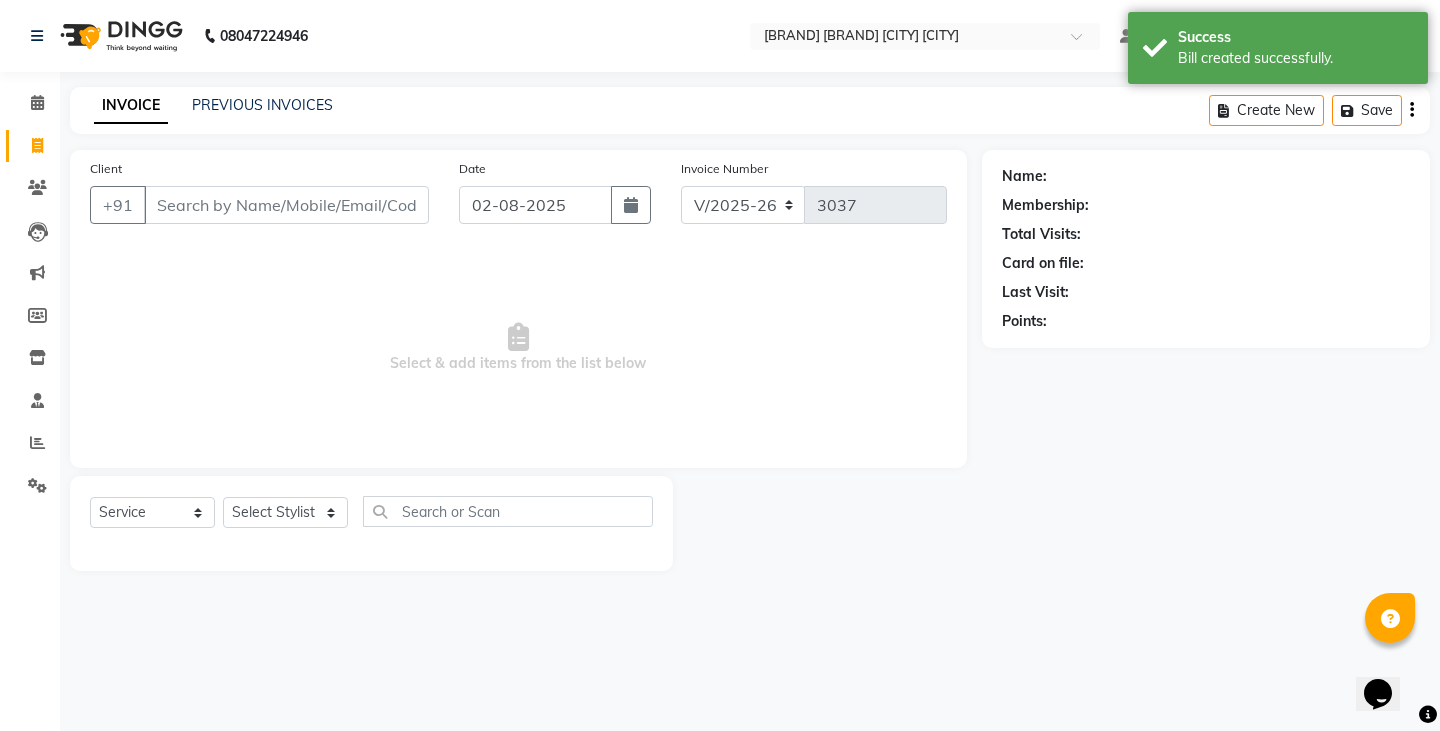 click on "Client" at bounding box center (286, 205) 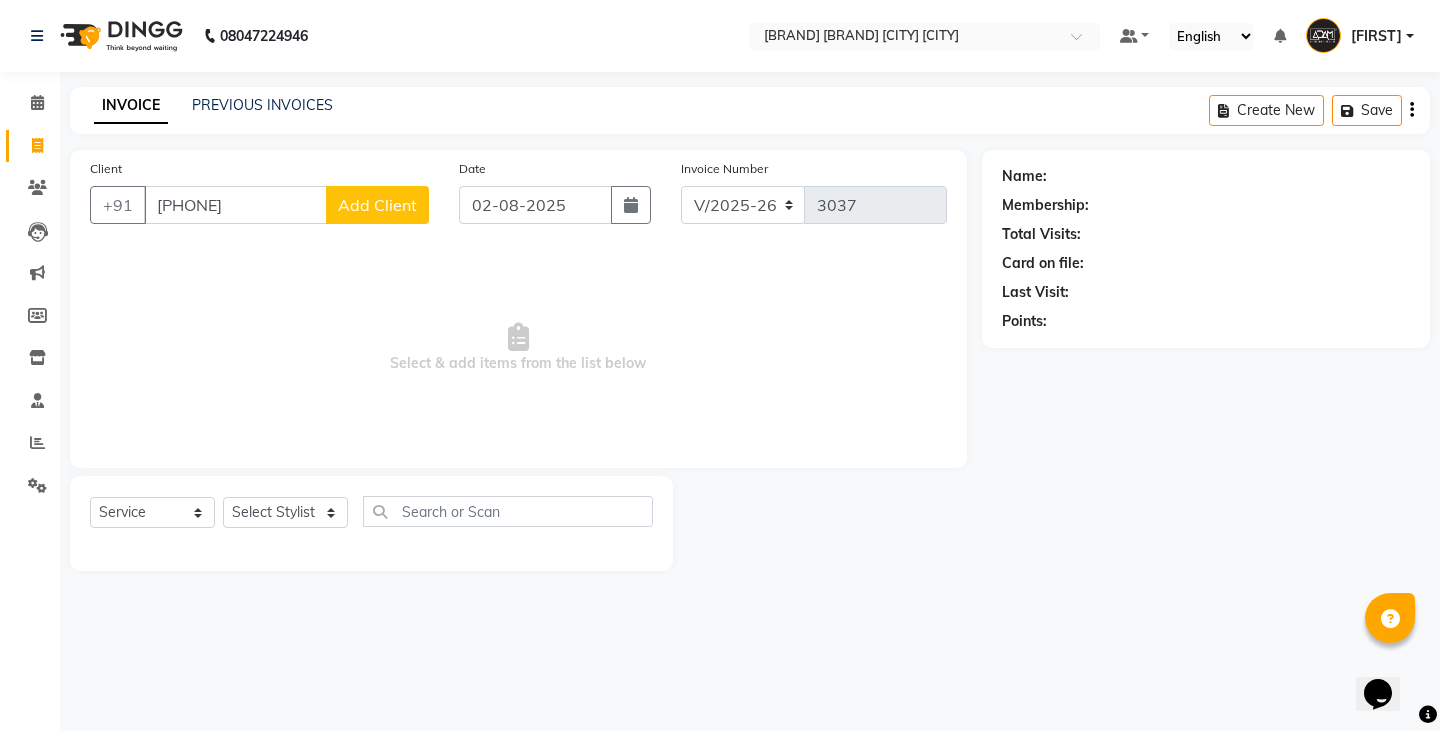 type on "8072869755" 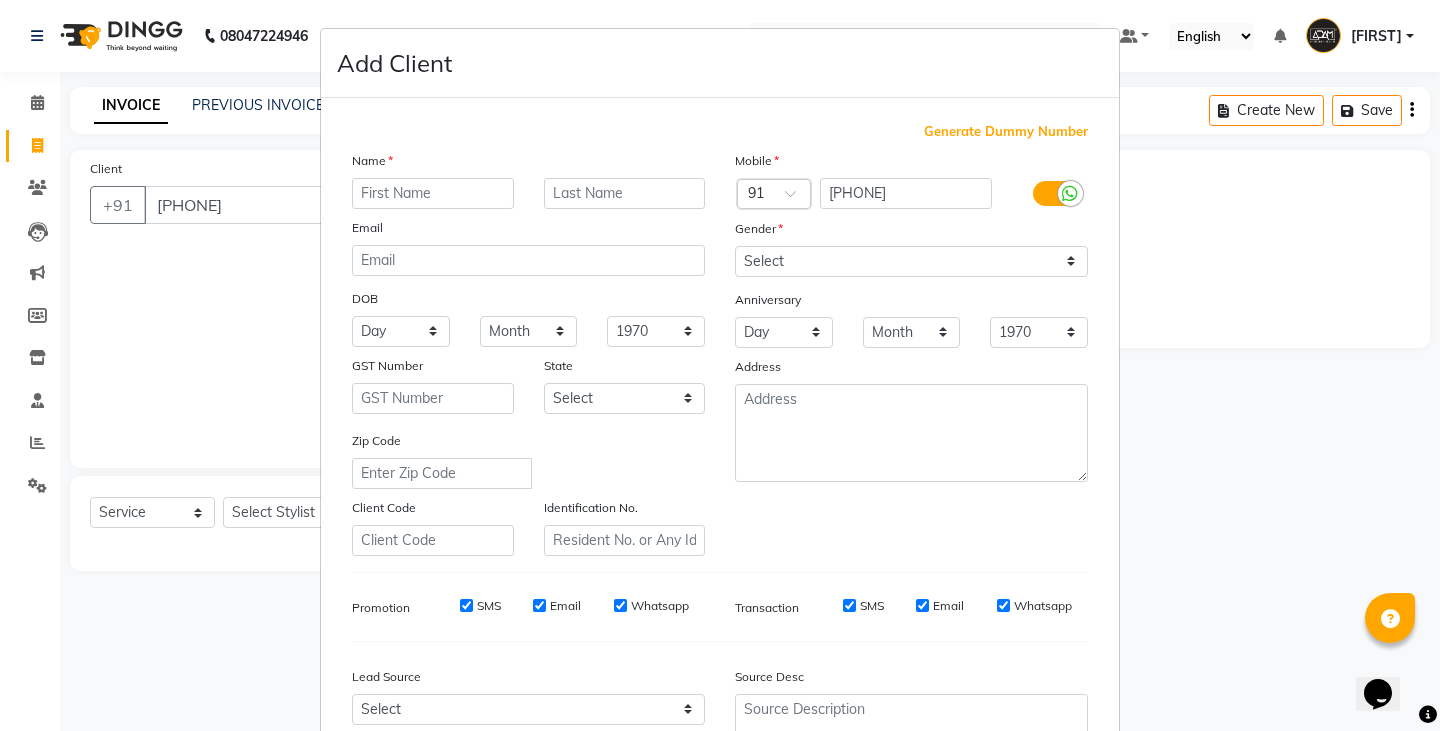 click at bounding box center (433, 193) 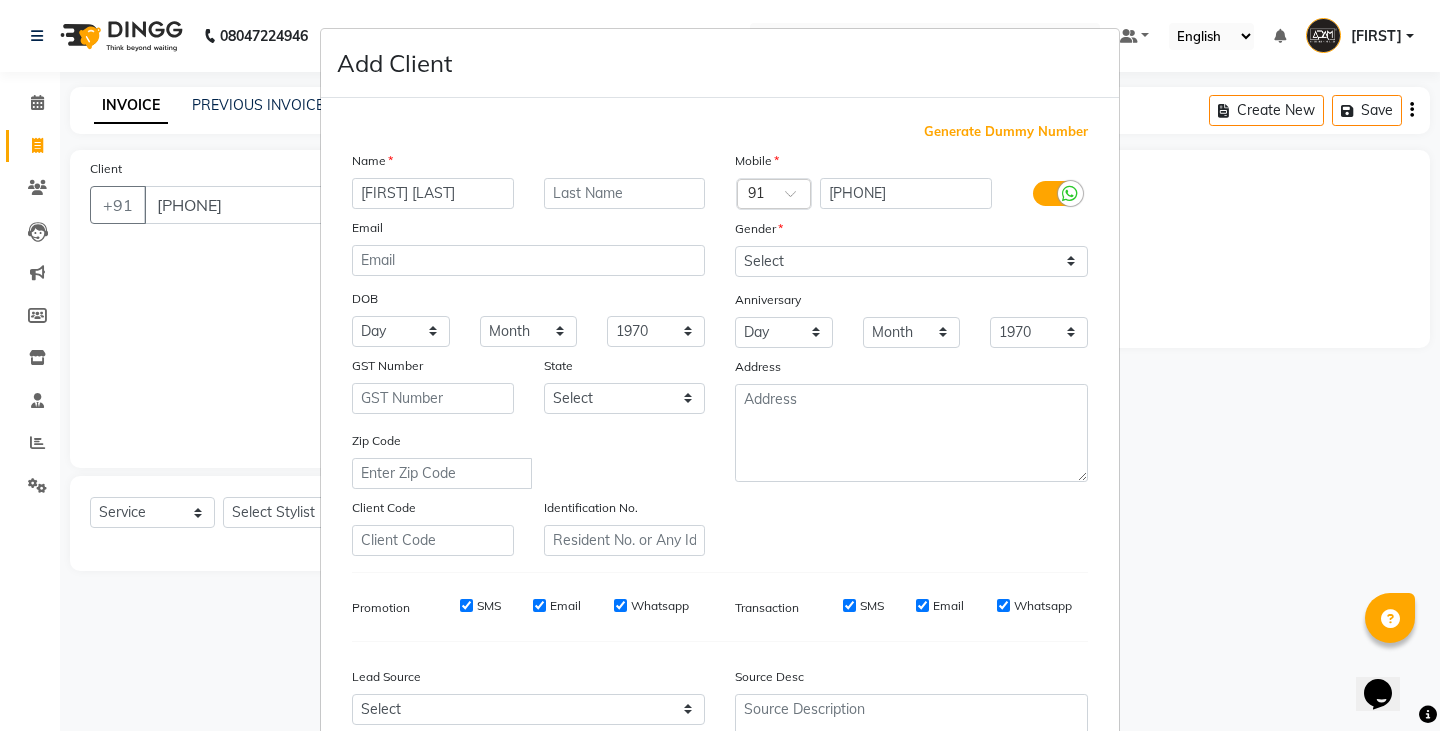 type on "SARAVANA KUMAR" 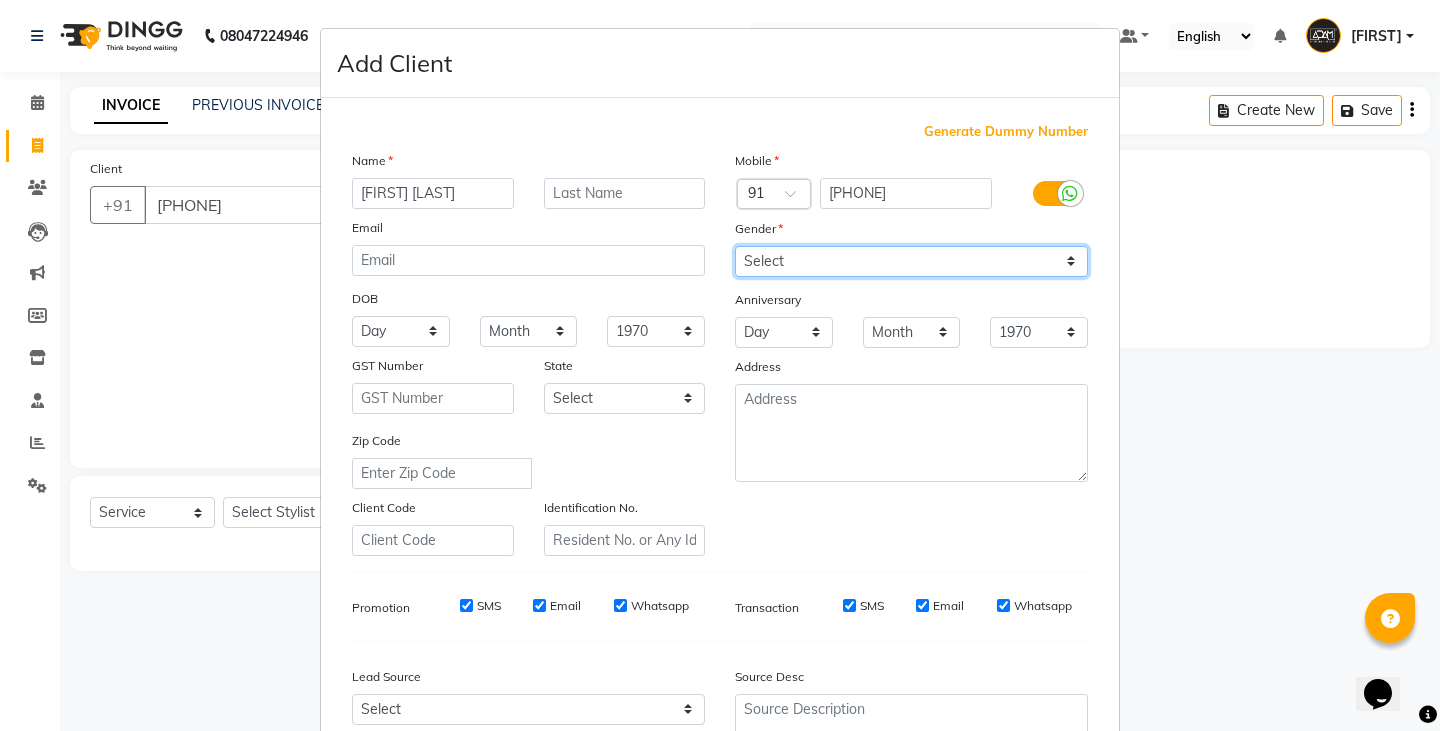 click on "Select Male Female Other Prefer Not To Say" at bounding box center (911, 261) 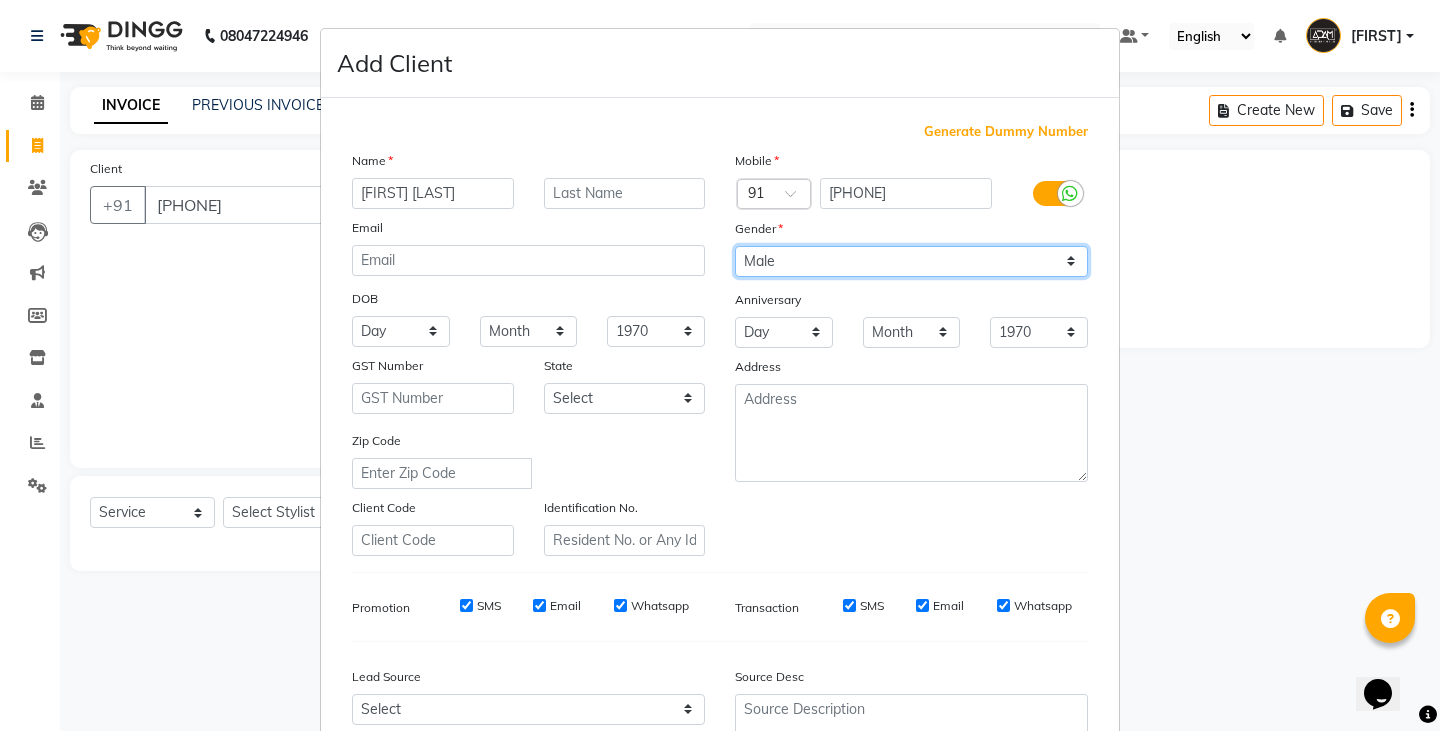 click on "Select Male Female Other Prefer Not To Say" at bounding box center [911, 261] 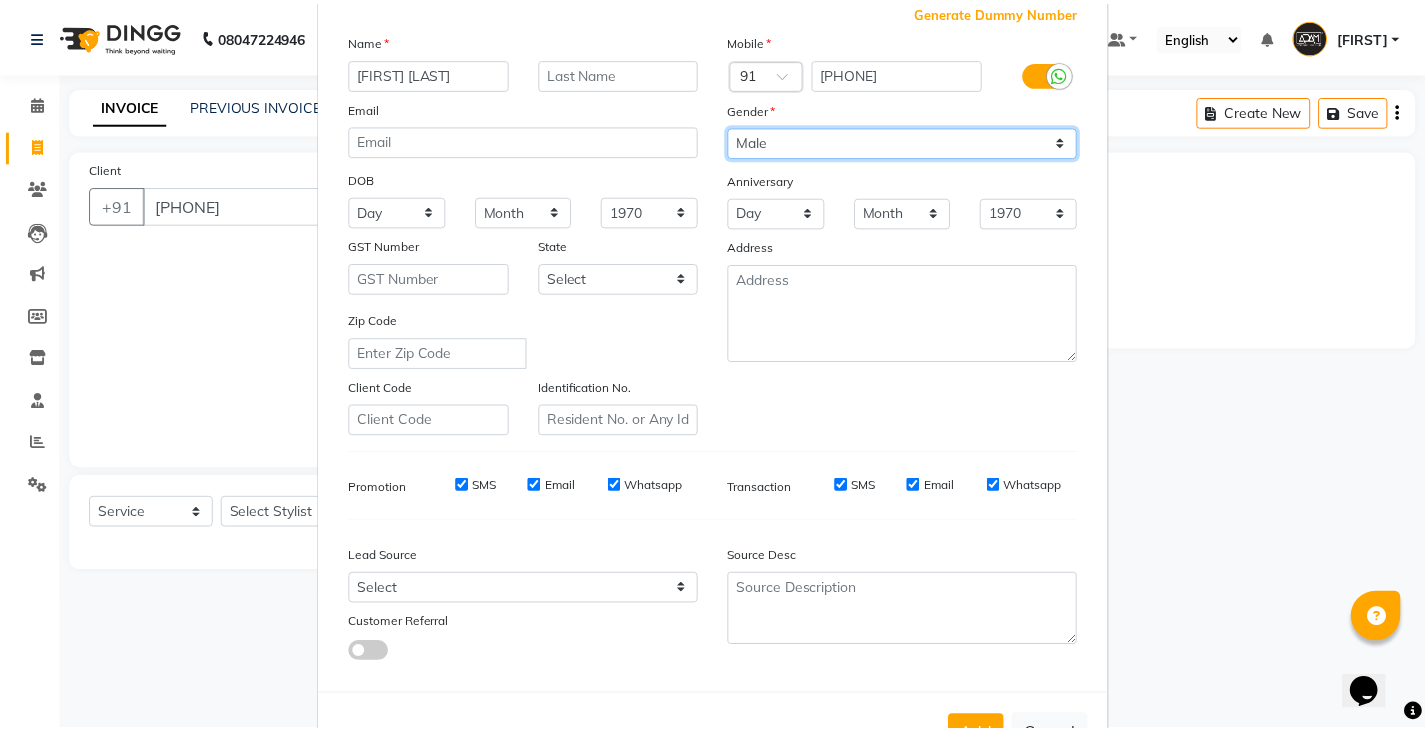 scroll, scrollTop: 192, scrollLeft: 0, axis: vertical 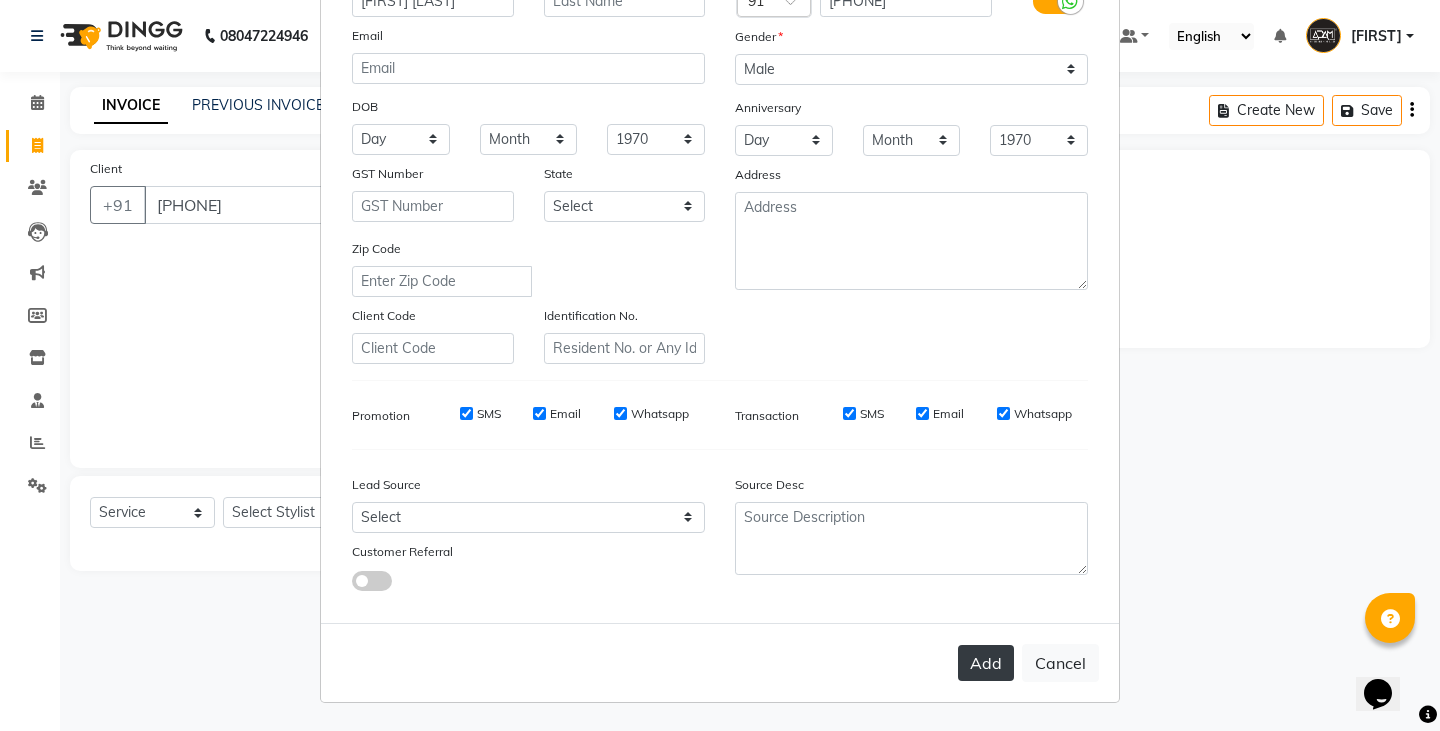 click on "Add" at bounding box center (986, 663) 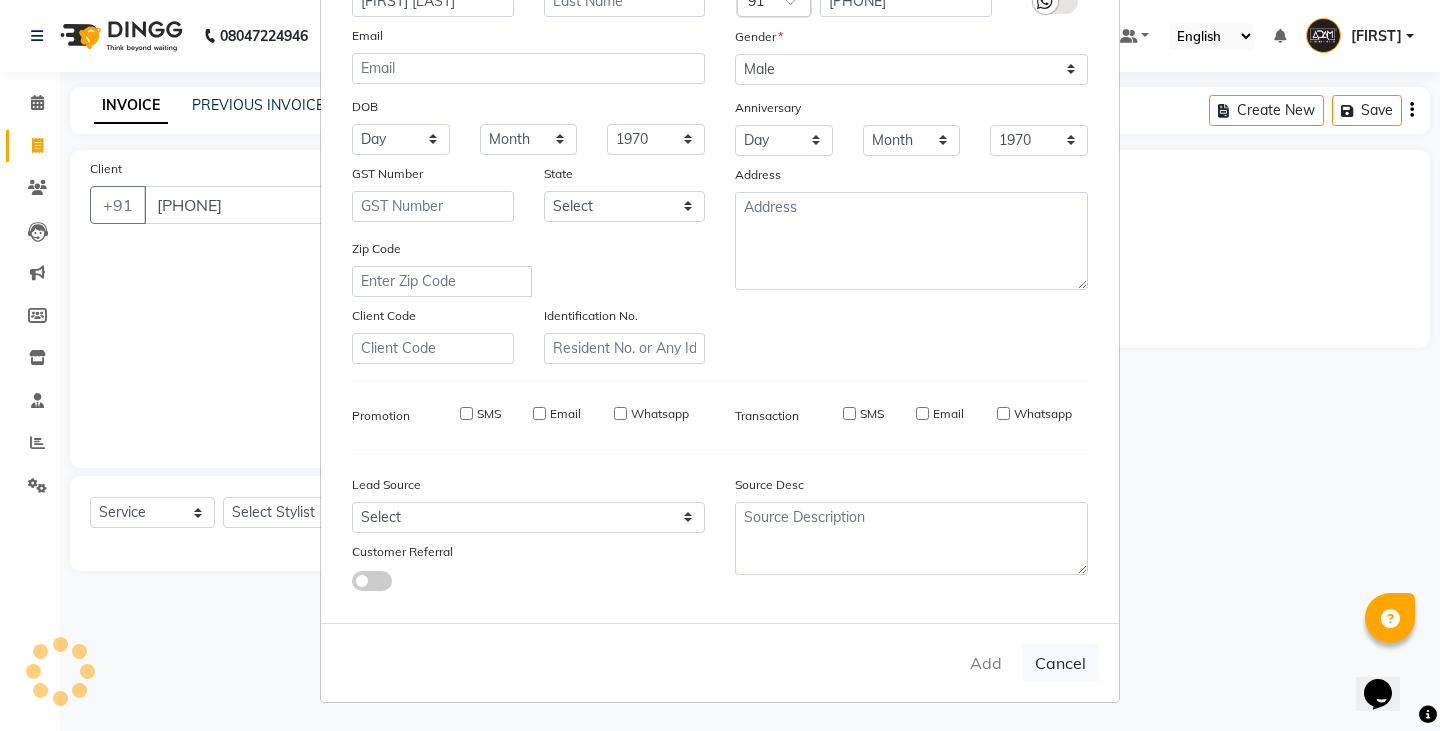 type 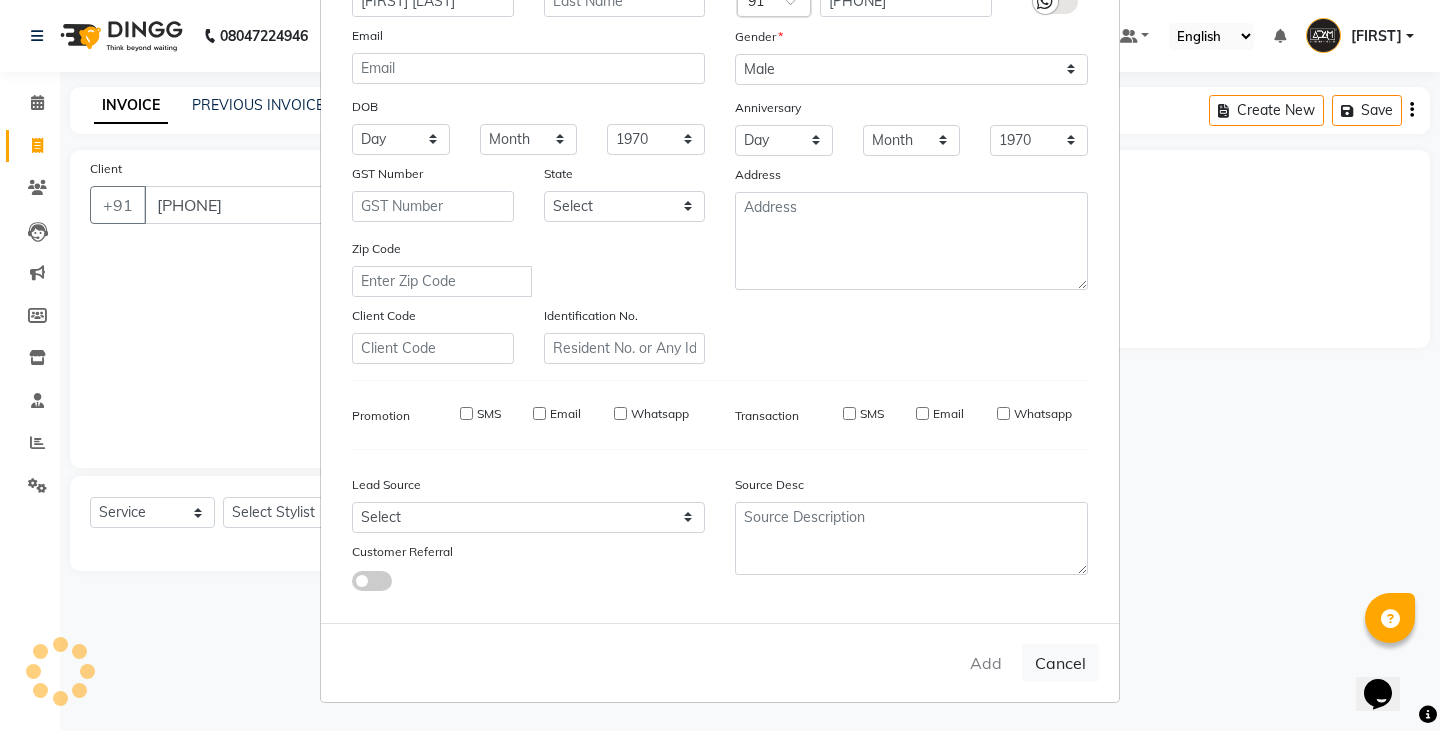 select 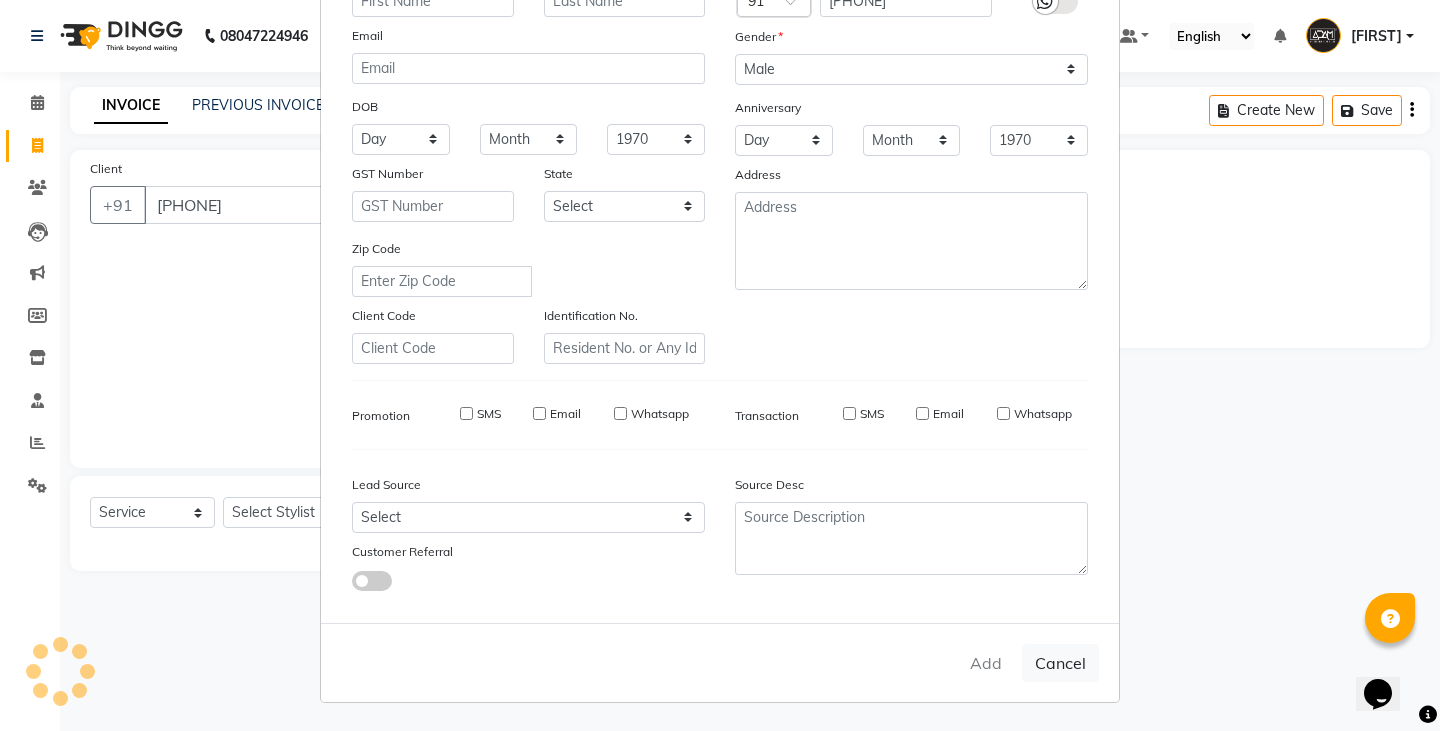 select 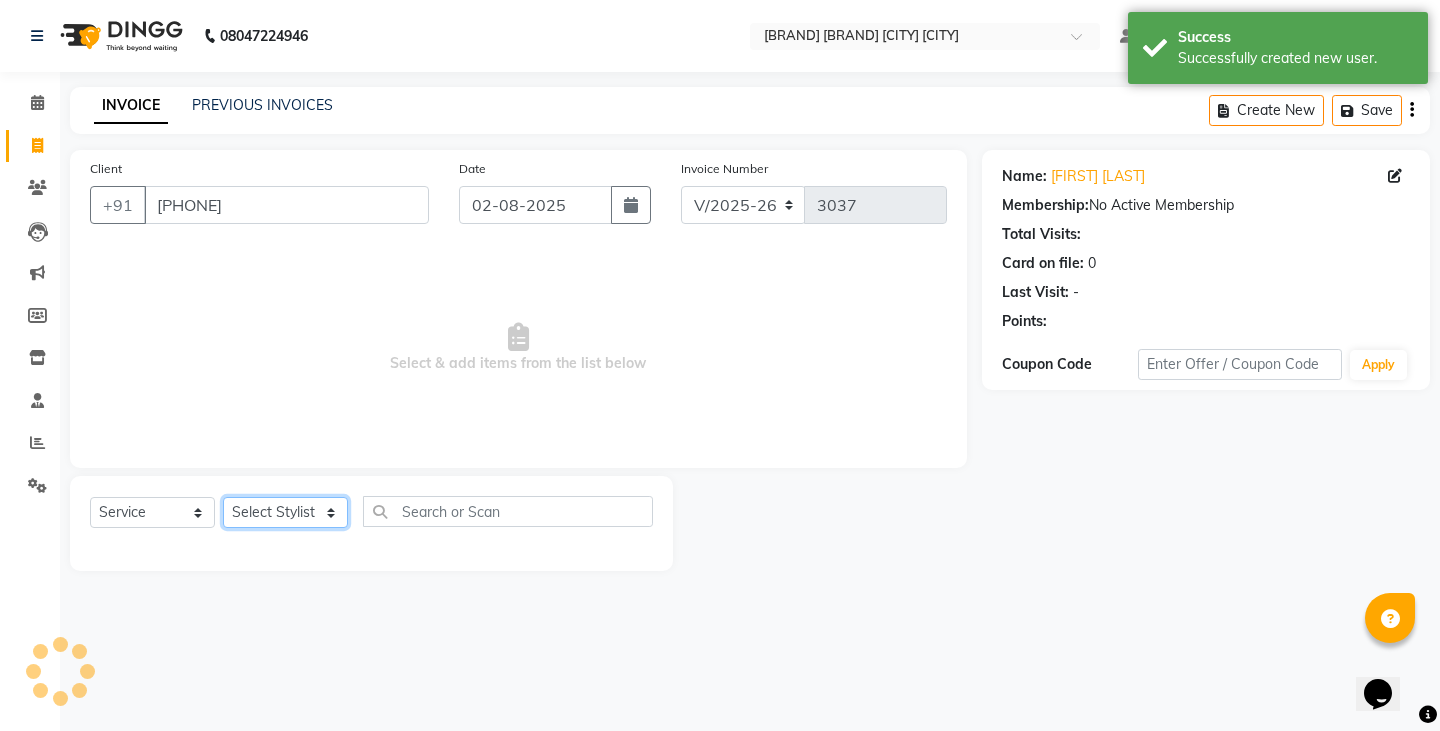 click on "Select Stylist Admin Anish Ovesh Raja SAHIL  SOHAIL SONU" 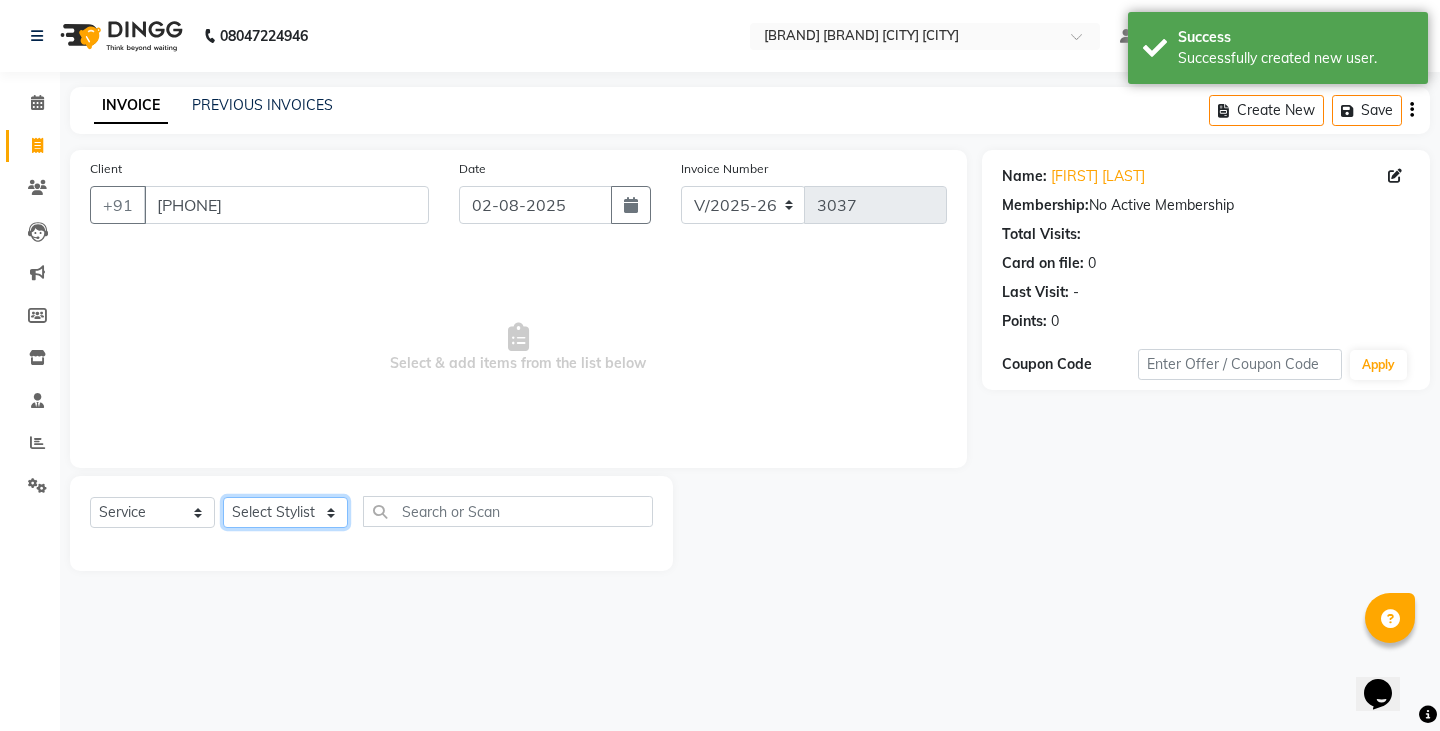select on "84870" 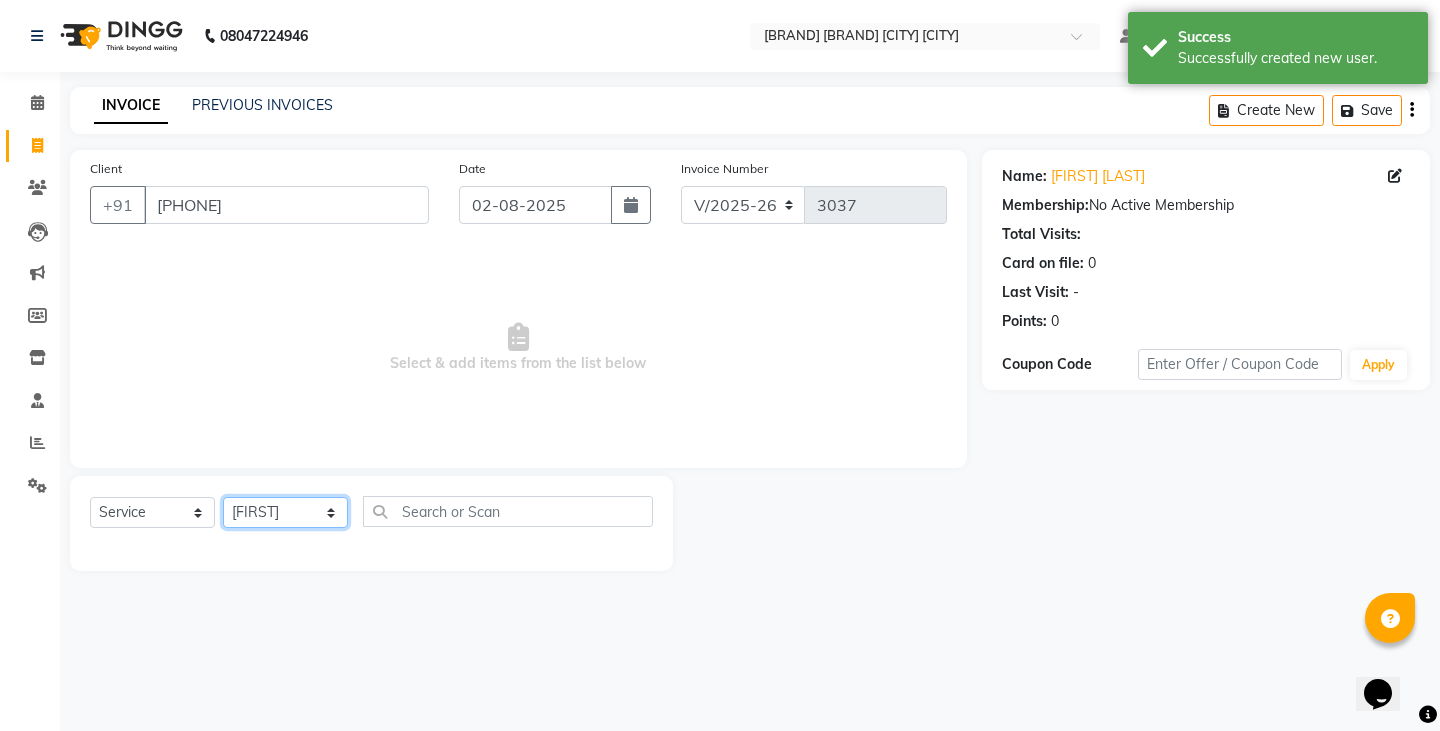 click on "Select Stylist Admin Anish Ovesh Raja SAHIL  SOHAIL SONU" 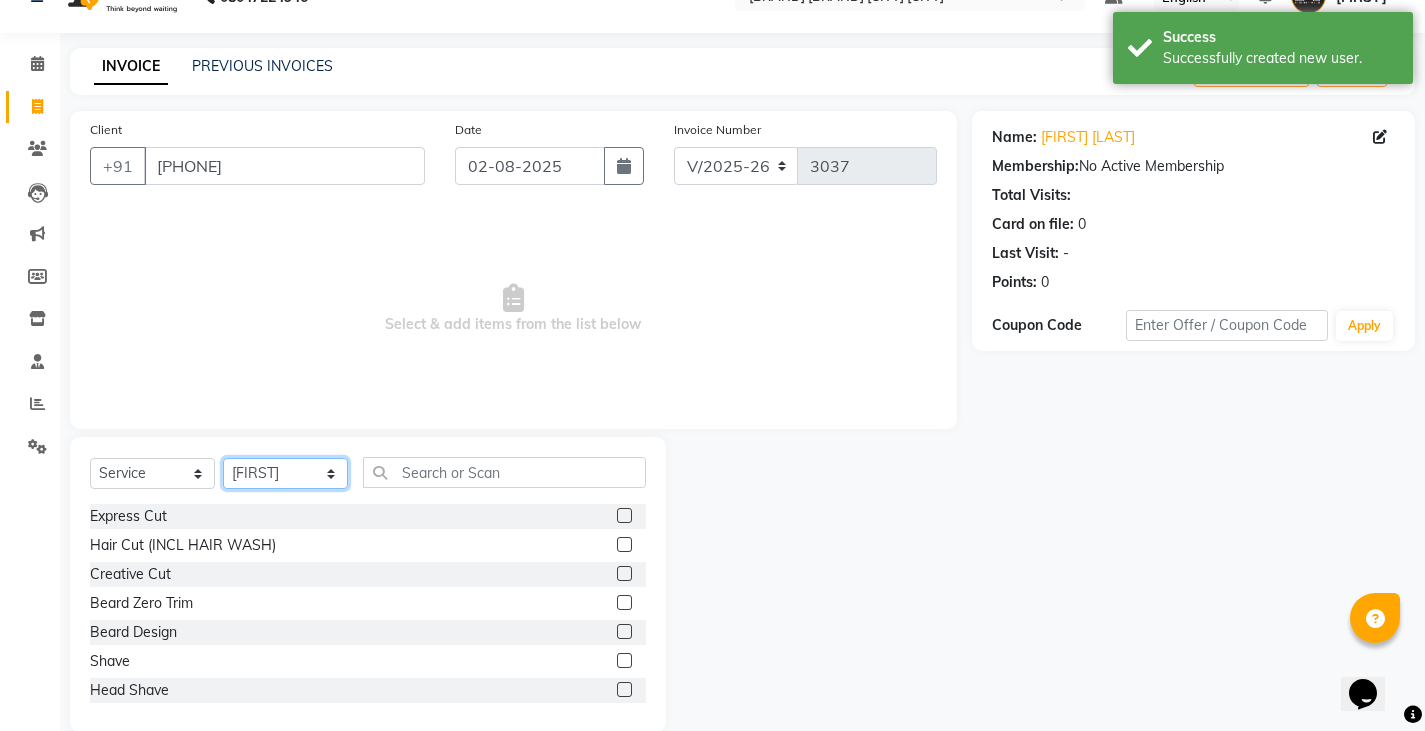scroll, scrollTop: 70, scrollLeft: 0, axis: vertical 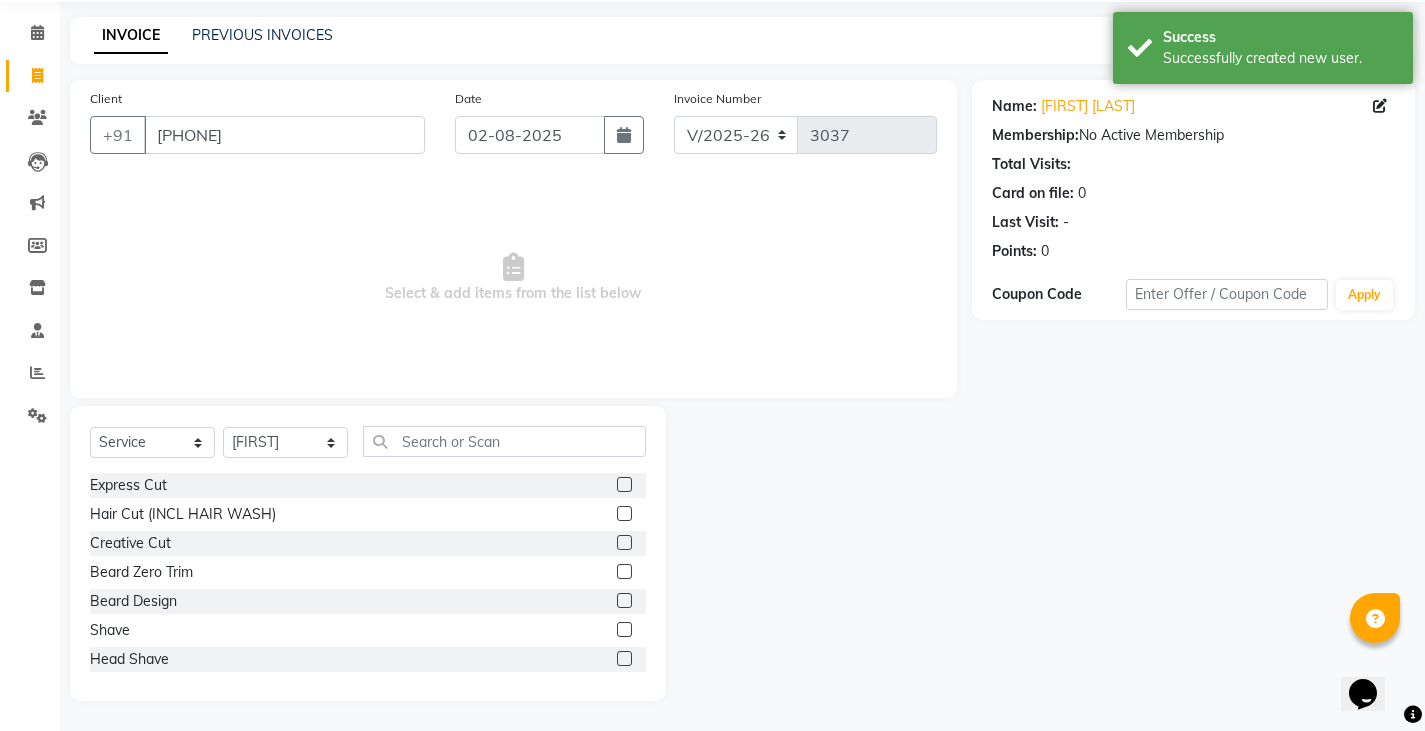 click on "Select  Service  Product  Membership  Package Voucher Prepaid Gift Card  Select Stylist Admin Anish Ovesh Raja SAHIL  SOHAIL SONU" 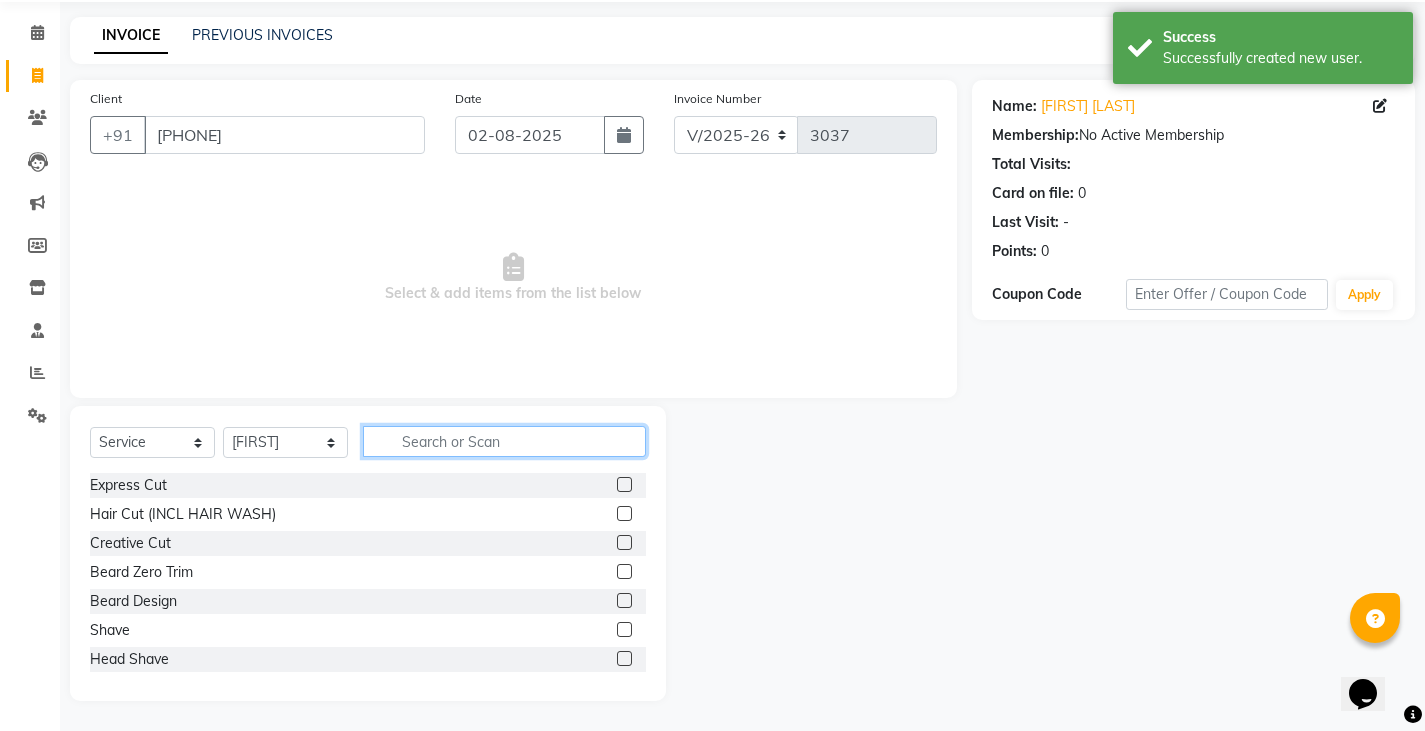 click 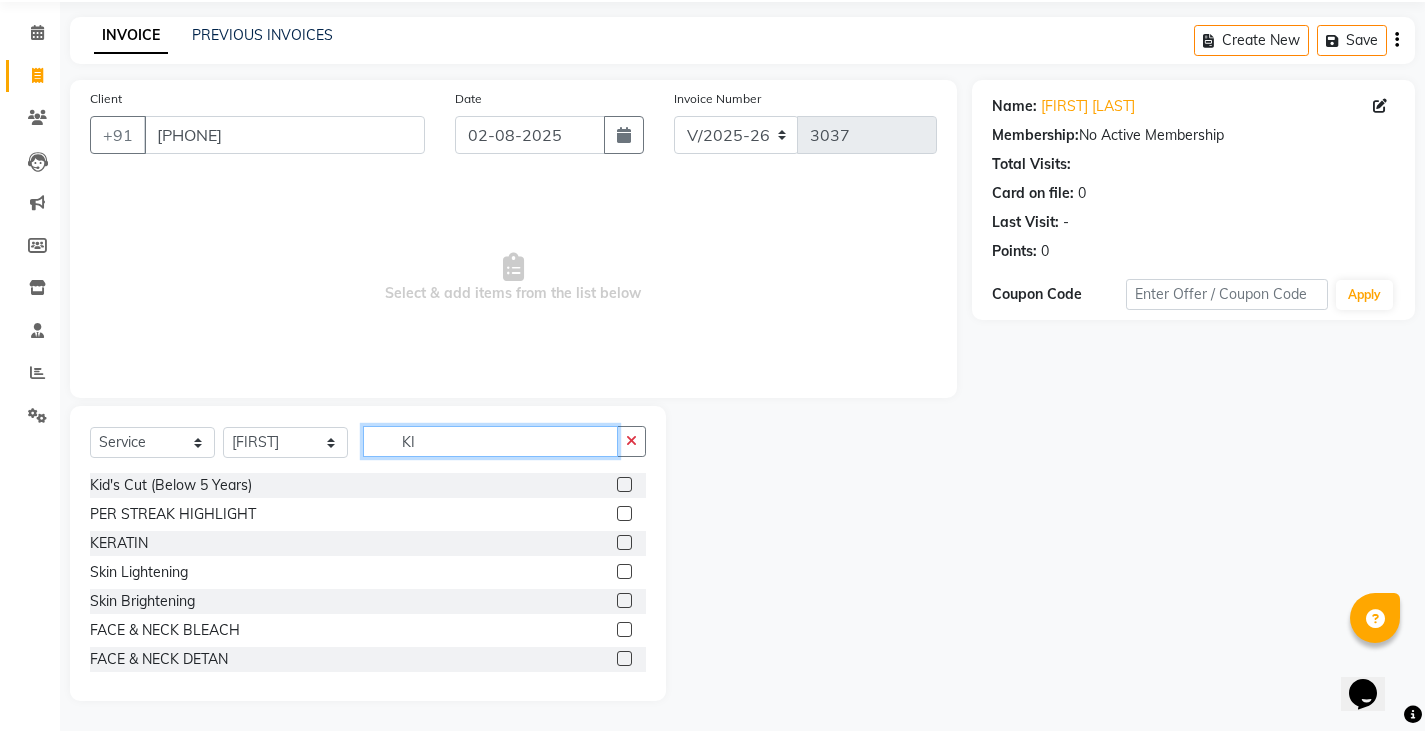 scroll, scrollTop: 0, scrollLeft: 0, axis: both 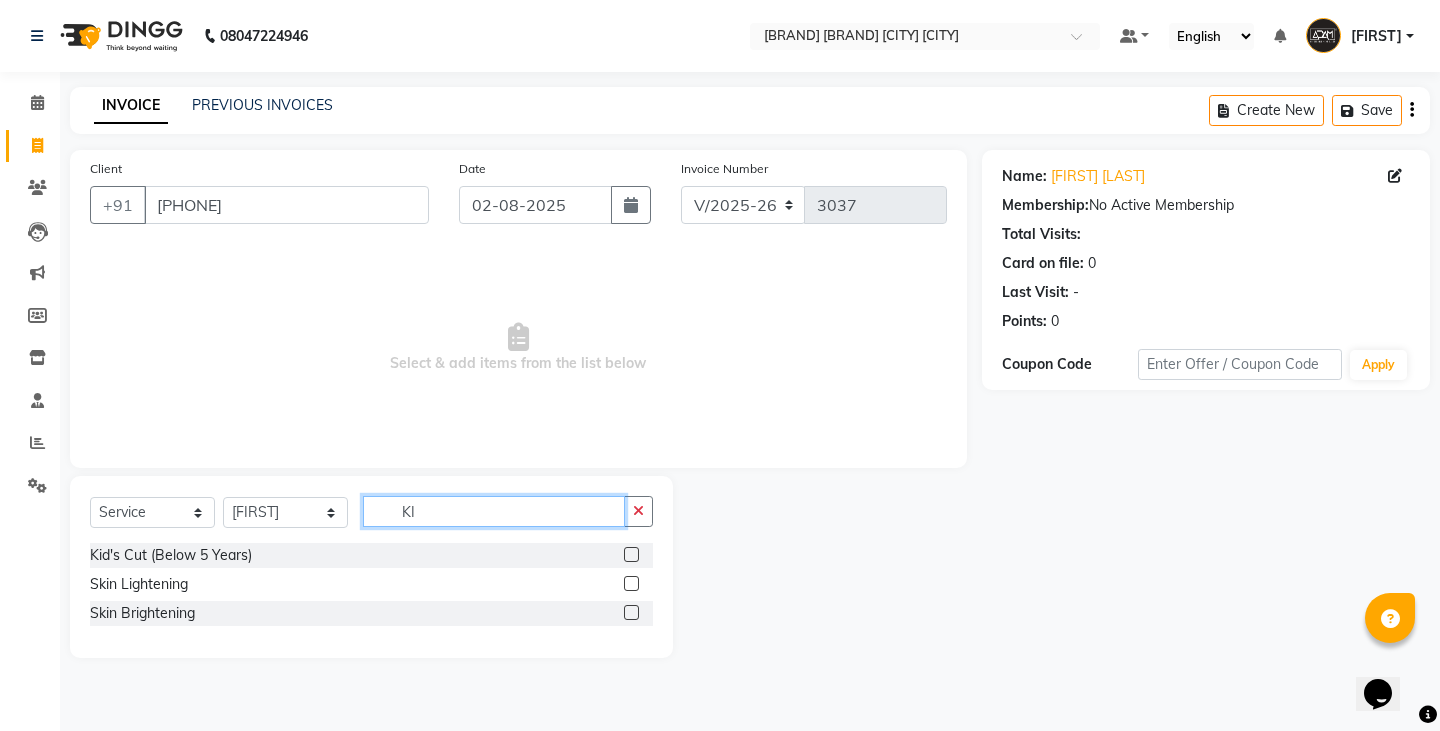 type on "KI" 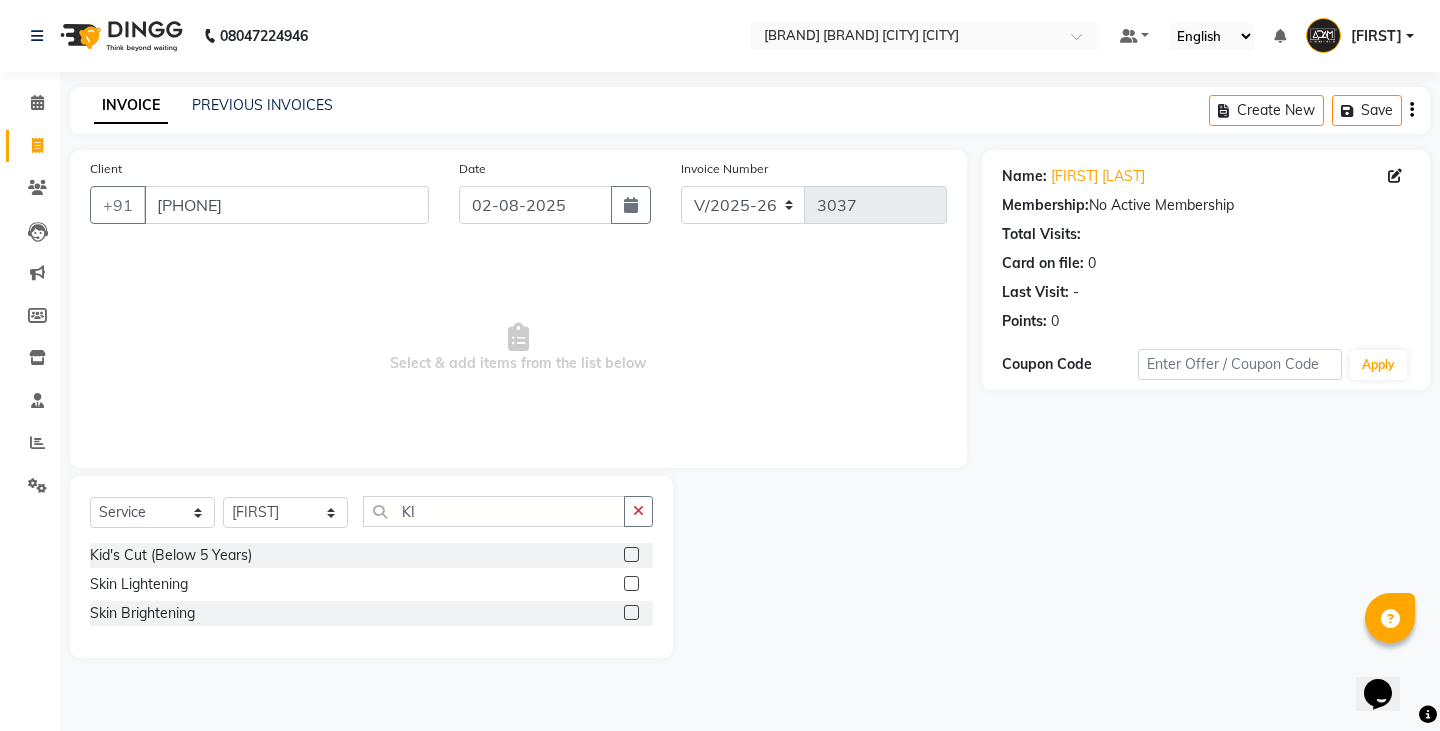 click 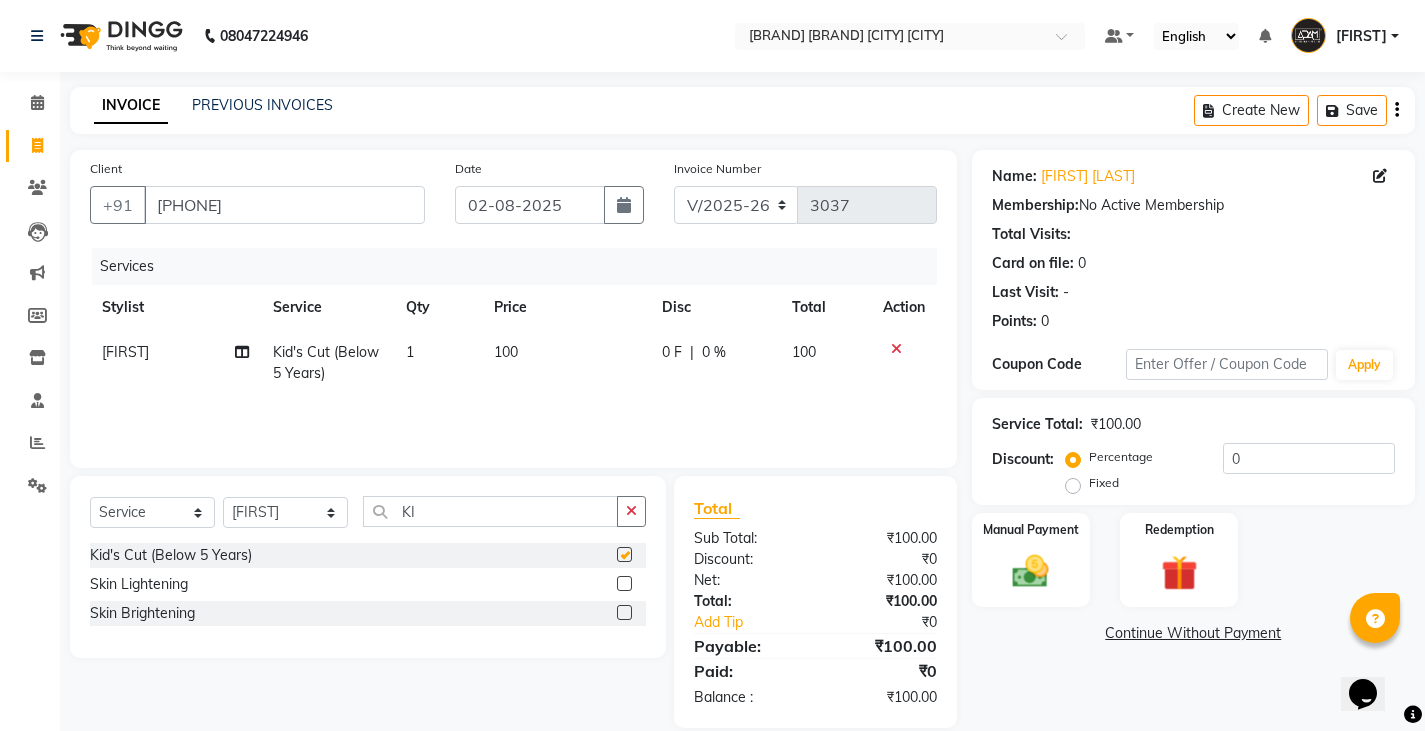 checkbox on "false" 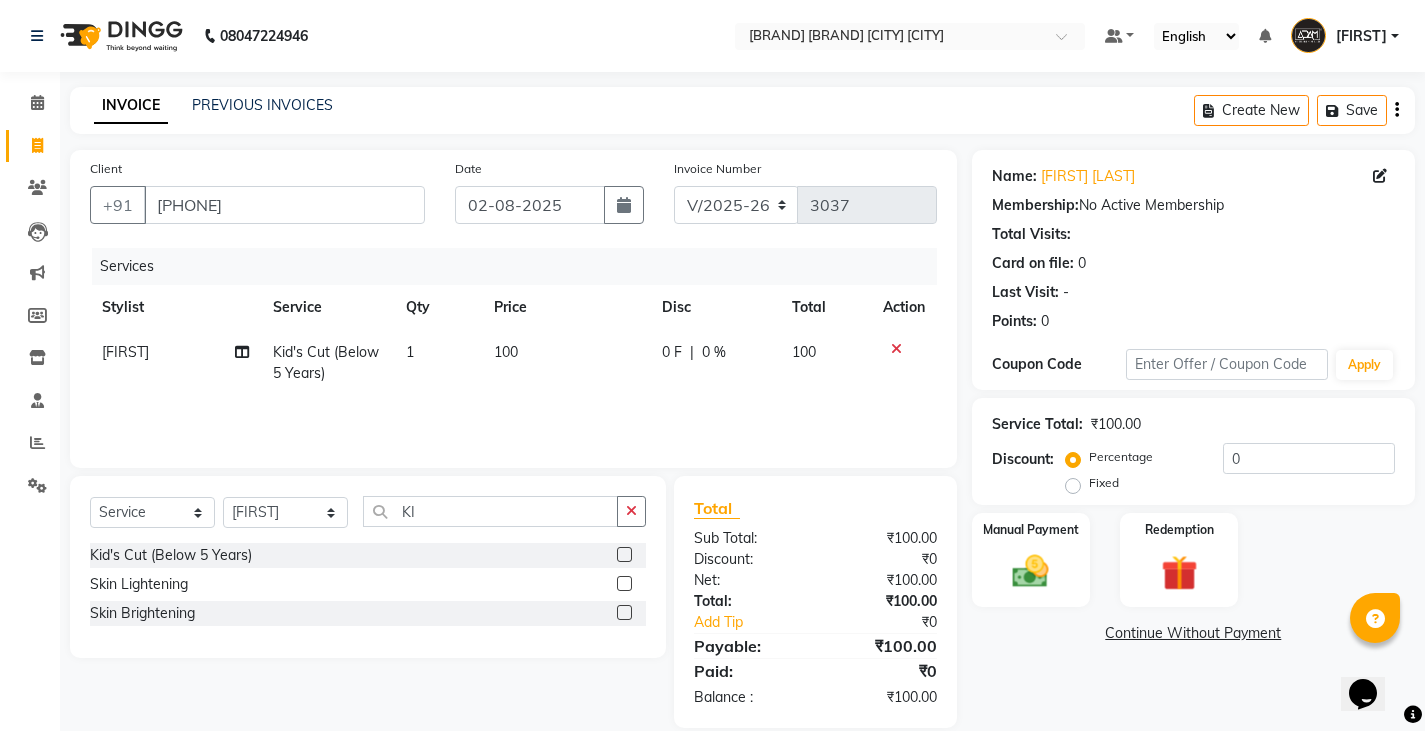 click on "1" 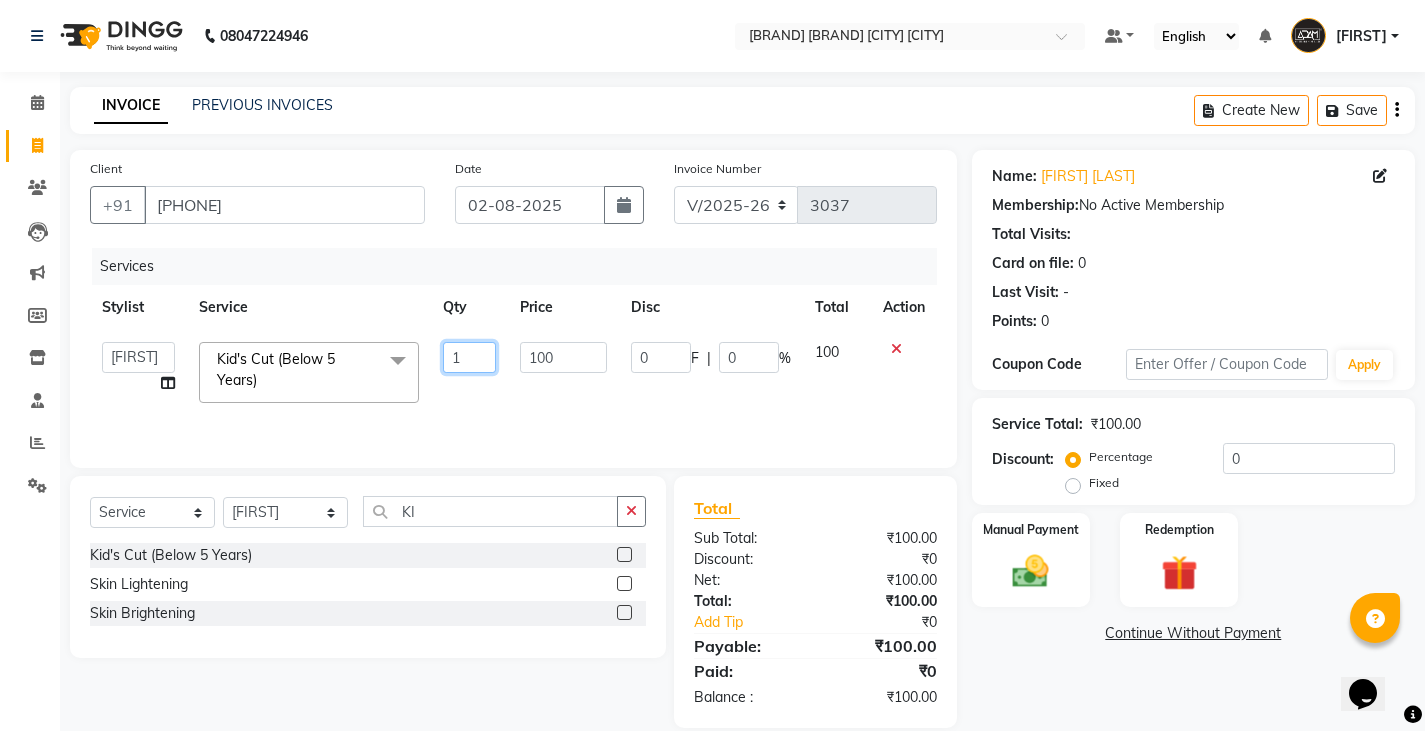 drag, startPoint x: 456, startPoint y: 353, endPoint x: 470, endPoint y: 356, distance: 14.3178215 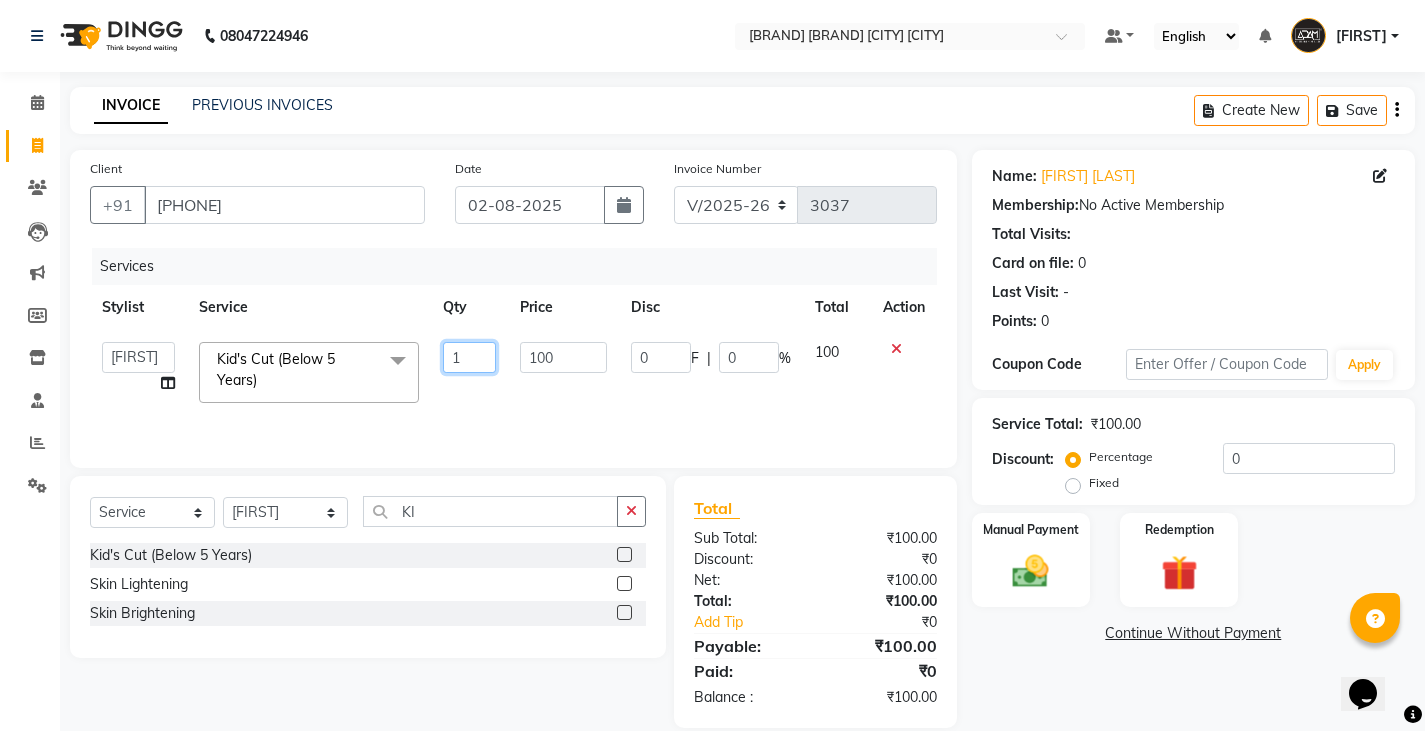 click on "1" 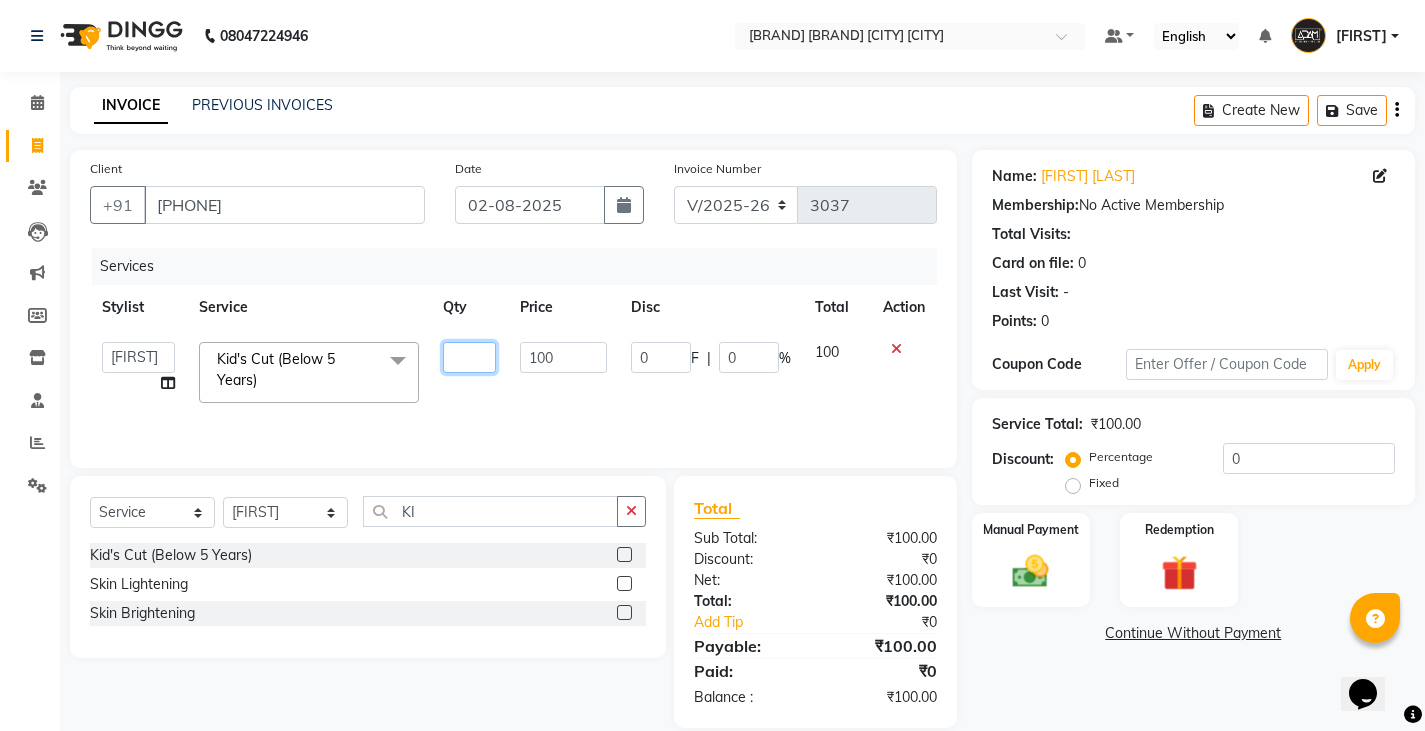 type on "2" 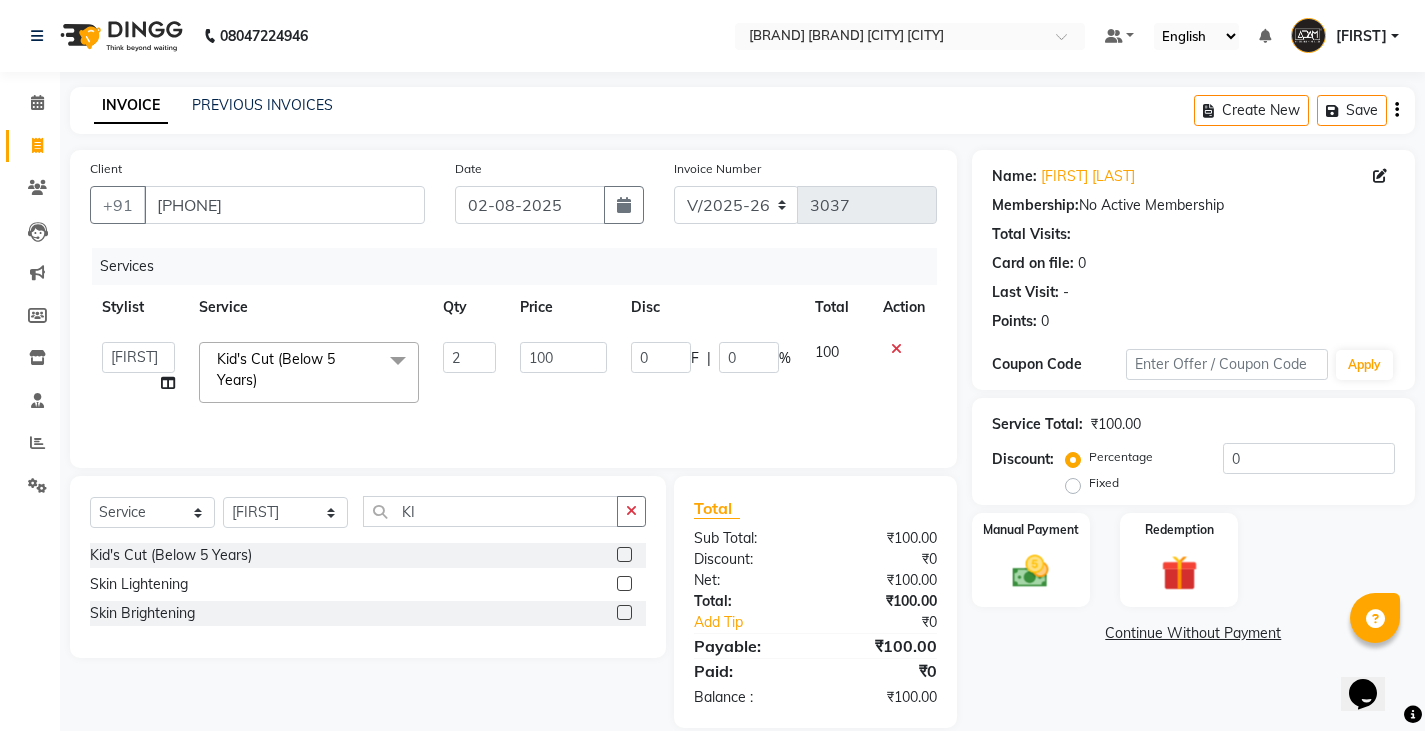 click on "Admin   Anish   Ovesh   Raja   SAHIL    SOHAIL   SONU  Kid's Cut (Below 5 Years)  x Express Cut Hair Cut (INCL HAIR WASH) Creative Cut Beard Zero Trim Beard Design Shave Head Shave Kid's Cut (Below 5 Years) Wash & Blast Dry EXPRESS GLOBAL HAIR COLOR GLOBAL HAIR COLOUR AMMONIA GOLBAL HAIR COLOUR NON AMMONIA L'OREAL GOLBAL HAIR COLOUR AMMONIA L'OREAL GOLBAL HAIR COLOUR NON AMMONIA GLOBAL FASHION HAIR COLOUR MOUSTACHE COLOUR BEARD COLOUR PER STREAK HIGHLIGHT CAP HIGHLIGHTS NOURISHING HAIR SPA VITALIZING HAIR SPA REPAIR TREATMENT DANDRUFF TREATMENT HAIR LOSS TREATMENT HAIR STRAIGHTENING HAIR REBONDING KERATIN ALMOND OIL NAVARATNA OIL CLEAN UP HYPER PIGMENTATION CLEAN UP REJUVANATE Fruit Facial Instant Glow Charcaol Skin Lightening Skin Brightening FACE & NECK BLEACH FACE & NECK DETAN PRE BRIDEGROOM DELUXE PRE BRIDEGROOM ADVANCE (COMBO) NORMAL PREMIUM ELEGANT HAIRCUT+ BEARD TRIM + DETAN HAIRCUT + BEARD TRIM + HEAD MASSAGE HAIRCUT + BEARD TRIM + EXPRESS HAIR COLOR HAIRCUT+ BEARD TRIM + CLEAN UP 2 100 0 F | 0 %" 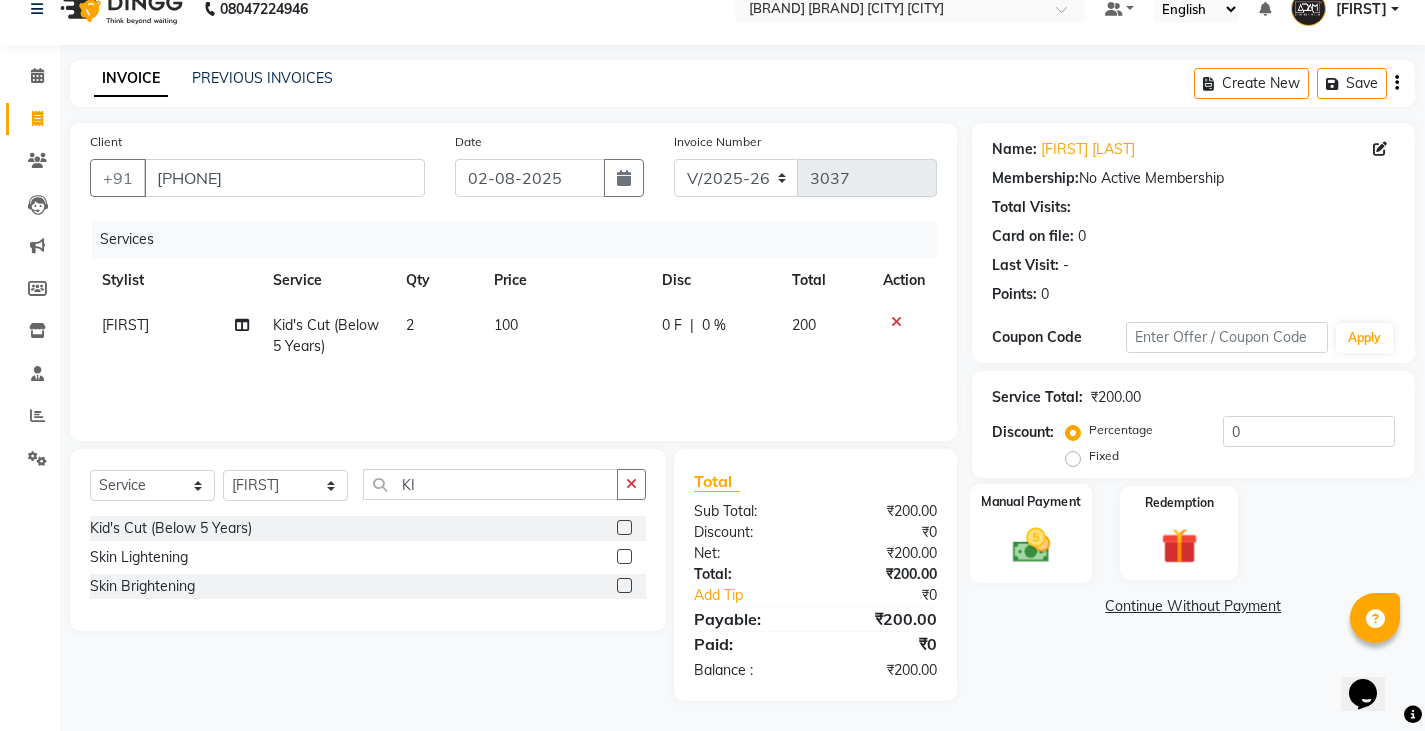 click 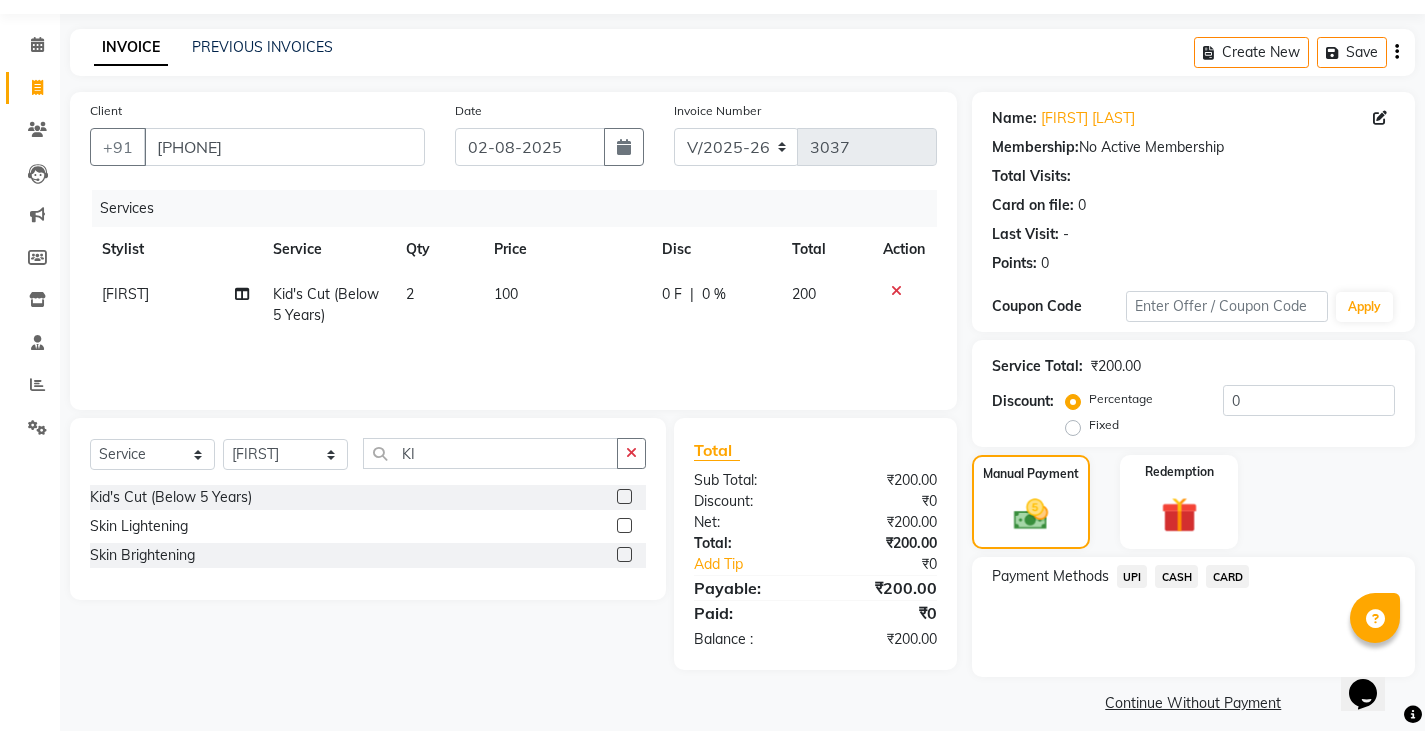 scroll, scrollTop: 75, scrollLeft: 0, axis: vertical 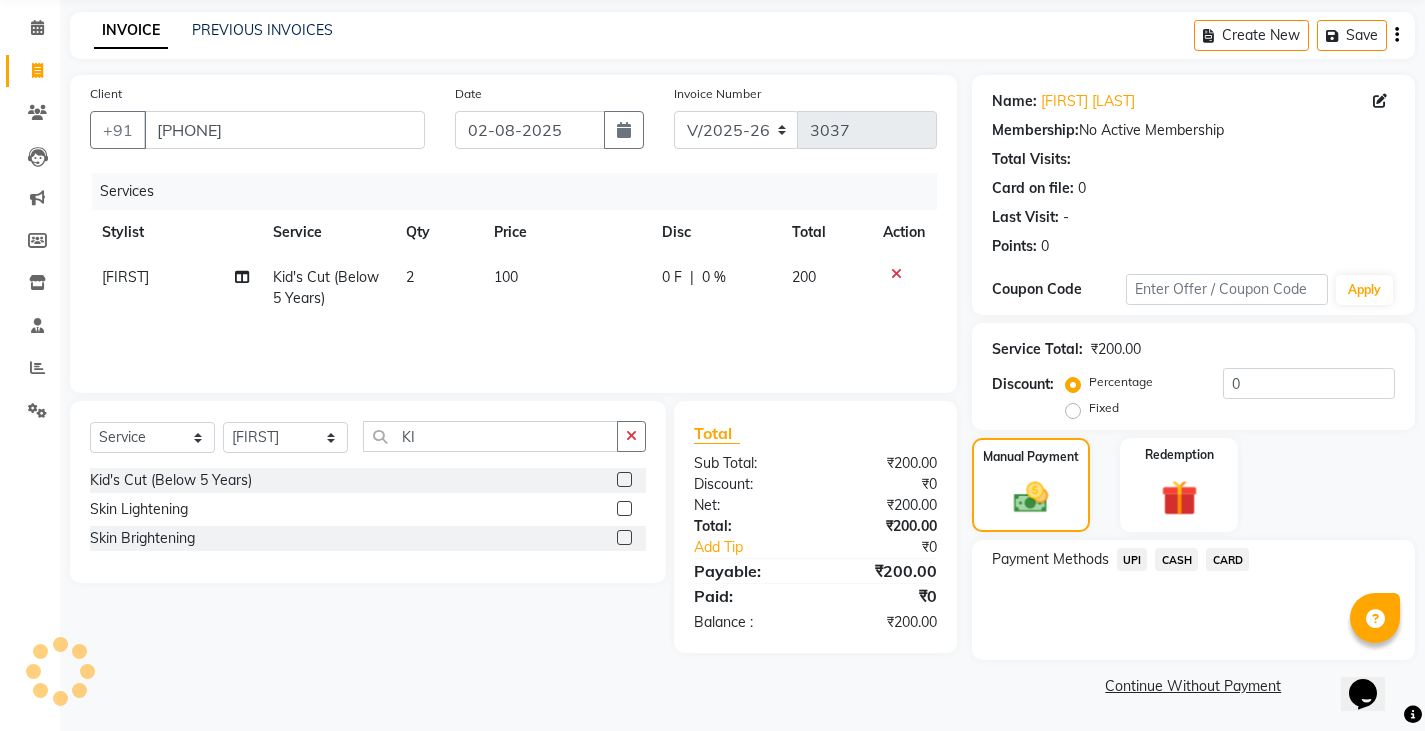 click on "UPI" 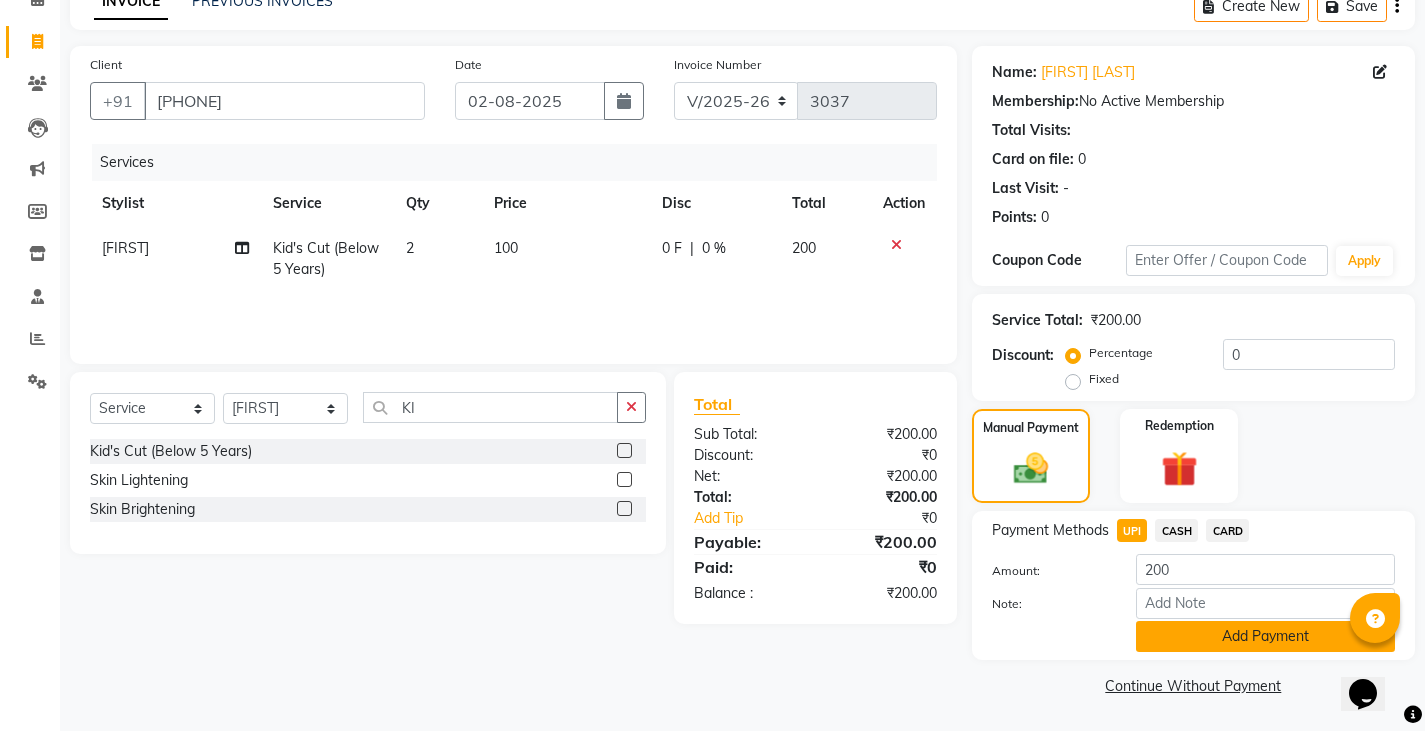 click on "Add Payment" 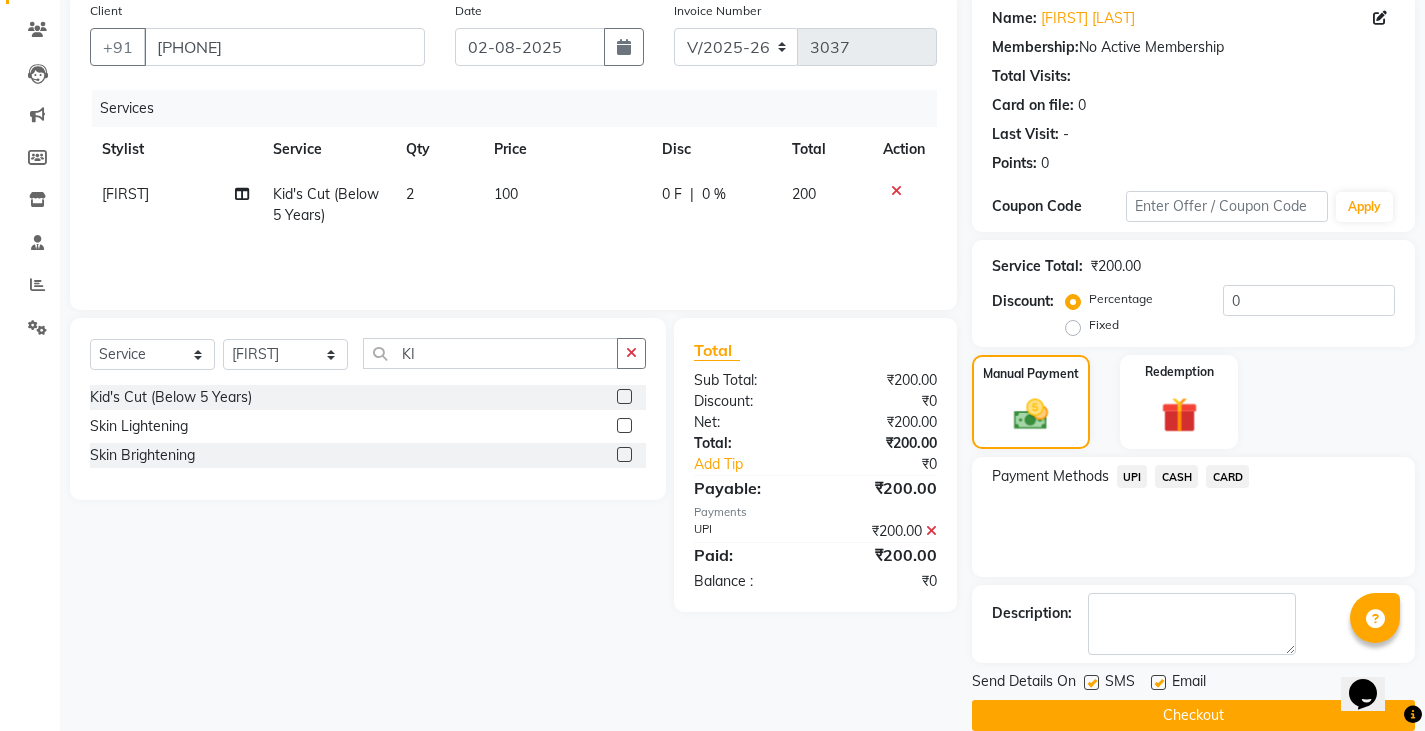 scroll, scrollTop: 188, scrollLeft: 0, axis: vertical 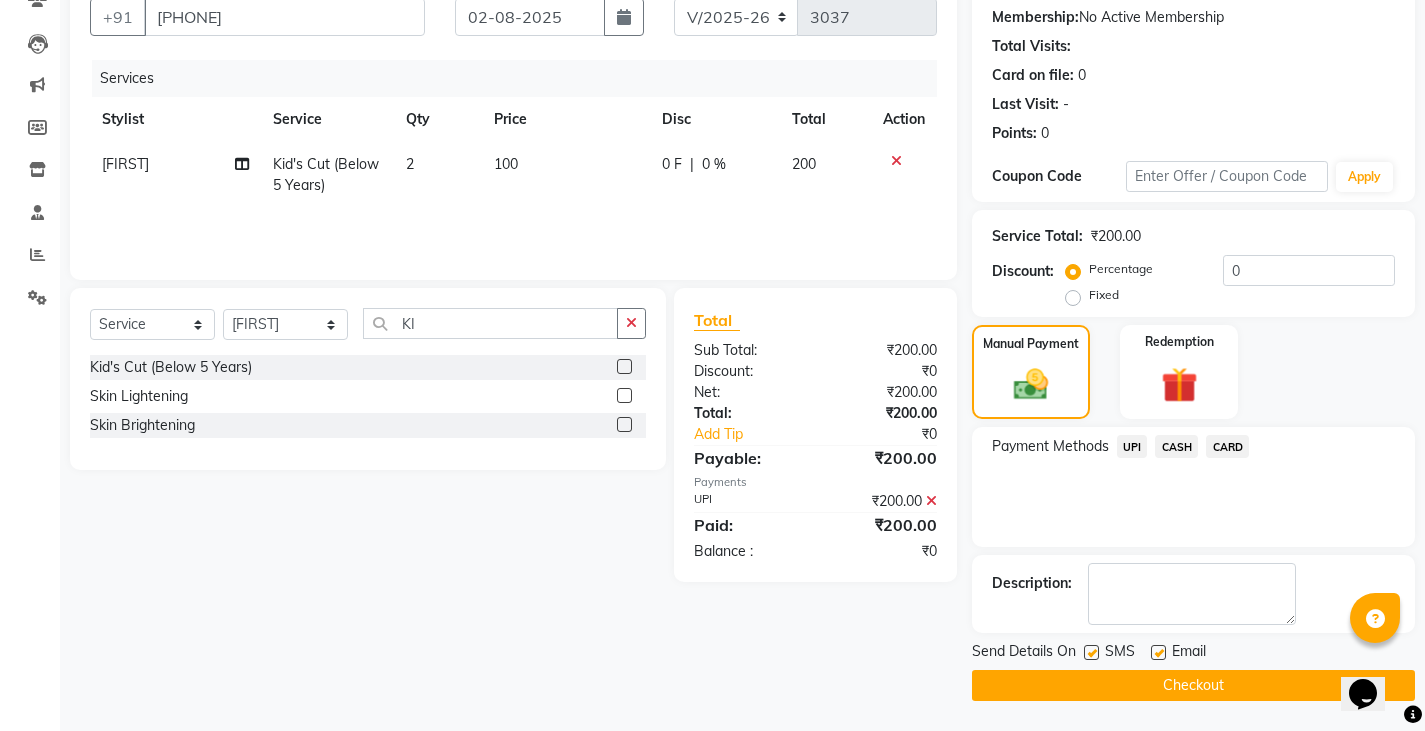 click on "Checkout" 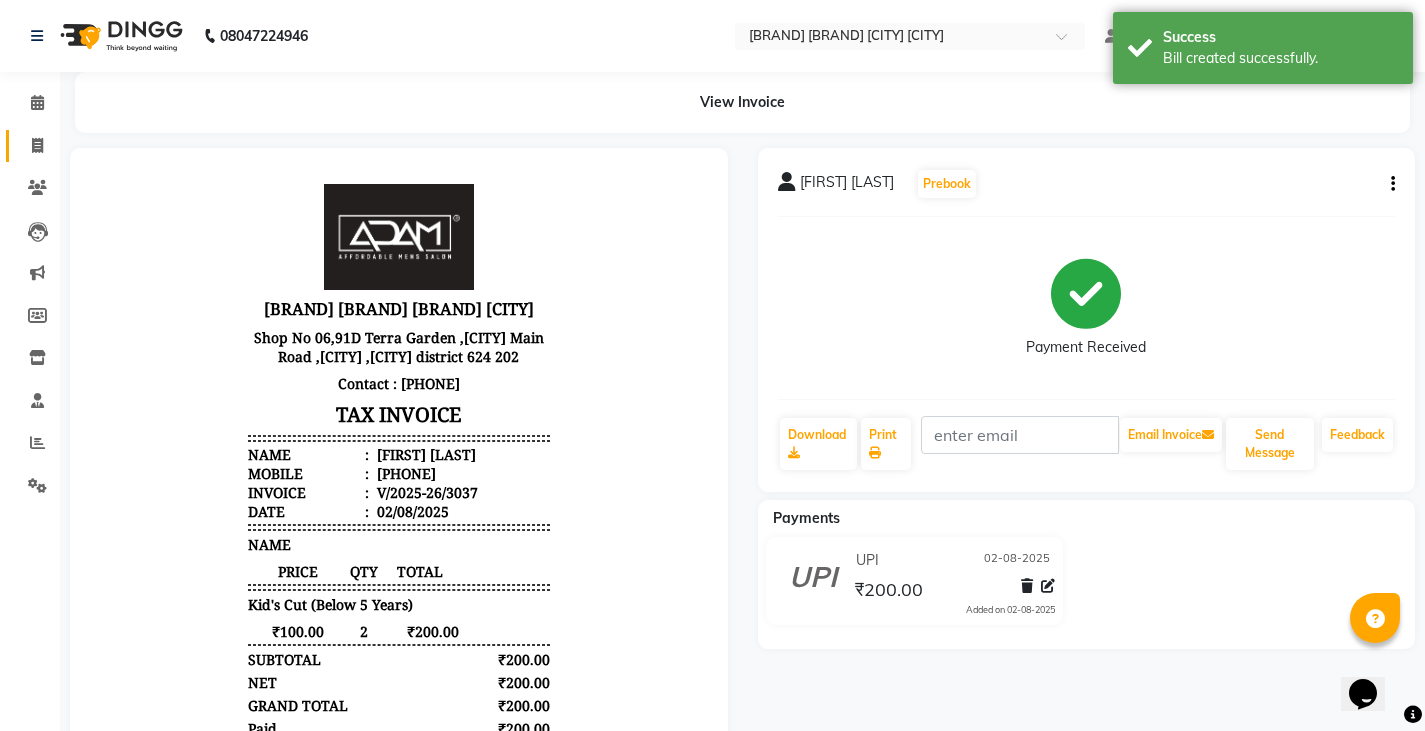 scroll, scrollTop: 0, scrollLeft: 0, axis: both 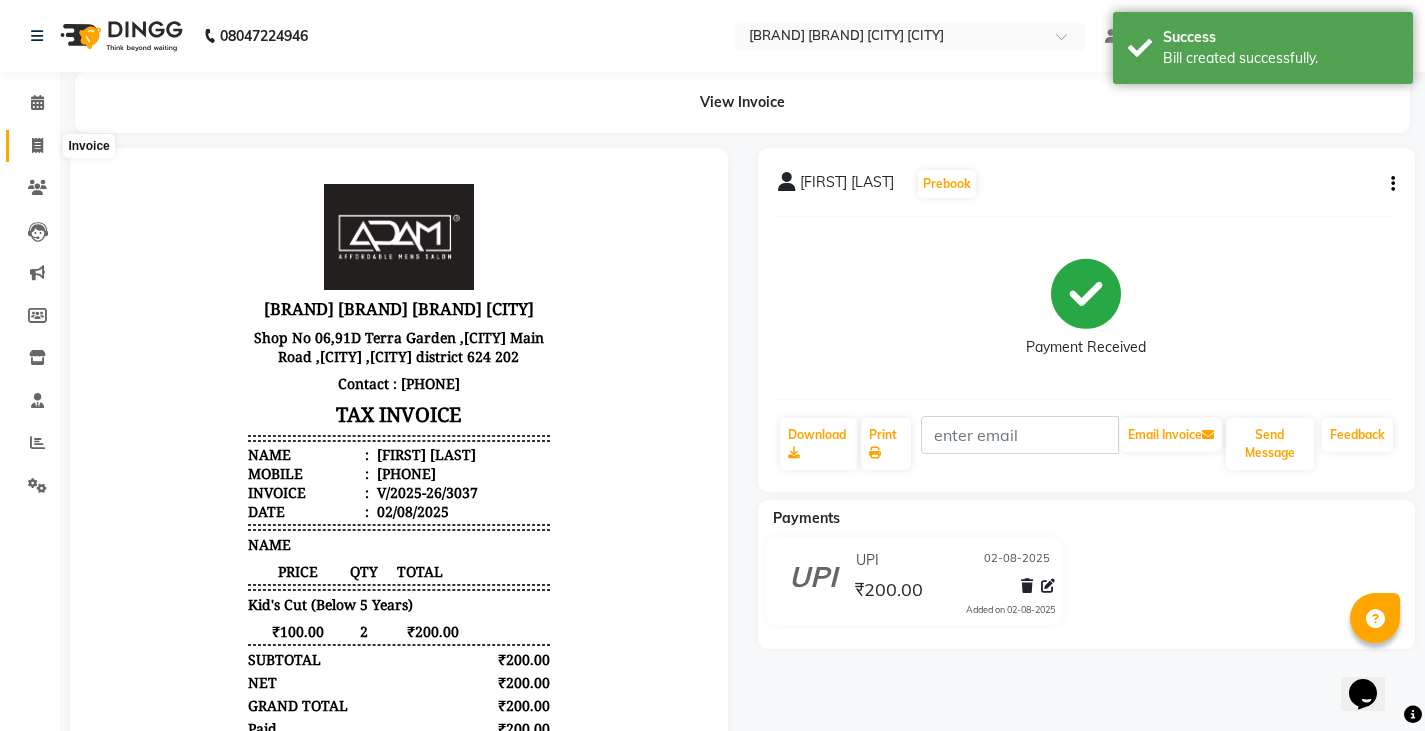 click 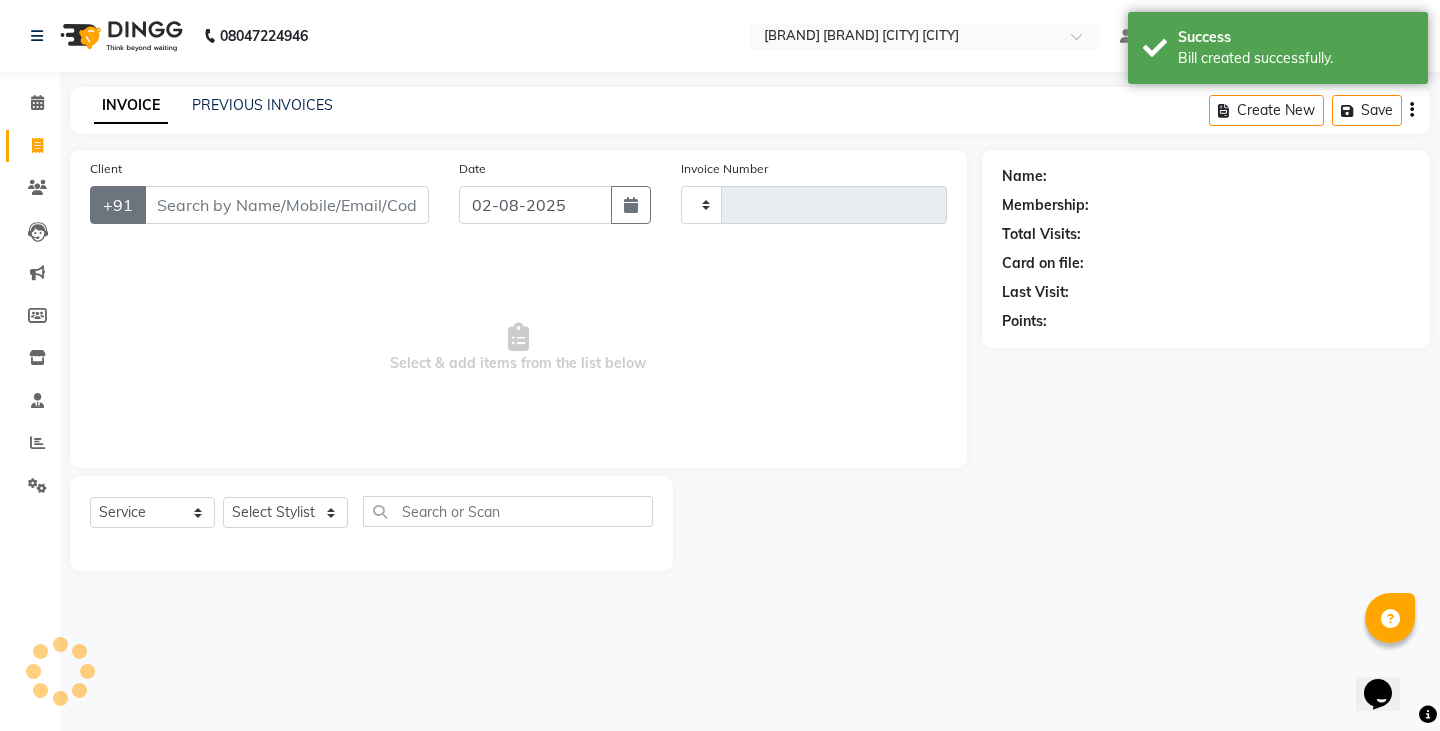 type on "3038" 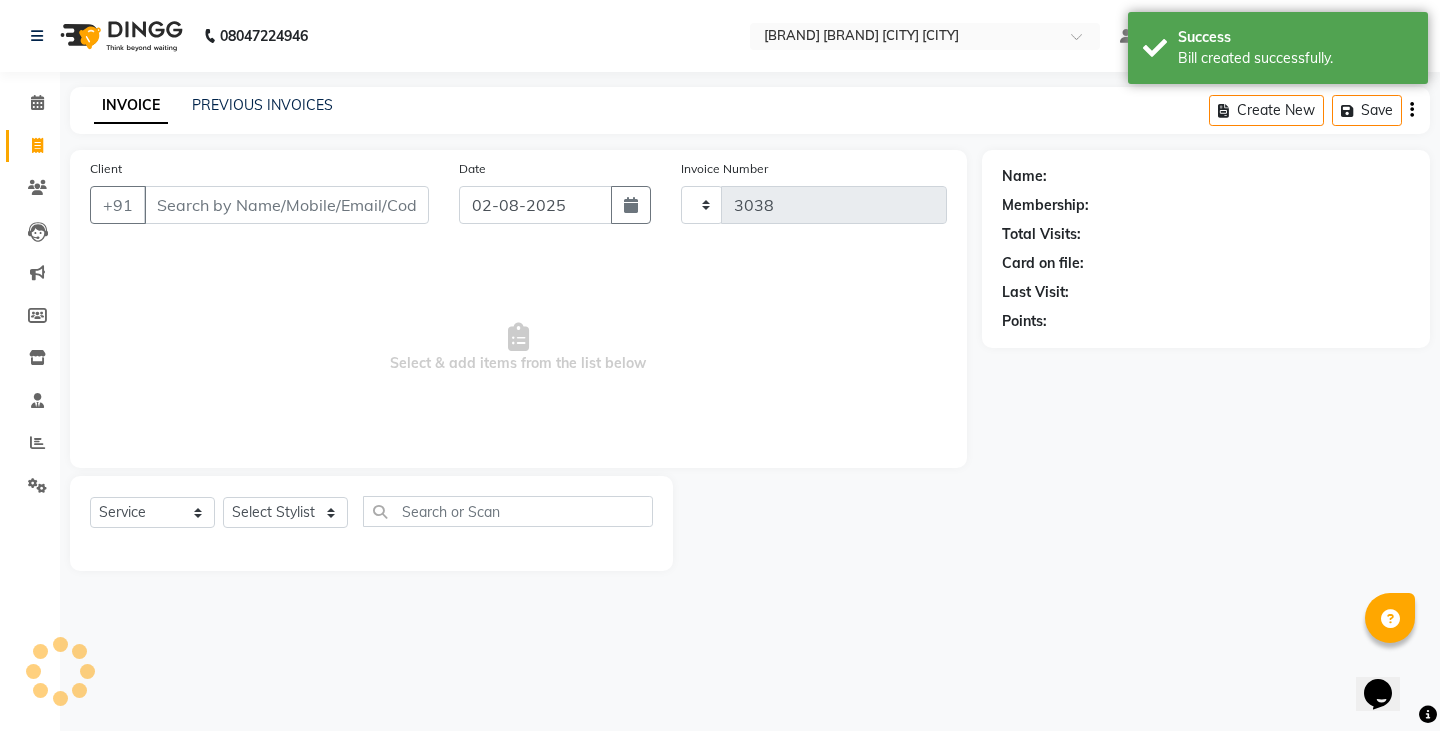 select on "8213" 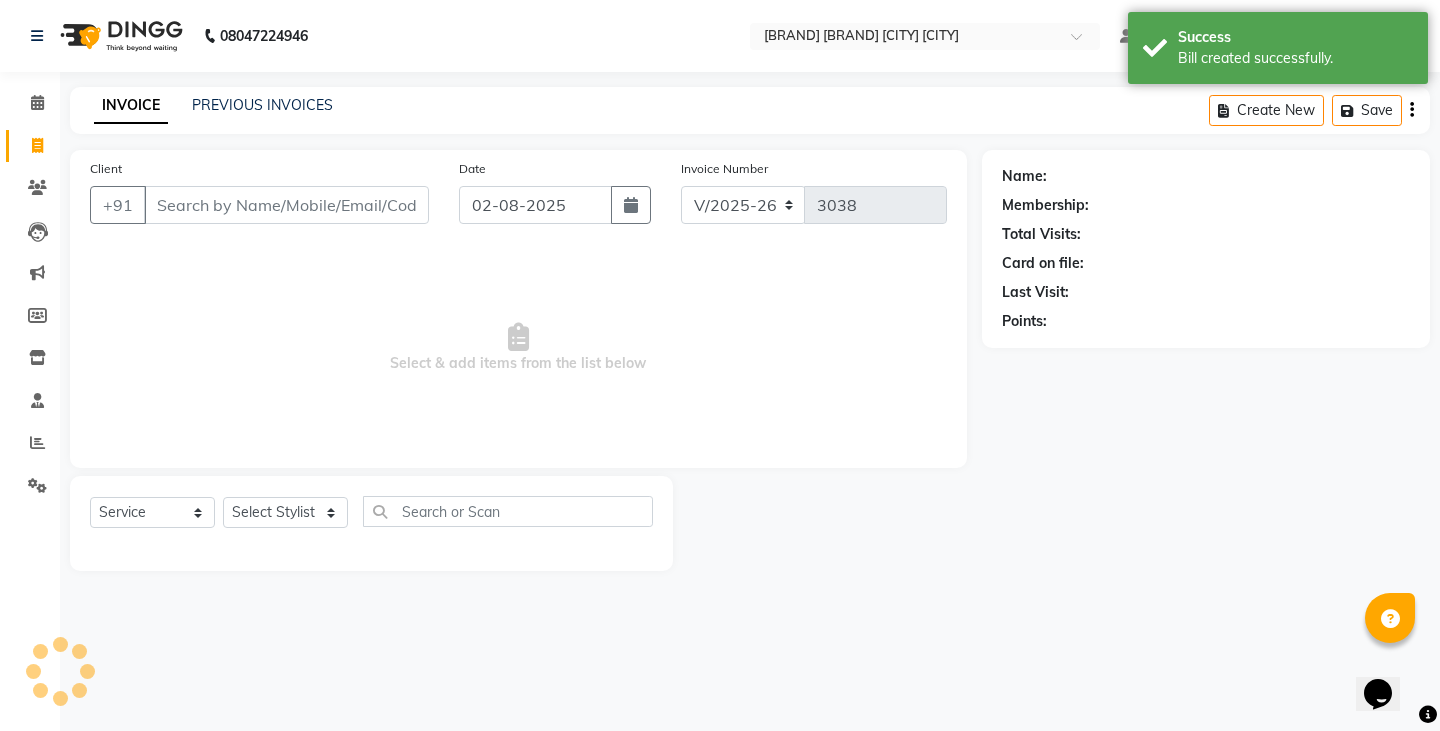 click on "Client" at bounding box center (286, 205) 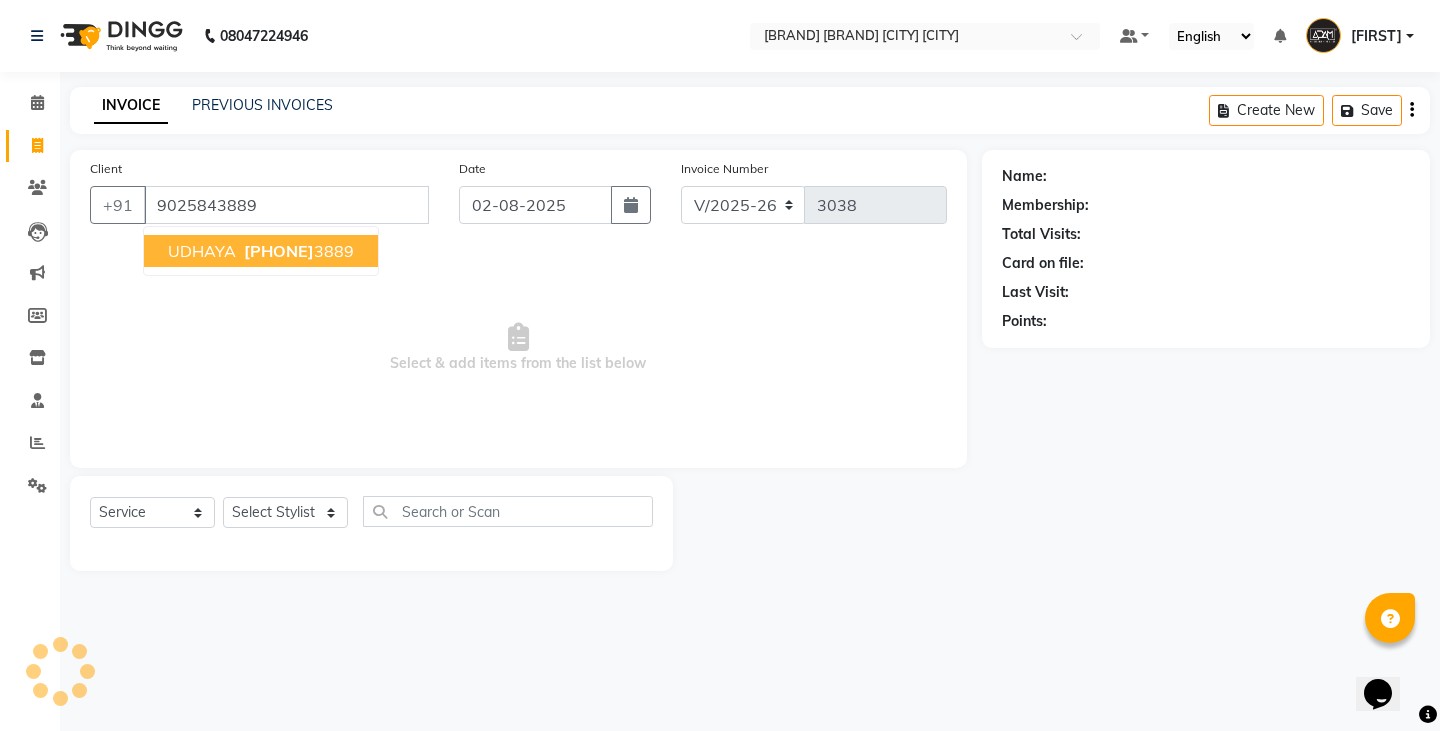 type on "9025843889" 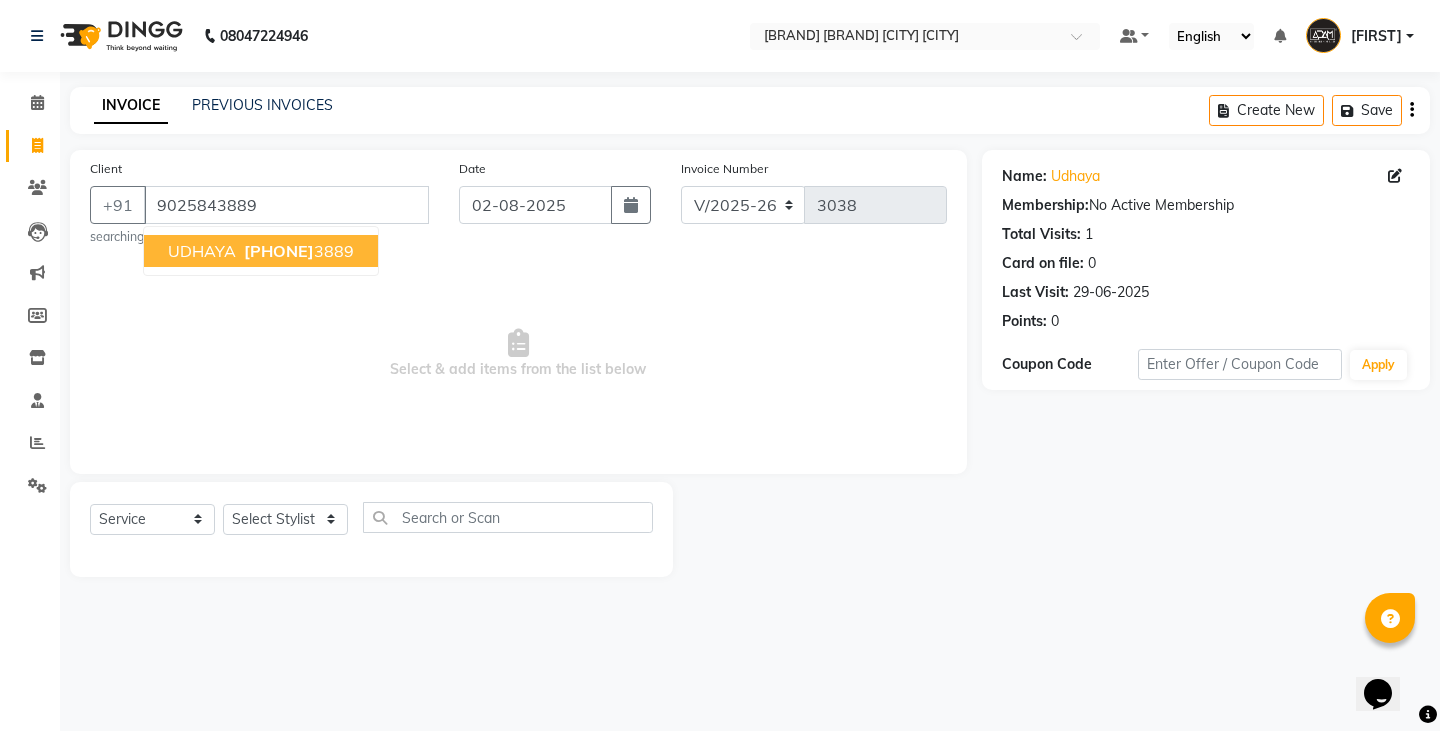 click on "902584" at bounding box center (279, 251) 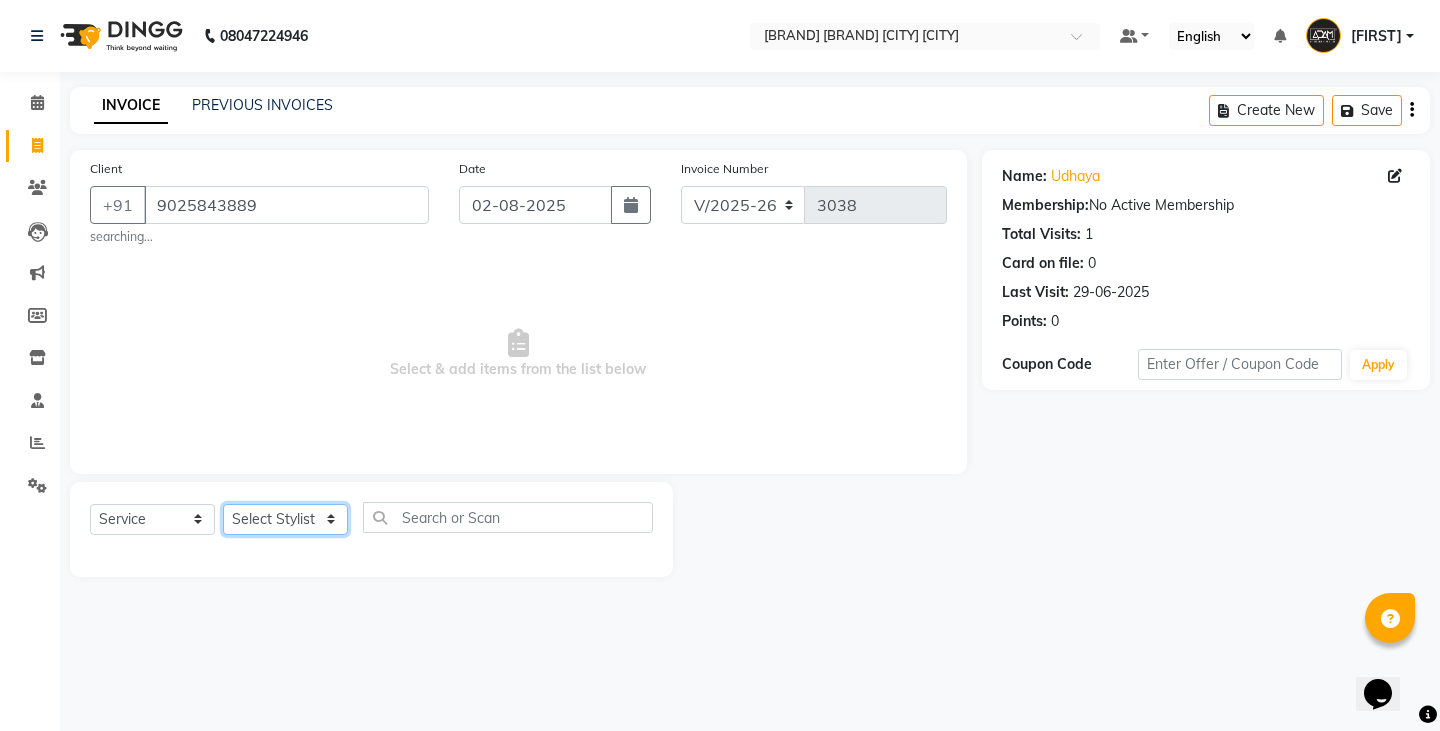 click on "Select Stylist Admin Anish Ovesh Raja SAHIL  SOHAIL SONU" 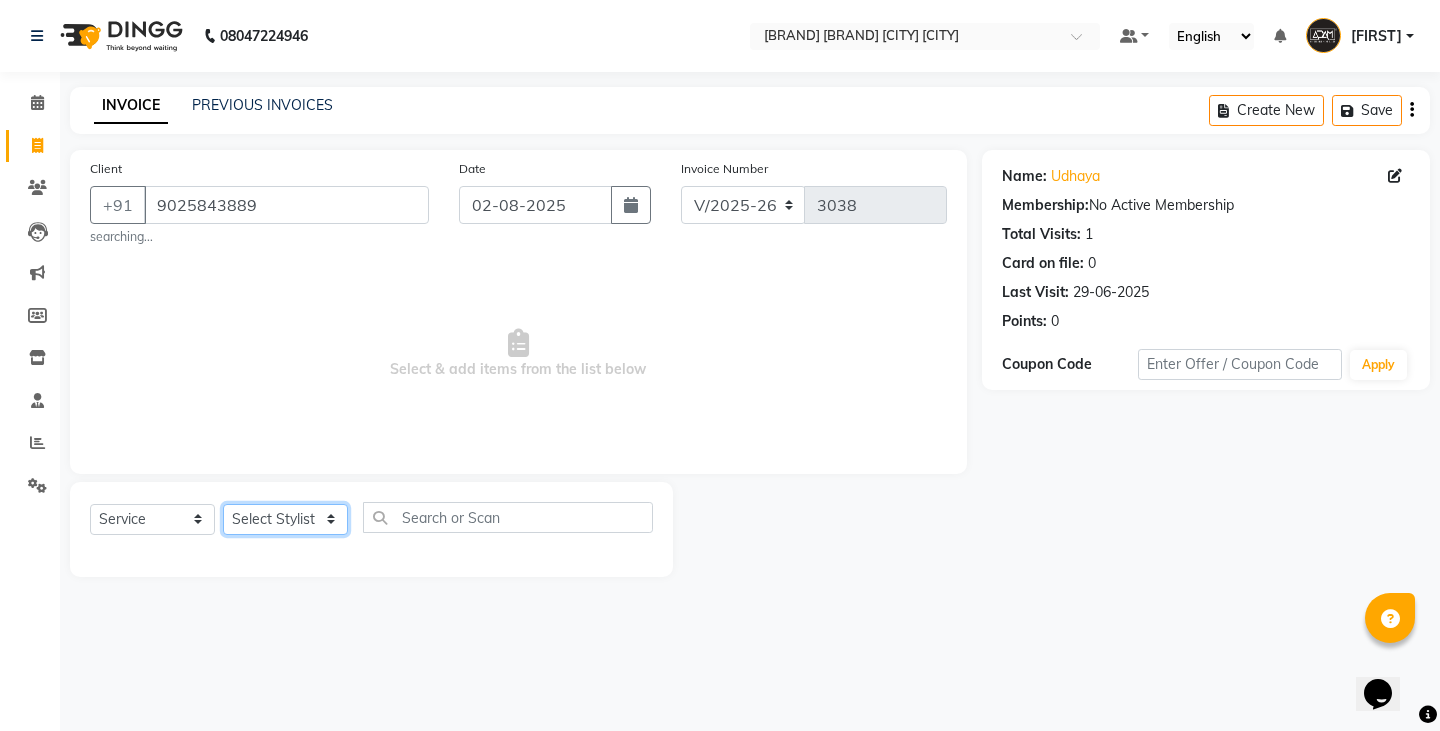 select on "84061" 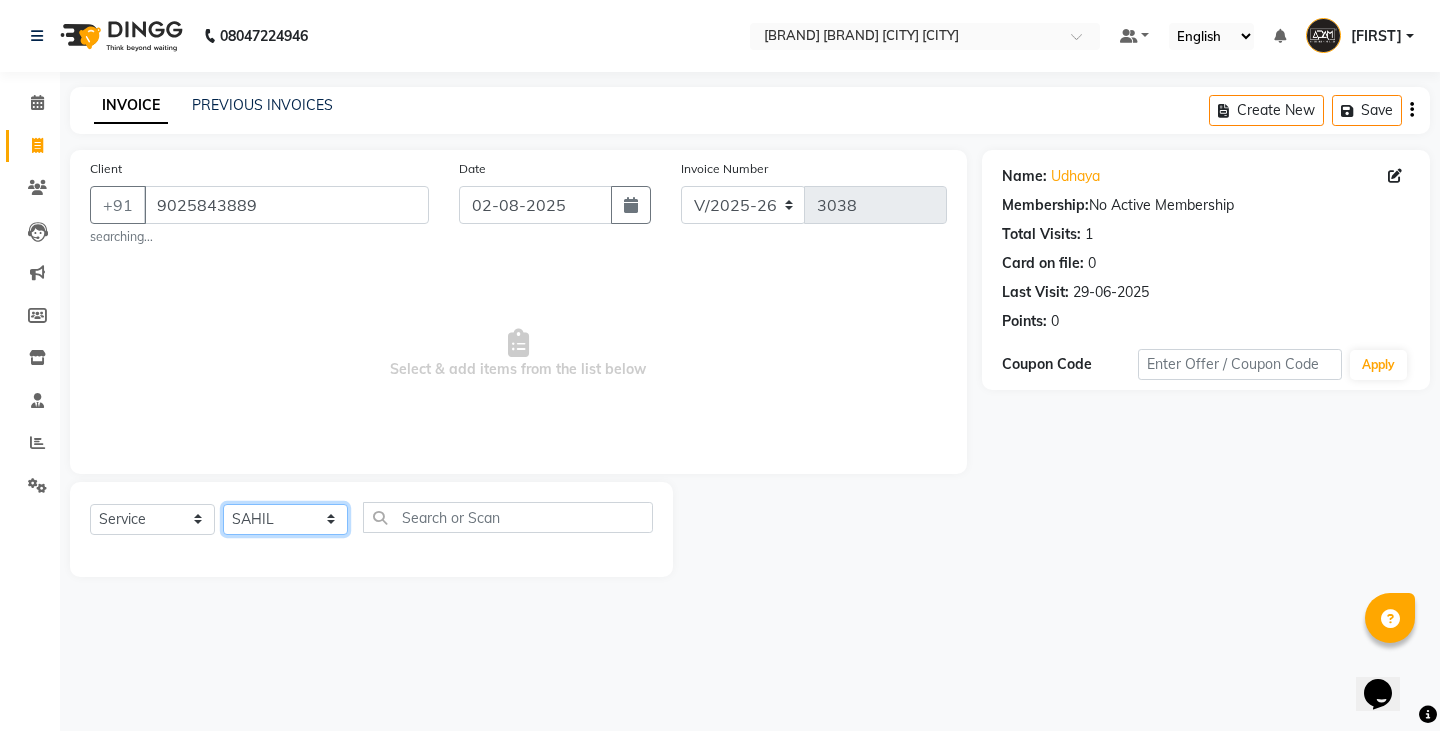 click on "Select Stylist Admin Anish Ovesh Raja SAHIL  SOHAIL SONU" 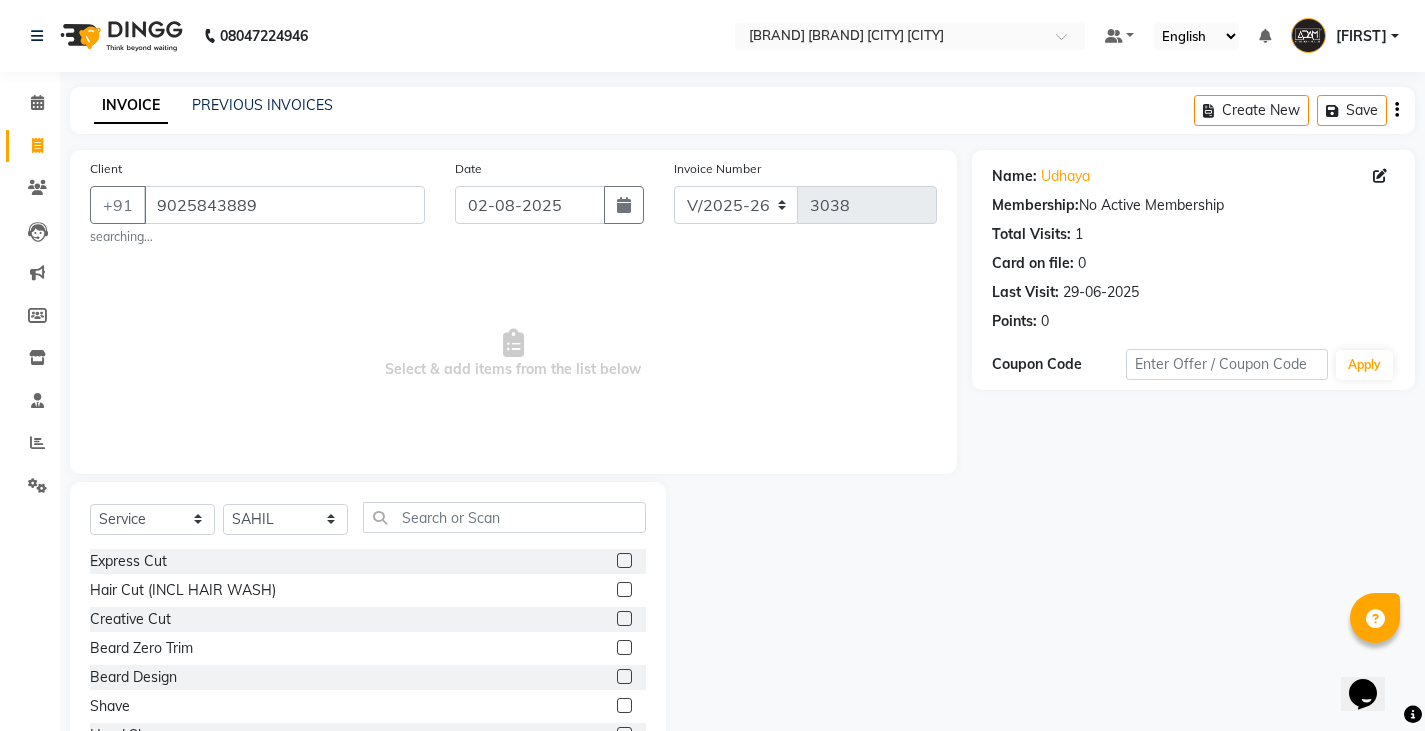 click 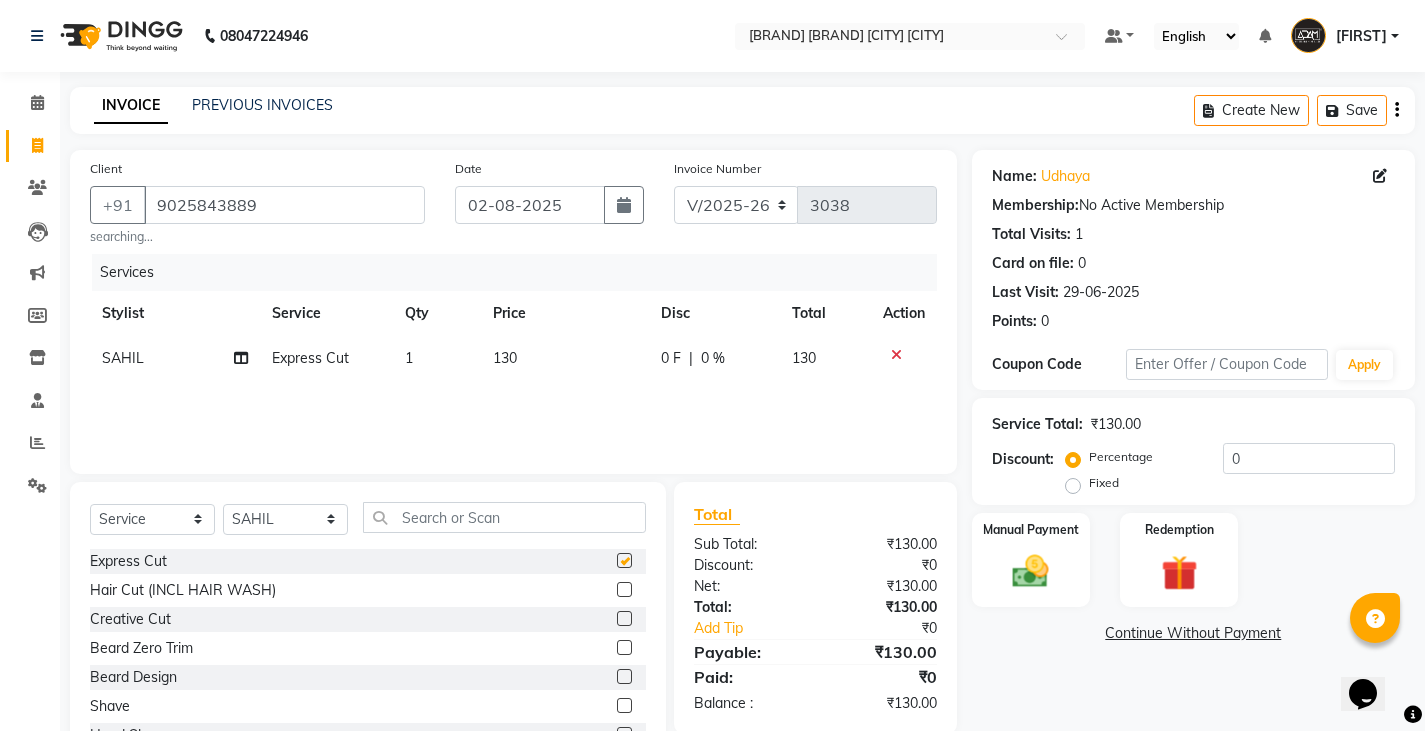 checkbox on "false" 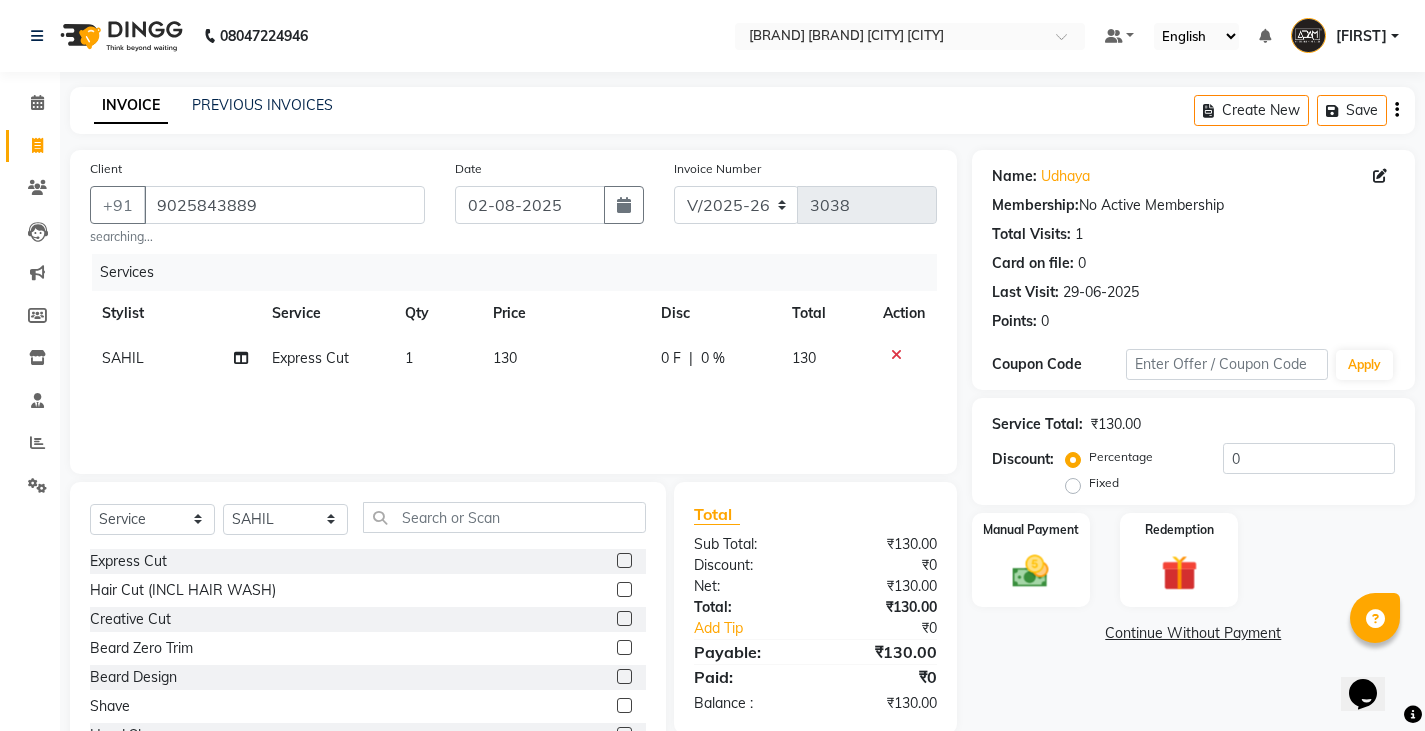 click 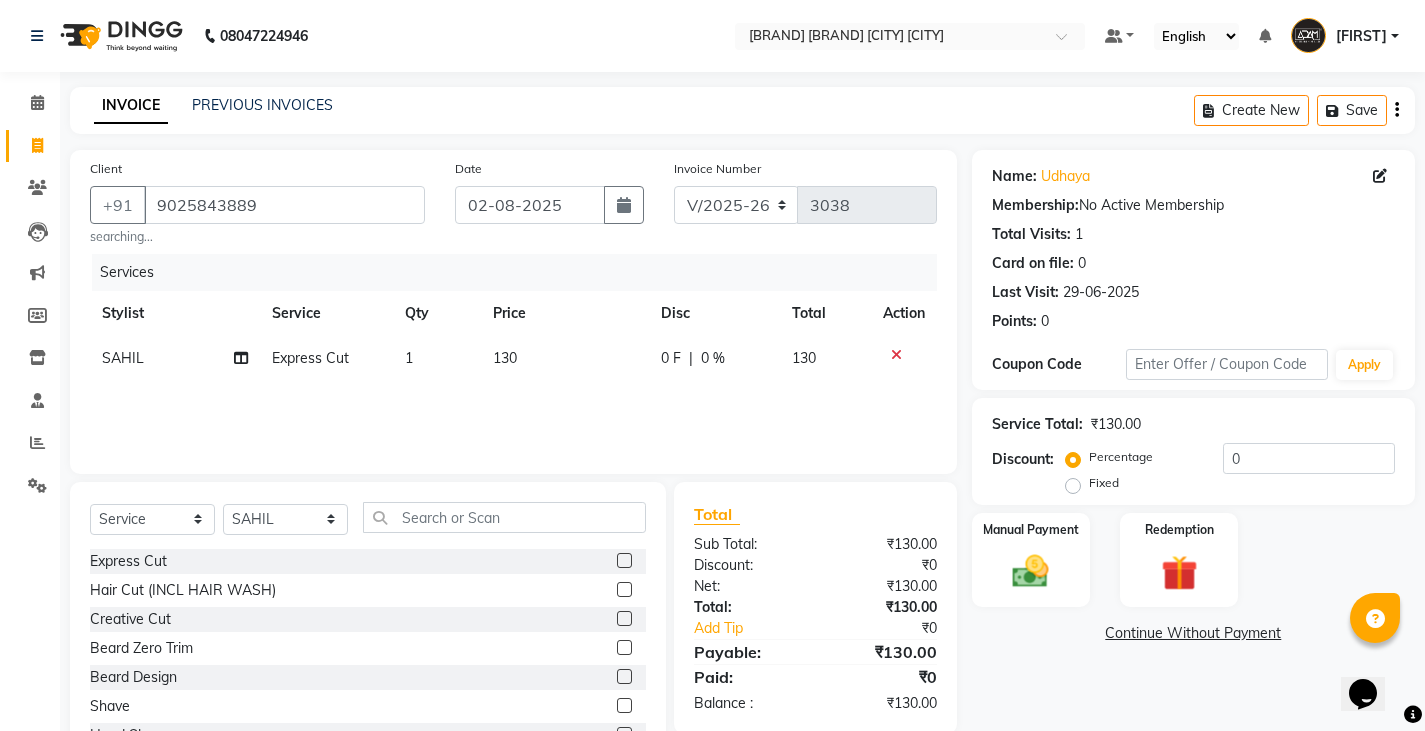 click at bounding box center (623, 677) 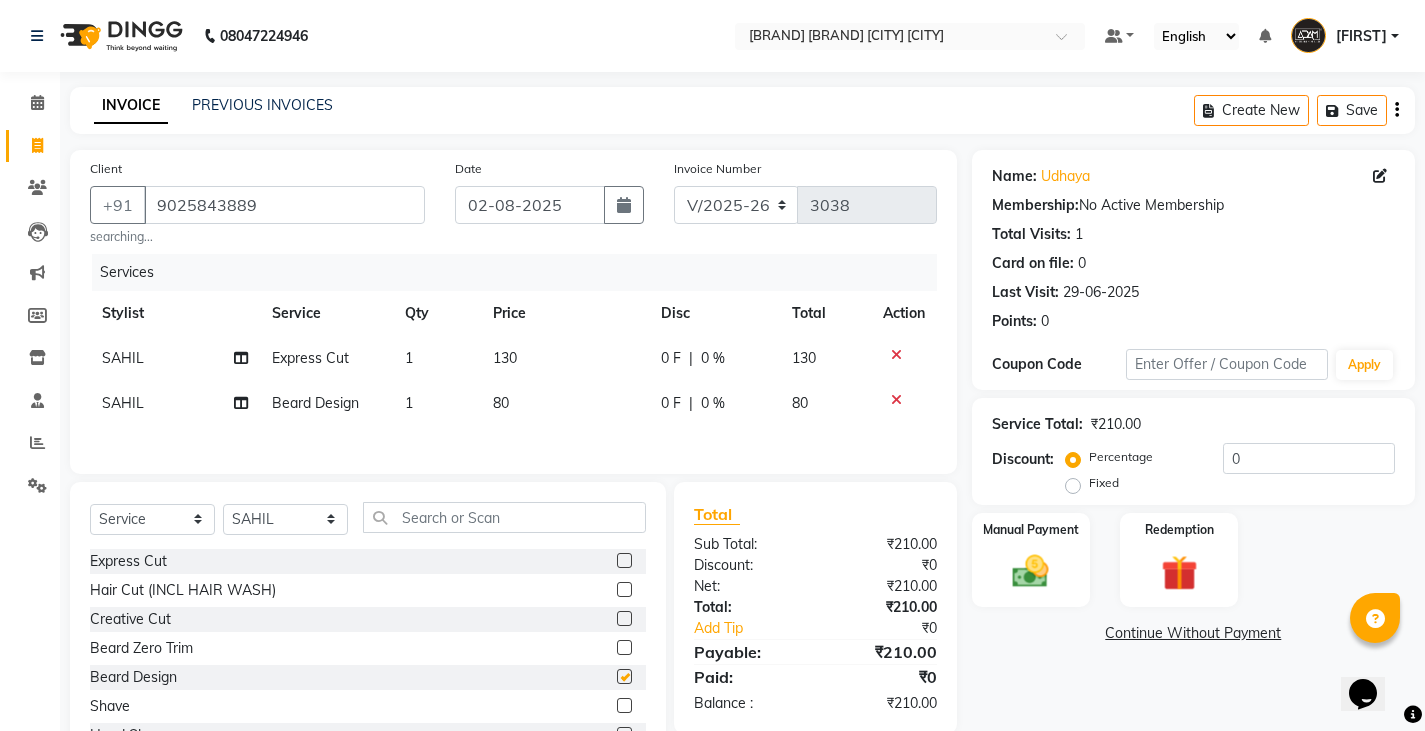 checkbox on "false" 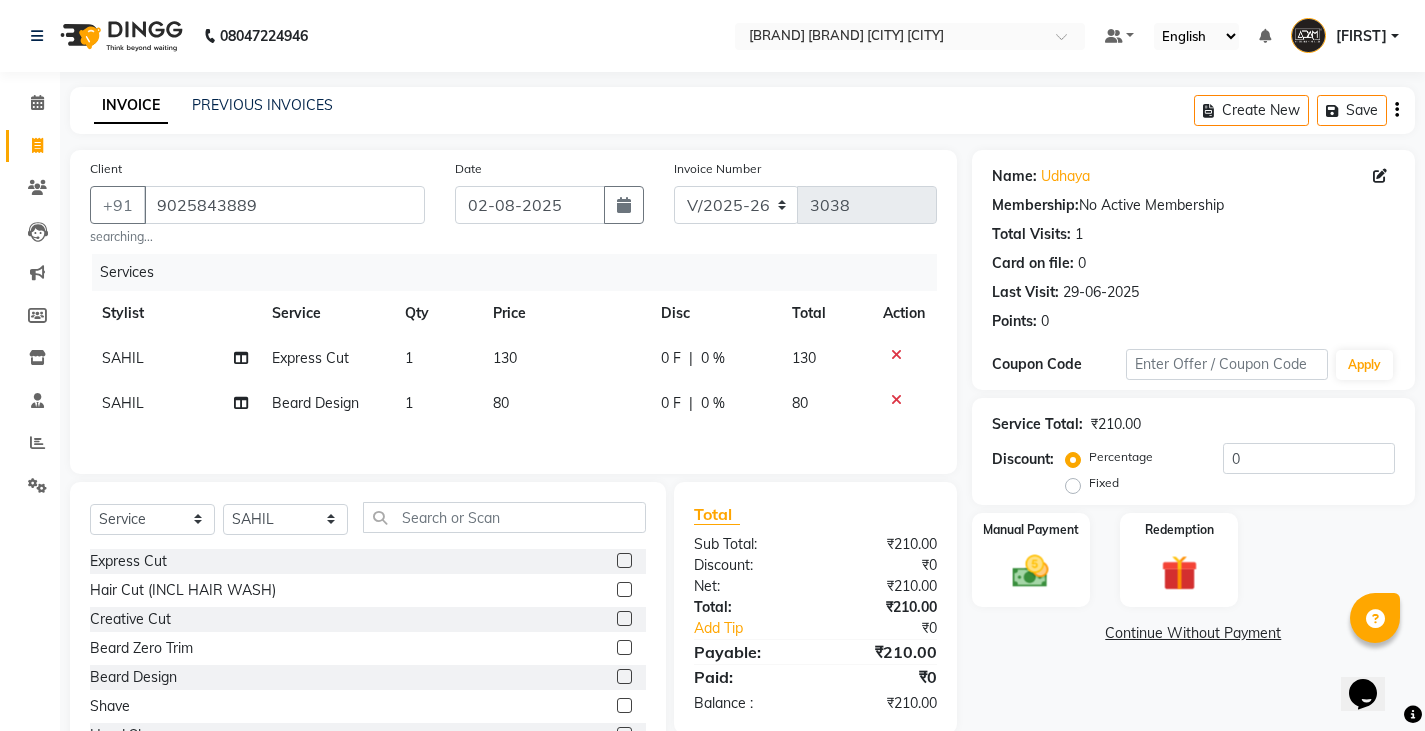click on "0 F | 0 %" 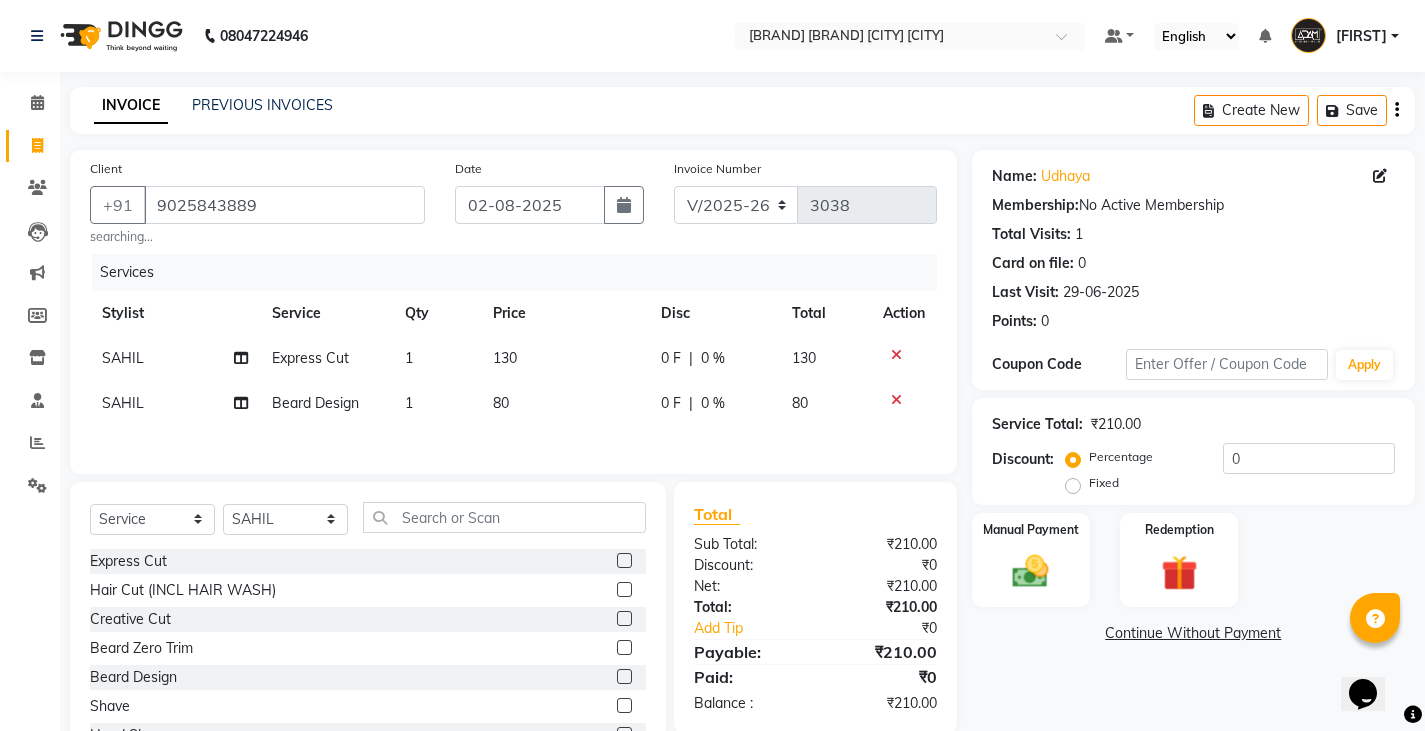 select on "84061" 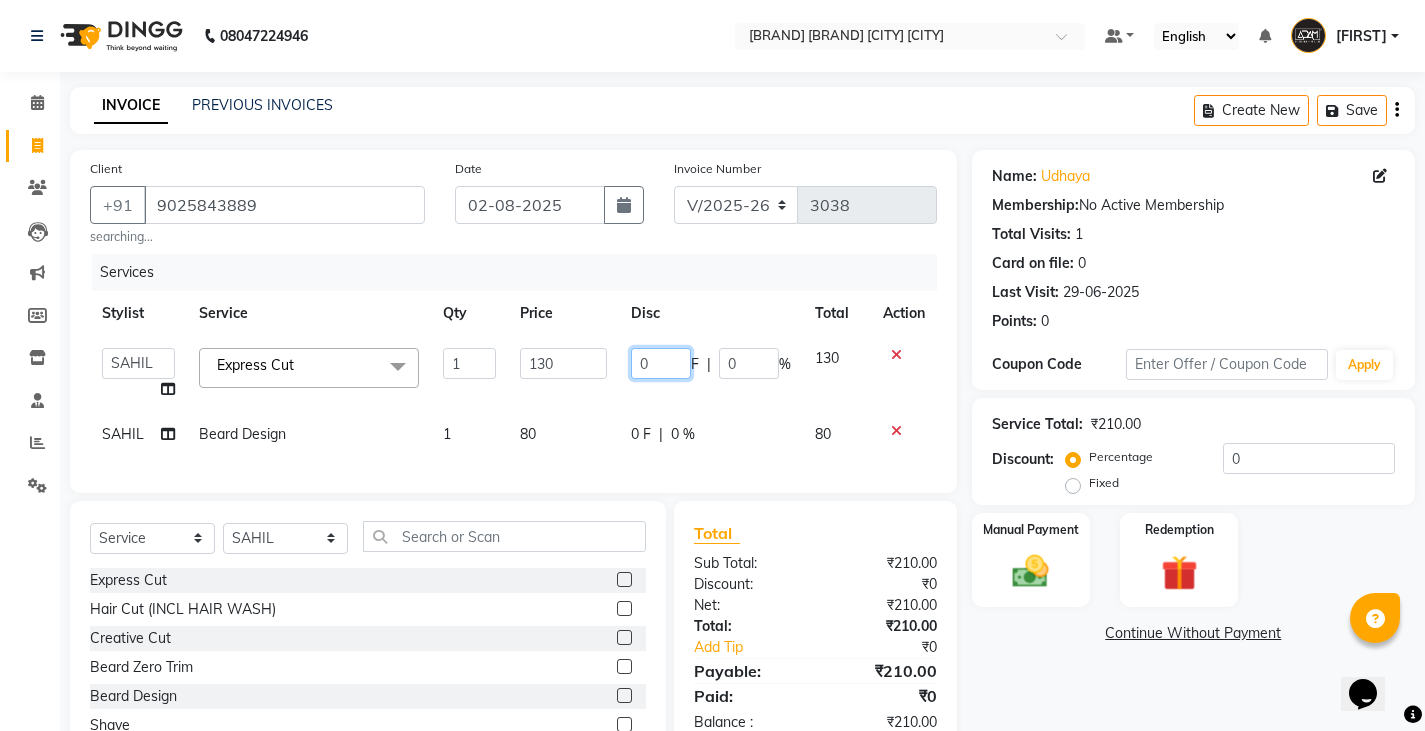 click on "0" 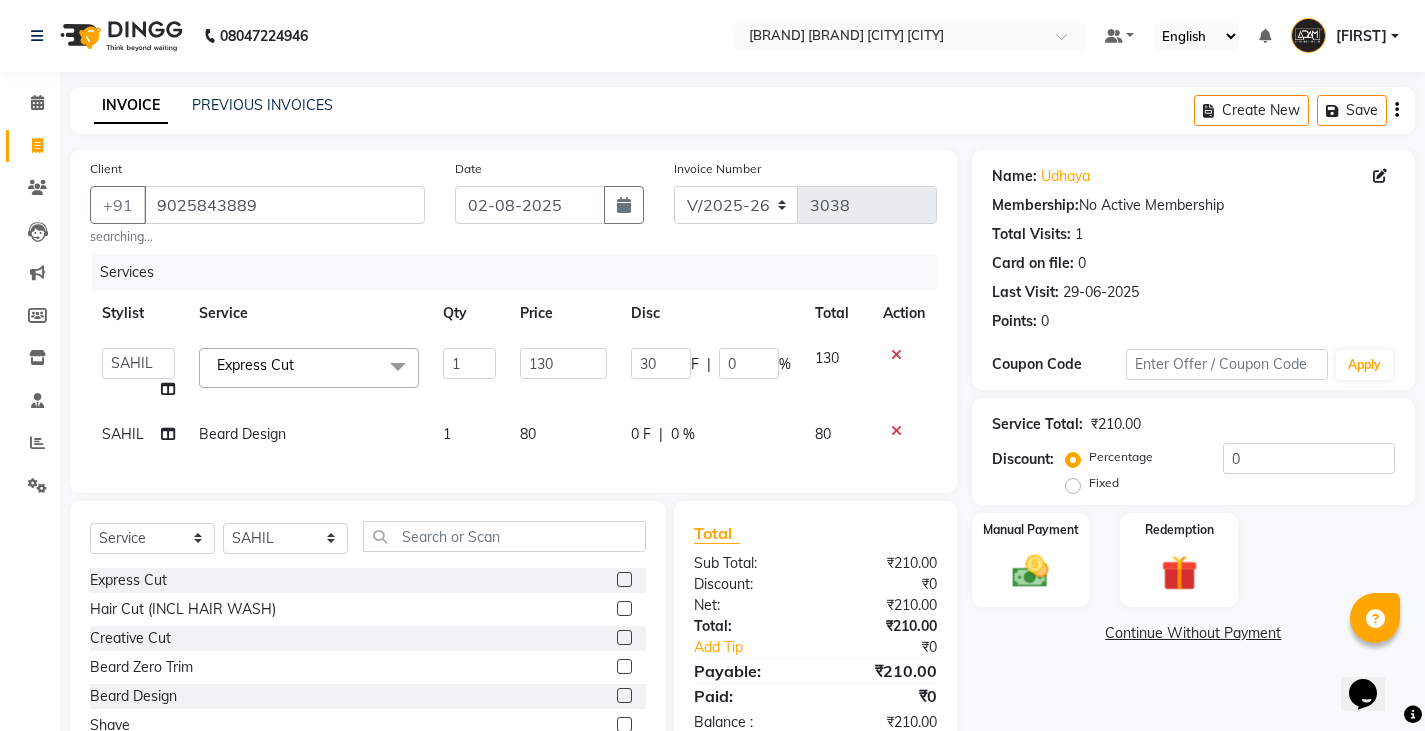 click on "SAHIL  Beard Design 1 80 0 F | 0 % 80" 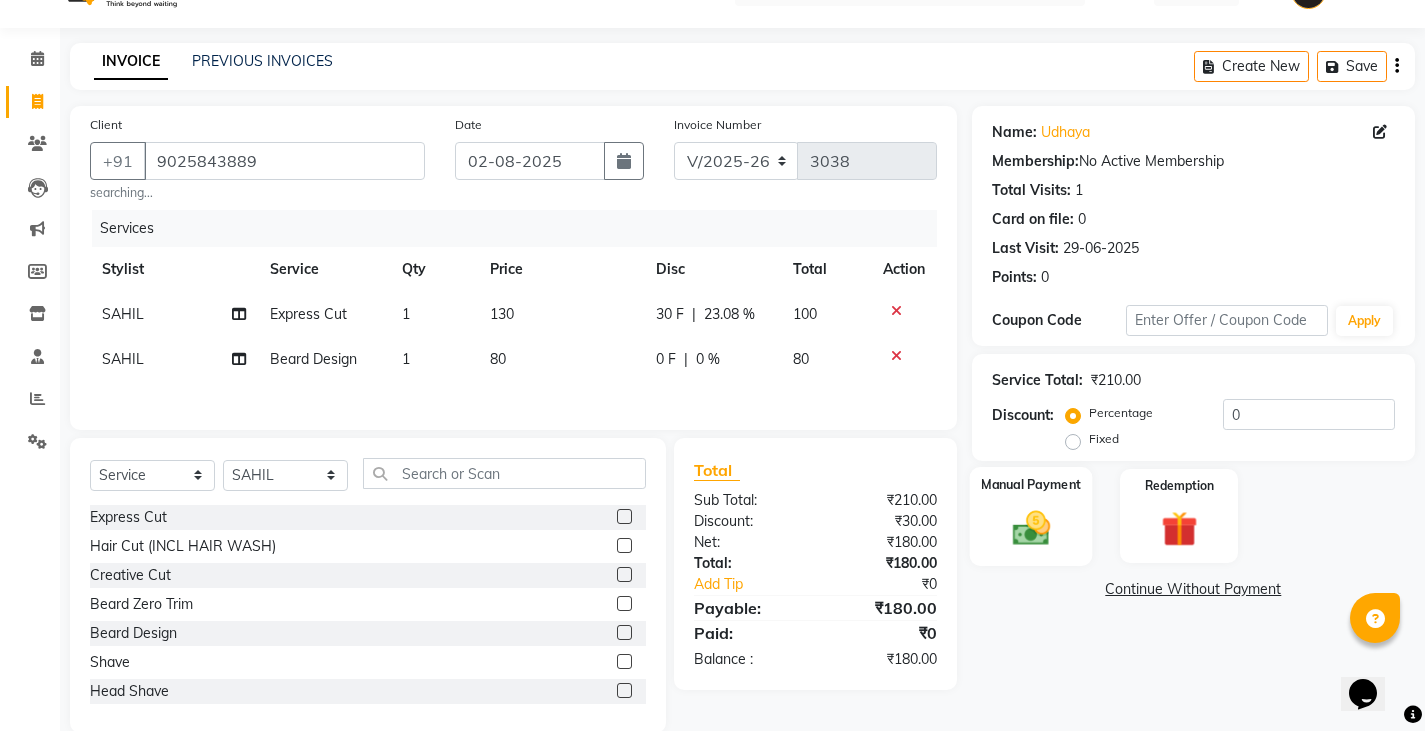 scroll, scrollTop: 79, scrollLeft: 0, axis: vertical 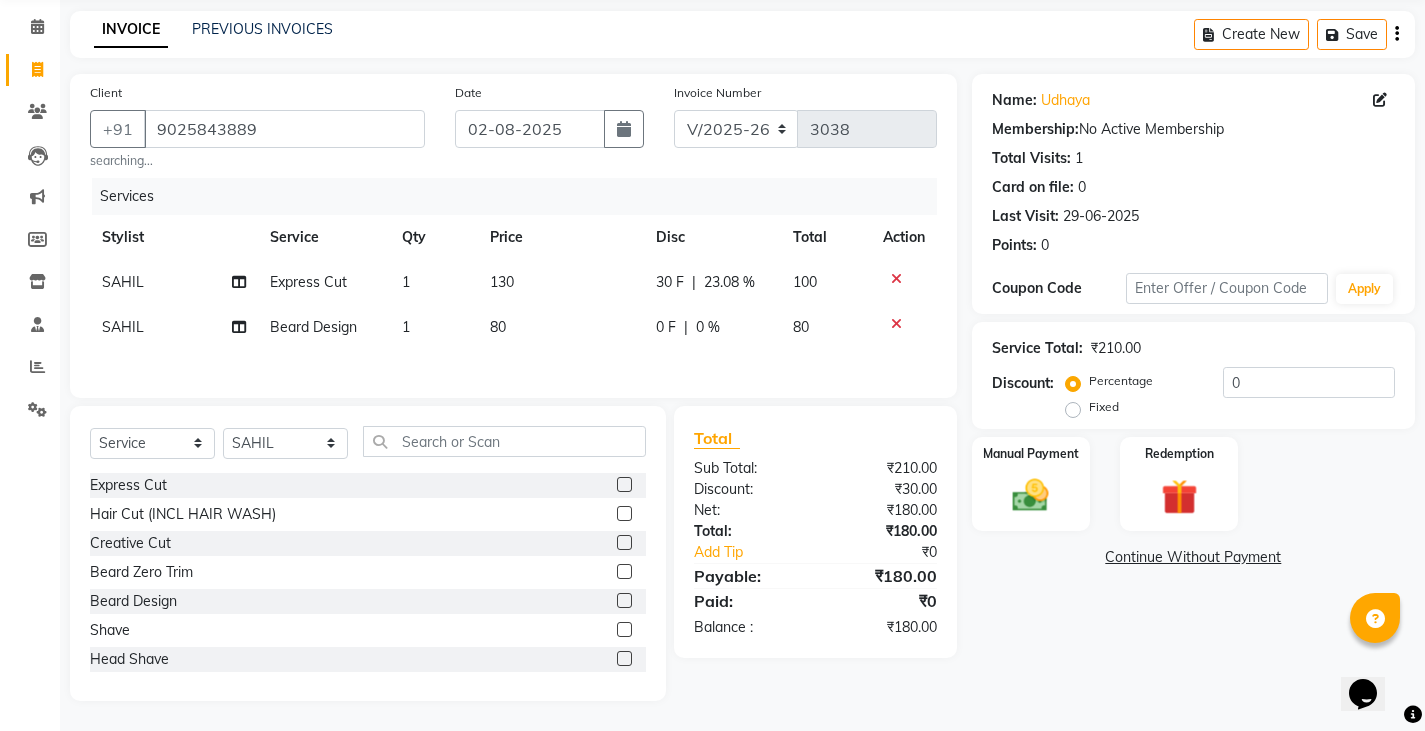 drag, startPoint x: 1026, startPoint y: 439, endPoint x: 1071, endPoint y: 535, distance: 106.02358 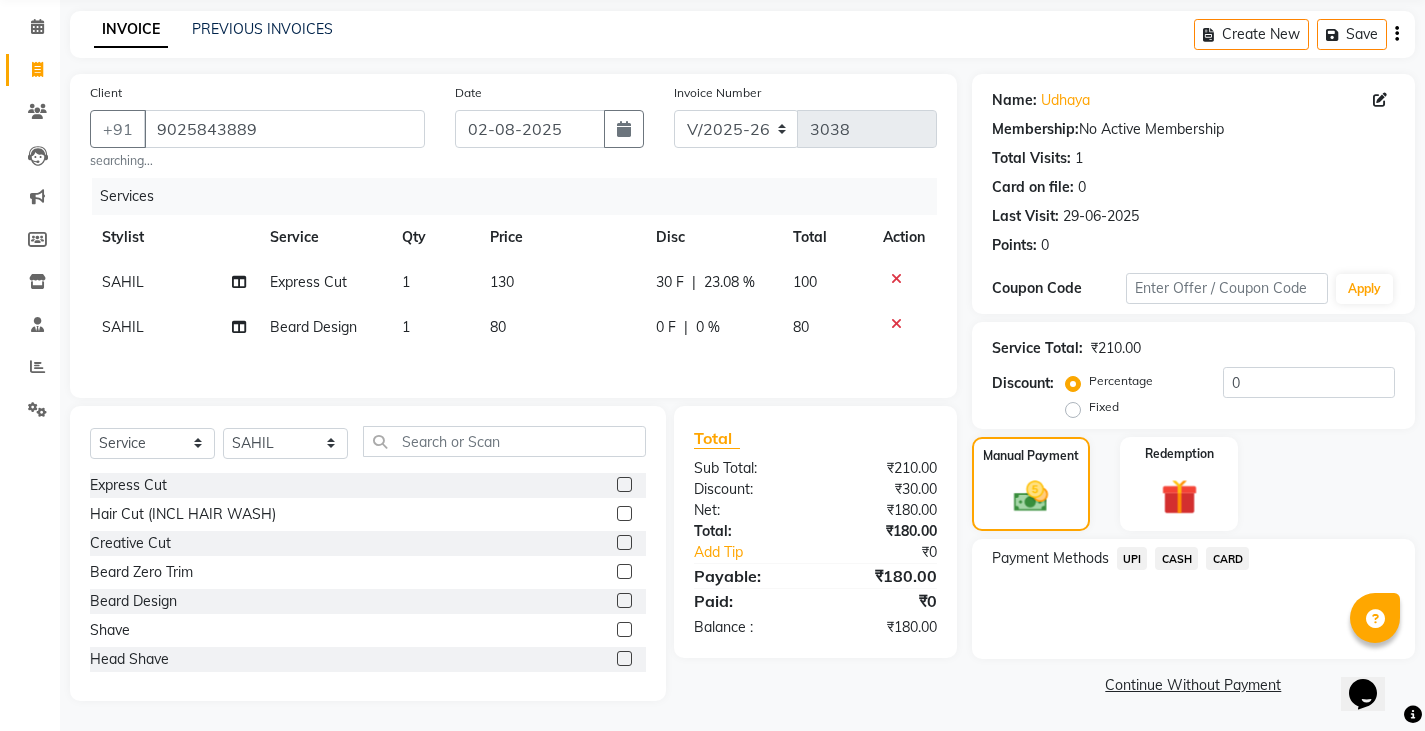 click on "CASH" 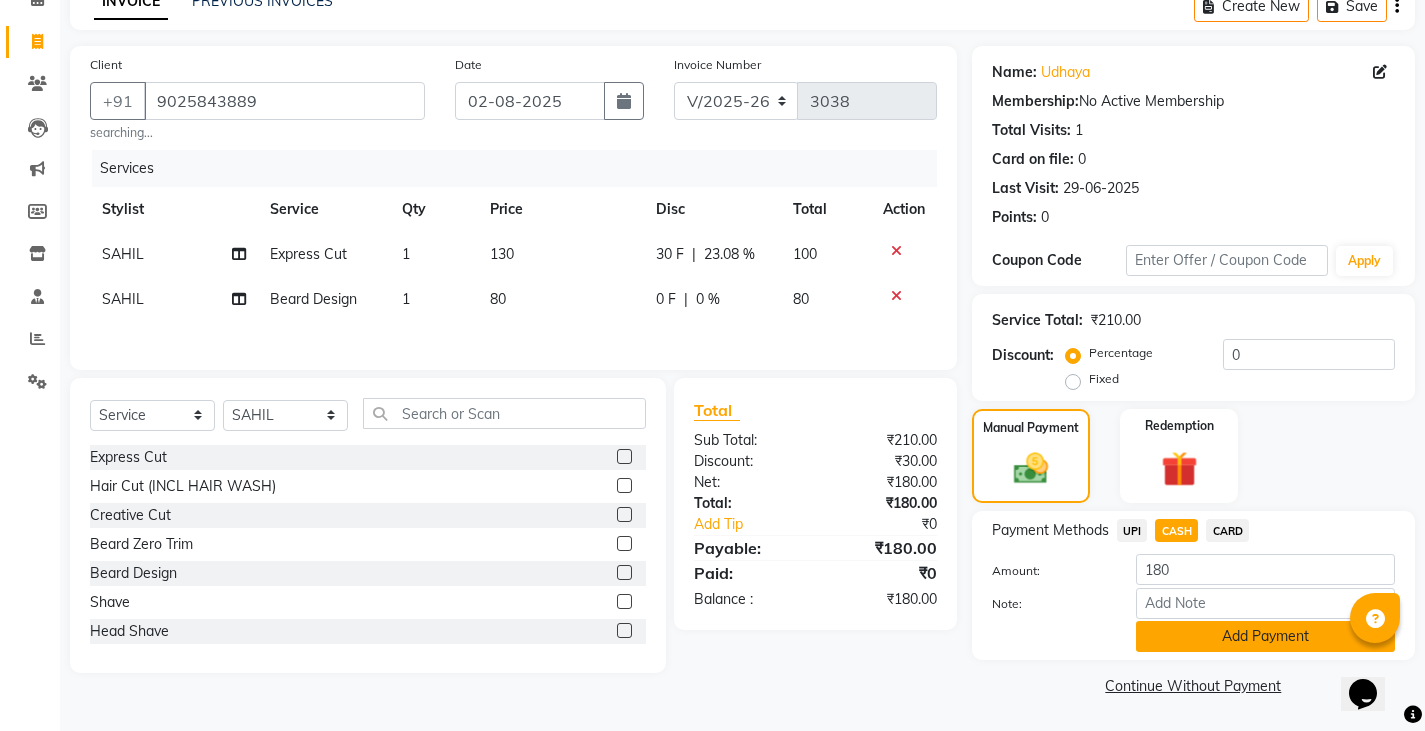 click on "Add Payment" 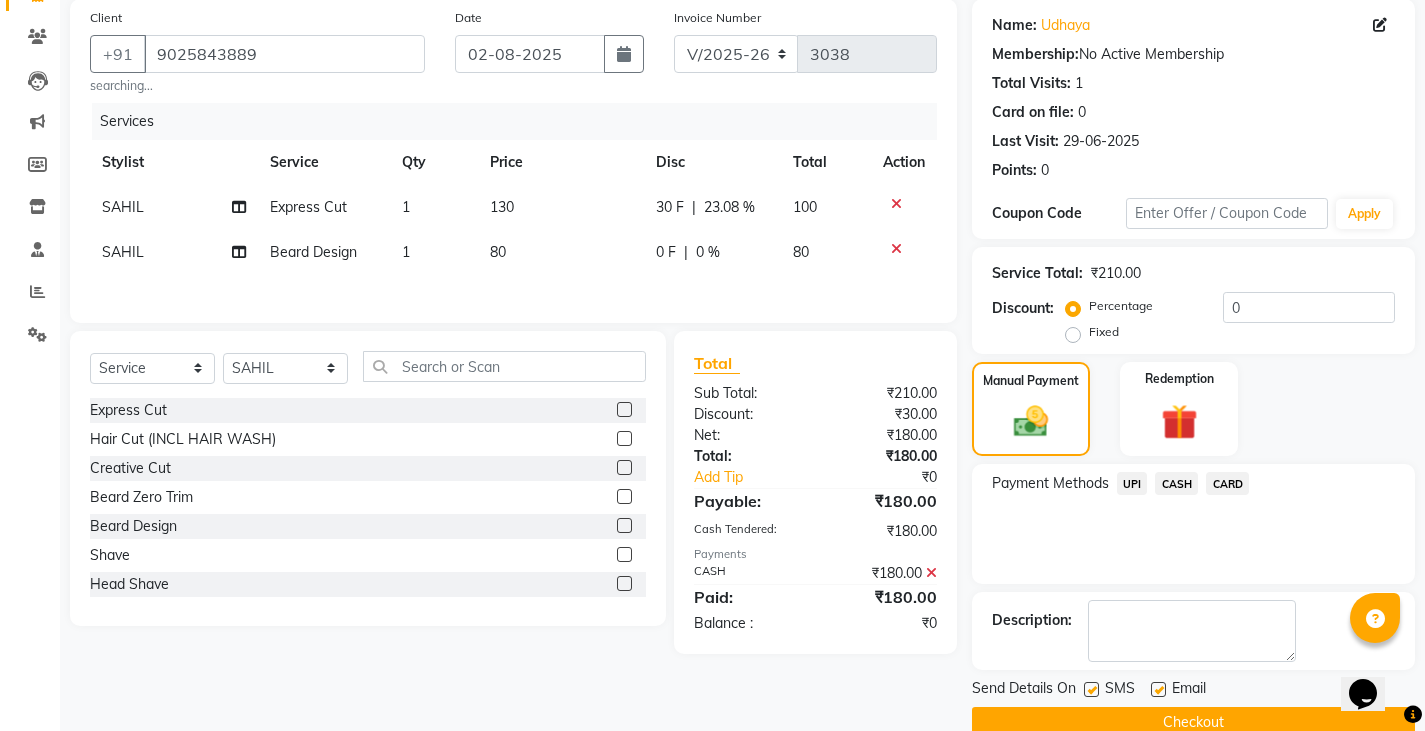 scroll, scrollTop: 188, scrollLeft: 0, axis: vertical 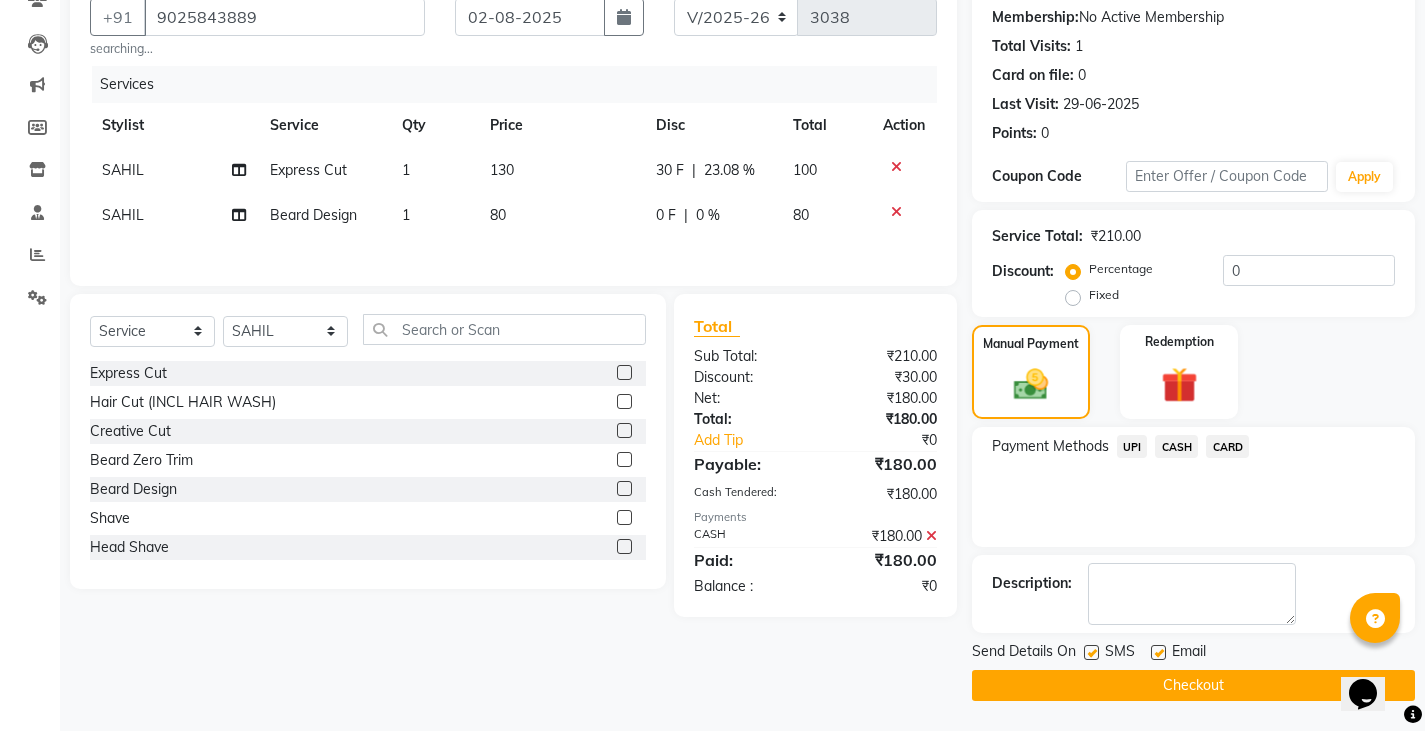 click on "Checkout" 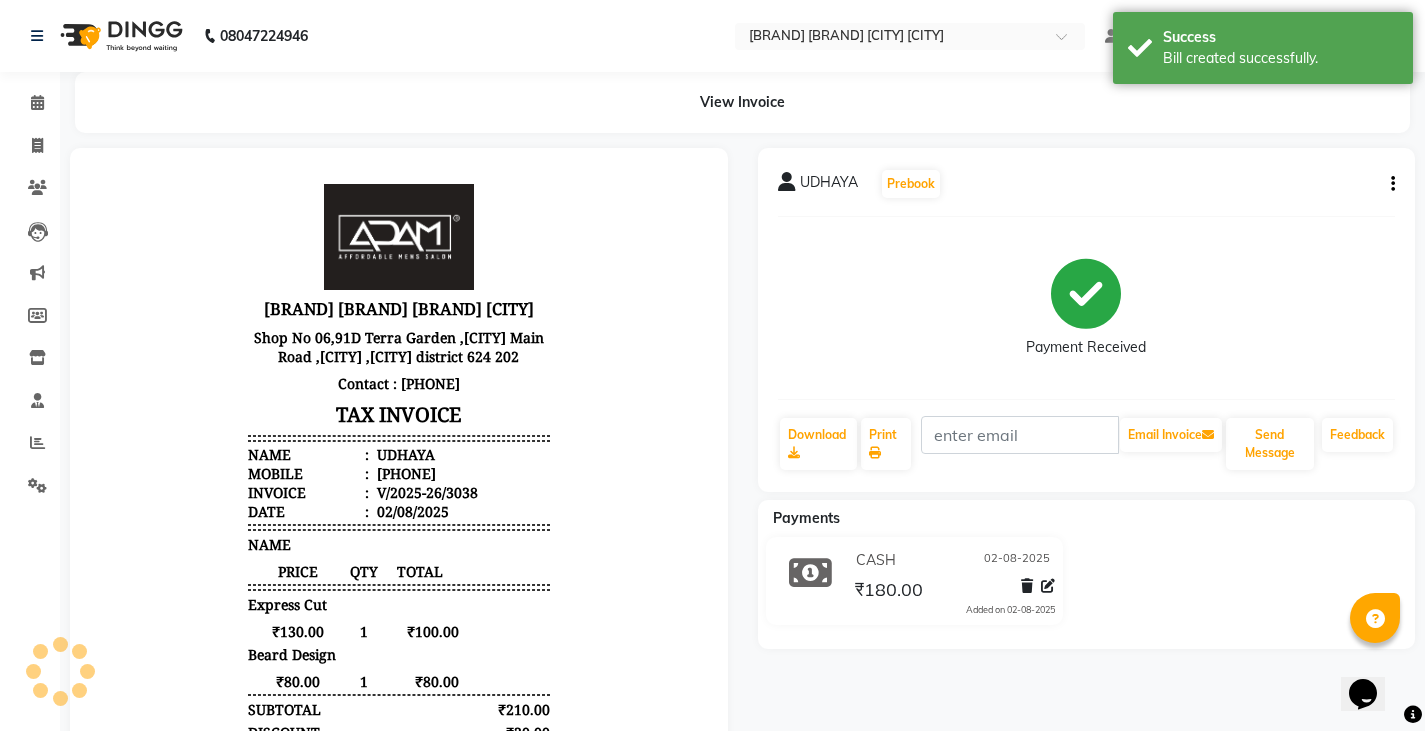scroll, scrollTop: 0, scrollLeft: 0, axis: both 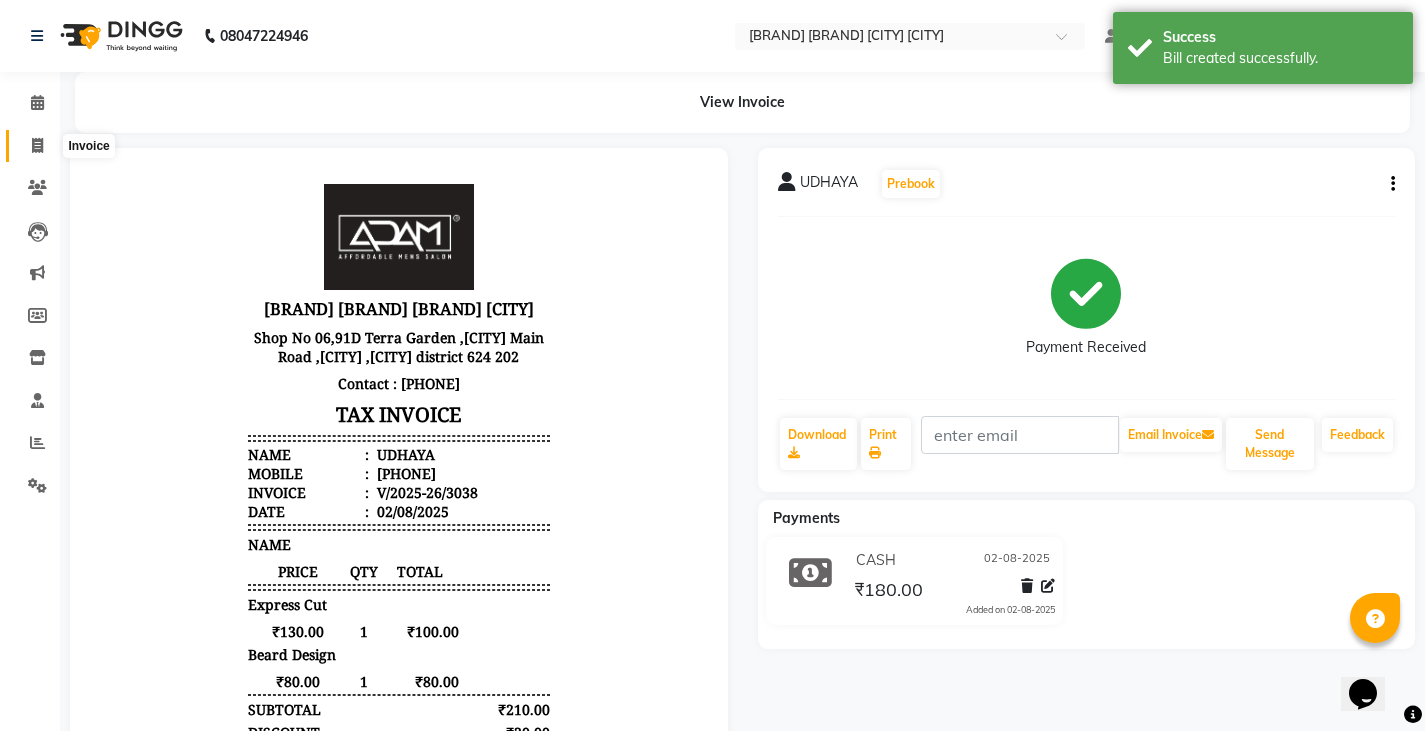 click 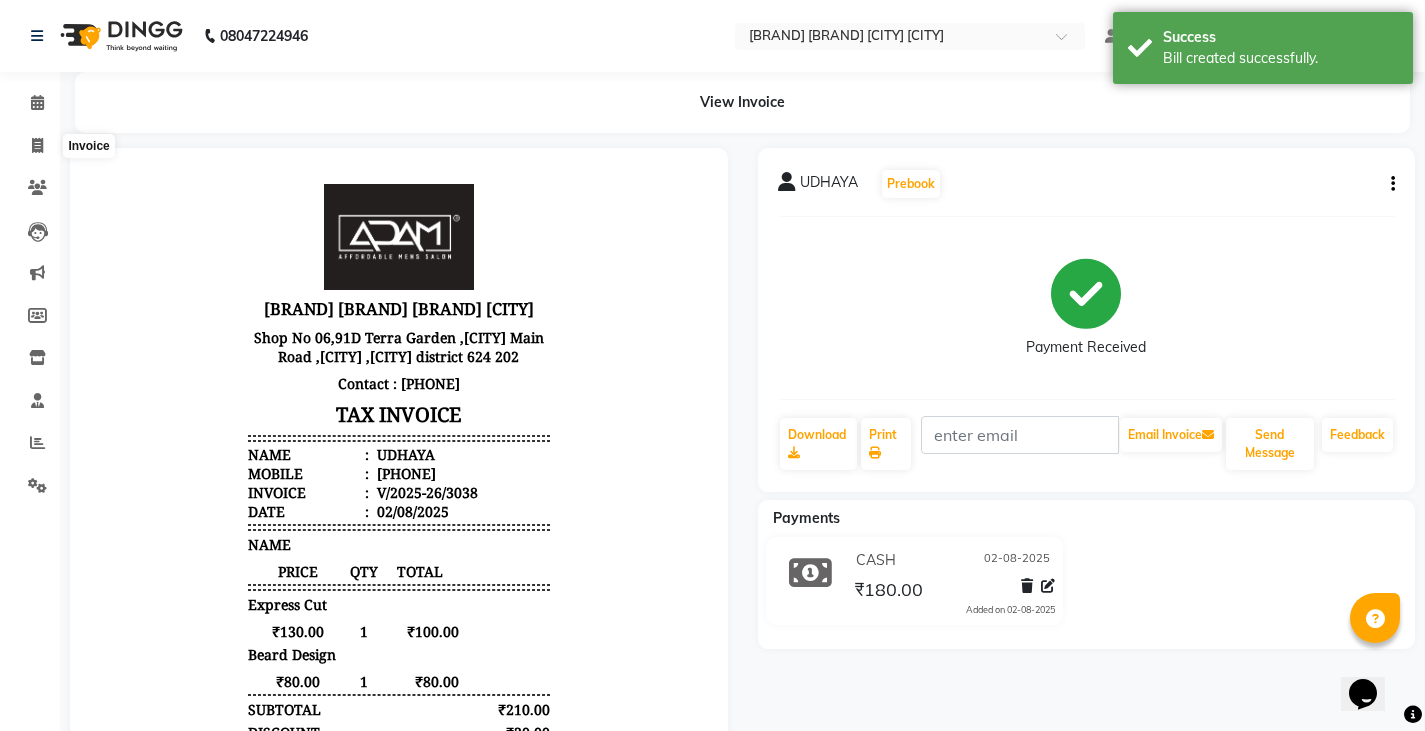 select on "service" 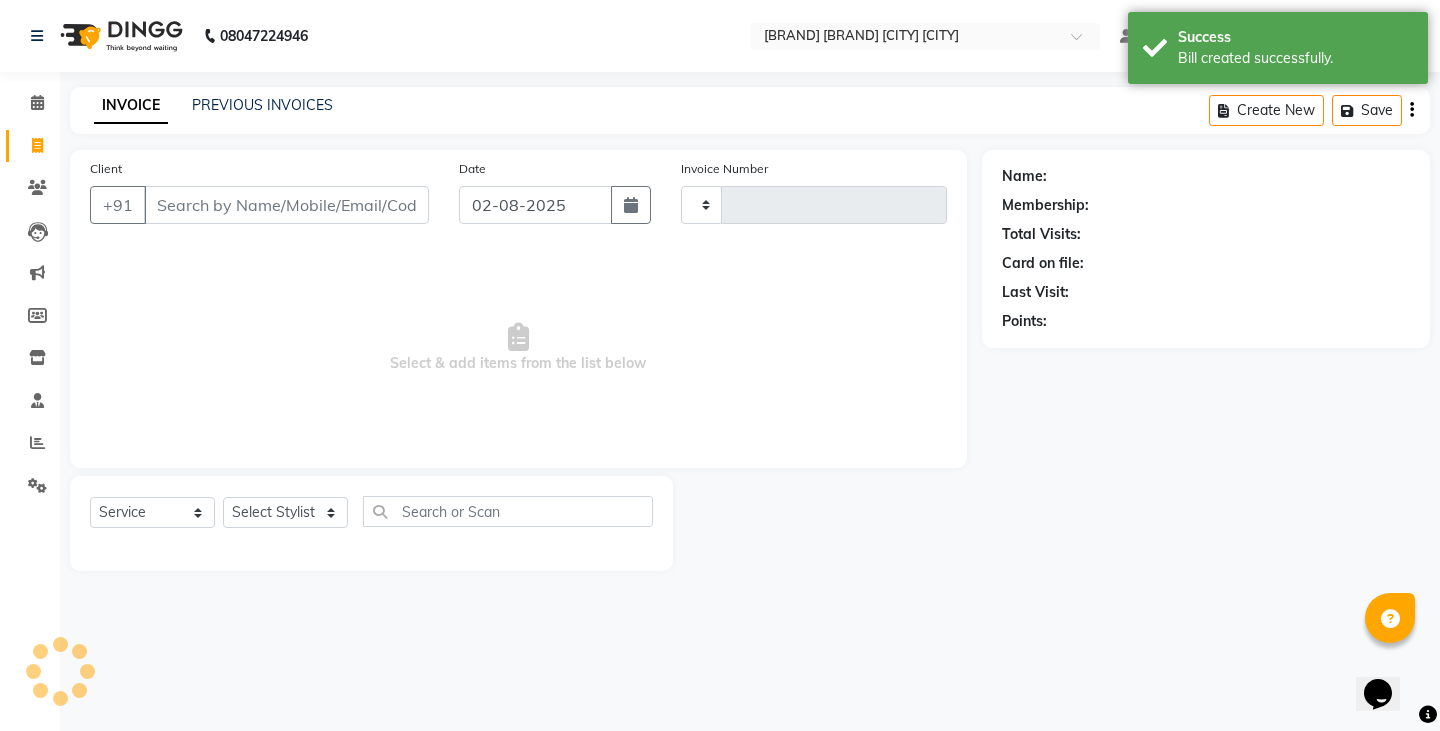 type on "3039" 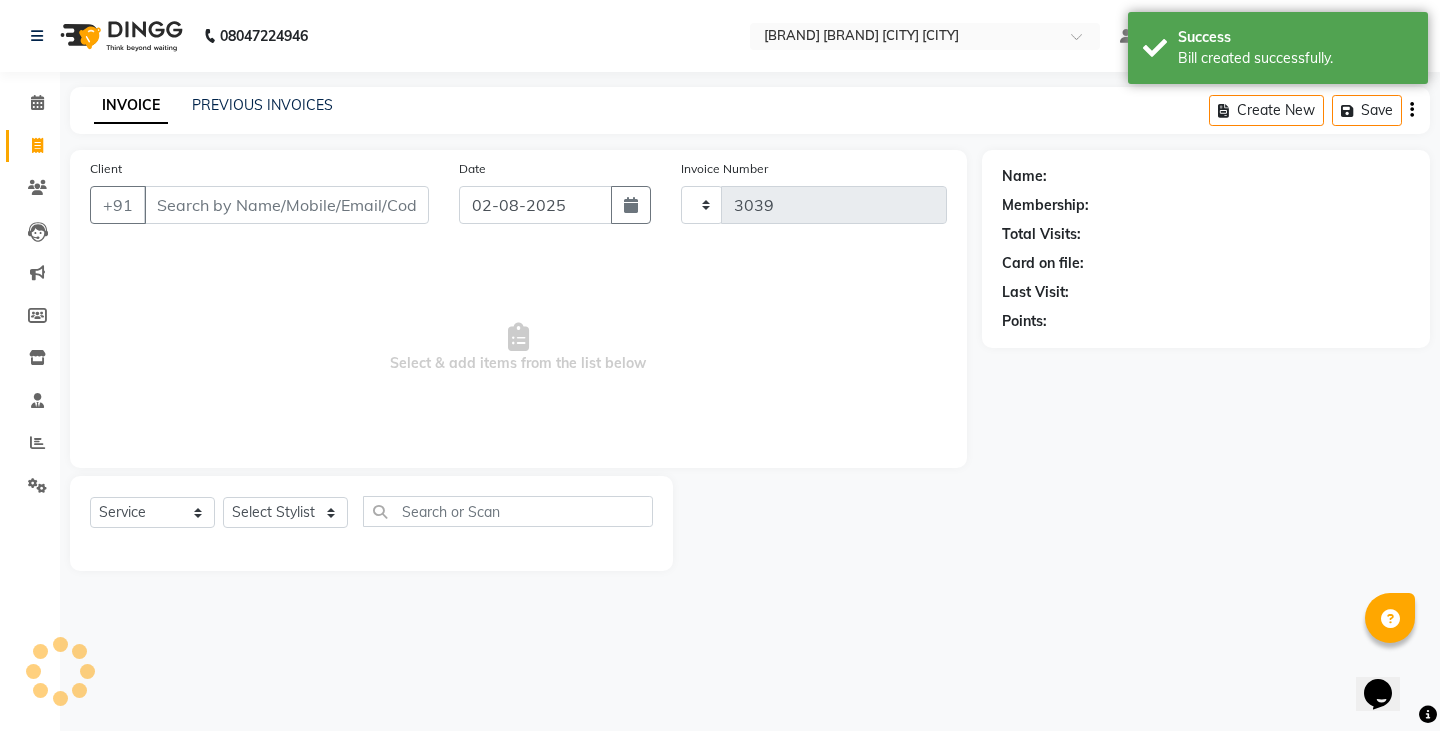 select on "8213" 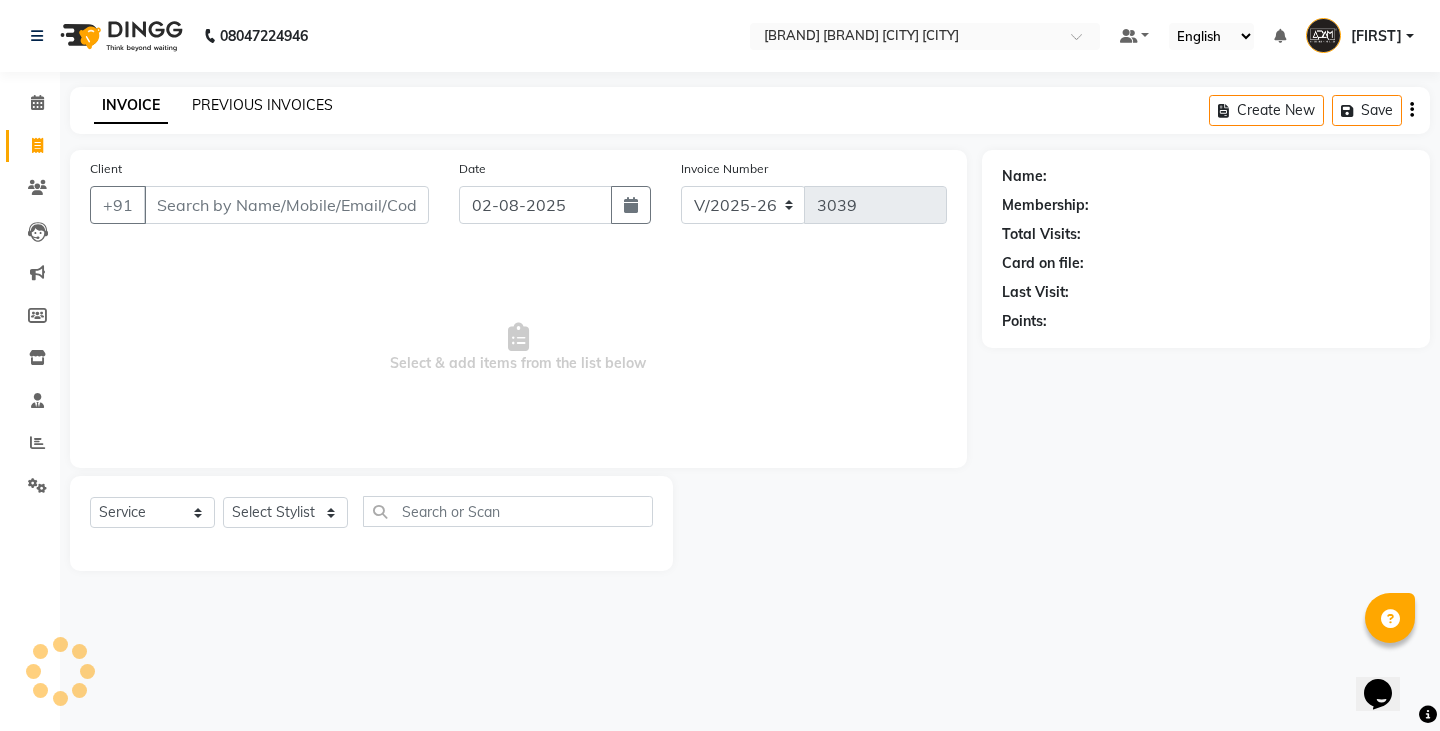 click on "PREVIOUS INVOICES" 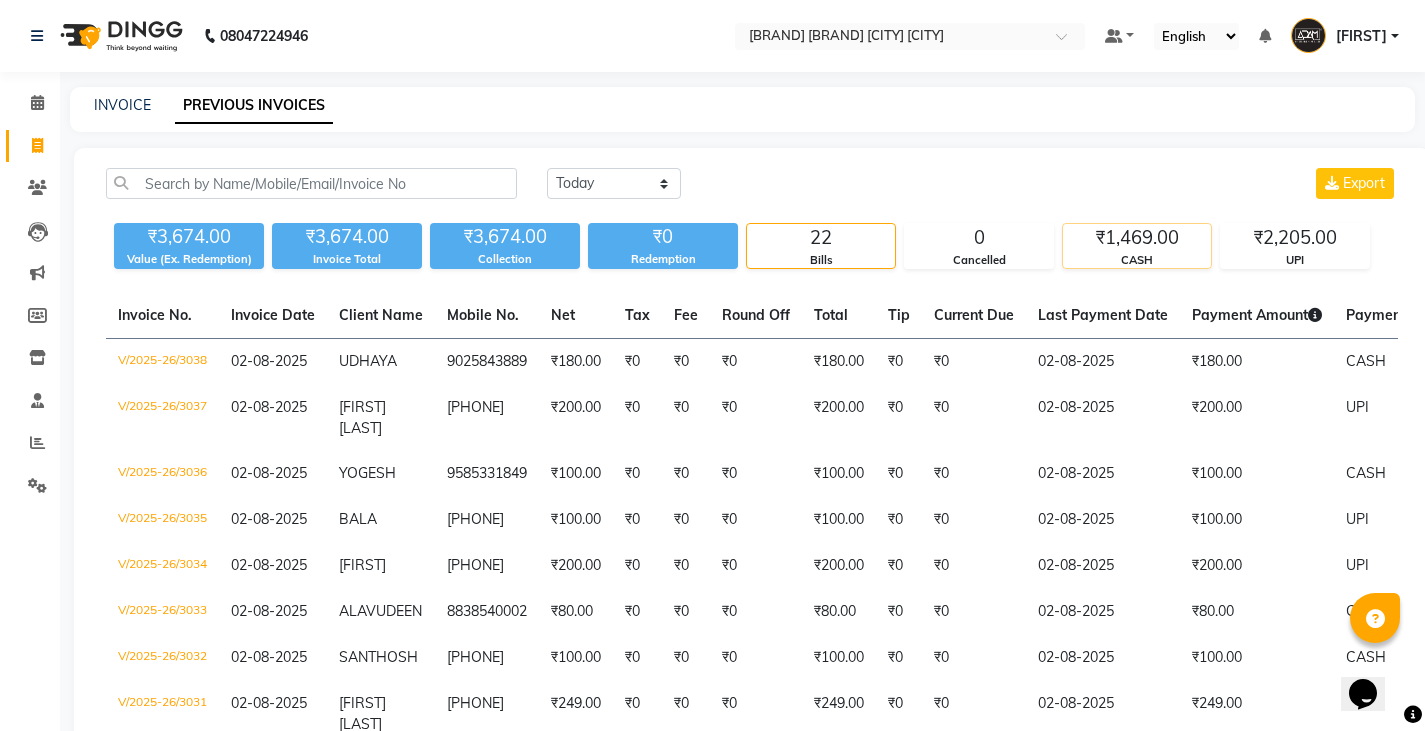 click on "₹1,469.00" 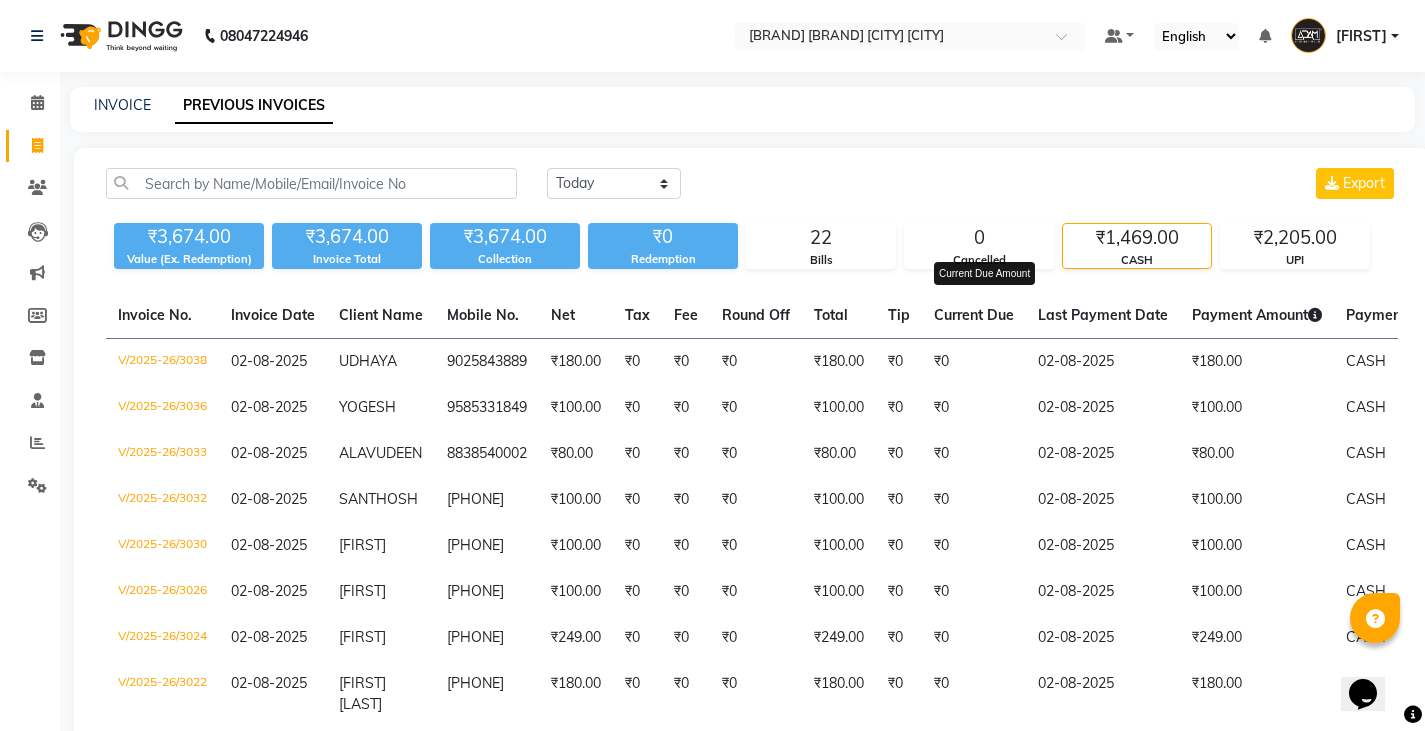 click on "Current Due   Current Due Amount" 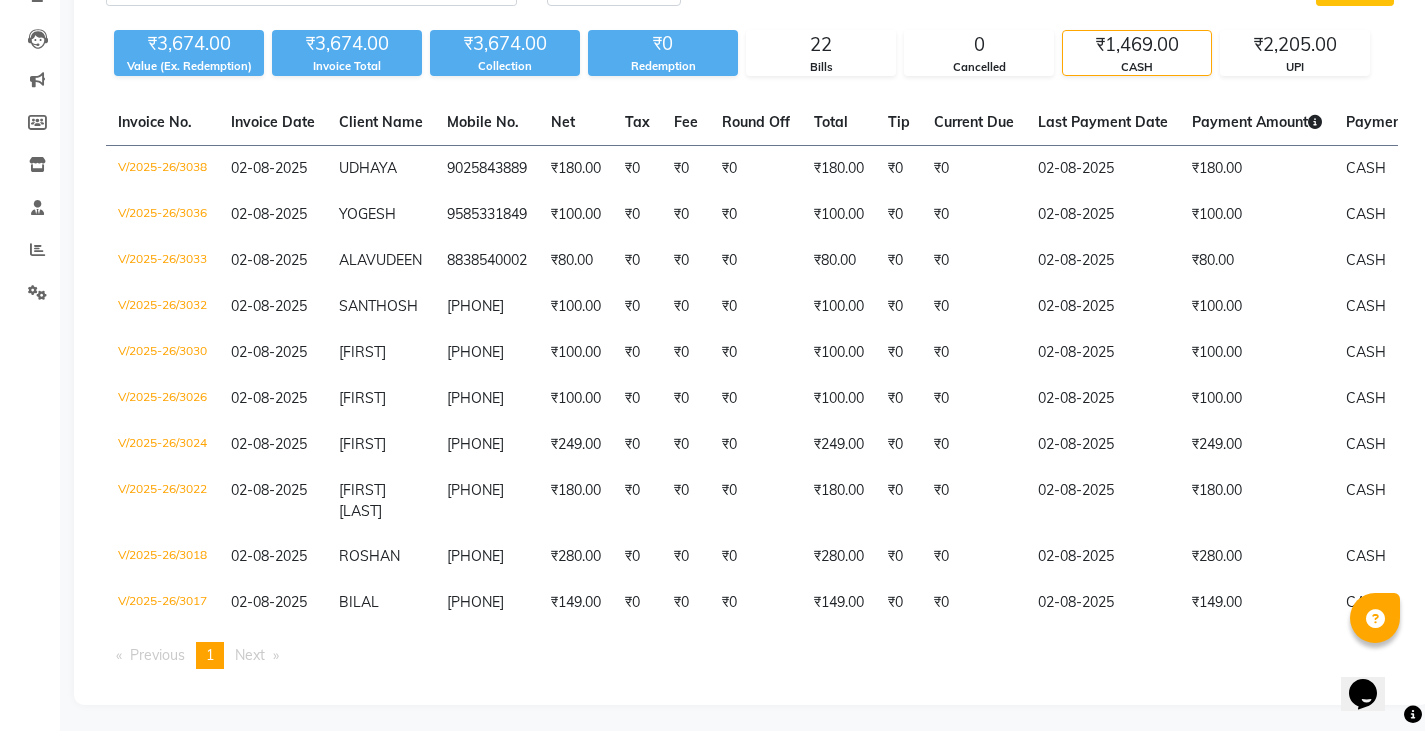 scroll, scrollTop: 212, scrollLeft: 0, axis: vertical 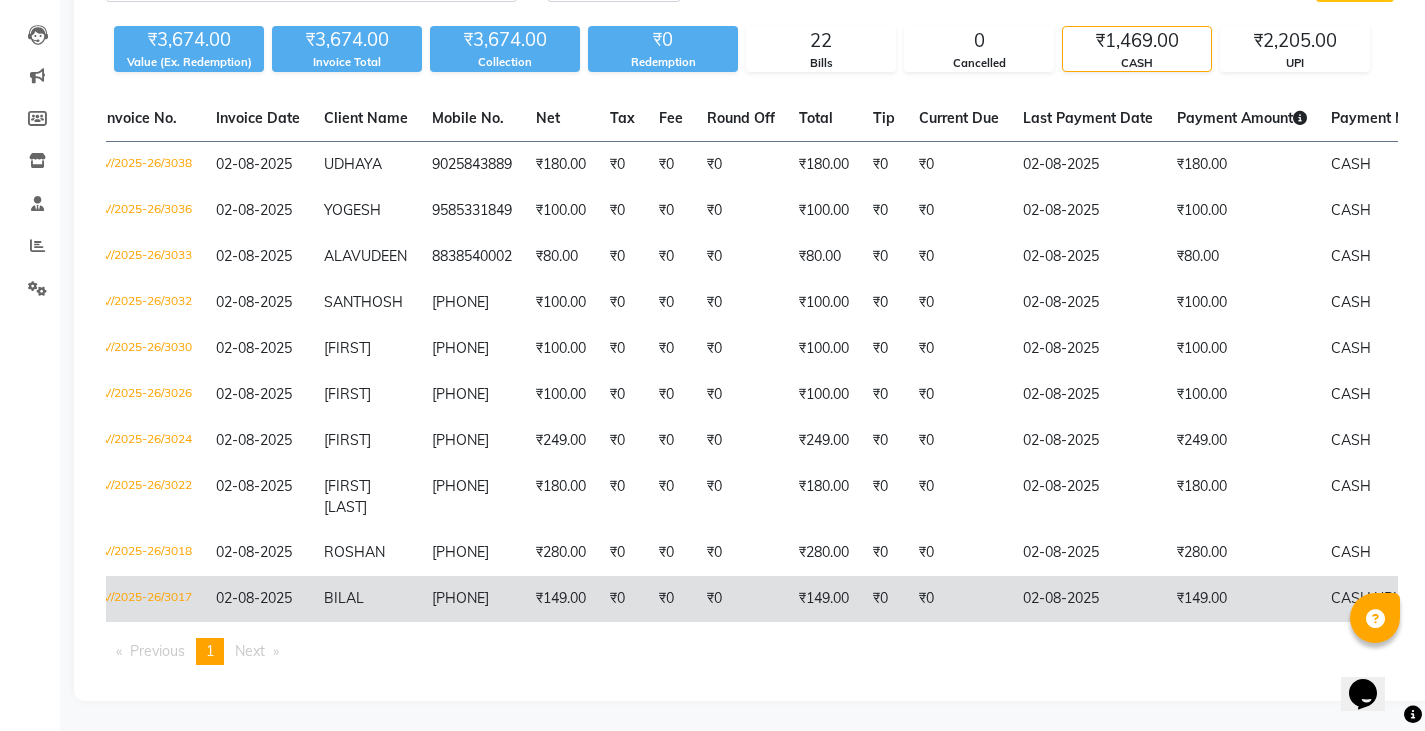 click on "02-08-2025" 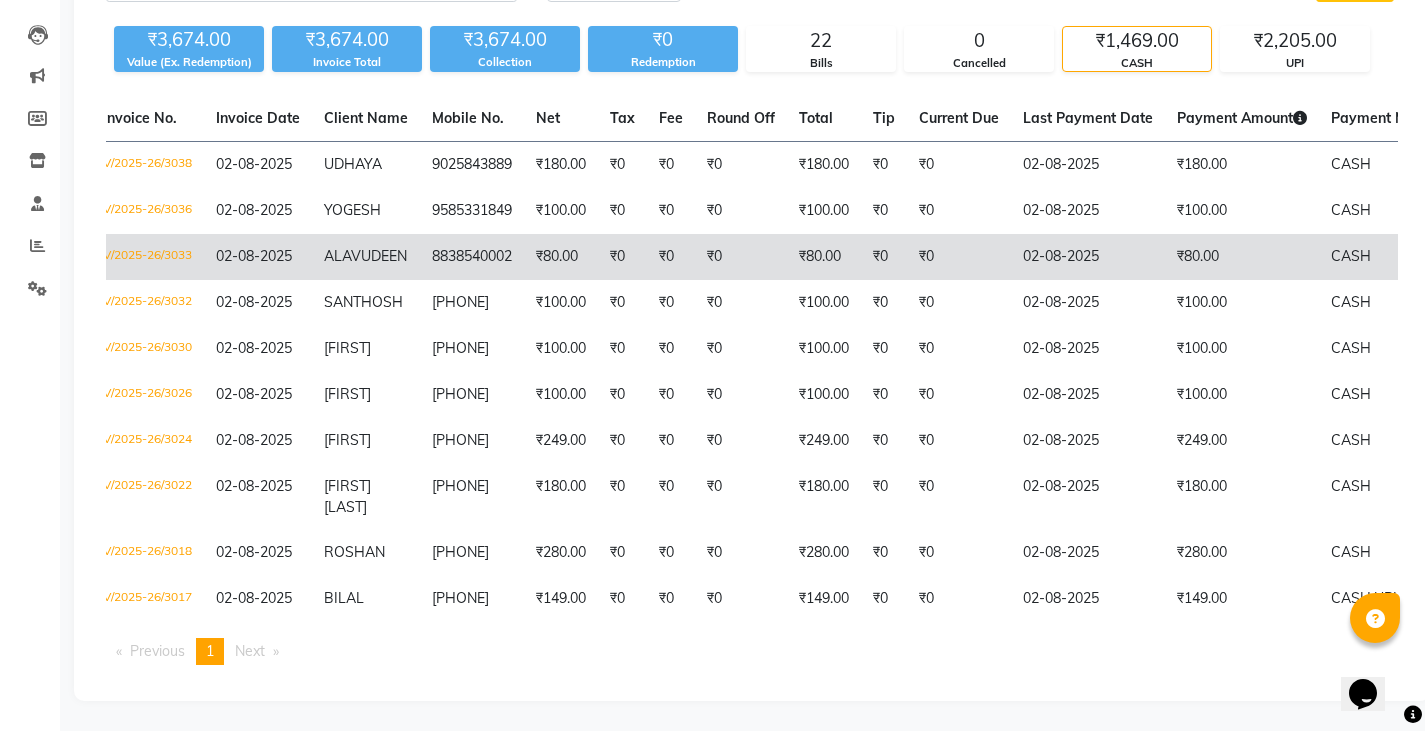 scroll, scrollTop: 0, scrollLeft: 0, axis: both 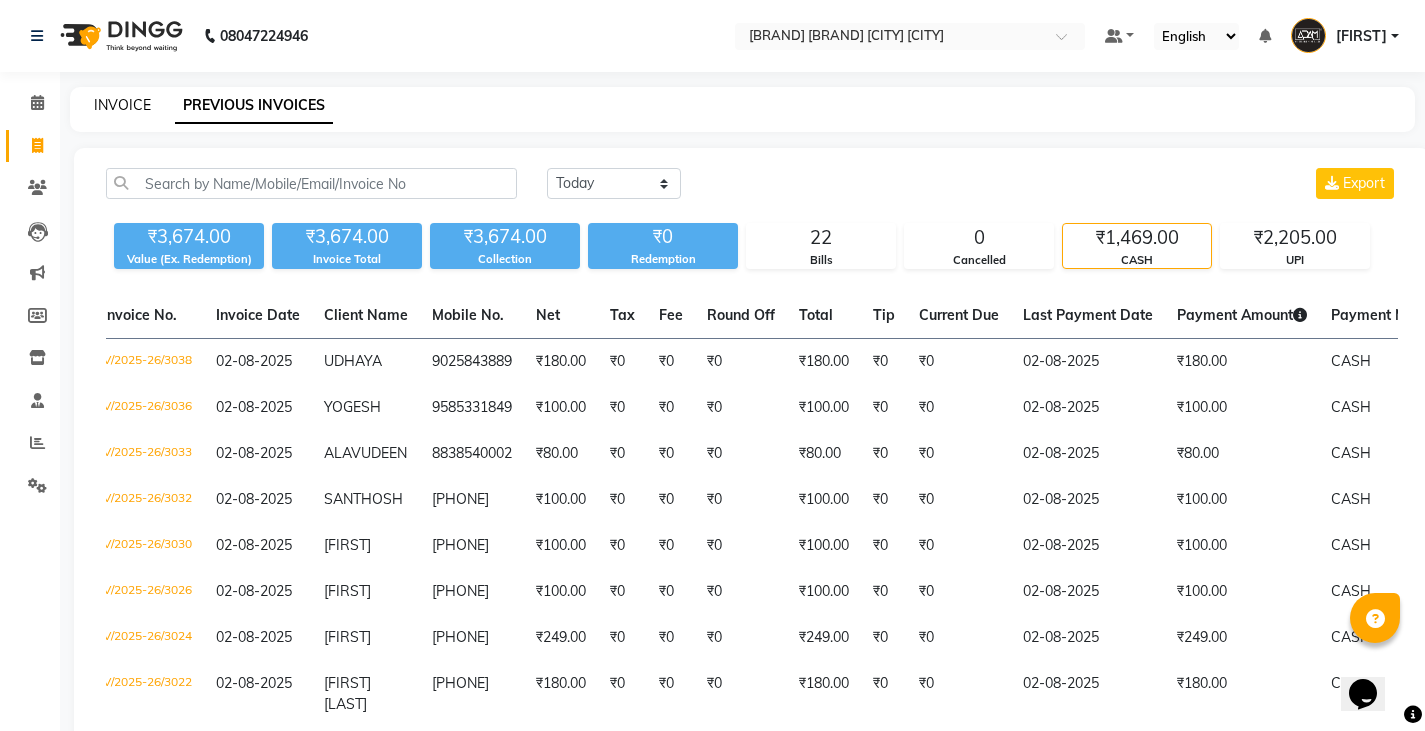 click on "INVOICE" 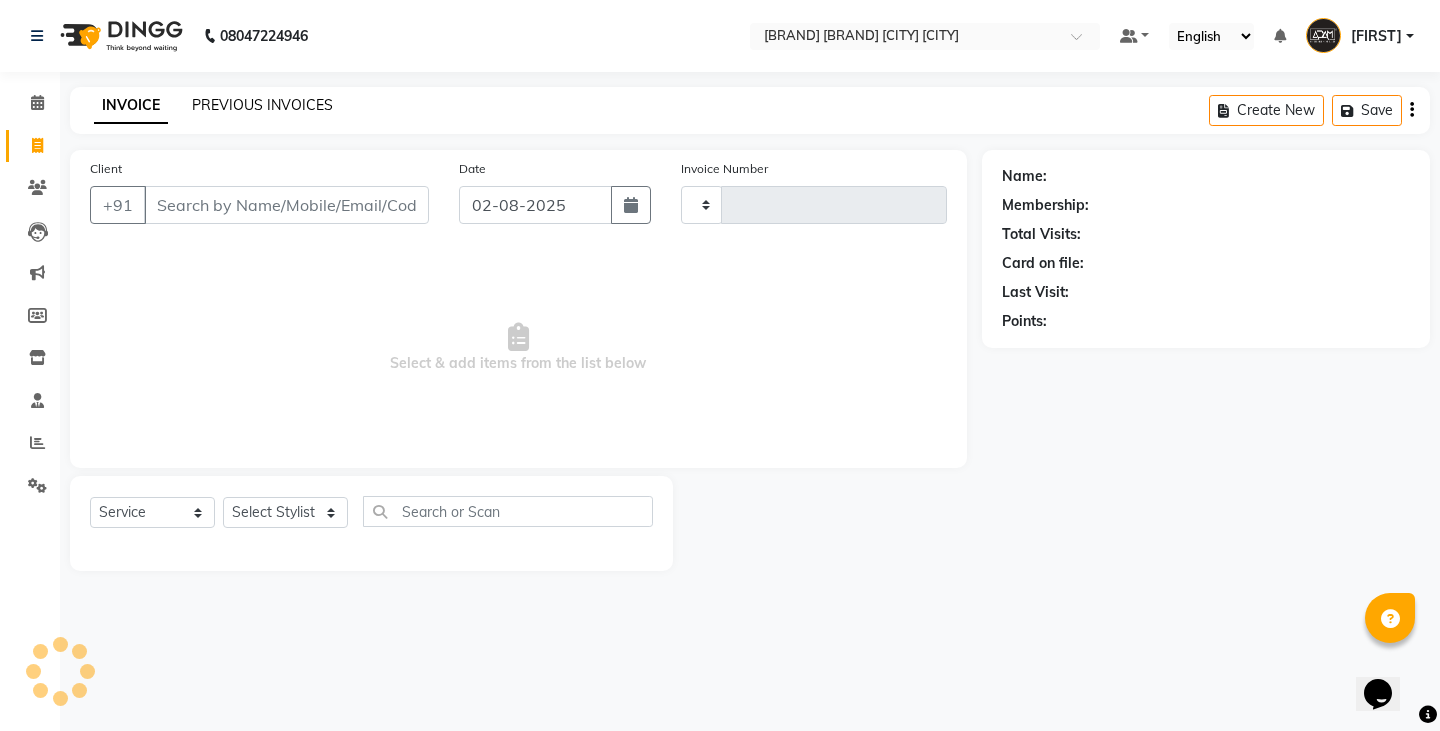 type on "3039" 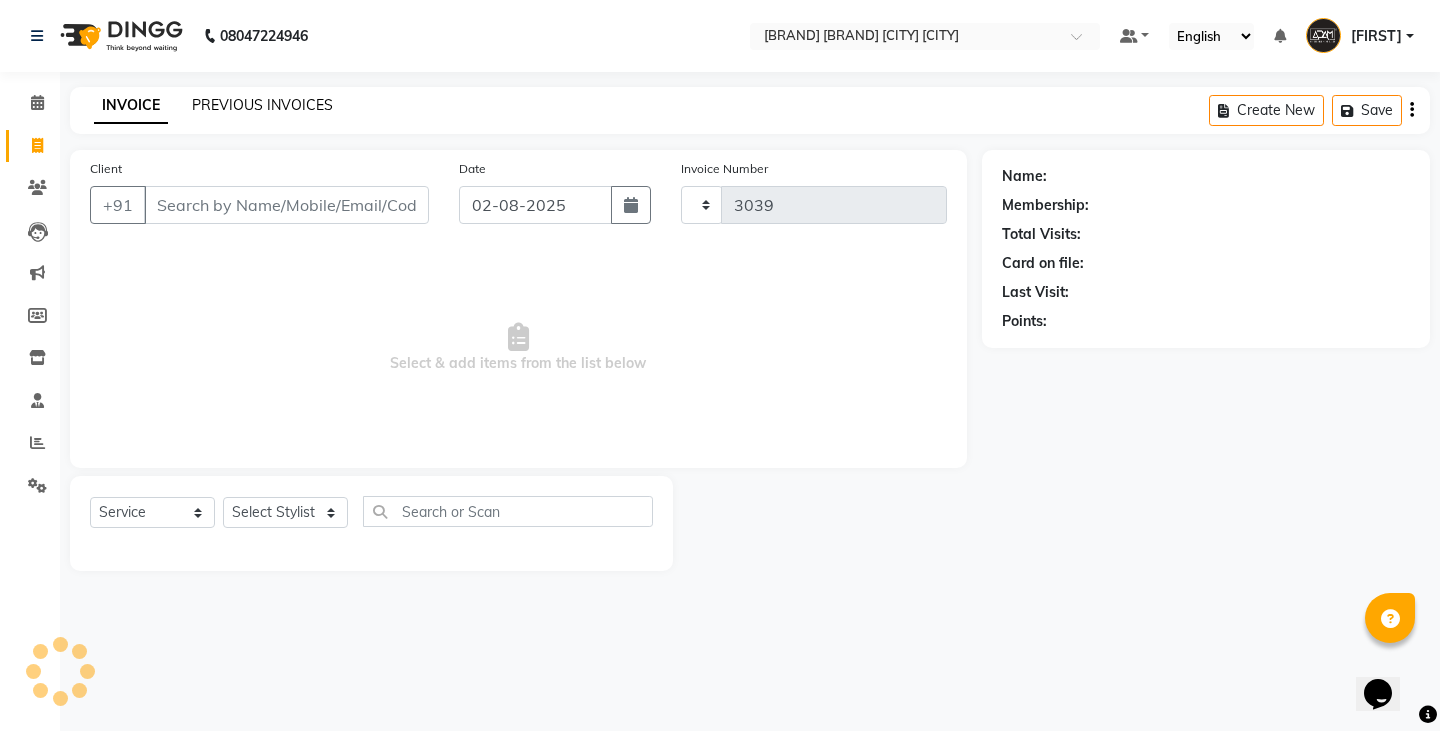 select on "8213" 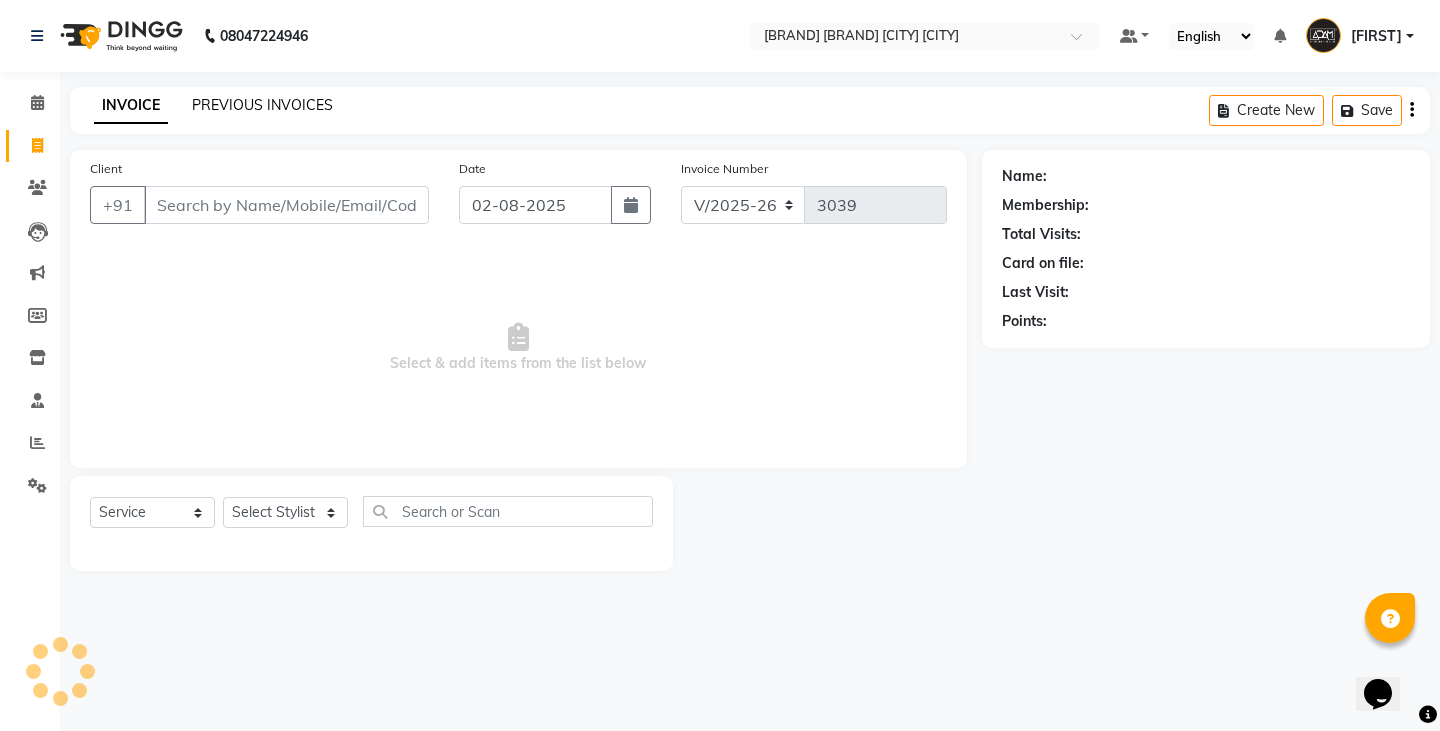 click on "PREVIOUS INVOICES" 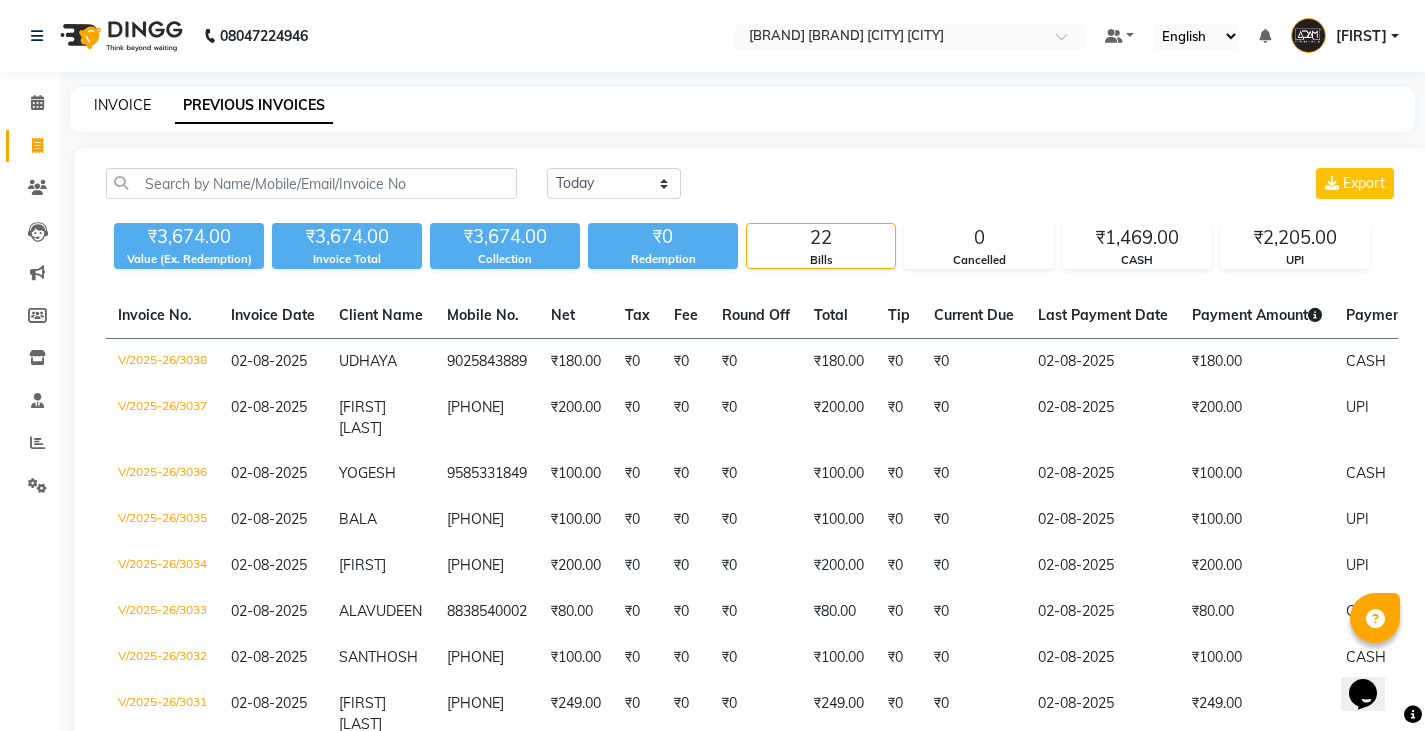 click on "INVOICE" 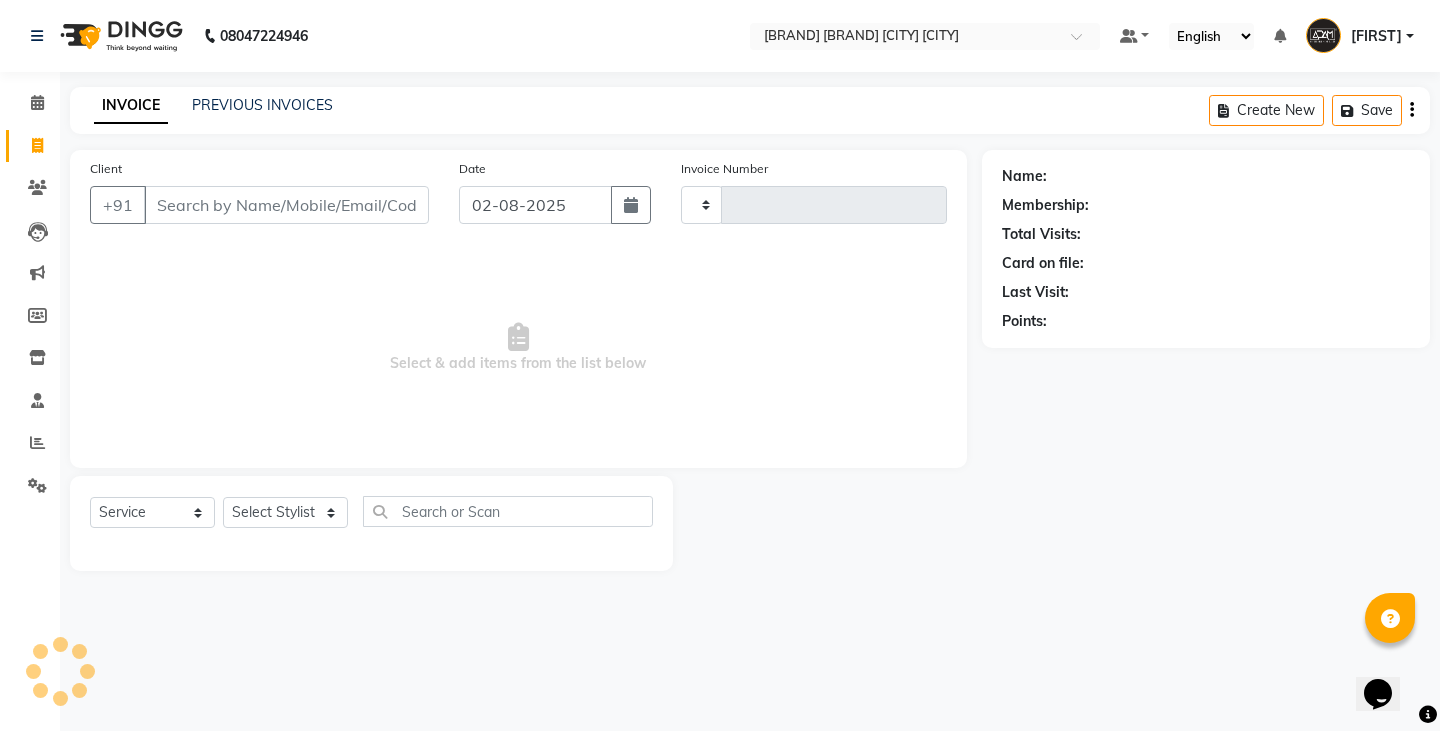 type on "3039" 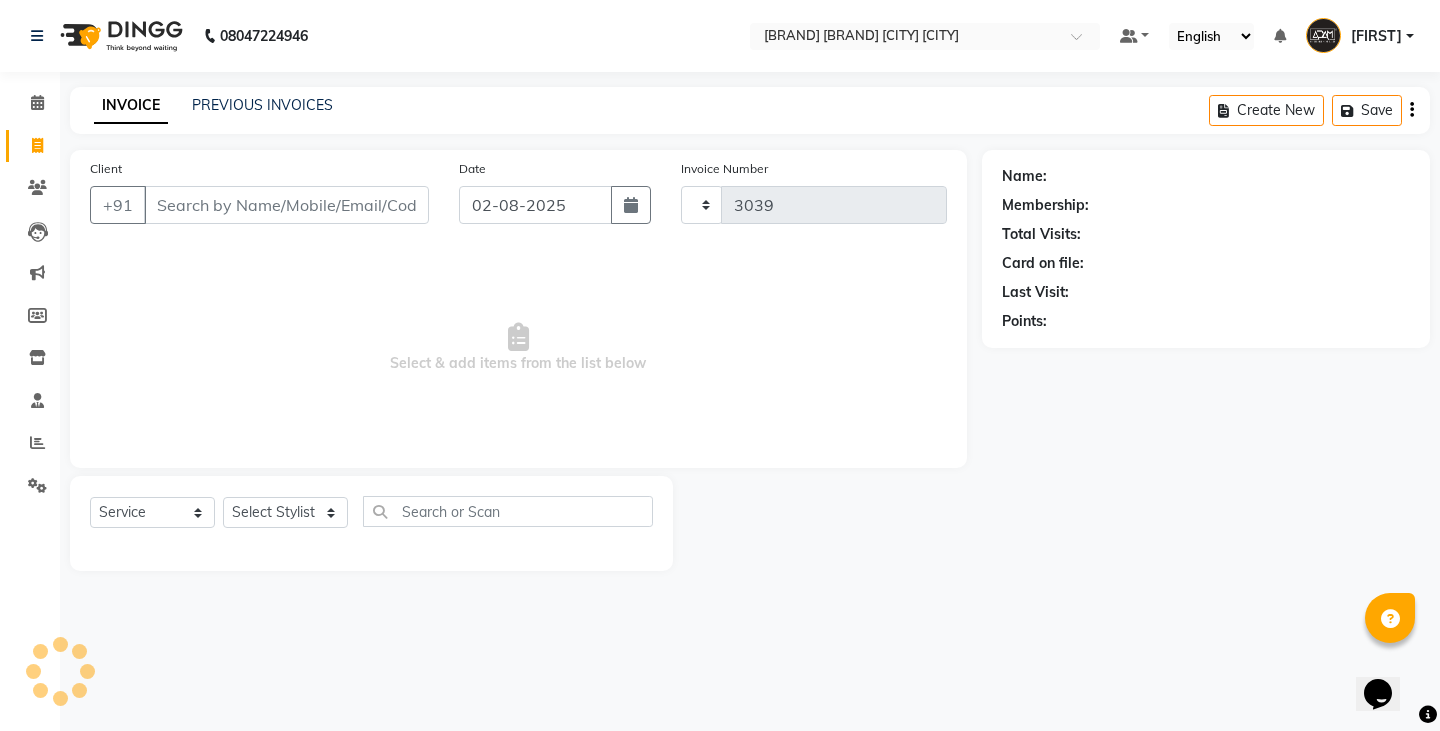 select on "8213" 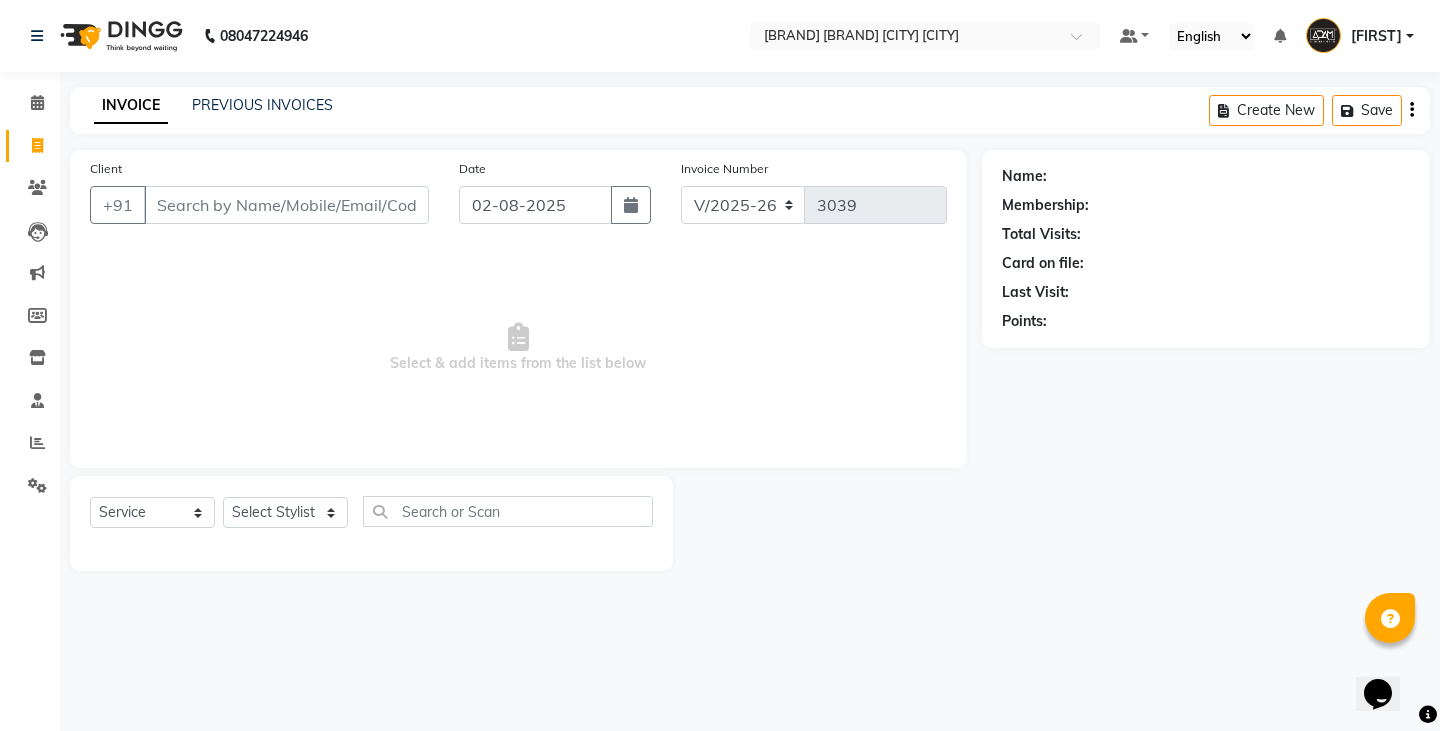 drag, startPoint x: 267, startPoint y: 194, endPoint x: 285, endPoint y: 198, distance: 18.439089 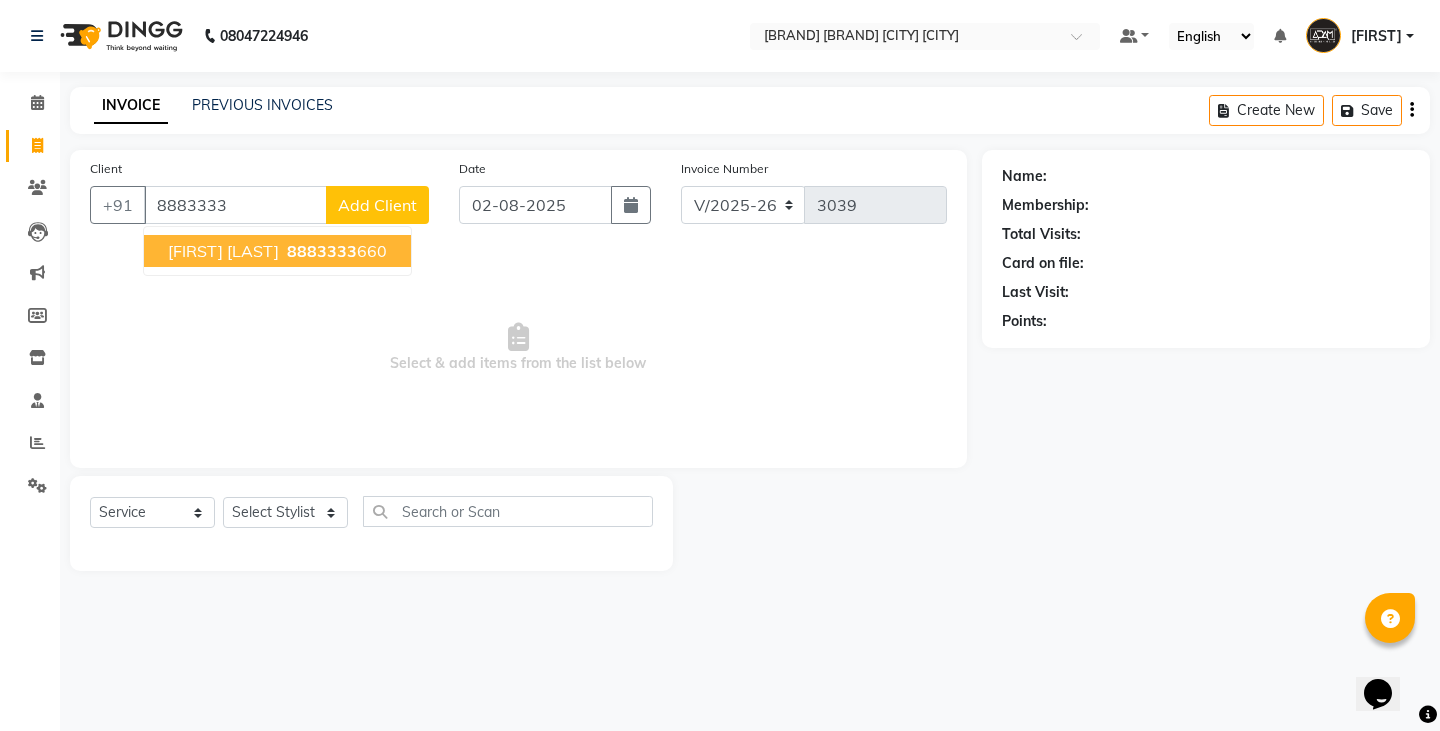 click on "Bala Krishnan   8883333 660" at bounding box center [277, 251] 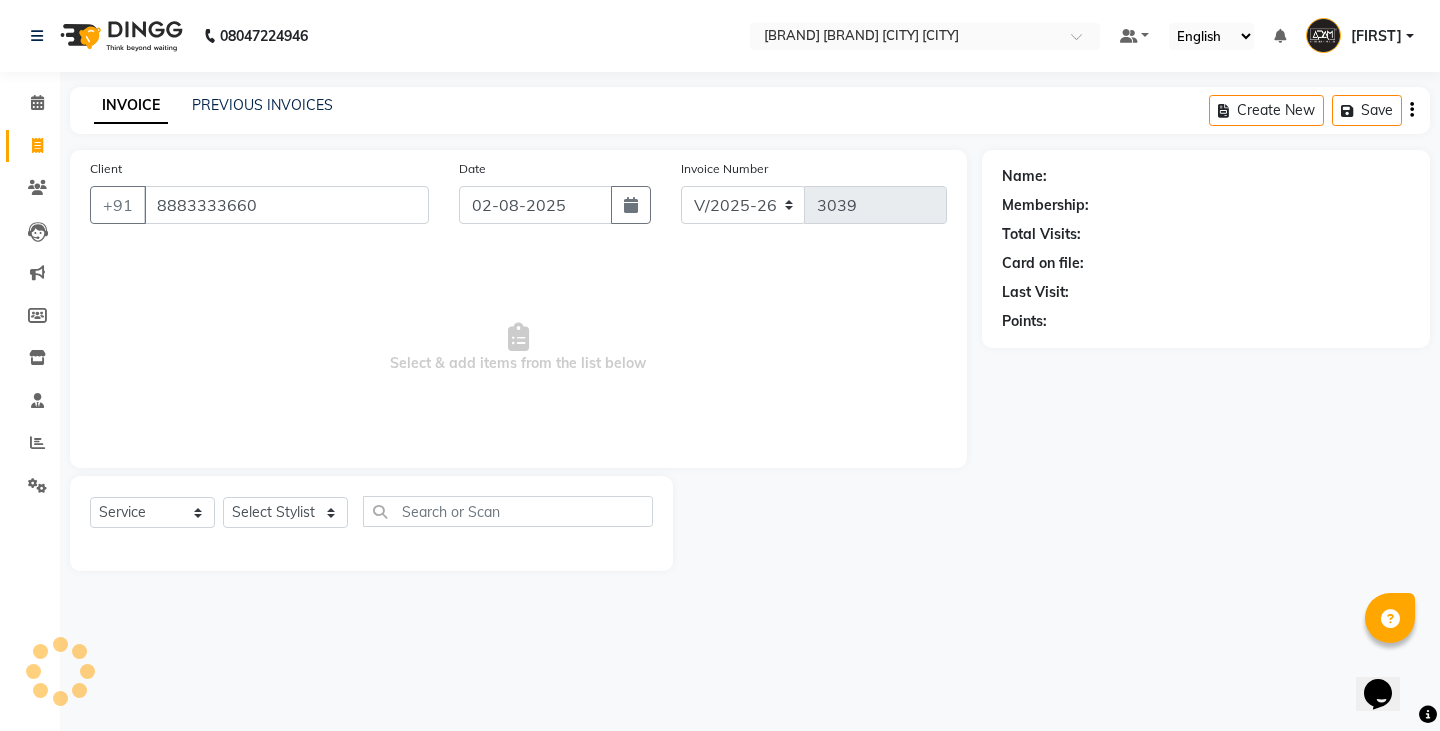 type on "8883333660" 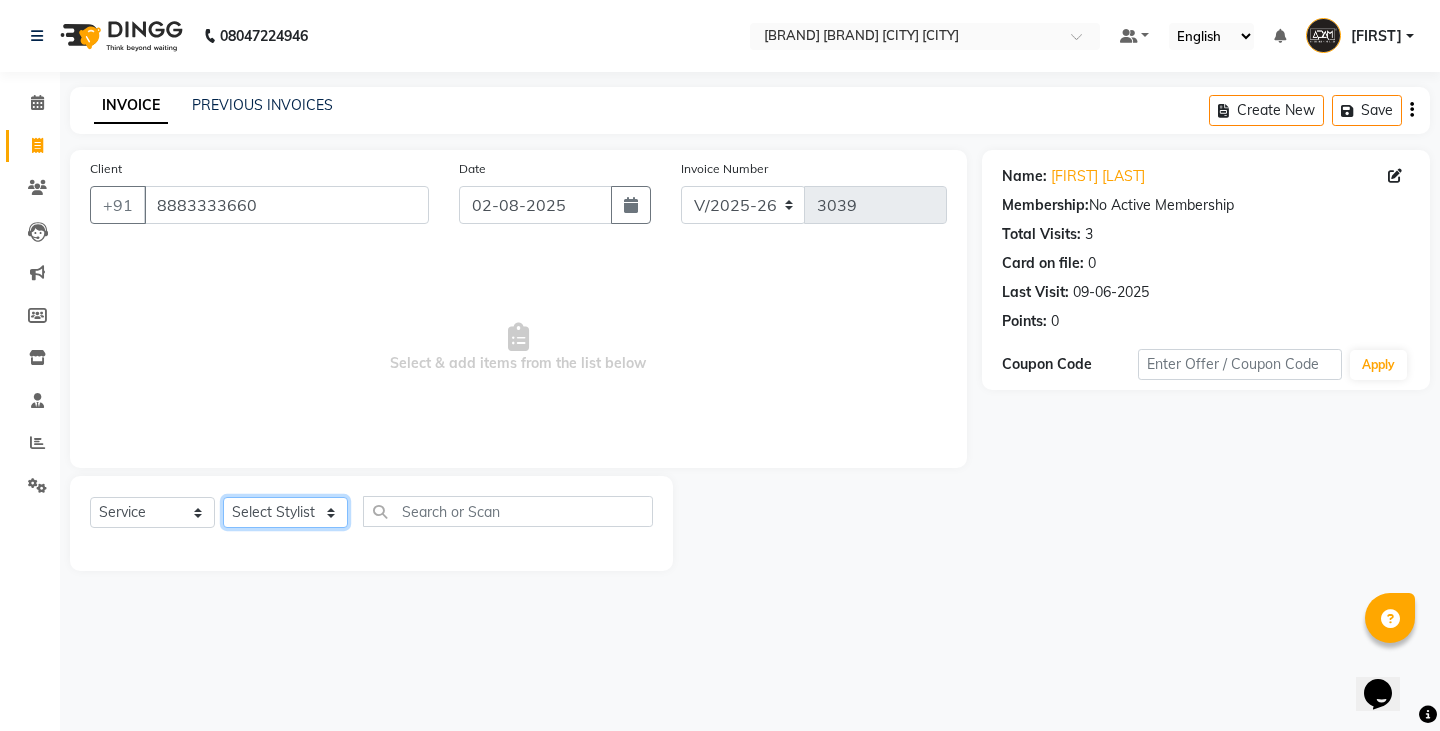 click on "Select Stylist Admin Anish Ovesh Raja SAHIL  SOHAIL SONU" 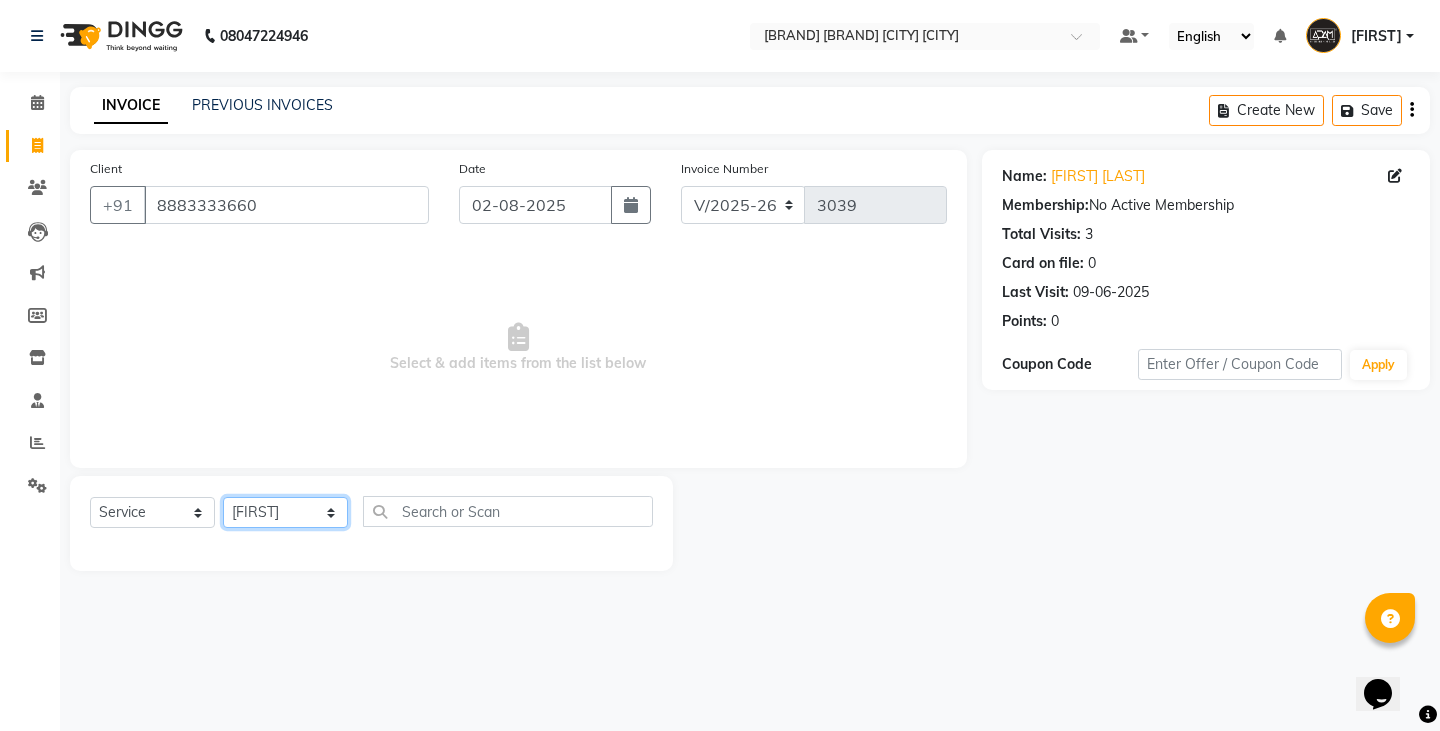 click on "Select Stylist Admin Anish Ovesh Raja SAHIL  SOHAIL SONU" 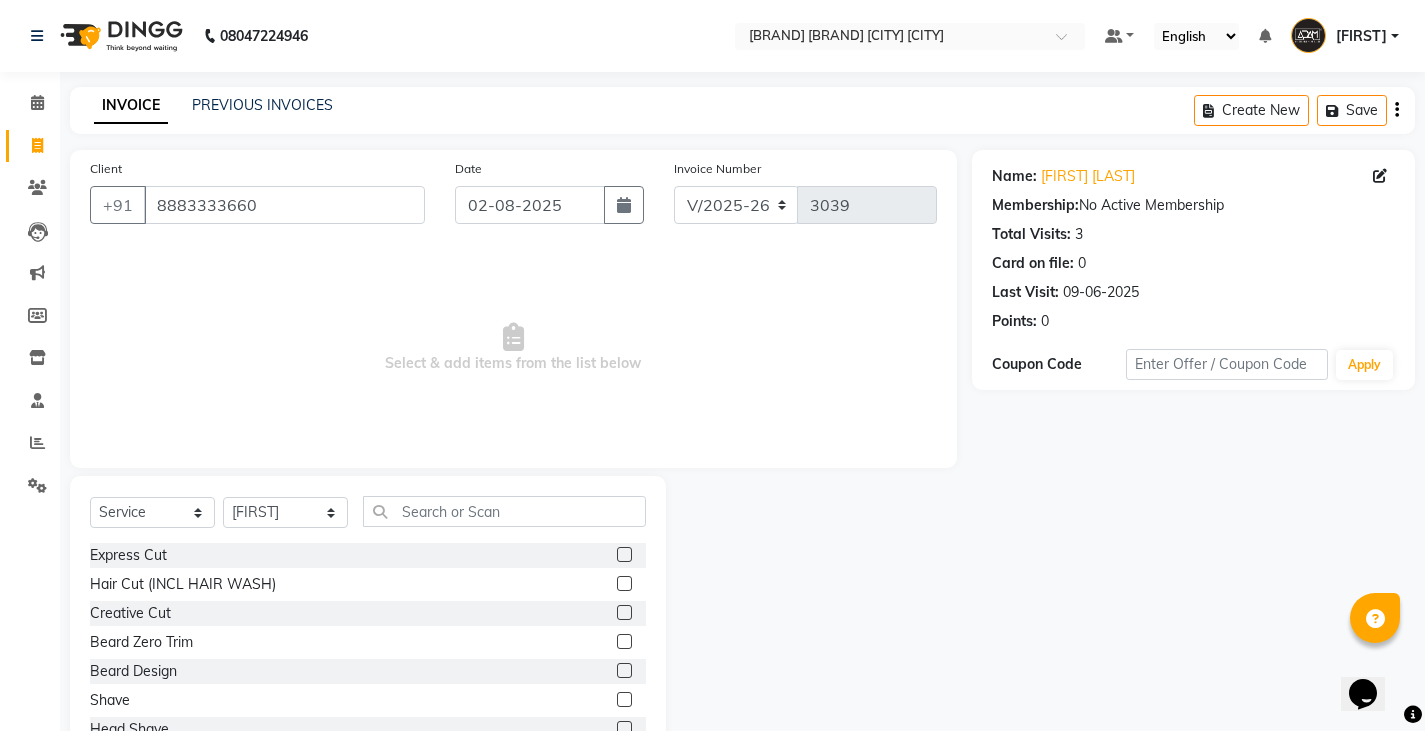drag, startPoint x: 616, startPoint y: 544, endPoint x: 606, endPoint y: 553, distance: 13.453624 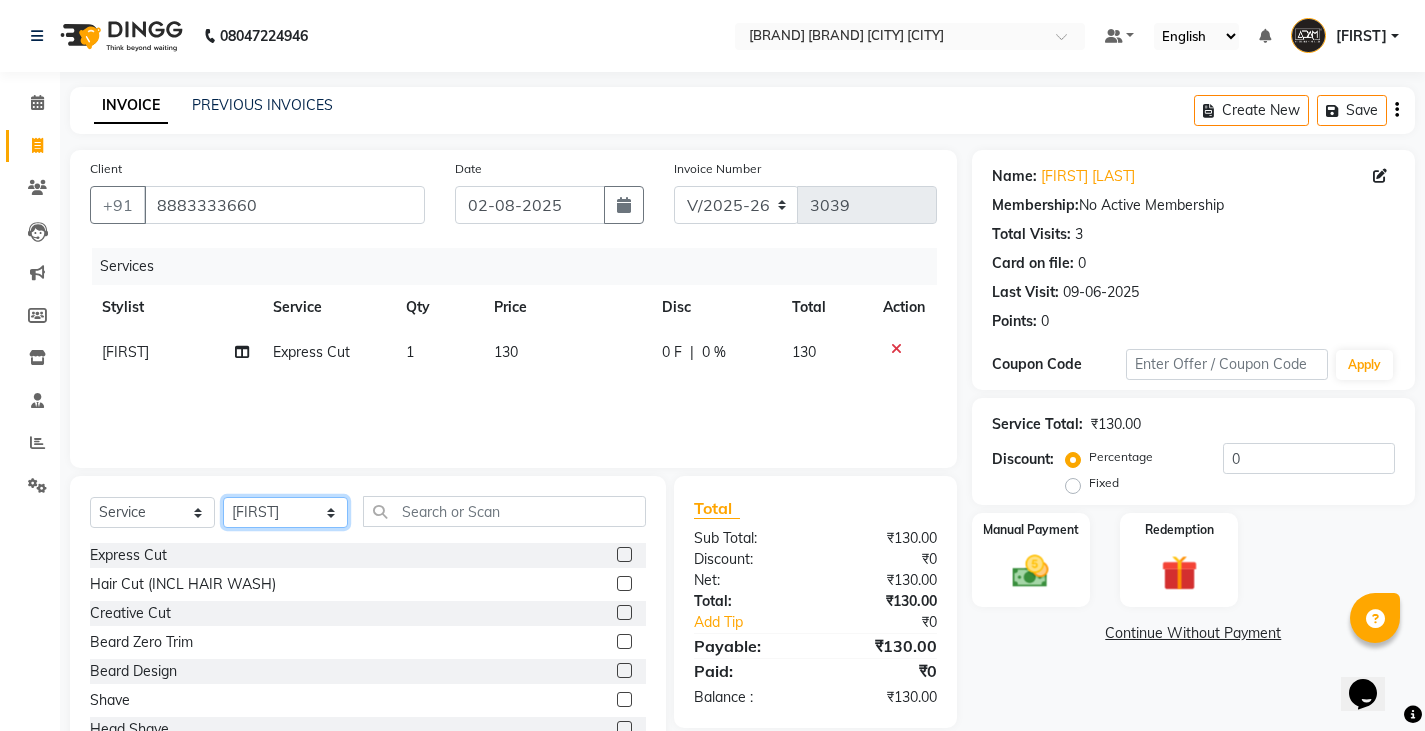 checkbox on "false" 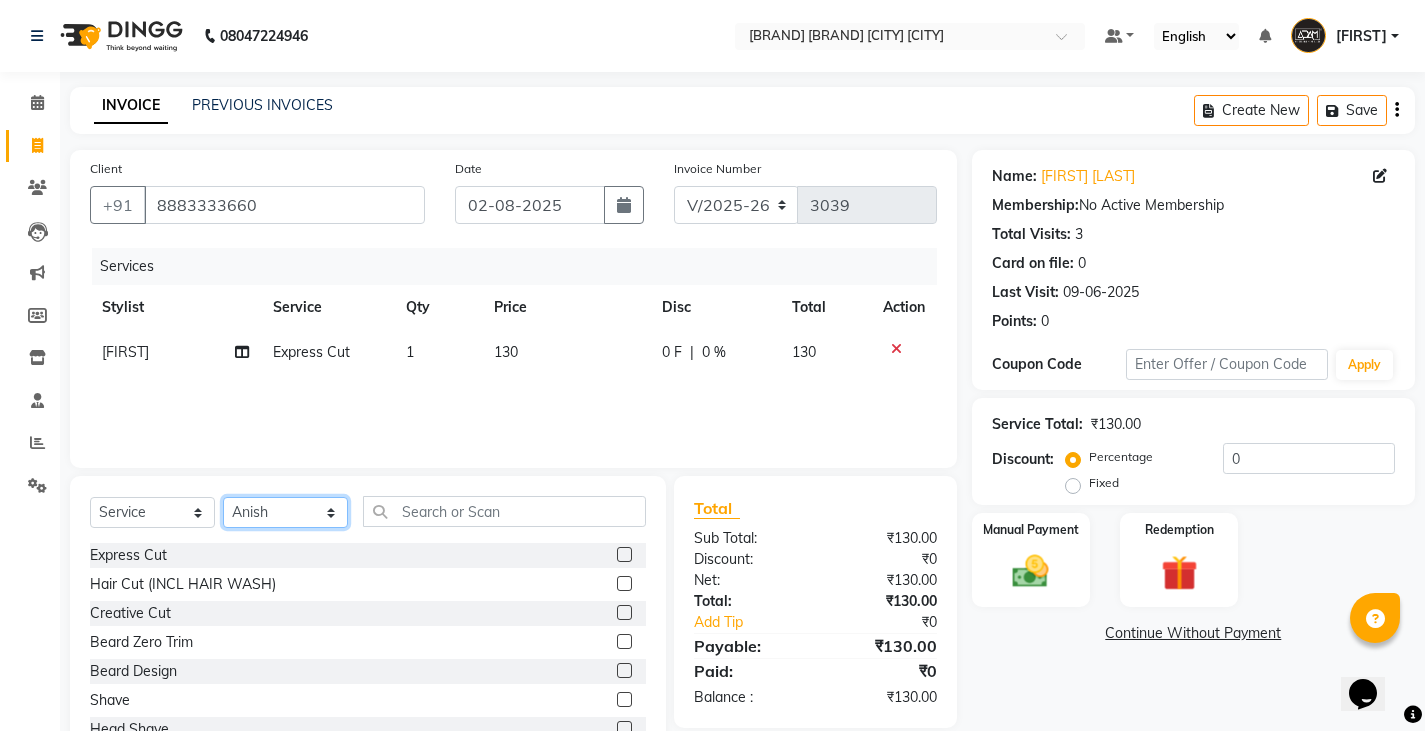 click on "Select Stylist Admin Anish Ovesh Raja SAHIL  SOHAIL SONU" 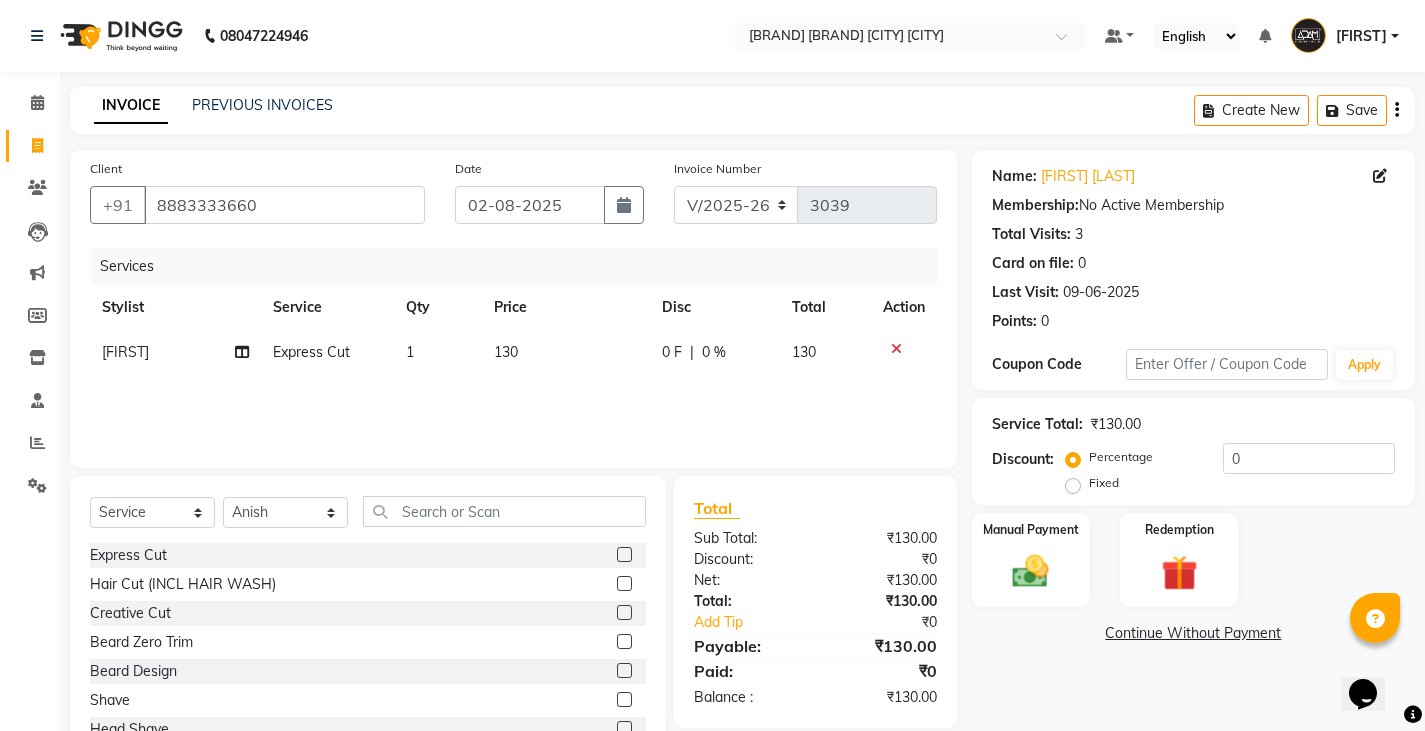 click 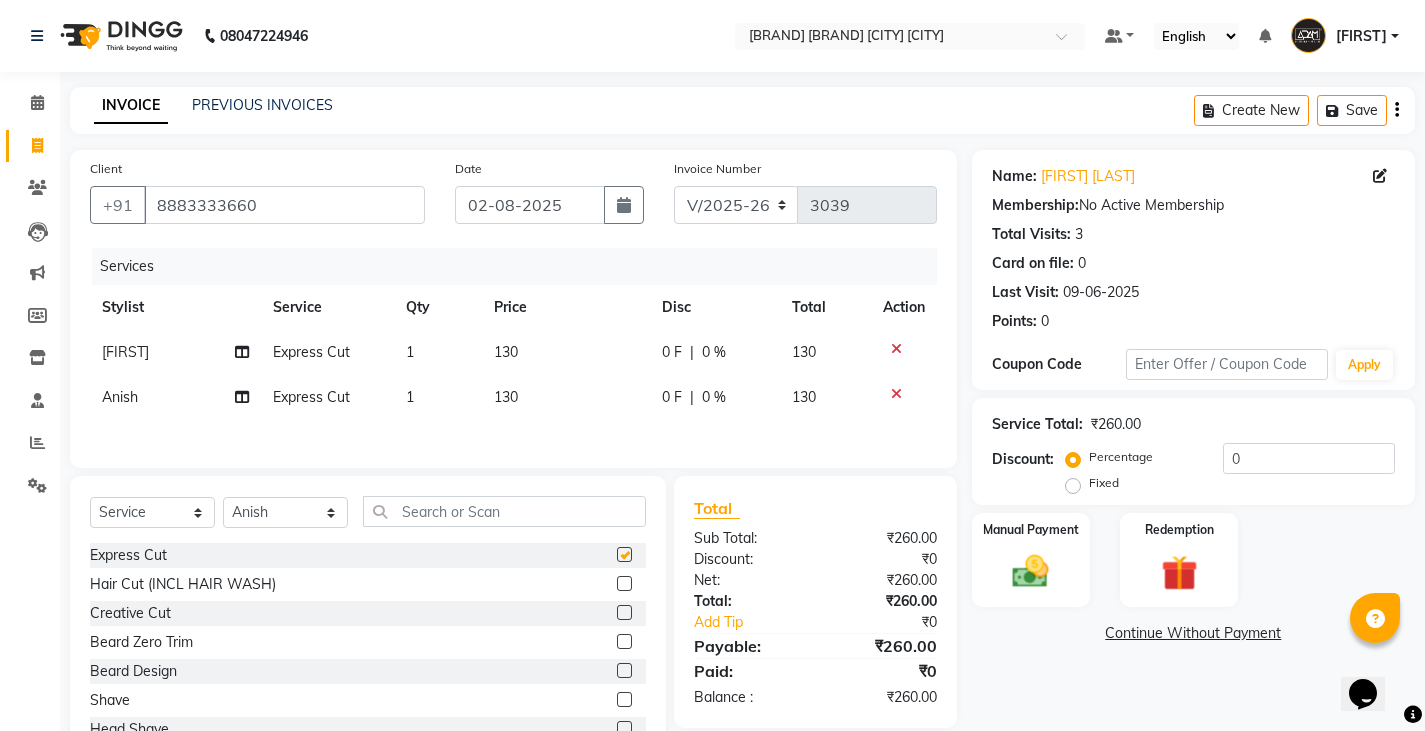 checkbox on "false" 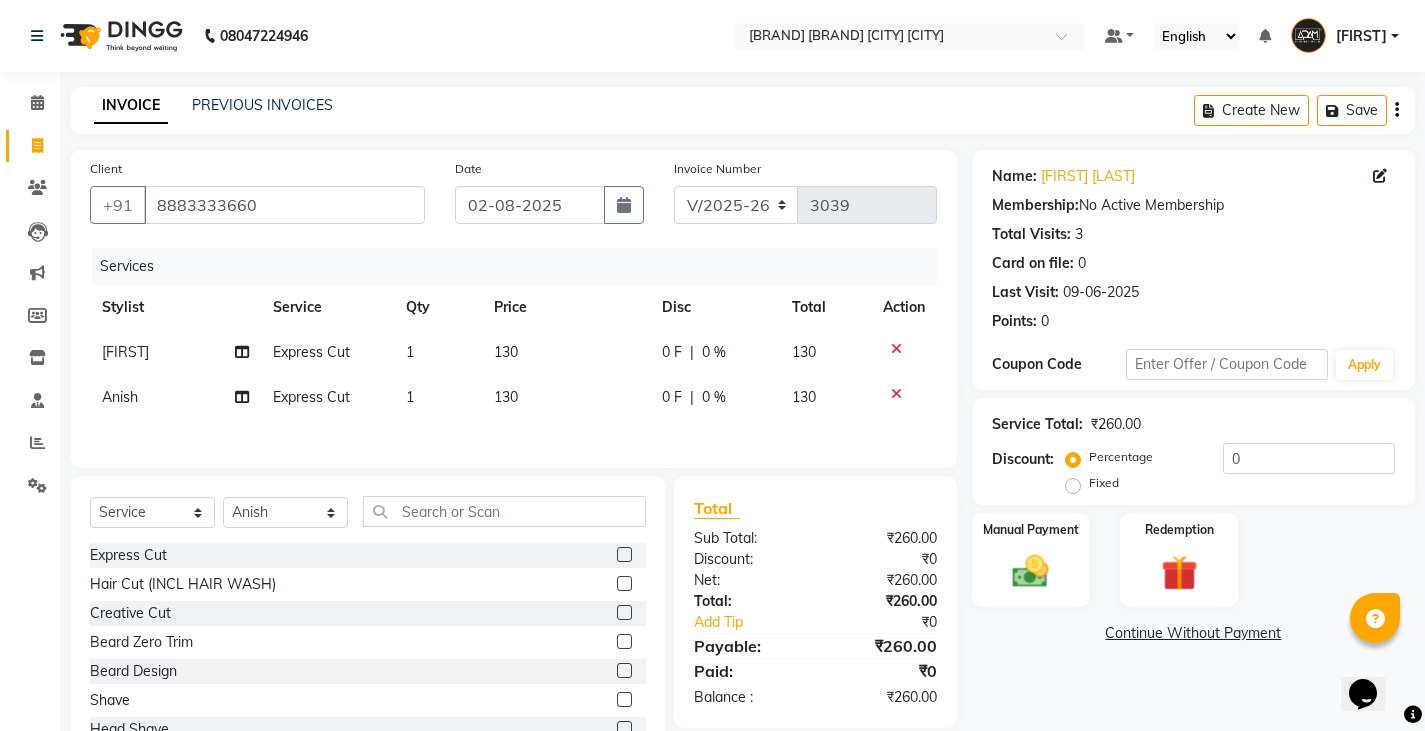 click 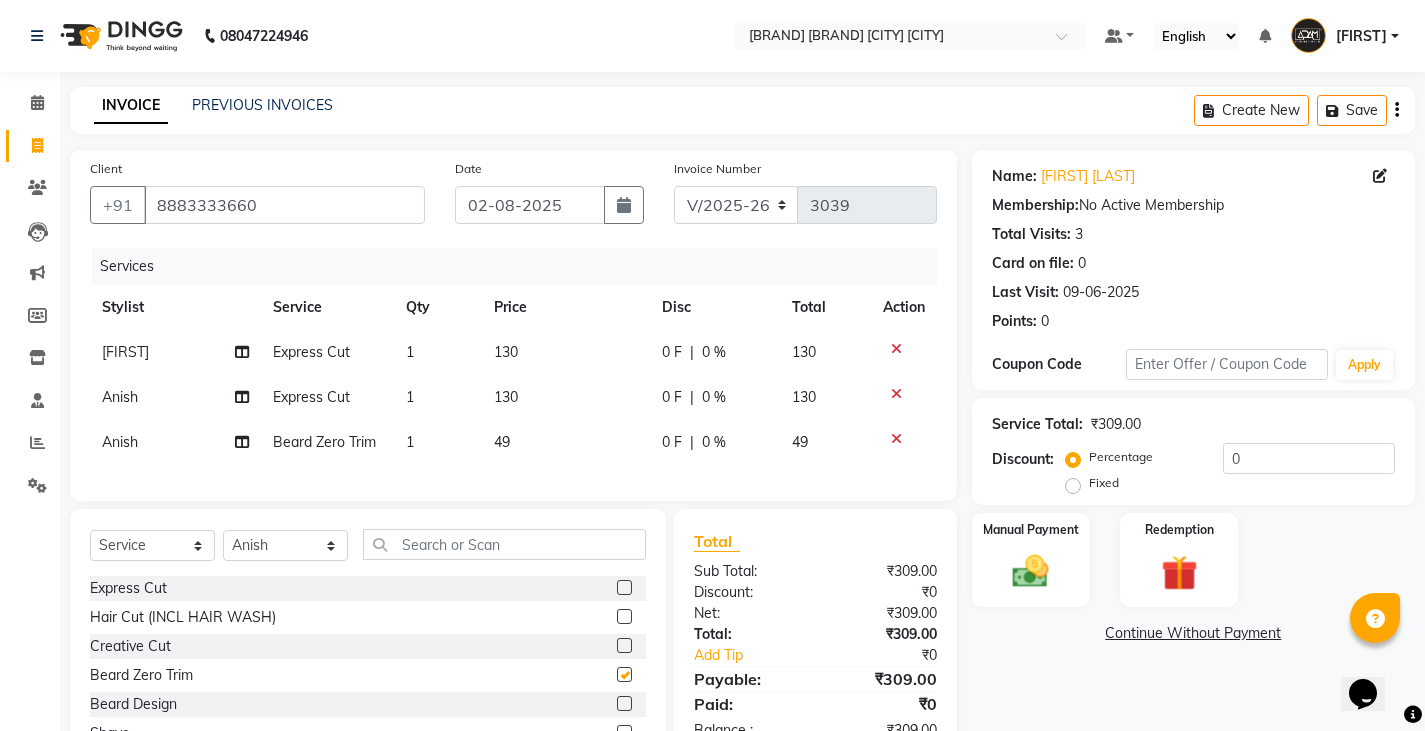 checkbox on "false" 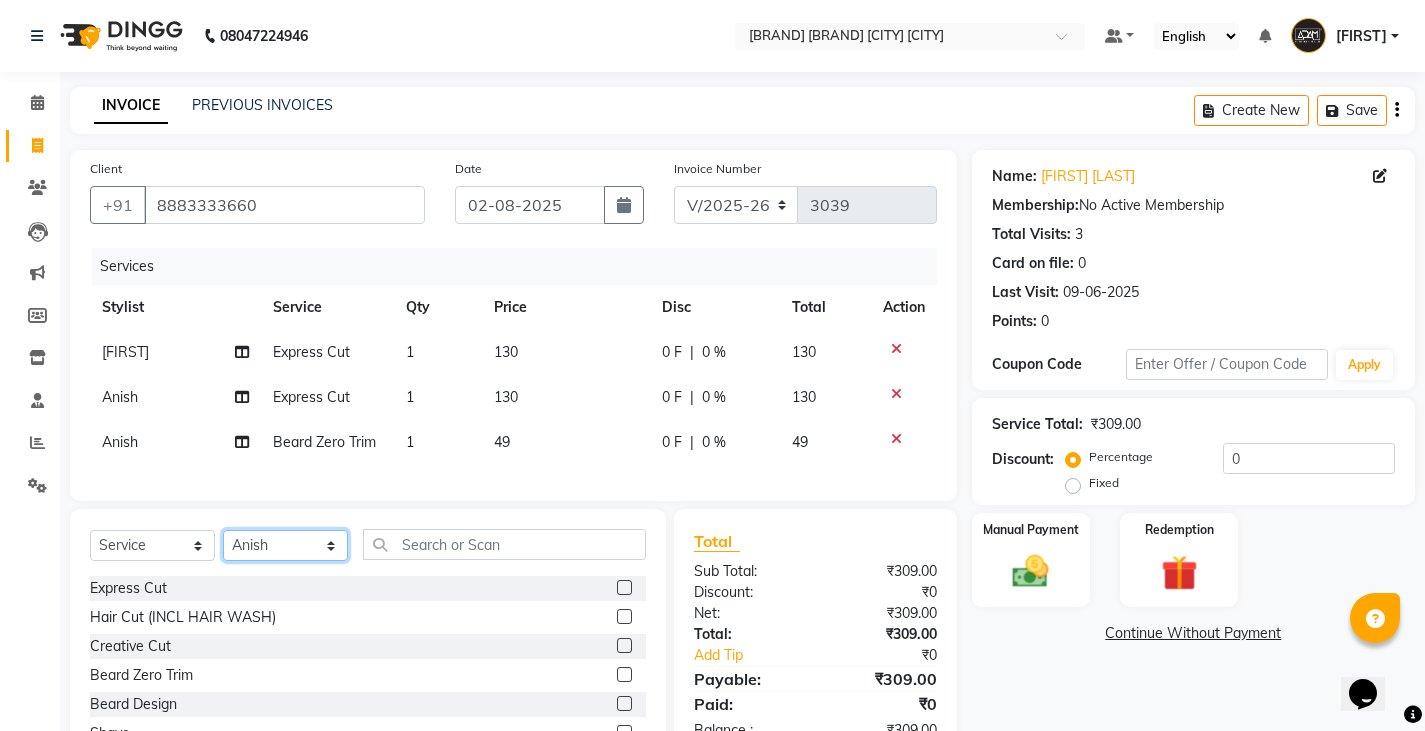 click on "Select Stylist Admin Anish Ovesh Raja SAHIL  SOHAIL SONU" 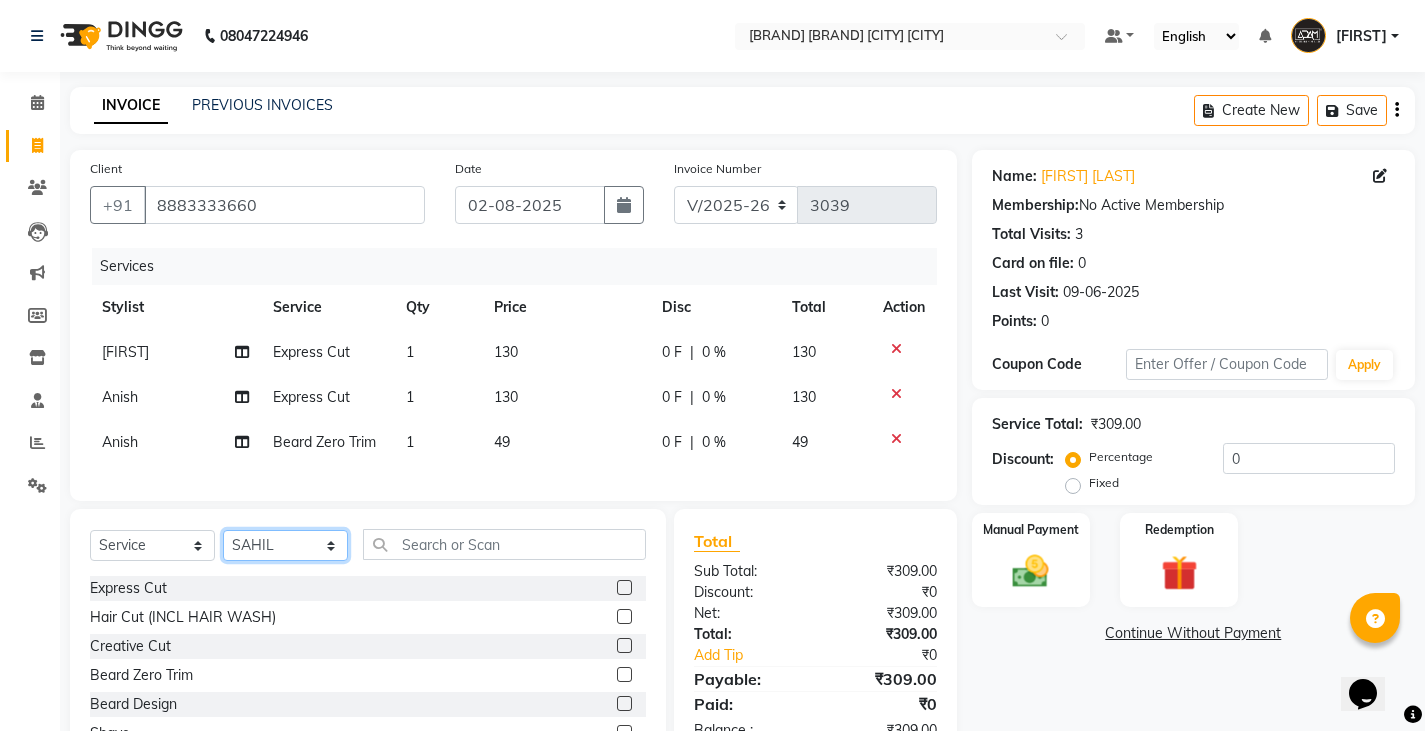 click on "Select Stylist Admin Anish Ovesh Raja SAHIL  SOHAIL SONU" 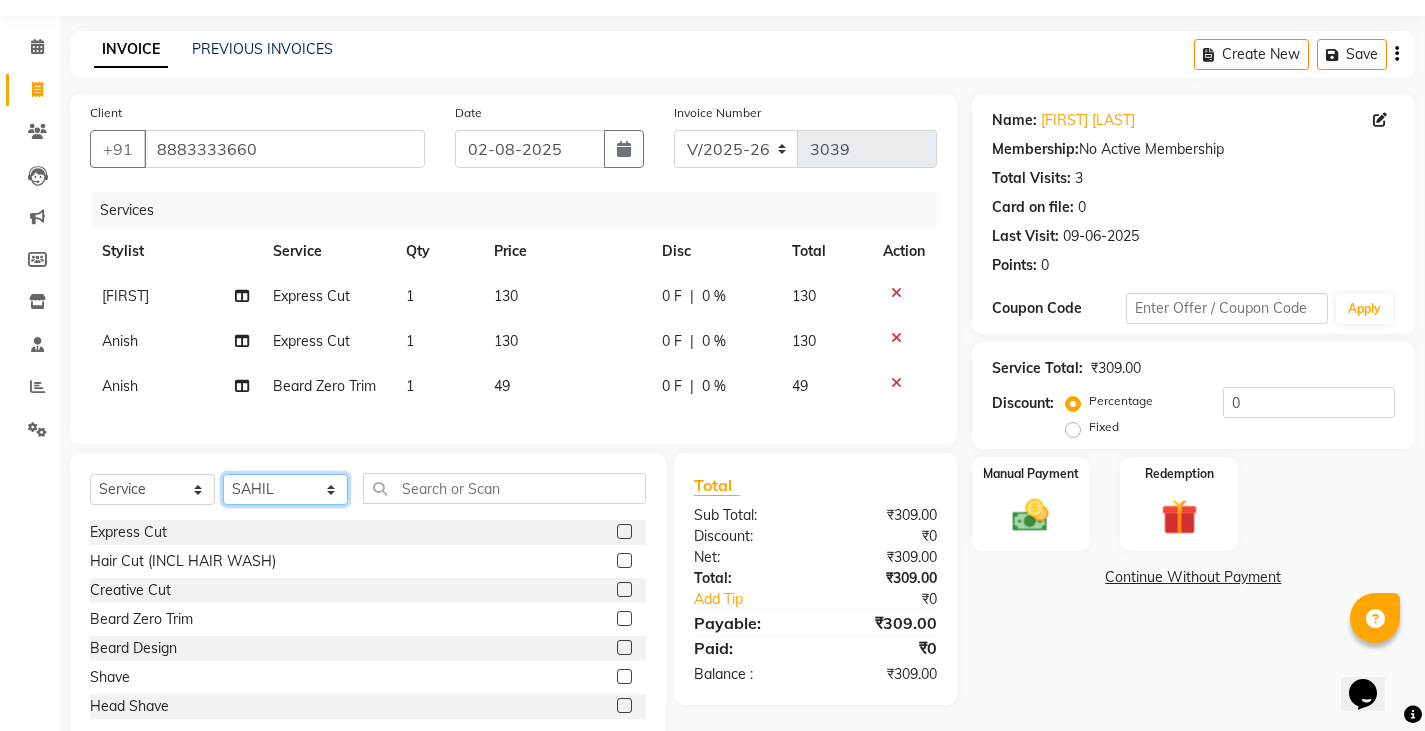 scroll, scrollTop: 100, scrollLeft: 0, axis: vertical 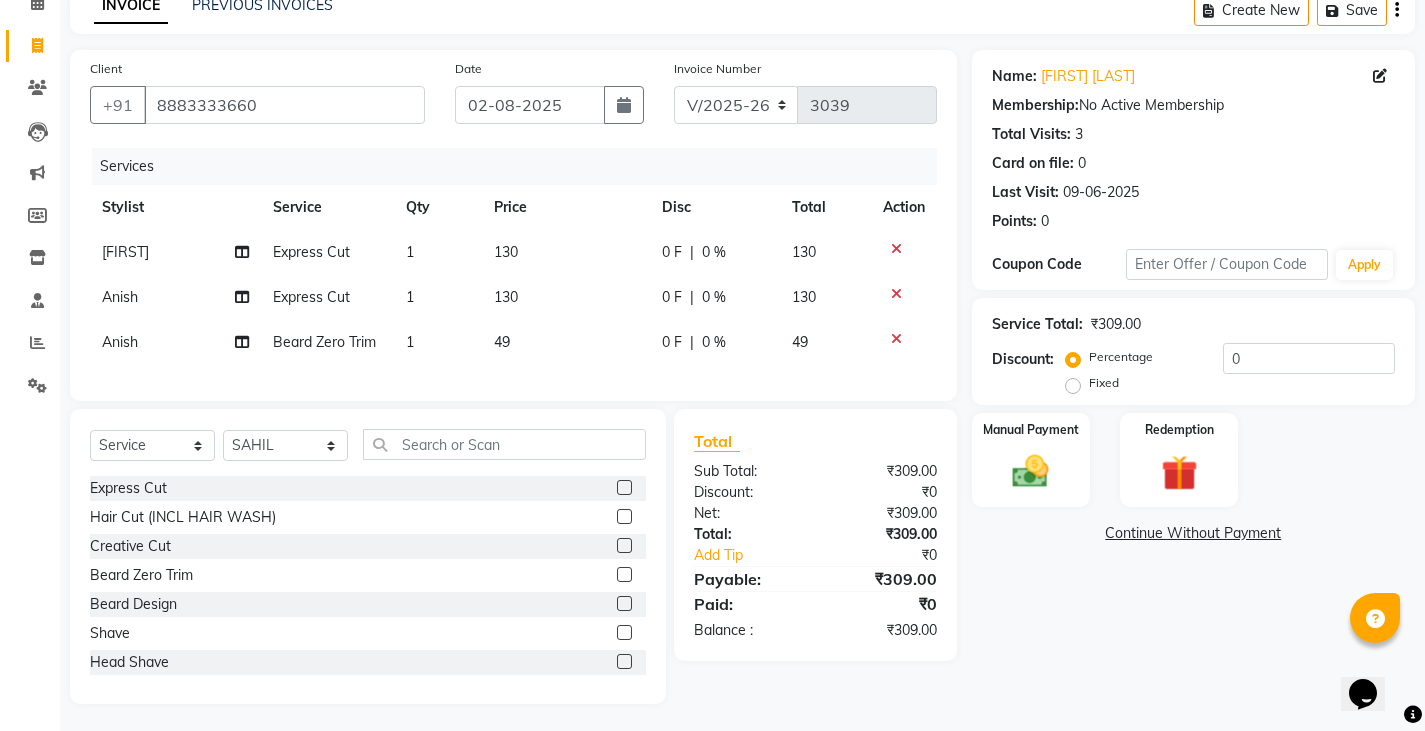 click 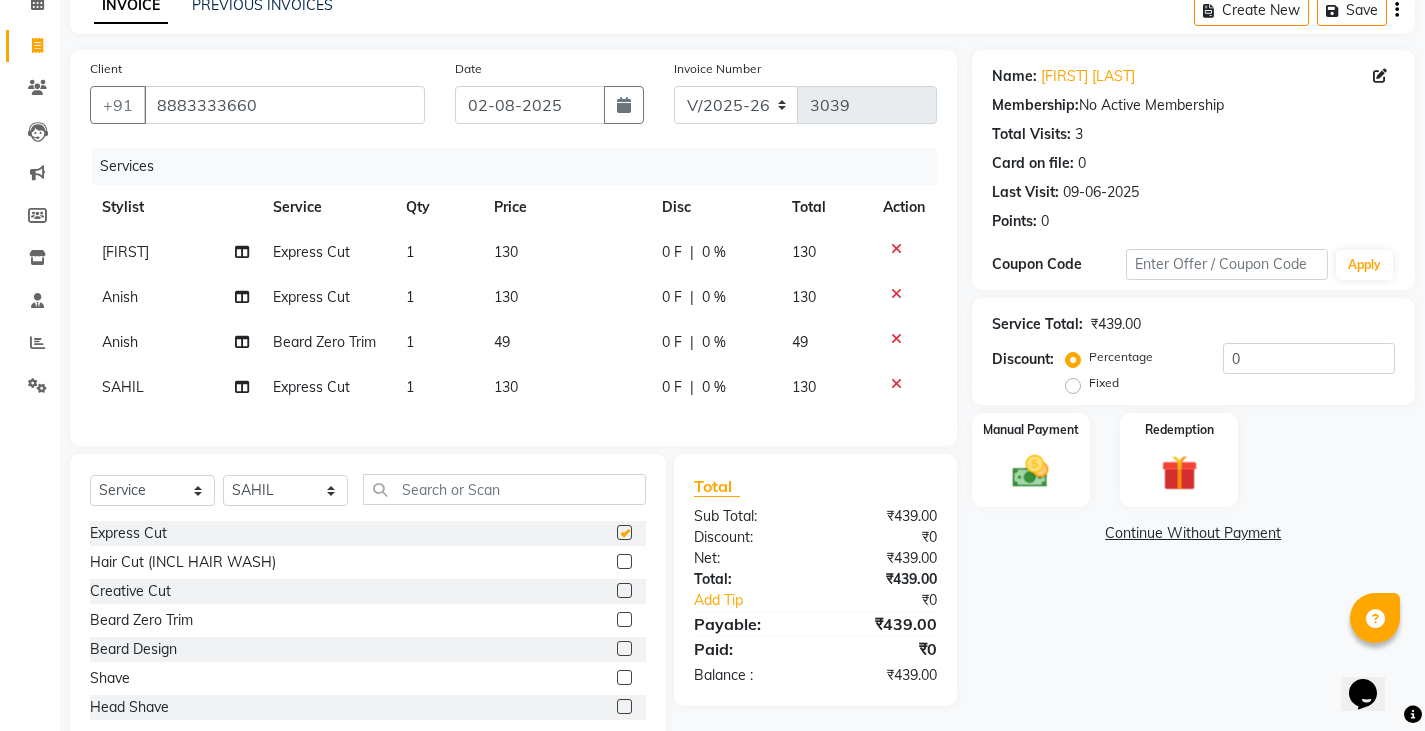 checkbox on "false" 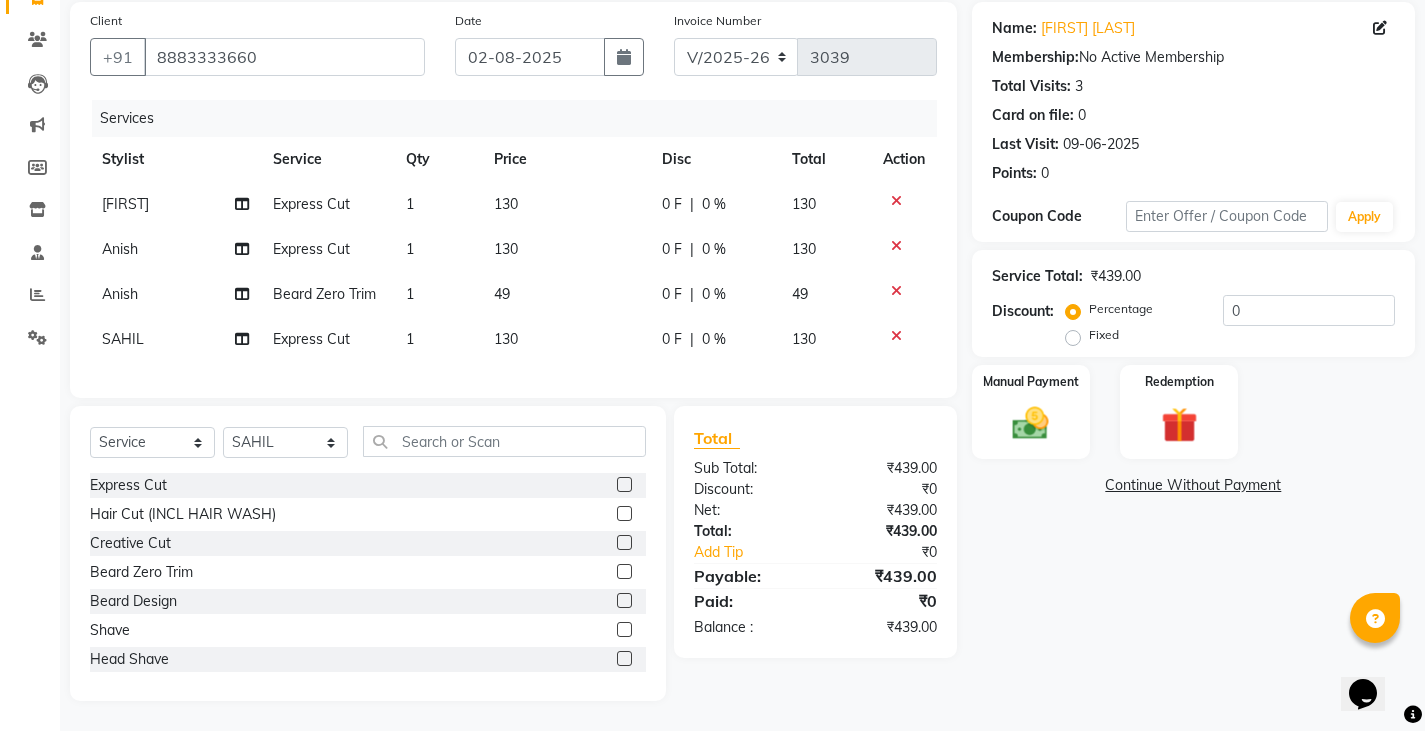 scroll, scrollTop: 163, scrollLeft: 0, axis: vertical 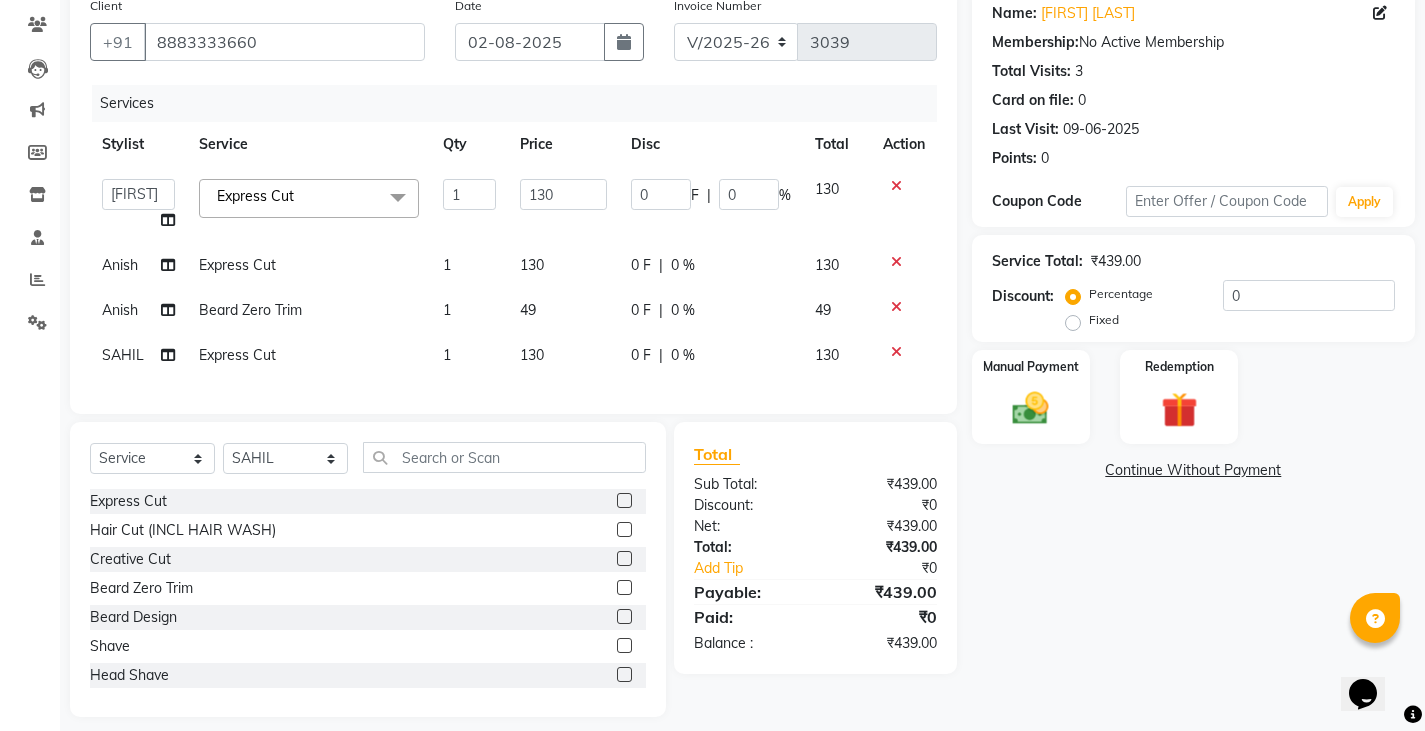 click on "130" 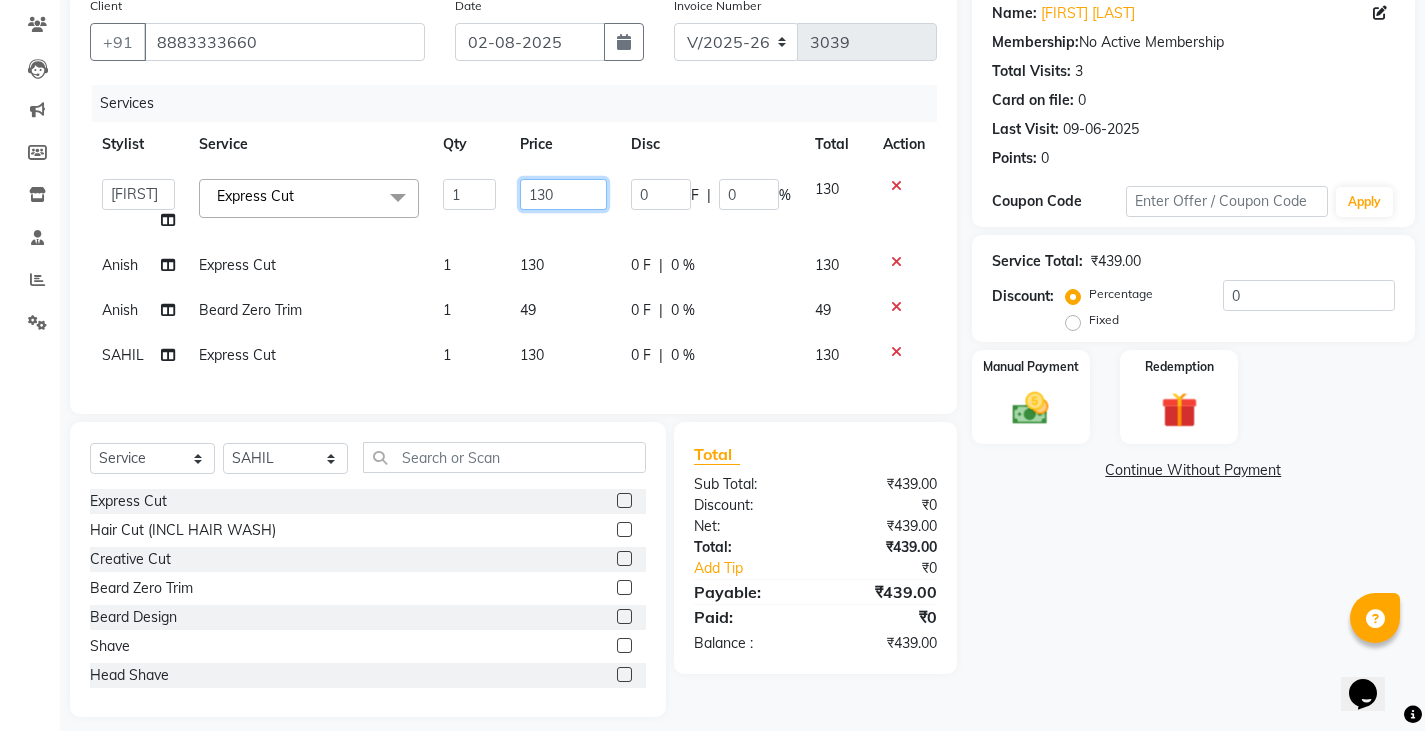 click on "130" 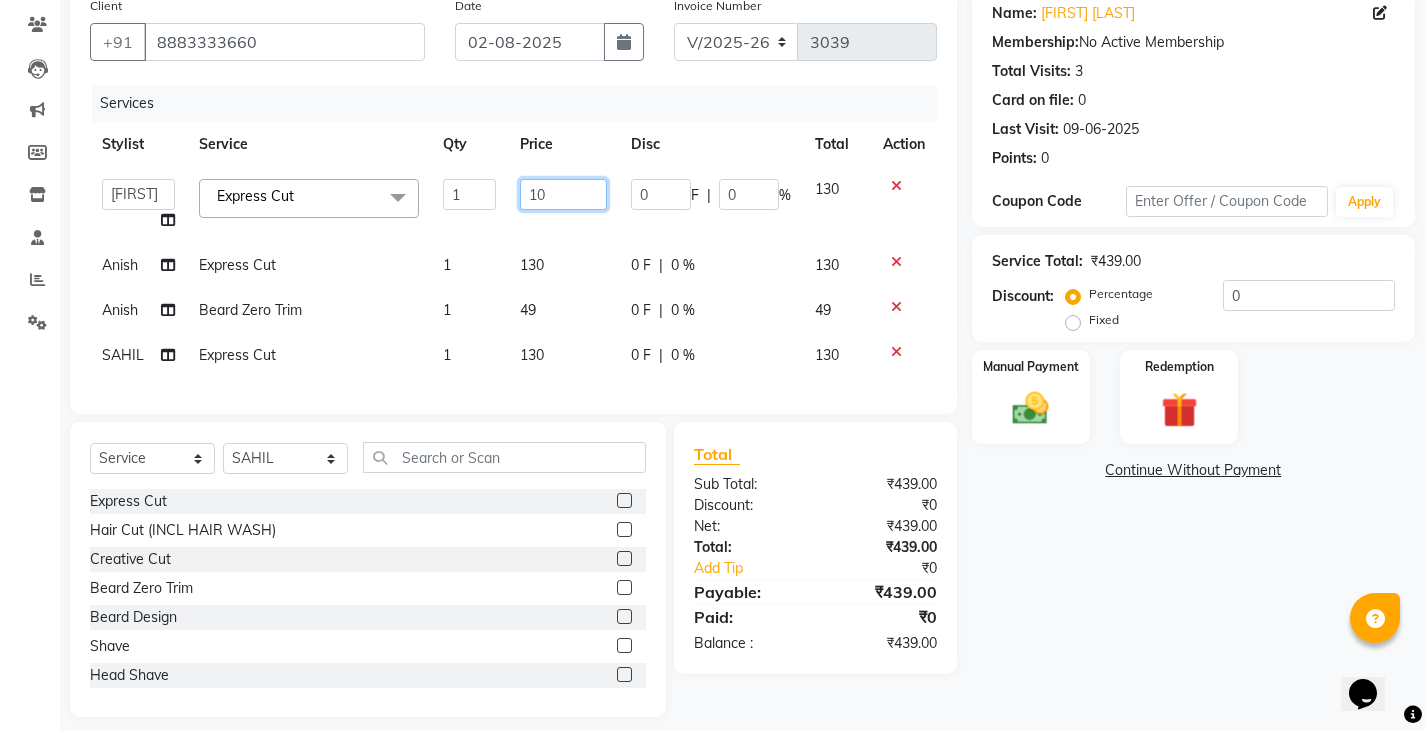 type on "100" 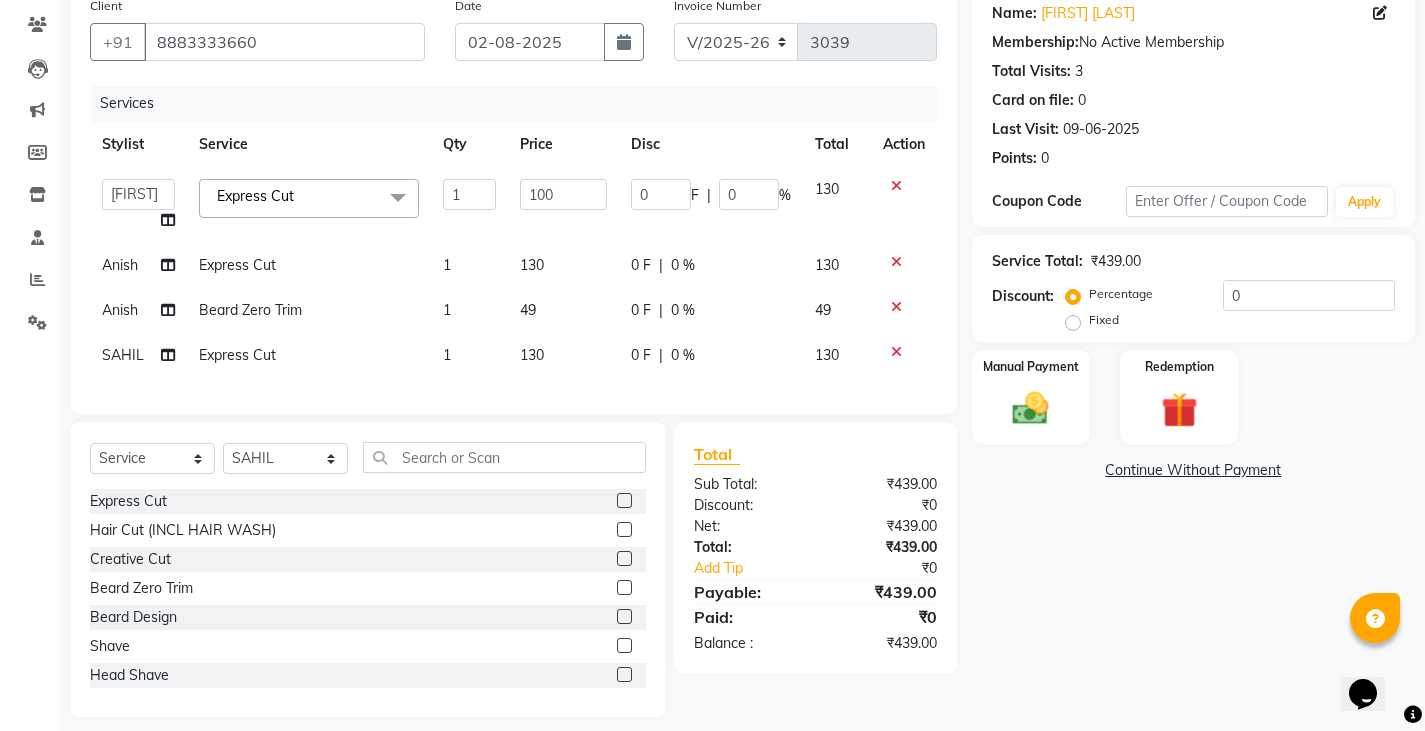 click on "Admin   Anish   Ovesh   Raja   SAHIL    SOHAIL   SONU  Express Cut  x Express Cut Hair Cut (INCL HAIR WASH) Creative Cut Beard Zero Trim Beard Design Shave Head Shave Kid's Cut (Below 5 Years) Wash & Blast Dry EXPRESS GLOBAL HAIR COLOR GLOBAL HAIR COLOUR AMMONIA GOLBAL HAIR COLOUR NON AMMONIA L'OREAL GOLBAL HAIR COLOUR AMMONIA L'OREAL GOLBAL HAIR COLOUR NON AMMONIA GLOBAL FASHION HAIR COLOUR MOUSTACHE COLOUR BEARD COLOUR PER STREAK HIGHLIGHT CAP HIGHLIGHTS NOURISHING HAIR SPA VITALIZING HAIR SPA REPAIR TREATMENT DANDRUFF TREATMENT HAIR LOSS TREATMENT HAIR STRAIGHTENING HAIR REBONDING KERATIN ALMOND OIL NAVARATNA OIL CLEAN UP HYPER PIGMENTATION CLEAN UP REJUVANATE Fruit Facial Instant Glow Charcaol Skin Lightening Skin Brightening FACE & NECK BLEACH FACE & NECK DETAN PRE BRIDEGROOM DELUXE PRE BRIDEGROOM ADVANCE (COMBO) NORMAL PREMIUM ELEGANT HAIRCUT+ BEARD TRIM + DETAN HAIRCUT + BEARD TRIM + HEAD MASSAGE HAIRCUT + BEARD TRIM + EXPRESS HAIR COLOR HAIRCUT+ BEARD TRIM + CLEAN UP 1 100 0 F | 0 % 130 Anish 1 130" 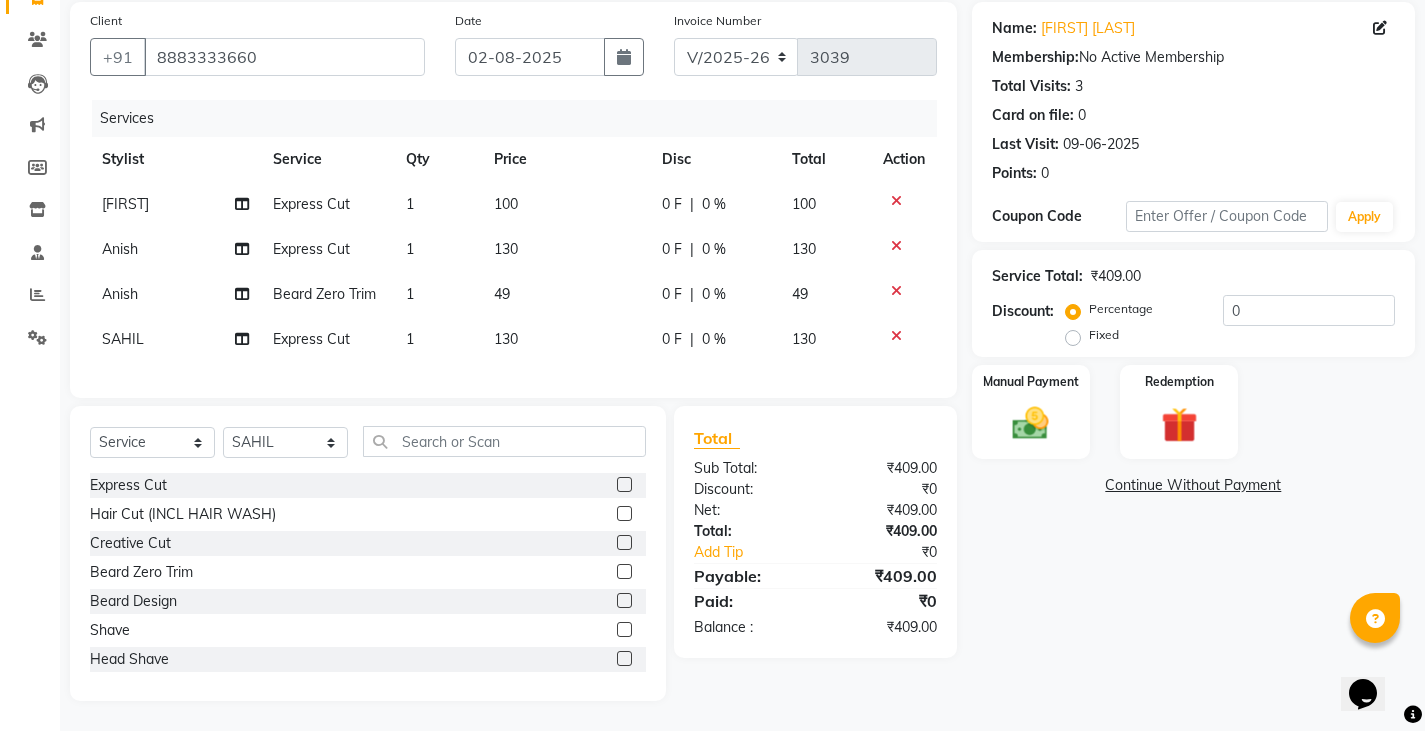 drag, startPoint x: 661, startPoint y: 226, endPoint x: 666, endPoint y: 236, distance: 11.18034 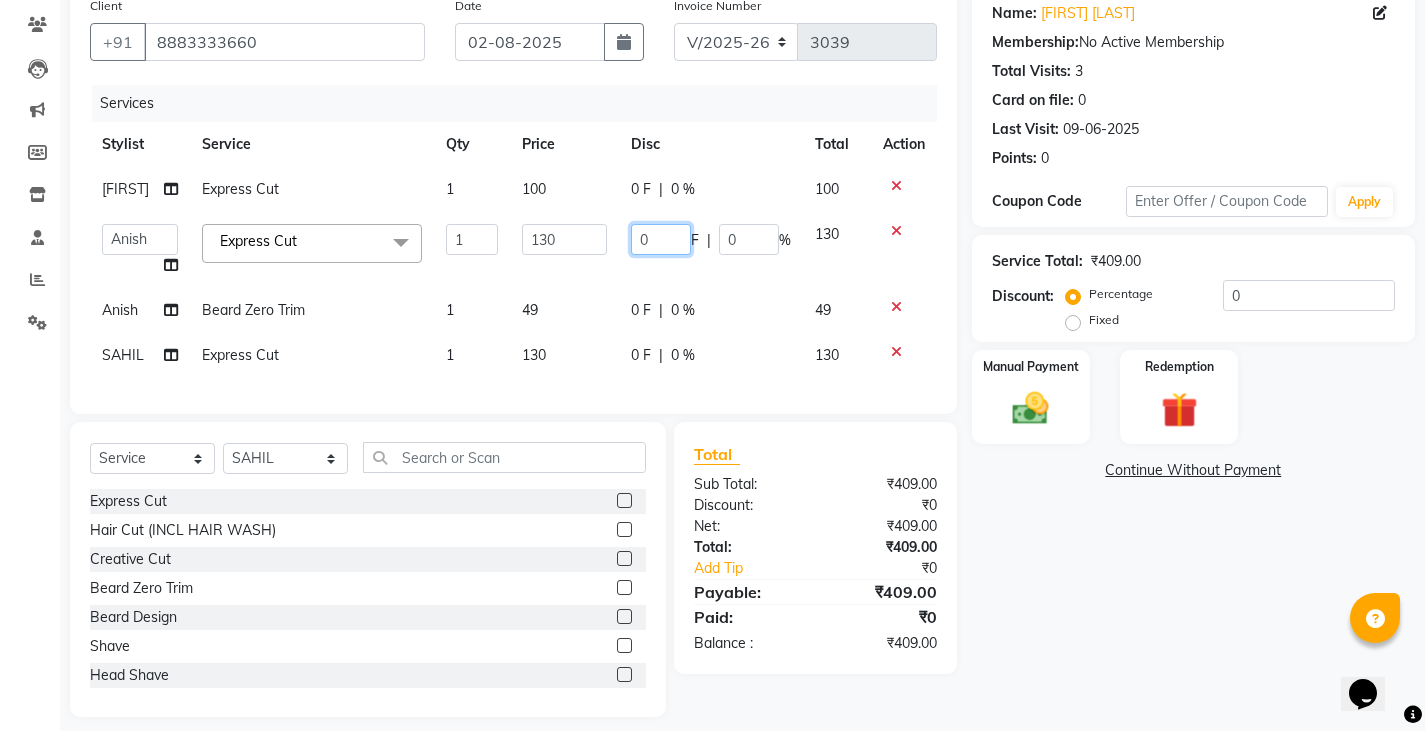 click on "0" 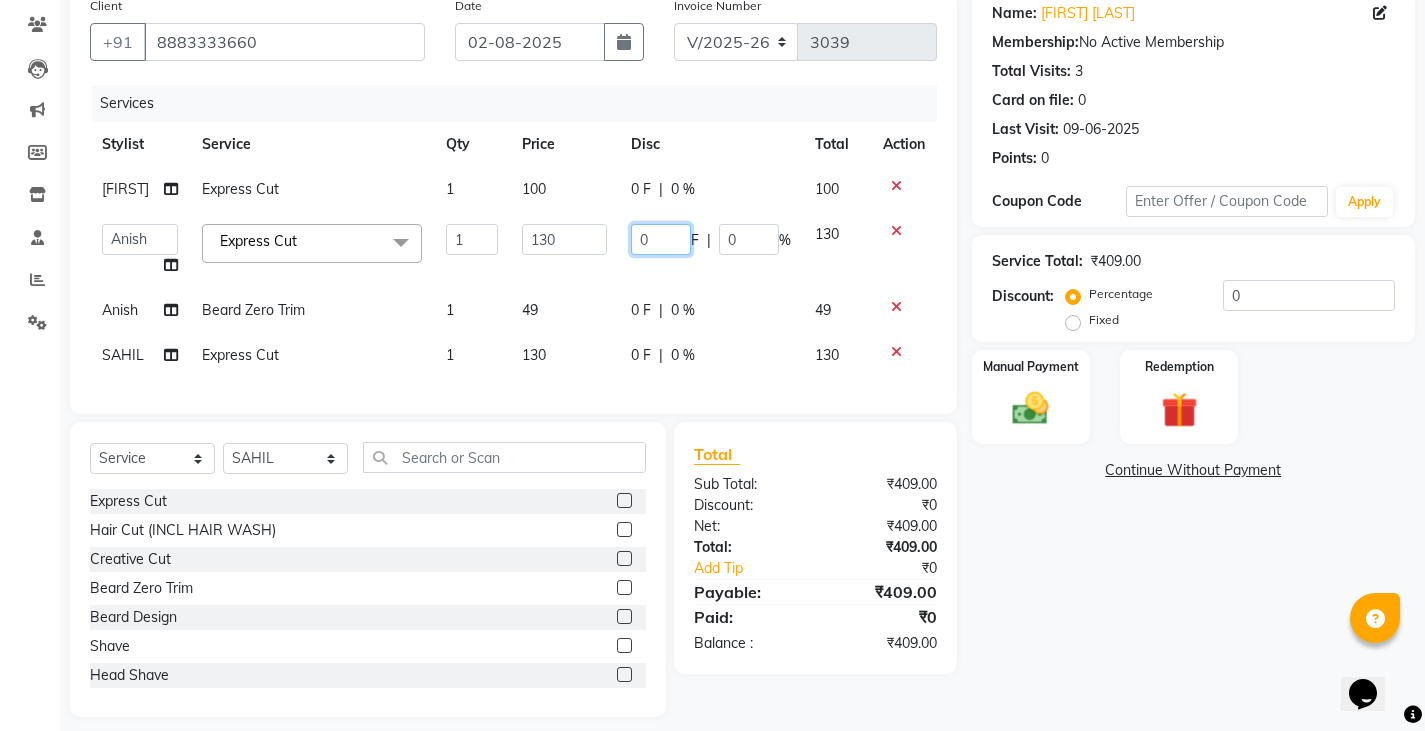 type on "30" 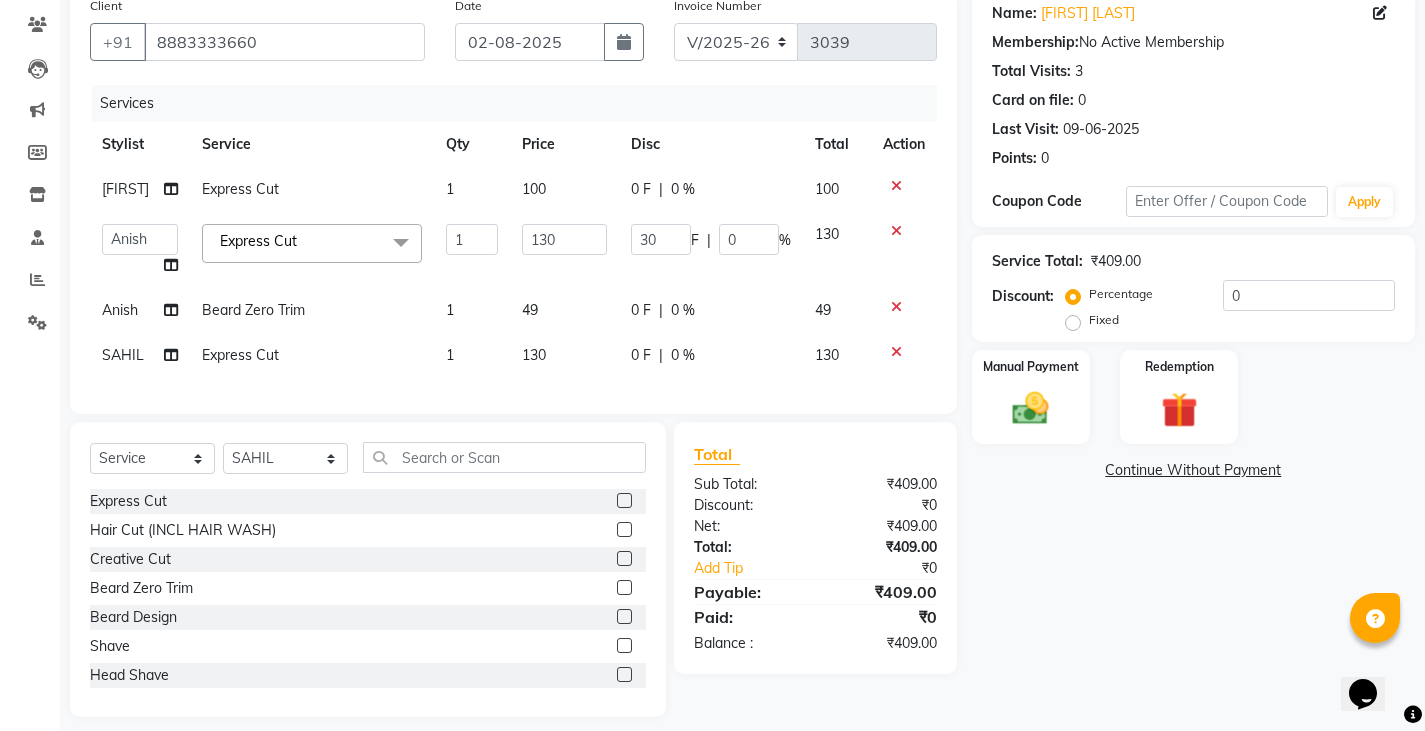 click on "SONU Express Cut 1 100 0 F | 0 % 100  Admin   Anish   Ovesh   Raja   SAHIL    SOHAIL   SONU  Express Cut  x Express Cut Hair Cut (INCL HAIR WASH) Creative Cut Beard Zero Trim Beard Design Shave Head Shave Kid's Cut (Below 5 Years) Wash & Blast Dry EXPRESS GLOBAL HAIR COLOR GLOBAL HAIR COLOUR AMMONIA GOLBAL HAIR COLOUR NON AMMONIA L'OREAL GOLBAL HAIR COLOUR AMMONIA L'OREAL GOLBAL HAIR COLOUR NON AMMONIA GLOBAL FASHION HAIR COLOUR MOUSTACHE COLOUR BEARD COLOUR PER STREAK HIGHLIGHT CAP HIGHLIGHTS NOURISHING HAIR SPA VITALIZING HAIR SPA REPAIR TREATMENT DANDRUFF TREATMENT HAIR LOSS TREATMENT HAIR STRAIGHTENING HAIR REBONDING KERATIN ALMOND OIL NAVARATNA OIL CLEAN UP HYPER PIGMENTATION CLEAN UP REJUVANATE Fruit Facial Instant Glow Charcaol Skin Lightening Skin Brightening FACE & NECK BLEACH FACE & NECK DETAN PRE BRIDEGROOM DELUXE PRE BRIDEGROOM ADVANCE (COMBO) NORMAL PREMIUM ELEGANT HAIRCUT+ BEARD TRIM + DETAN HAIRCUT + BEARD TRIM + HEAD MASSAGE HAIRCUT + BEARD TRIM + EXPRESS HAIR COLOR 1 130 30 F | 0 % 130 Anish" 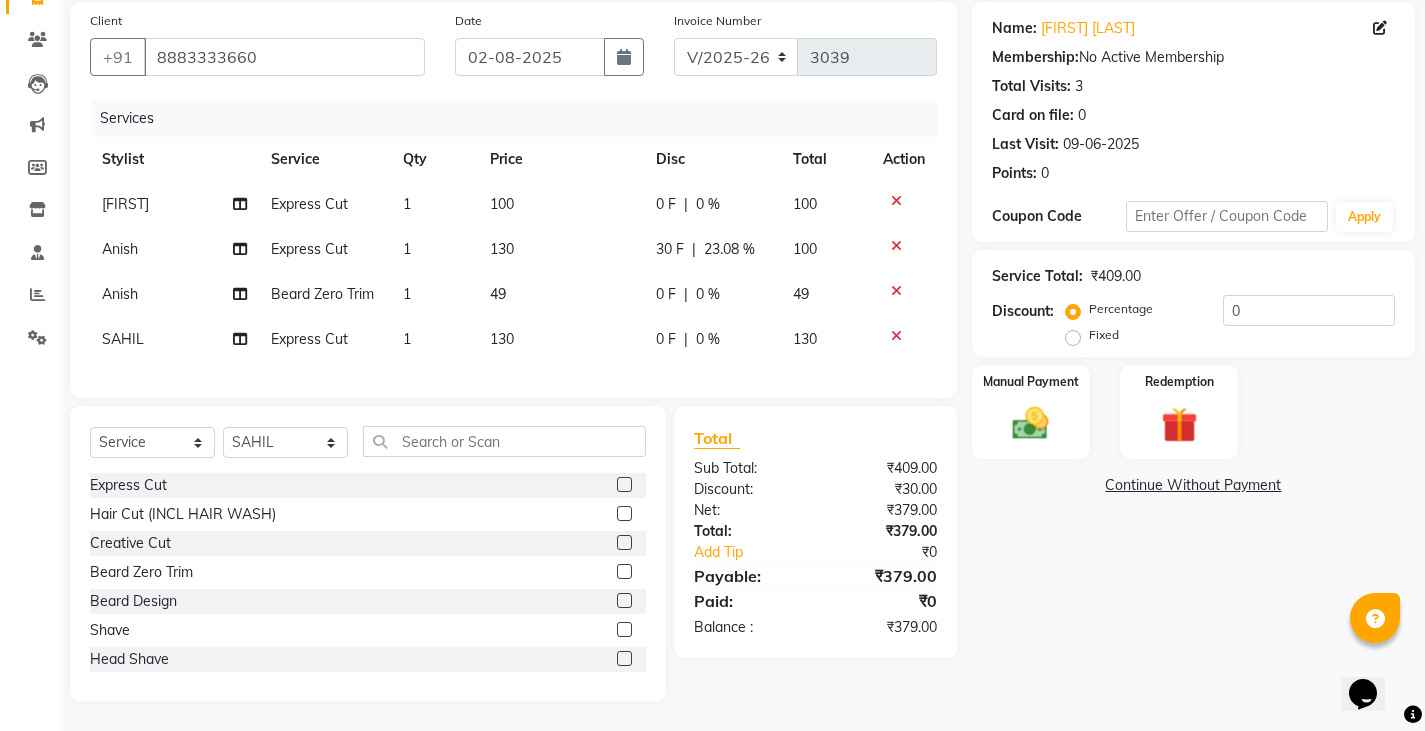 click on "130" 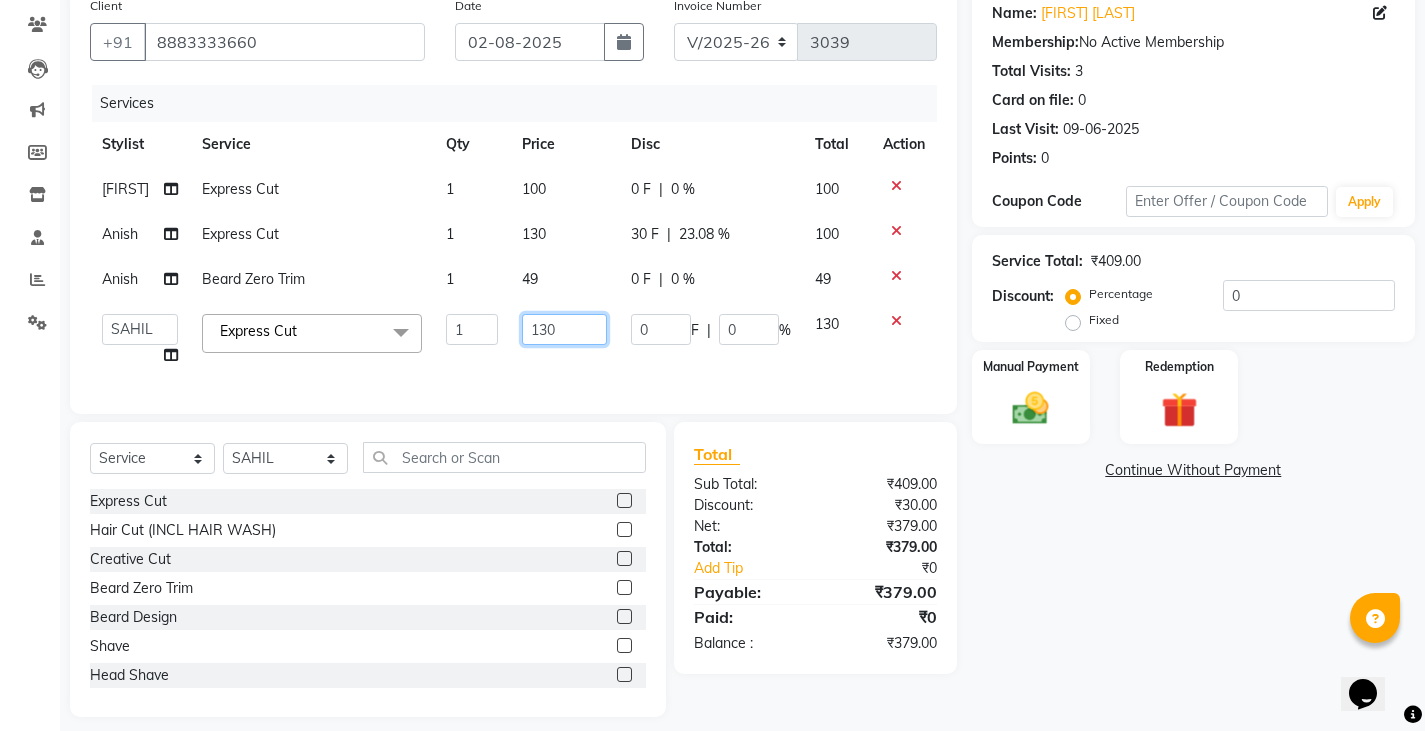 click on "130" 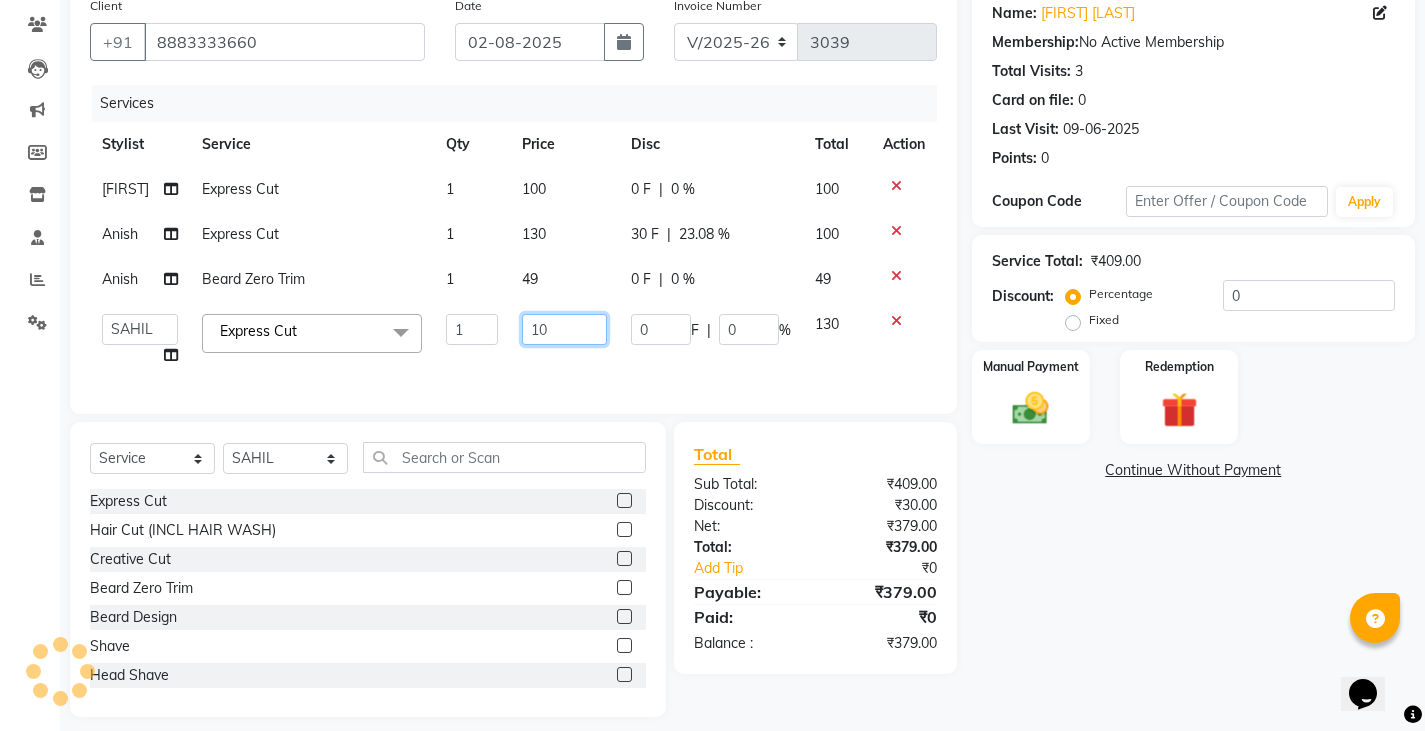 type on "100" 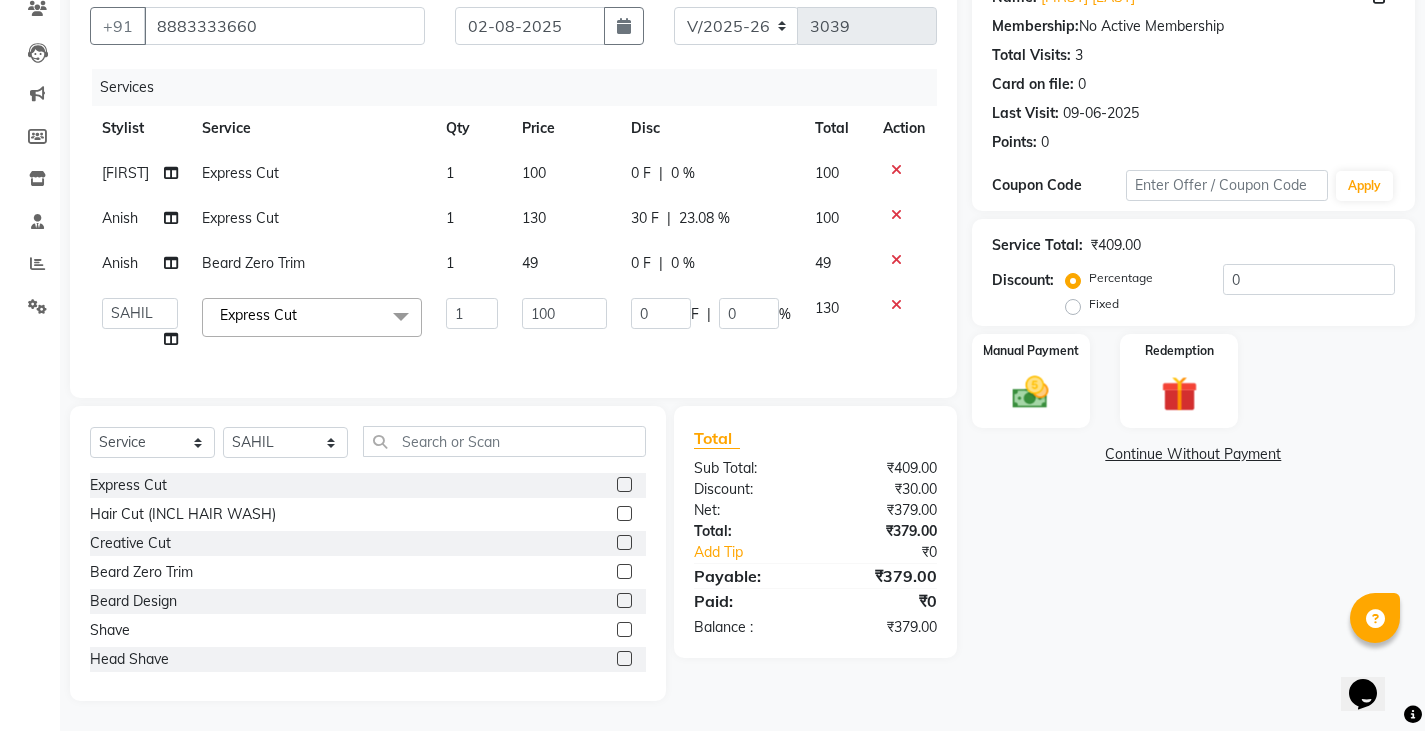 scroll, scrollTop: 163, scrollLeft: 0, axis: vertical 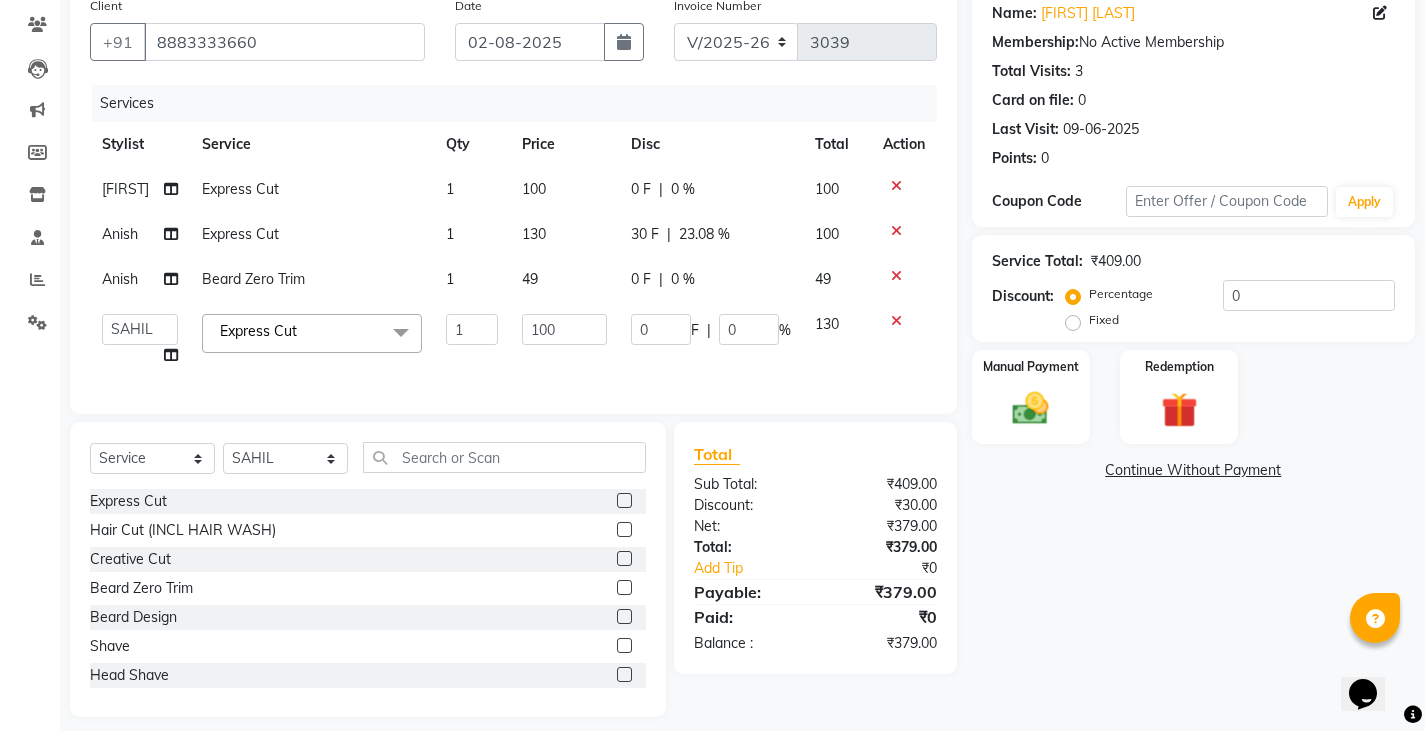 click on "SONU Express Cut 1 100 0 F | 0 % 100 Anish Express Cut 1 130 30 F | 23.08 % 100 Anish Beard Zero Trim 1 49 0 F | 0 % 49  Admin   Anish   Ovesh   Raja   SAHIL    SOHAIL   SONU  Express Cut  x Express Cut Hair Cut (INCL HAIR WASH) Creative Cut Beard Zero Trim Beard Design Shave Head Shave Kid's Cut (Below 5 Years) Wash & Blast Dry EXPRESS GLOBAL HAIR COLOR GLOBAL HAIR COLOUR AMMONIA GOLBAL HAIR COLOUR NON AMMONIA L'OREAL GOLBAL HAIR COLOUR AMMONIA L'OREAL GOLBAL HAIR COLOUR NON AMMONIA GLOBAL FASHION HAIR COLOUR MOUSTACHE COLOUR BEARD COLOUR PER STREAK HIGHLIGHT CAP HIGHLIGHTS NOURISHING HAIR SPA VITALIZING HAIR SPA REPAIR TREATMENT DANDRUFF TREATMENT HAIR LOSS TREATMENT HAIR STRAIGHTENING HAIR REBONDING KERATIN ALMOND OIL NAVARATNA OIL CLEAN UP HYPER PIGMENTATION CLEAN UP REJUVANATE Fruit Facial Instant Glow Charcaol Skin Lightening Skin Brightening FACE & NECK BLEACH FACE & NECK DETAN PRE BRIDEGROOM DELUXE PRE BRIDEGROOM ADVANCE (COMBO) NORMAL PREMIUM ELEGANT HAIRCUT+ BEARD TRIM + DETAN 1 100 0 F | 0 % 130" 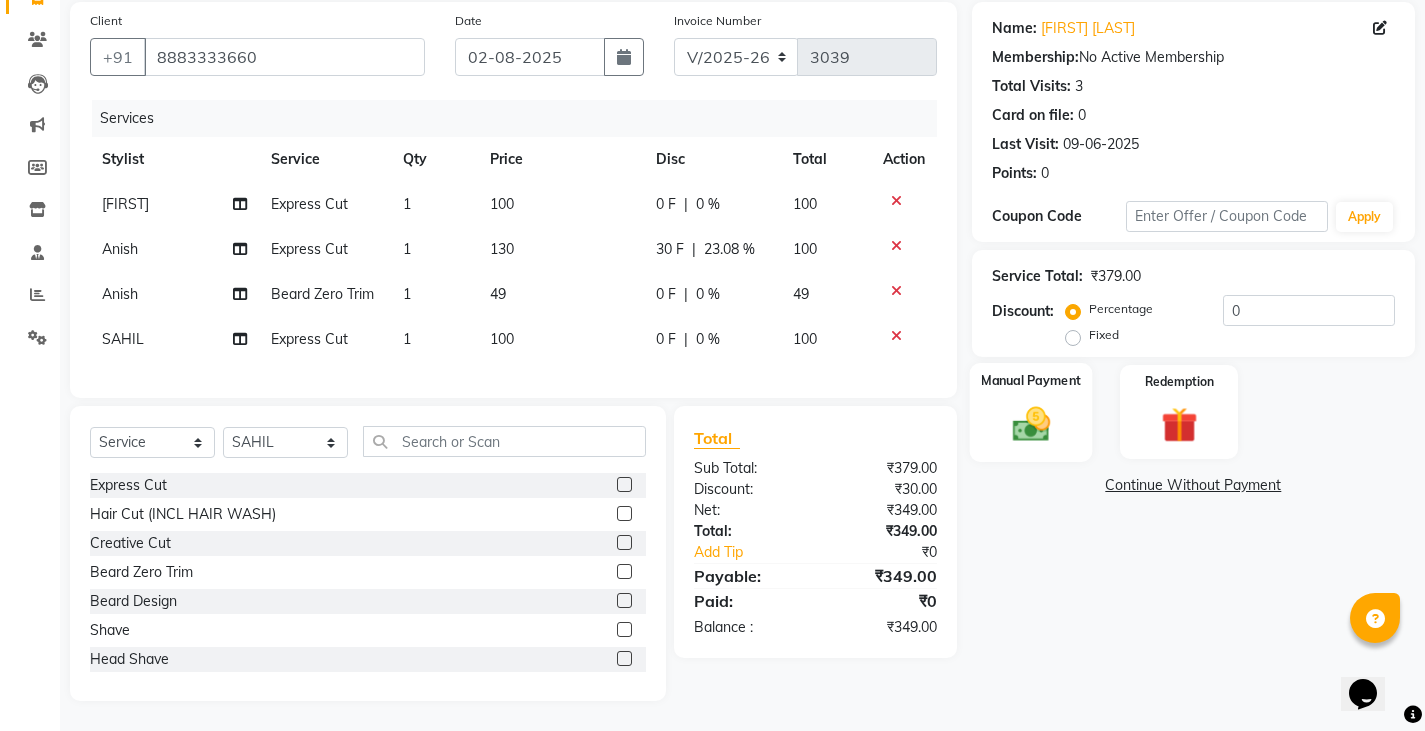 click 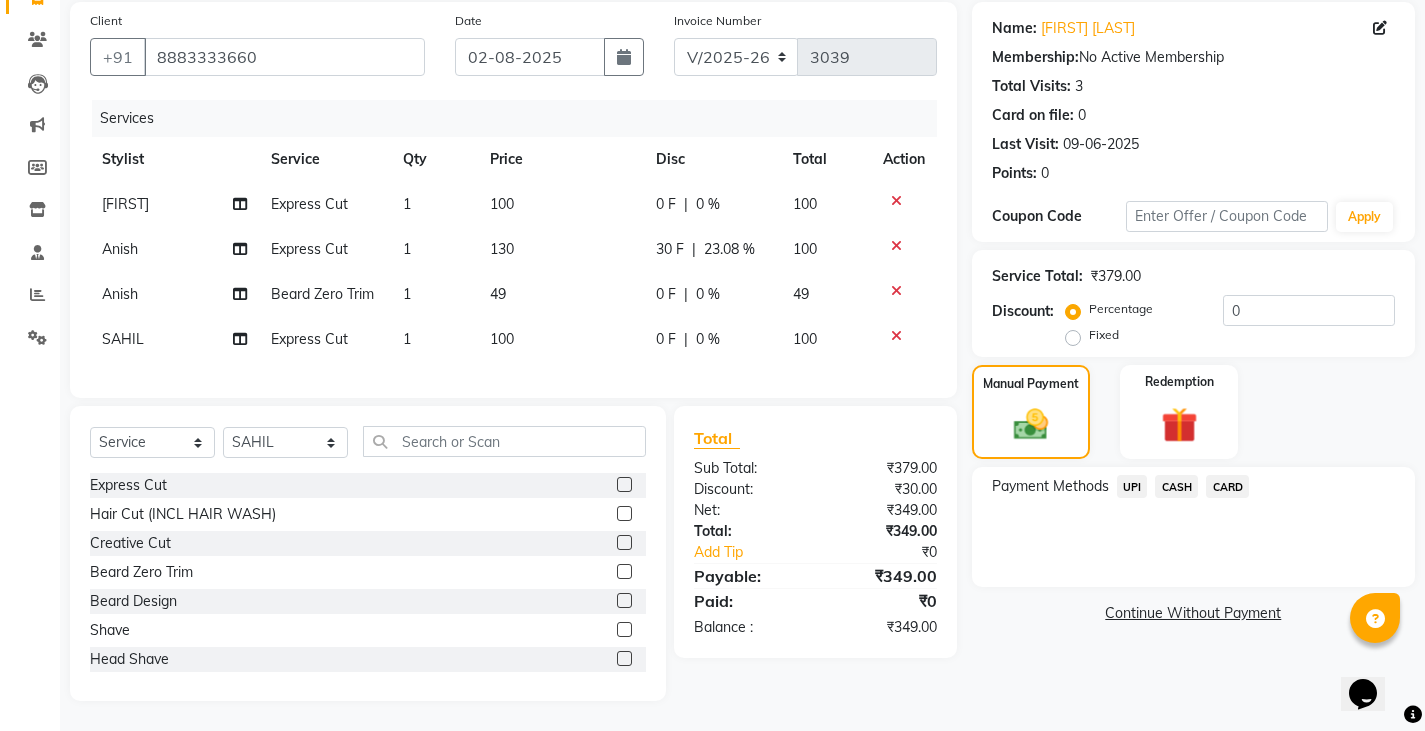 click on "UPI" 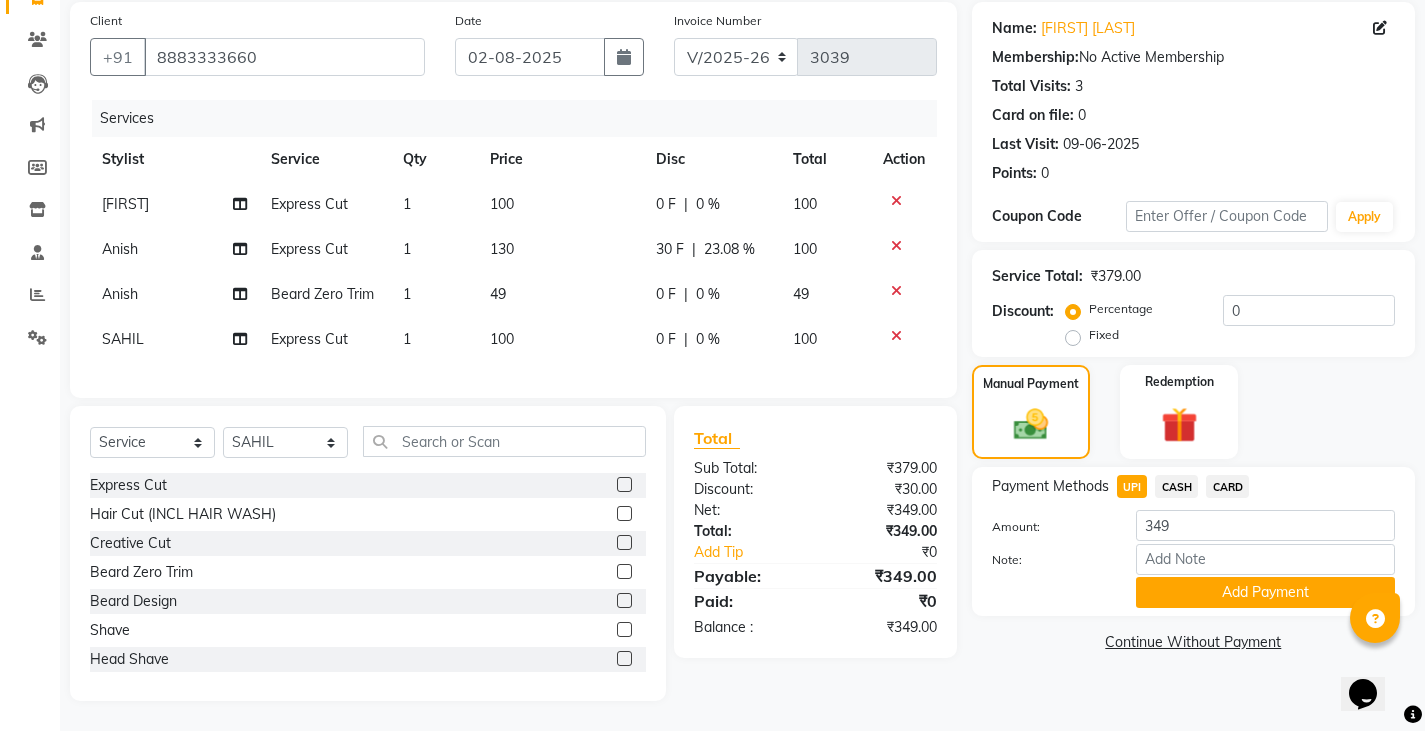 click on "Add Payment" 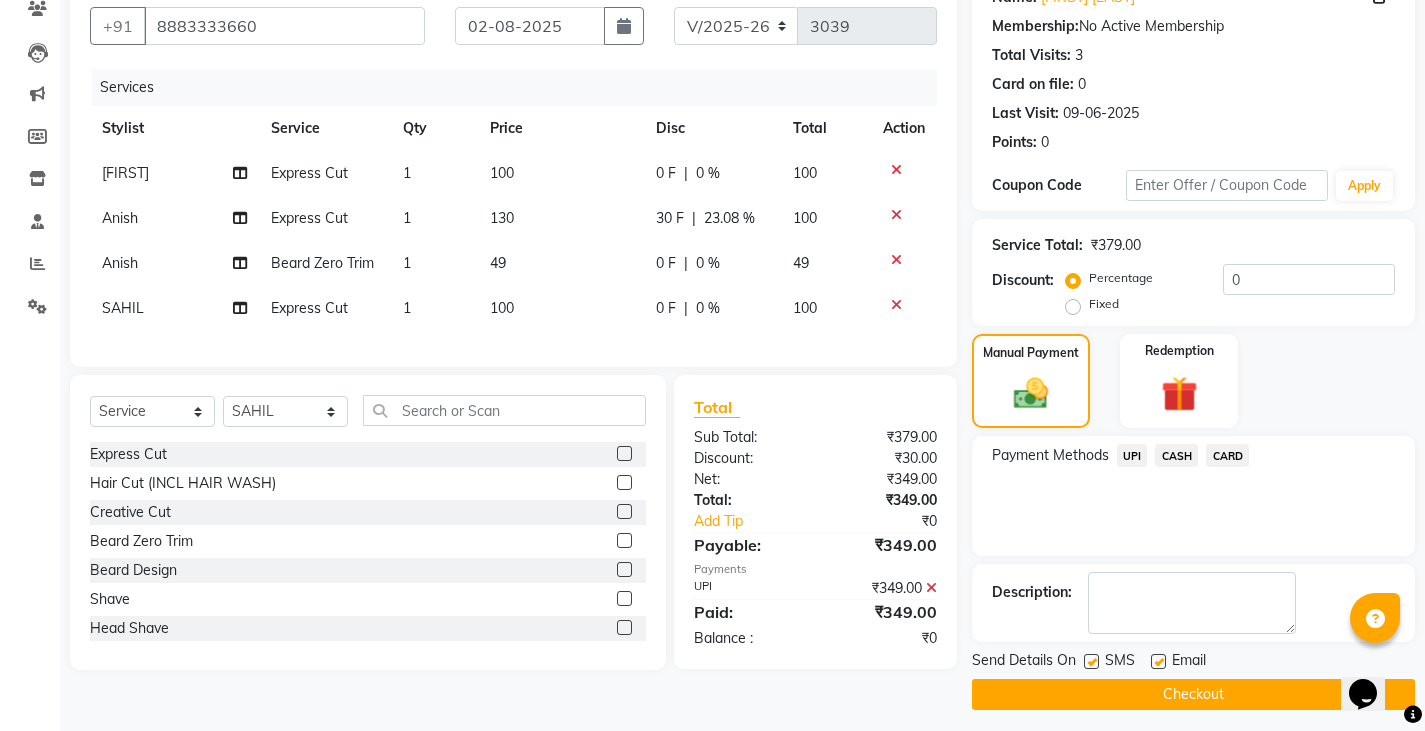 scroll, scrollTop: 188, scrollLeft: 0, axis: vertical 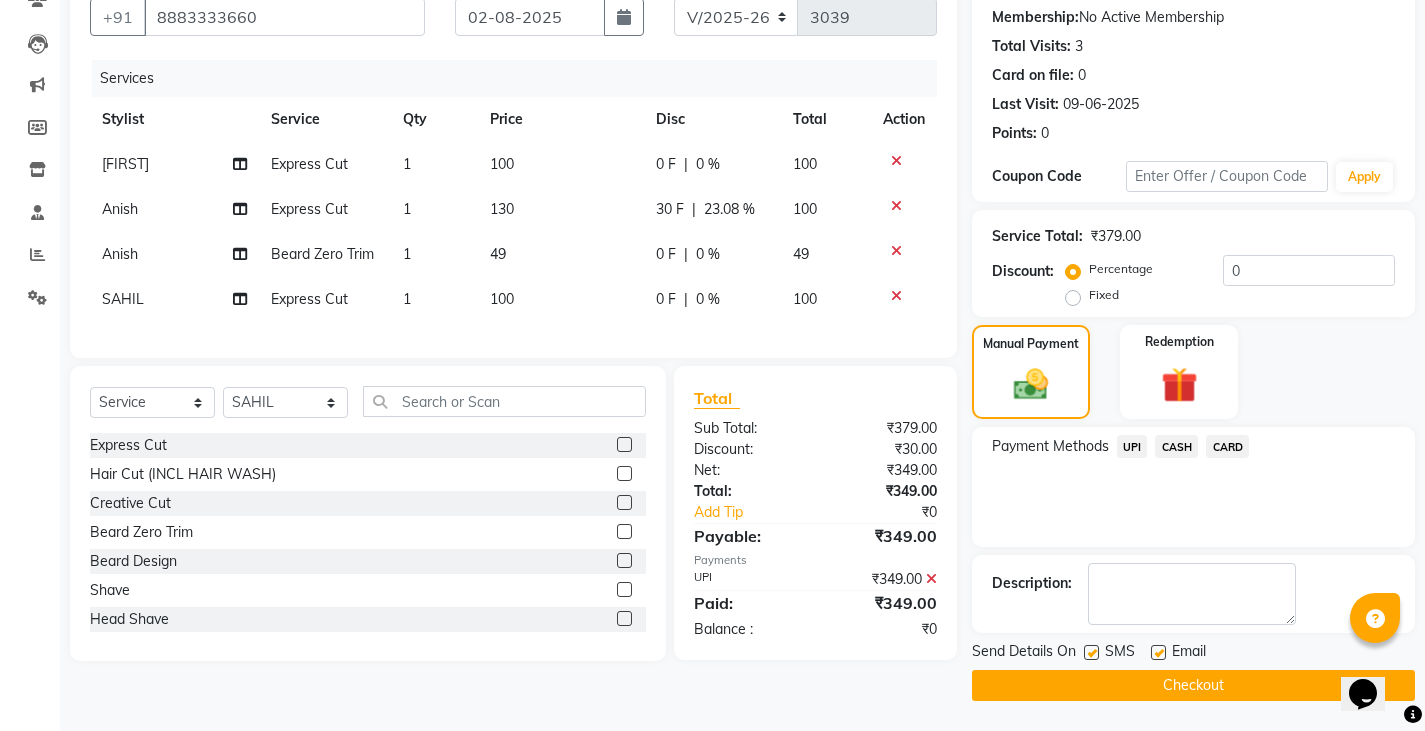 click on "Checkout" 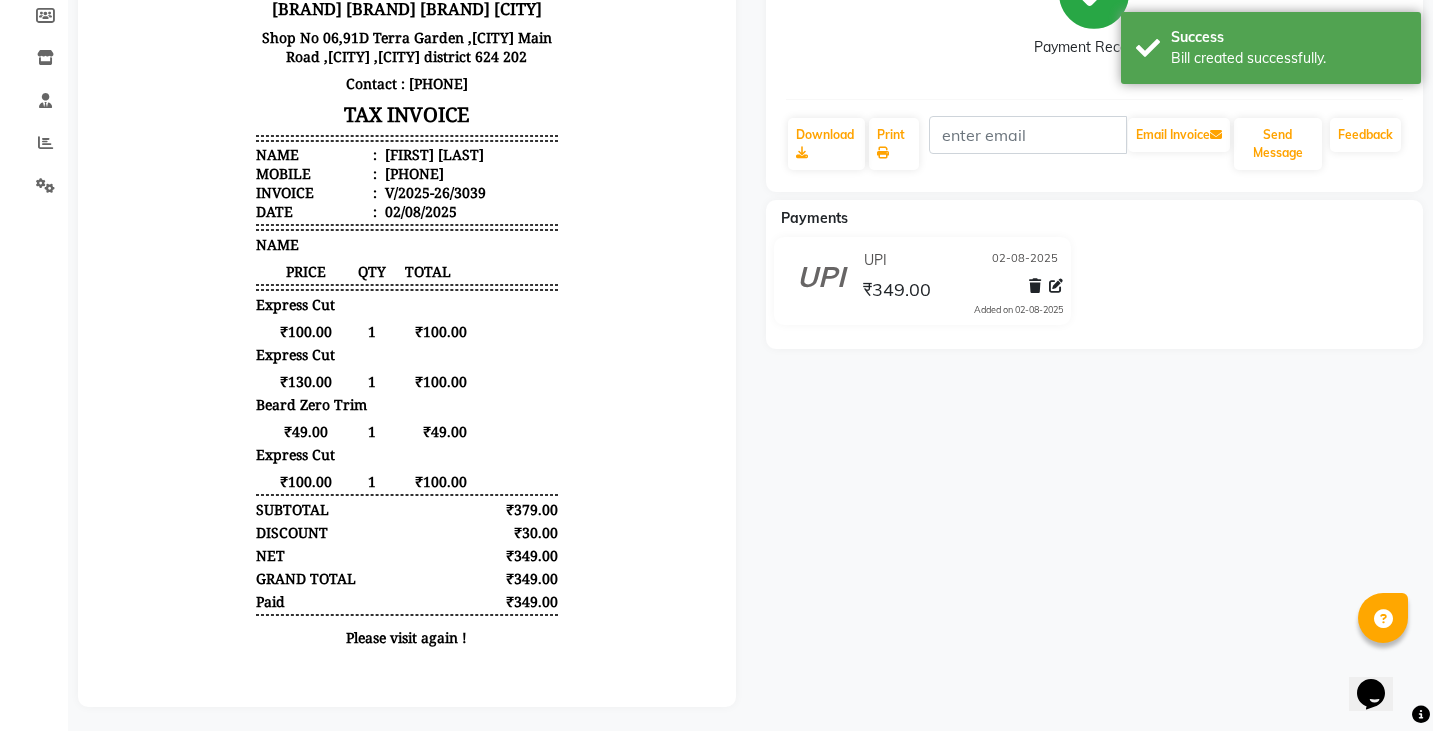 scroll, scrollTop: 0, scrollLeft: 0, axis: both 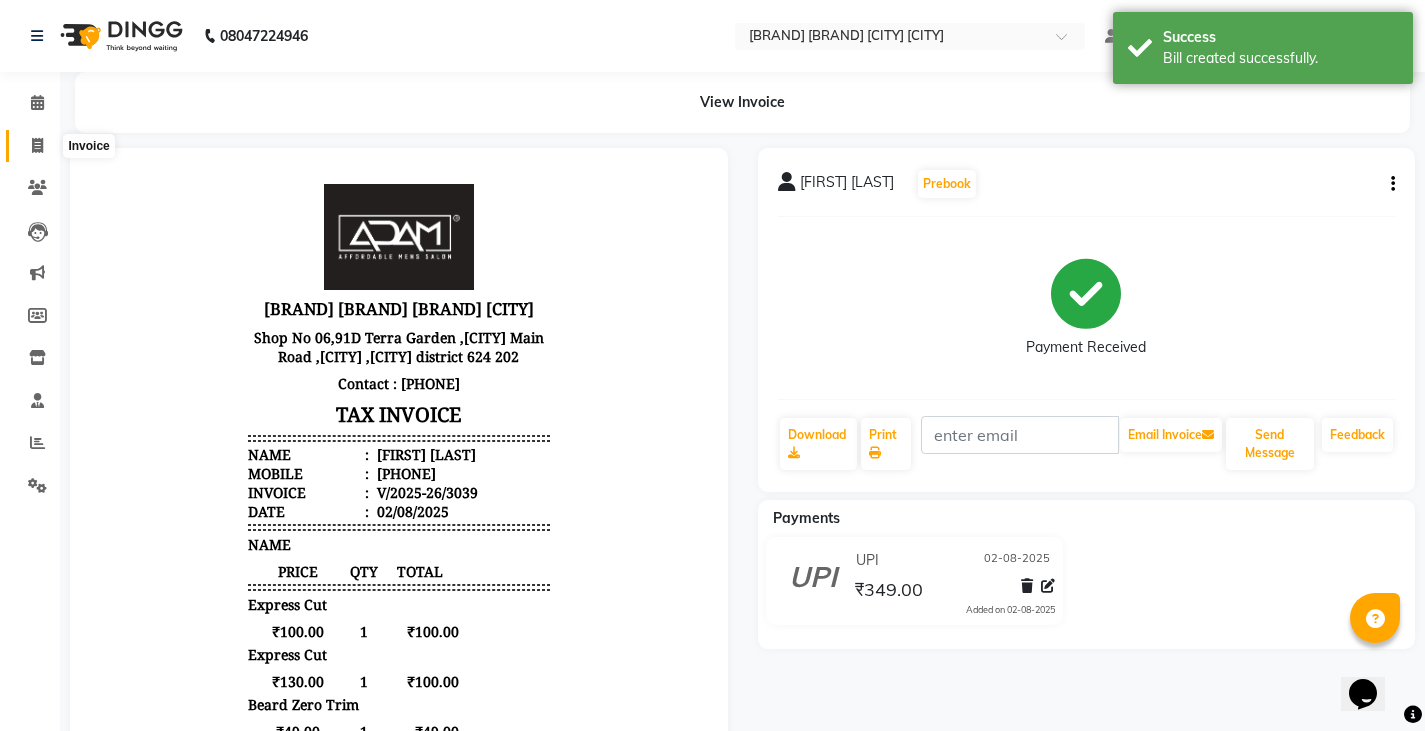 click 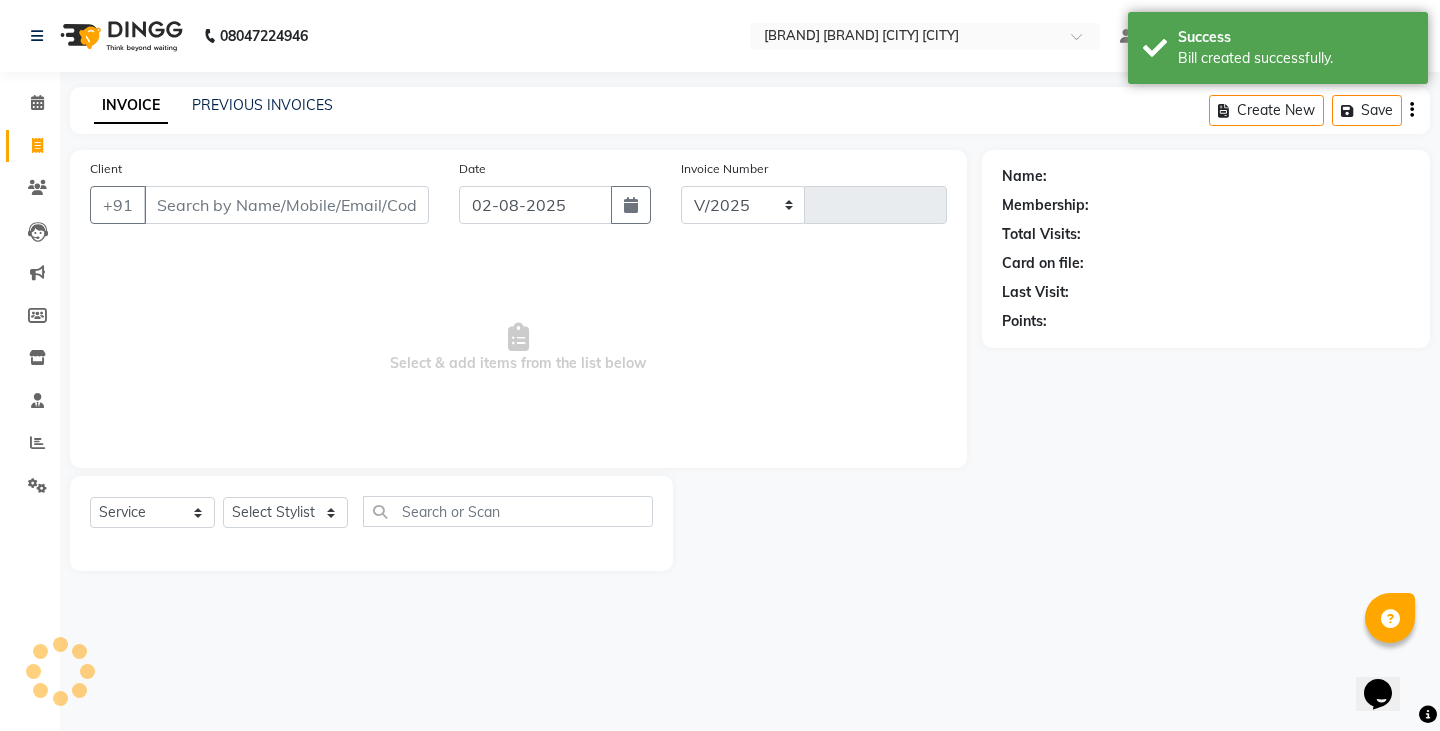 select on "8213" 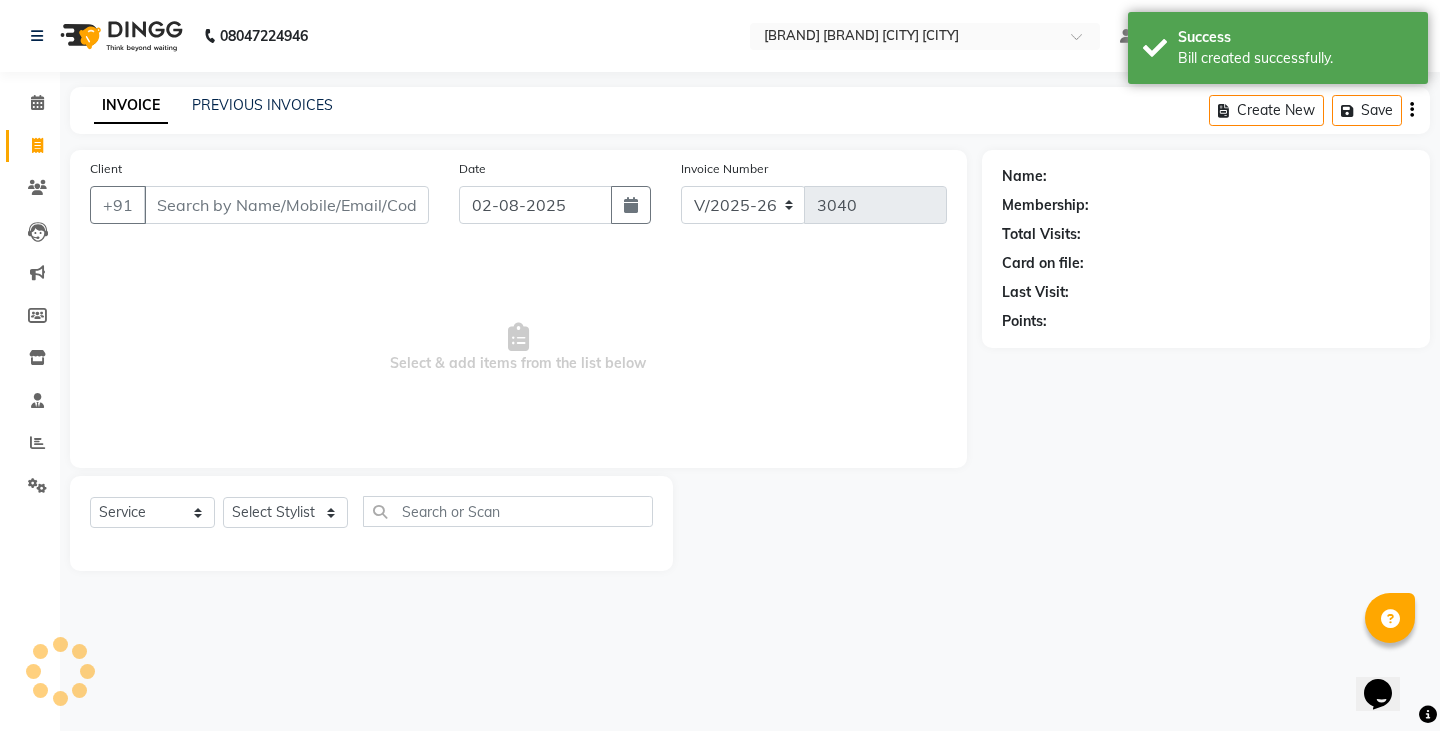 click on "INVOICE PREVIOUS INVOICES Create New   Save" 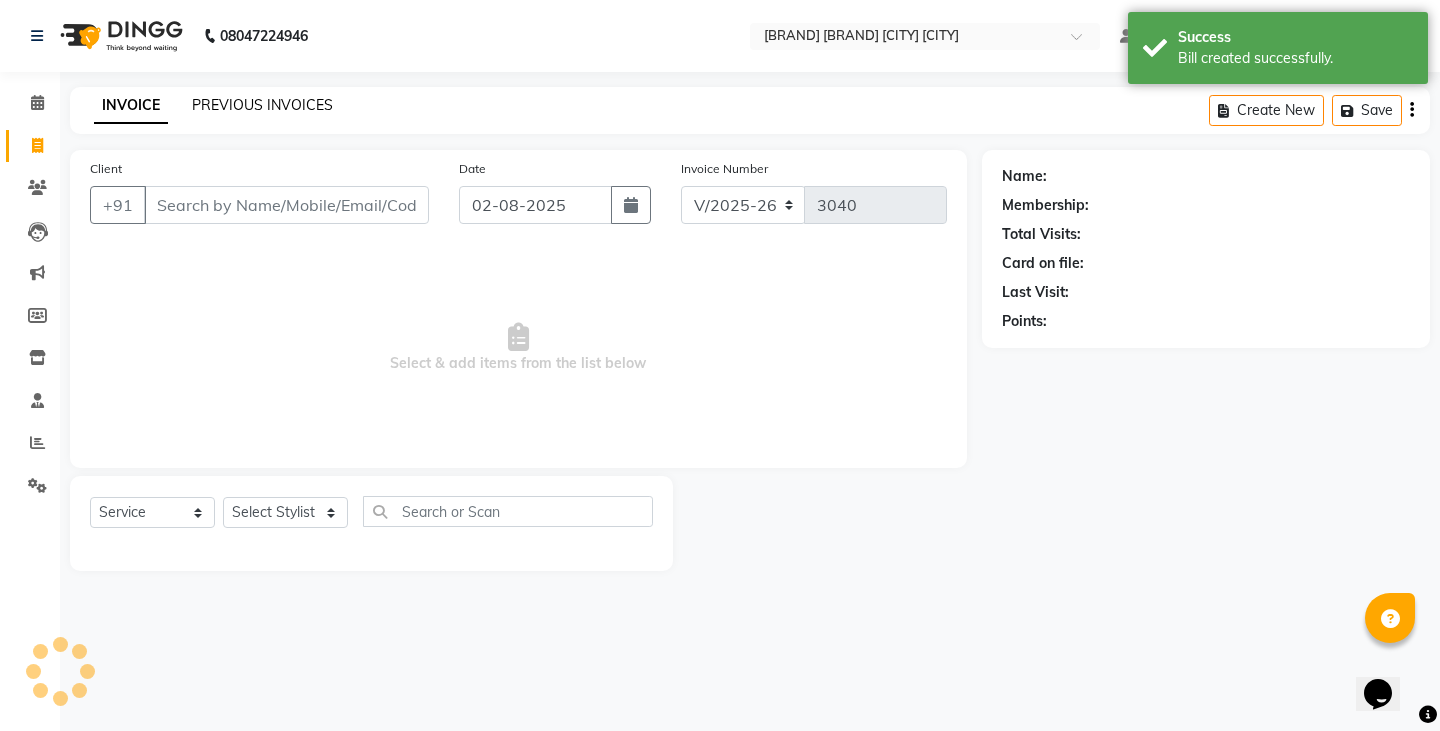 click on "PREVIOUS INVOICES" 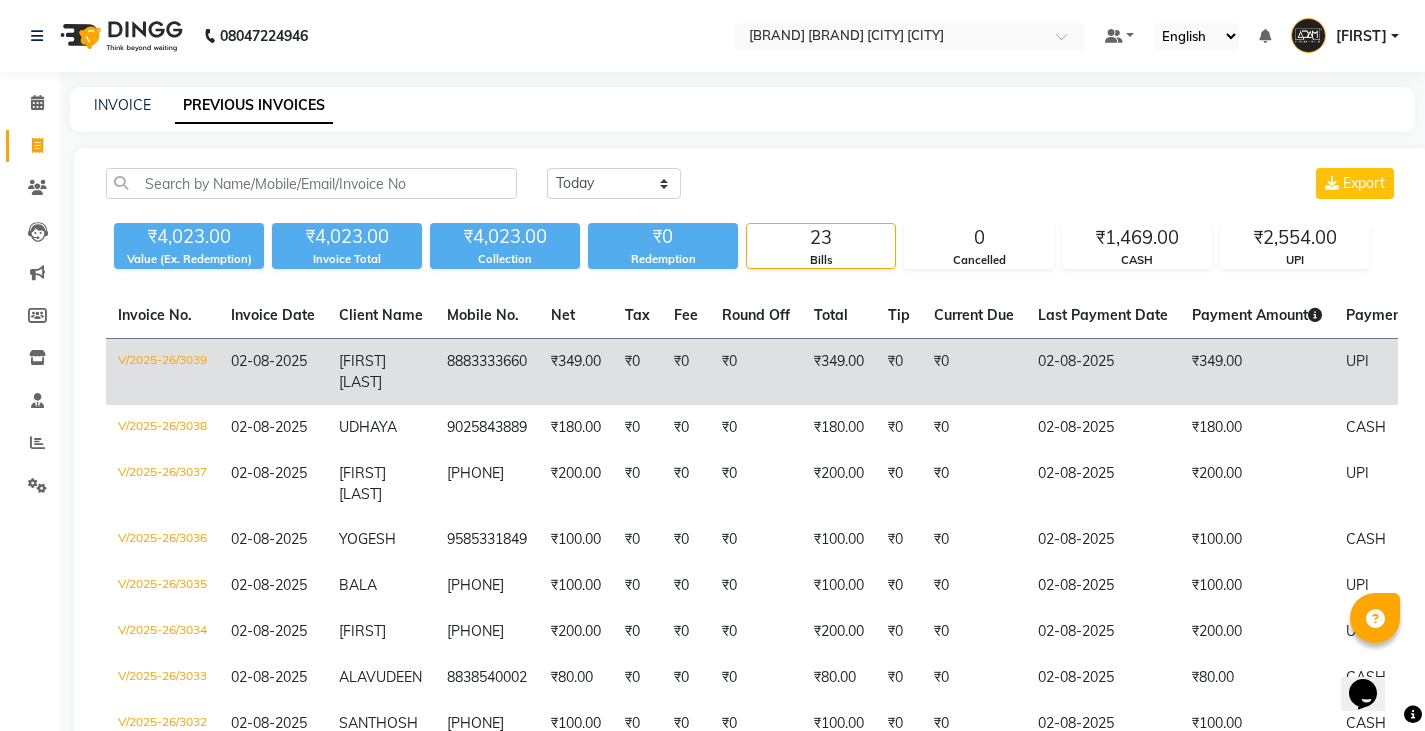 click on "₹0" 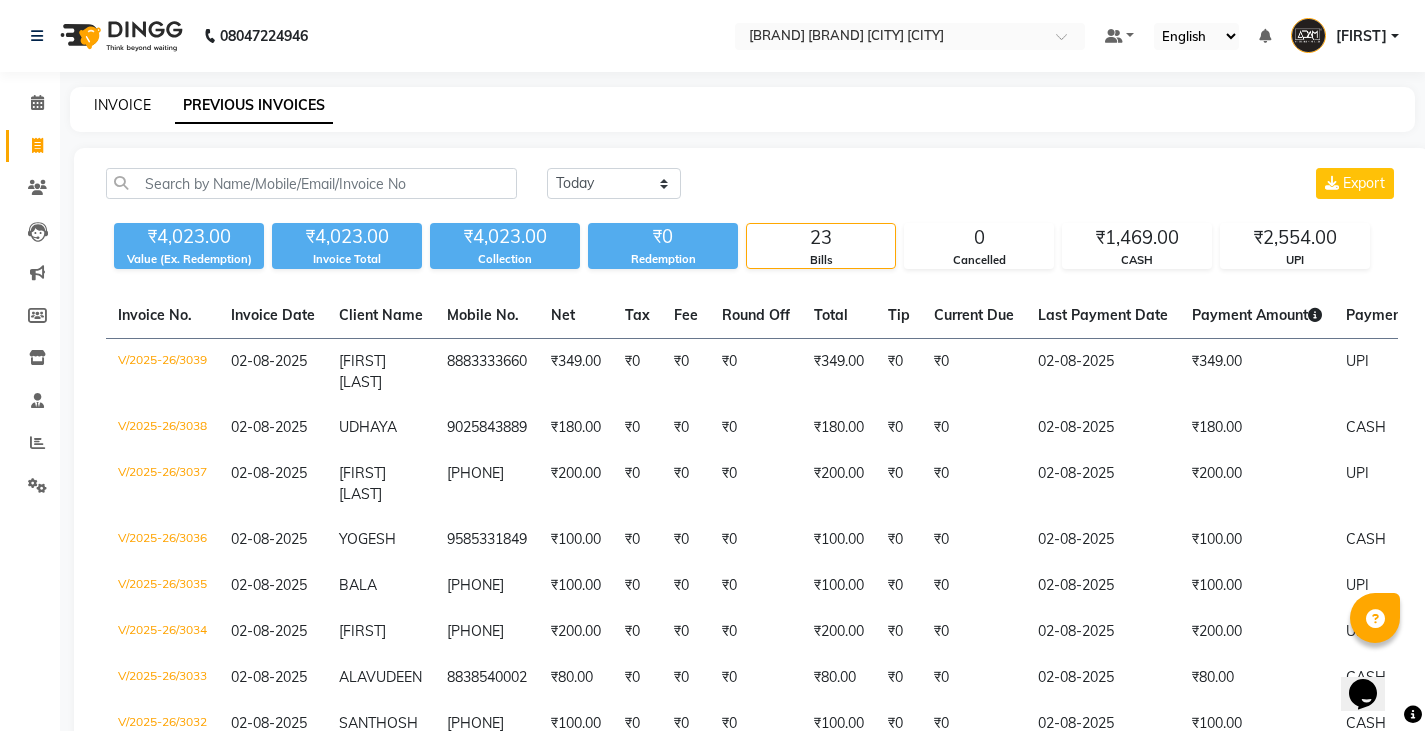 click on "INVOICE" 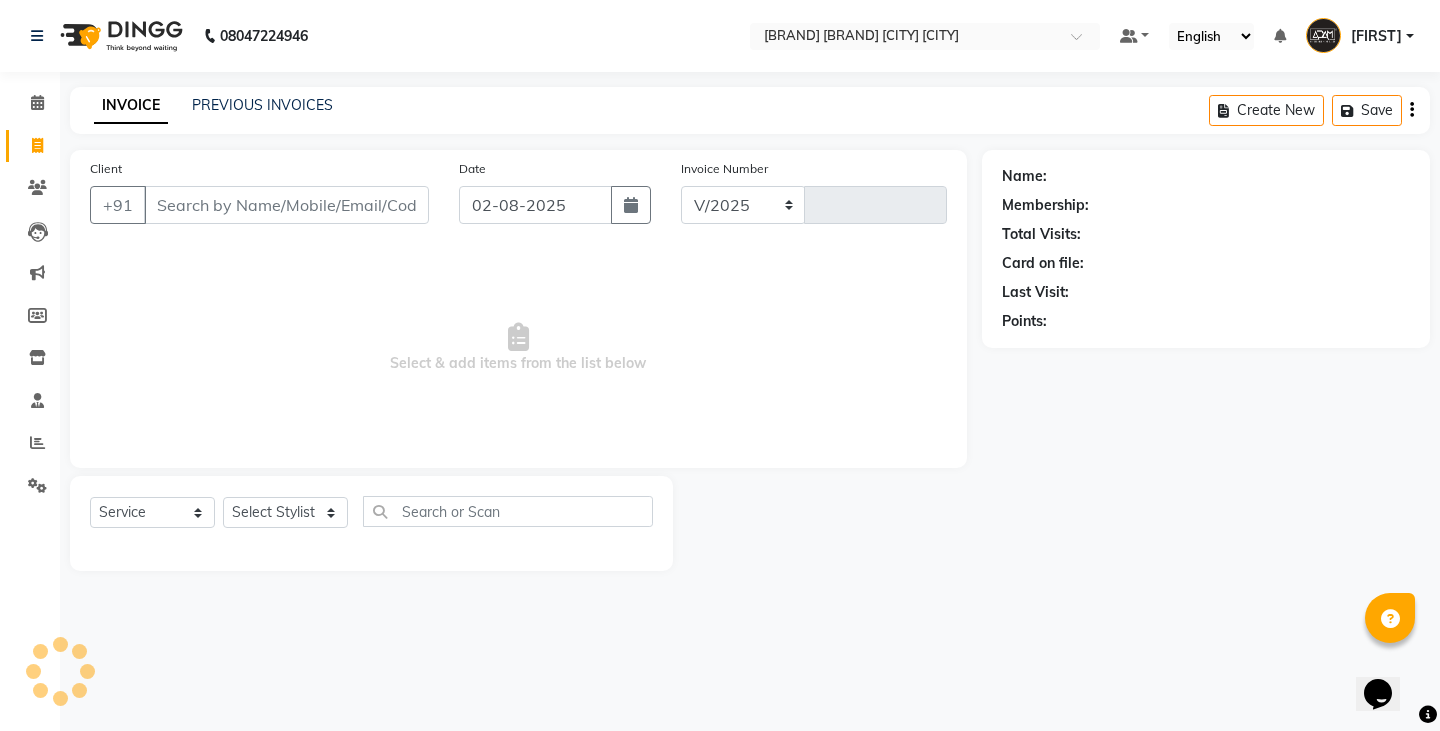select on "8213" 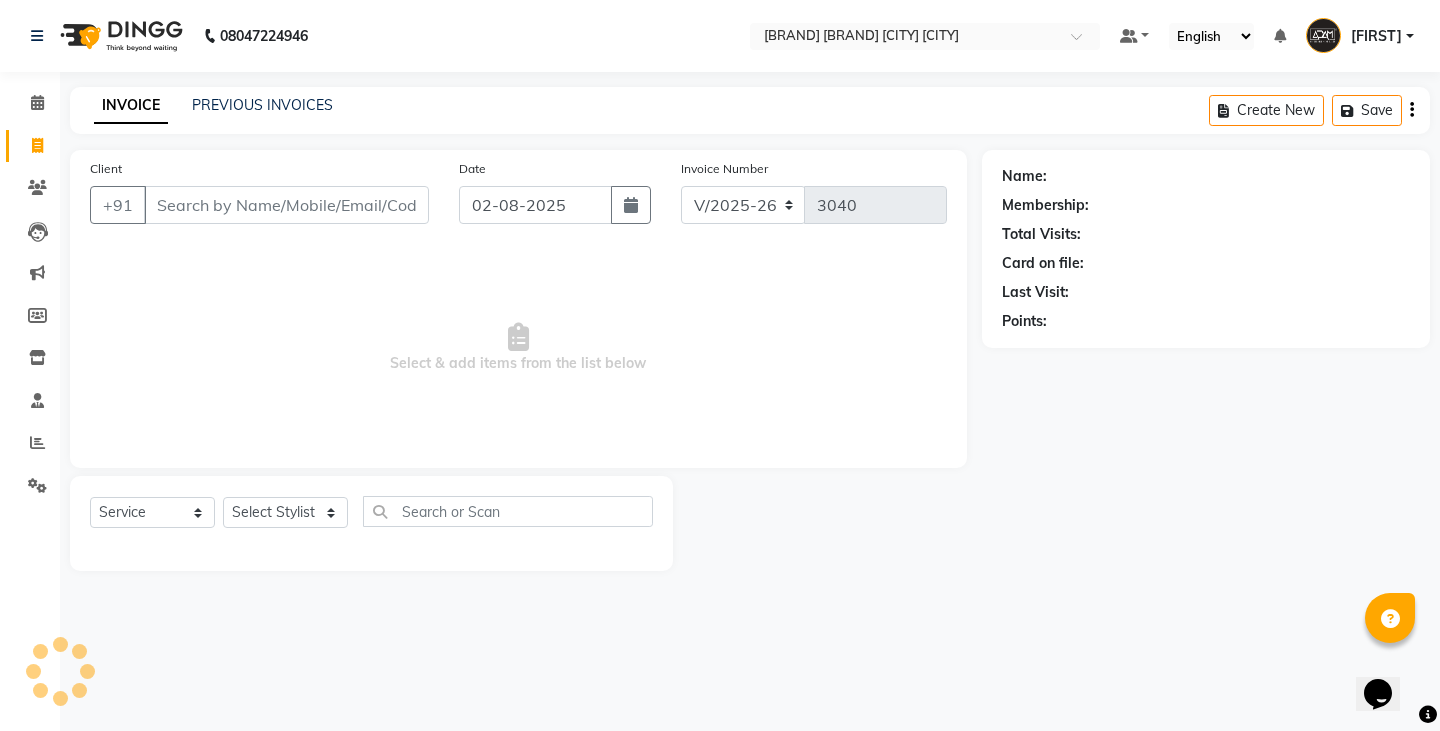click on "Client" at bounding box center [286, 205] 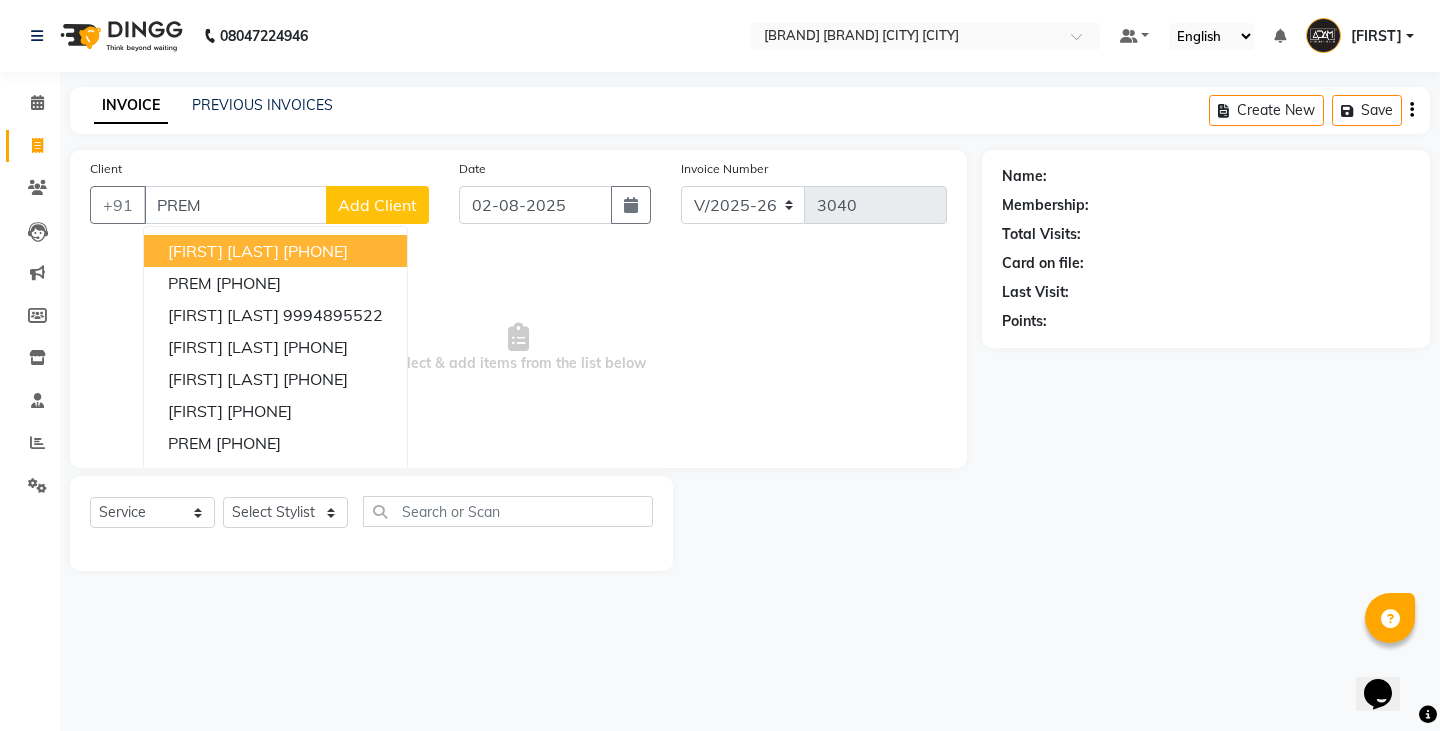 type on "PREM" 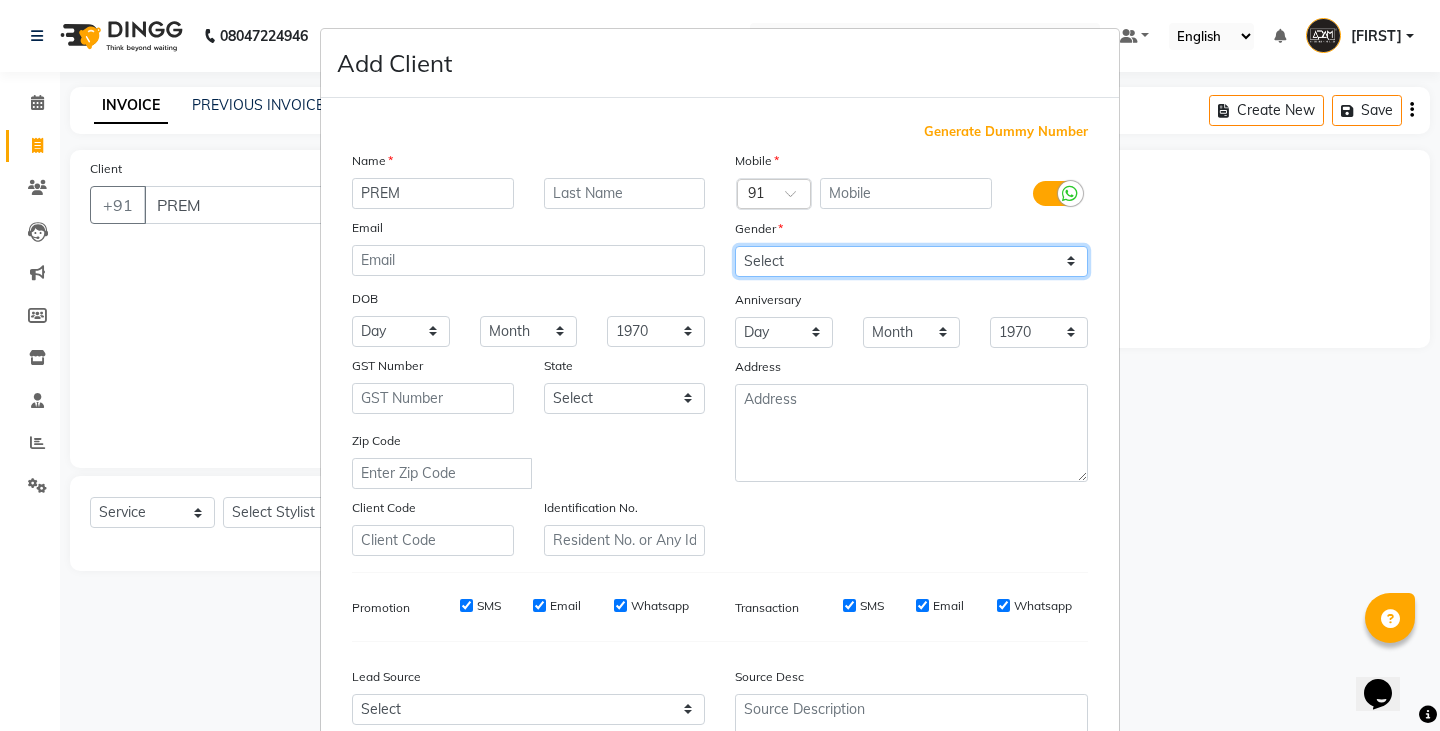 click on "Select Male Female Other Prefer Not To Say" at bounding box center (911, 261) 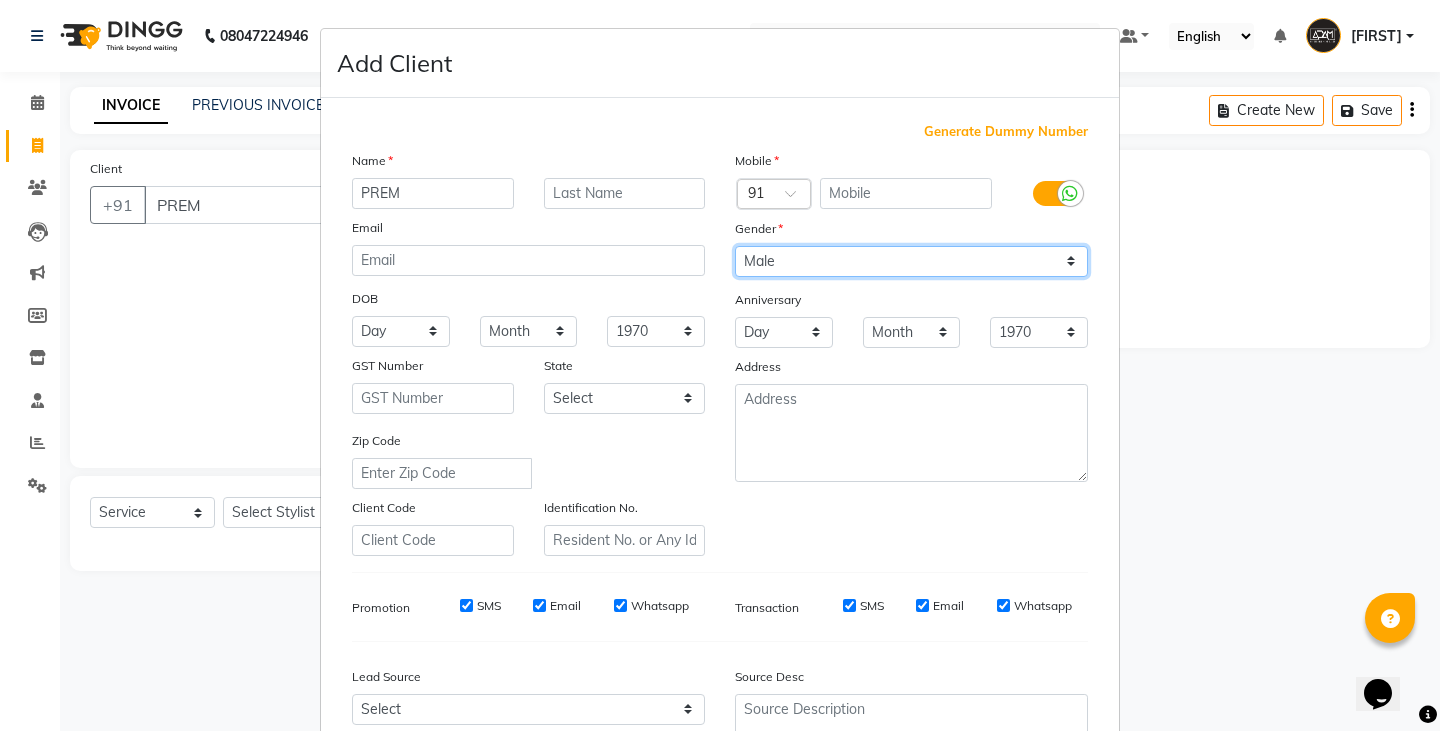 click on "Select Male Female Other Prefer Not To Say" at bounding box center (911, 261) 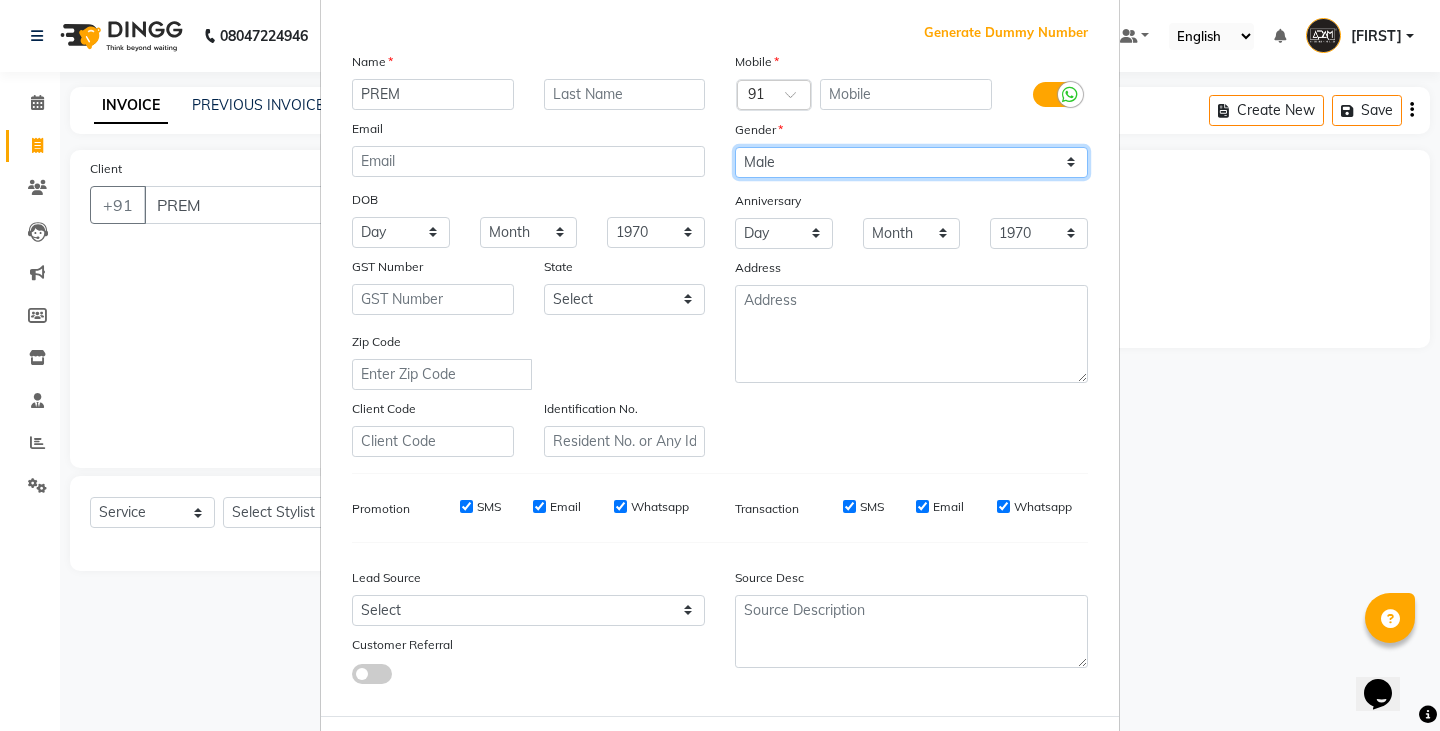 scroll, scrollTop: 192, scrollLeft: 0, axis: vertical 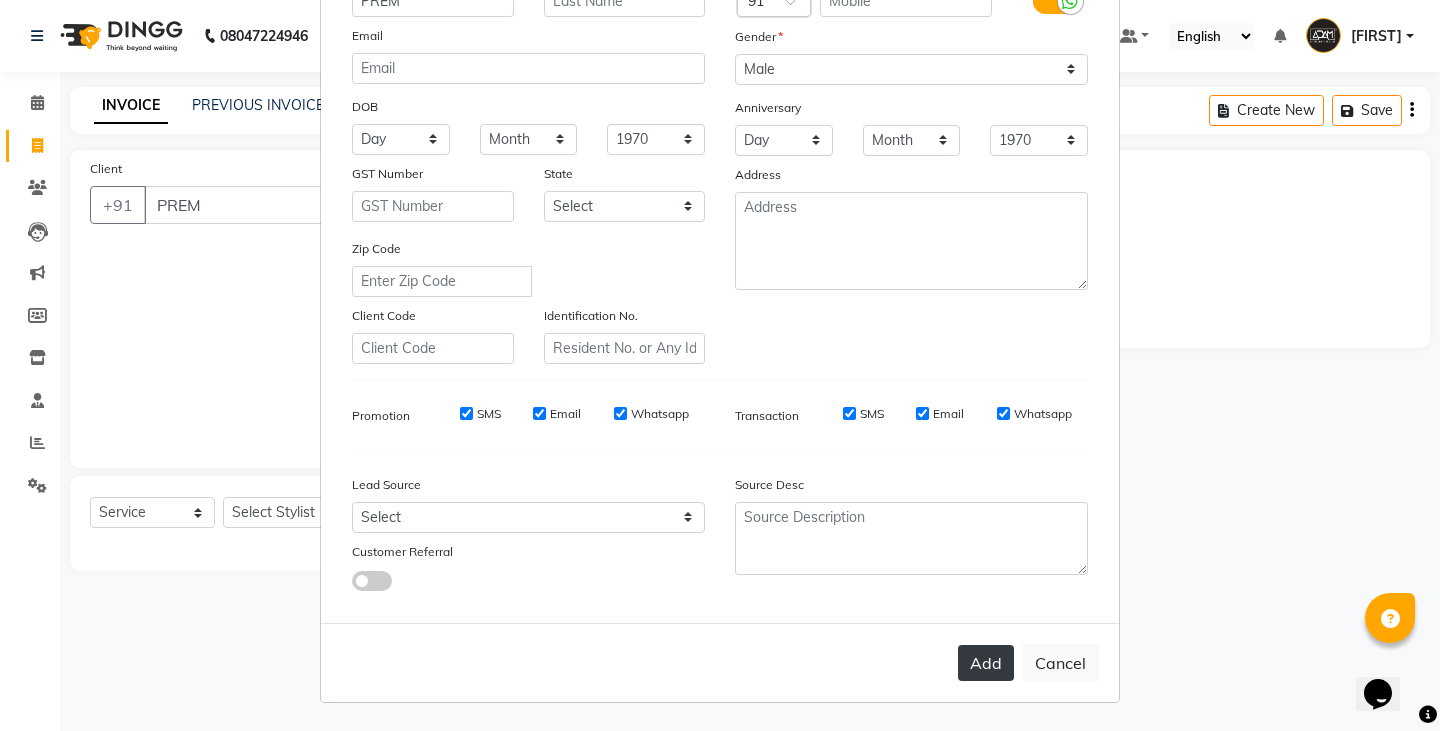 click on "Add" at bounding box center (986, 663) 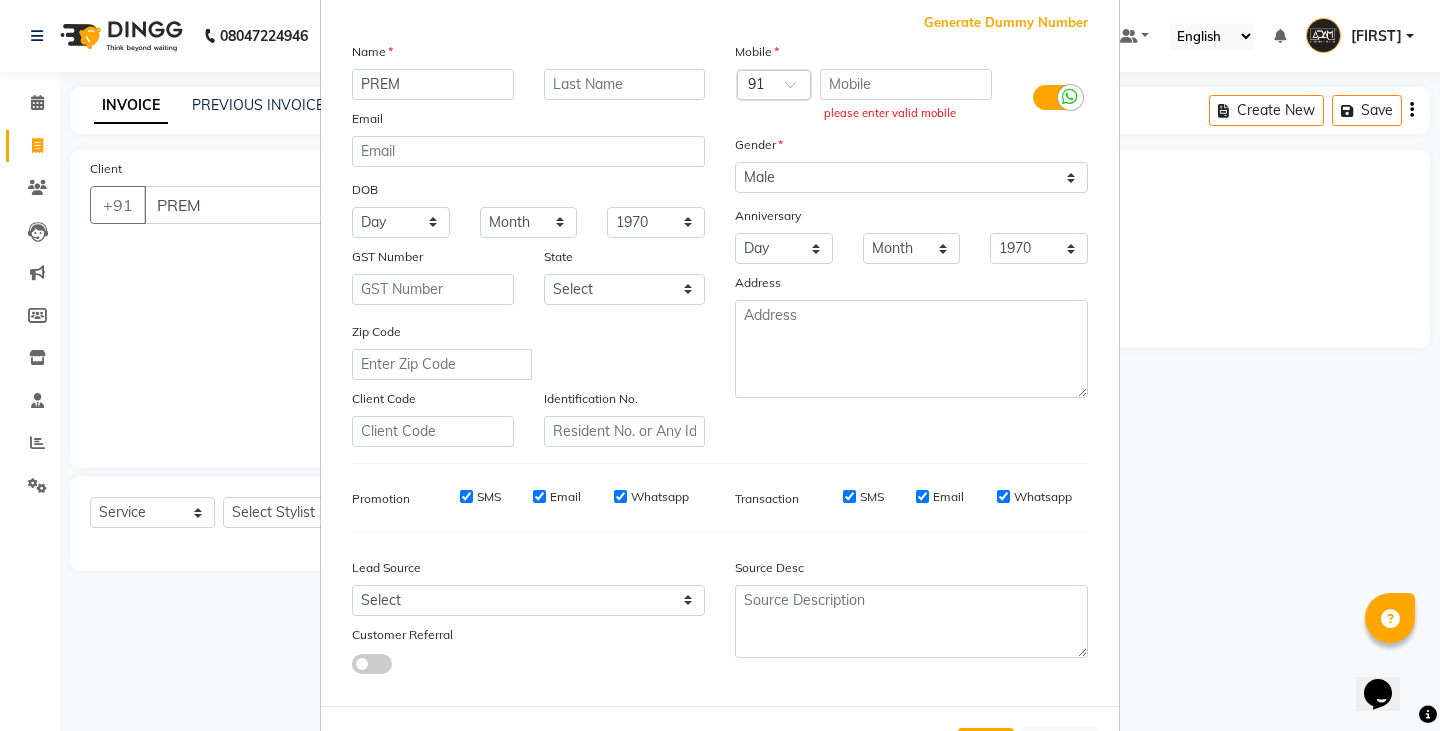 scroll, scrollTop: 0, scrollLeft: 0, axis: both 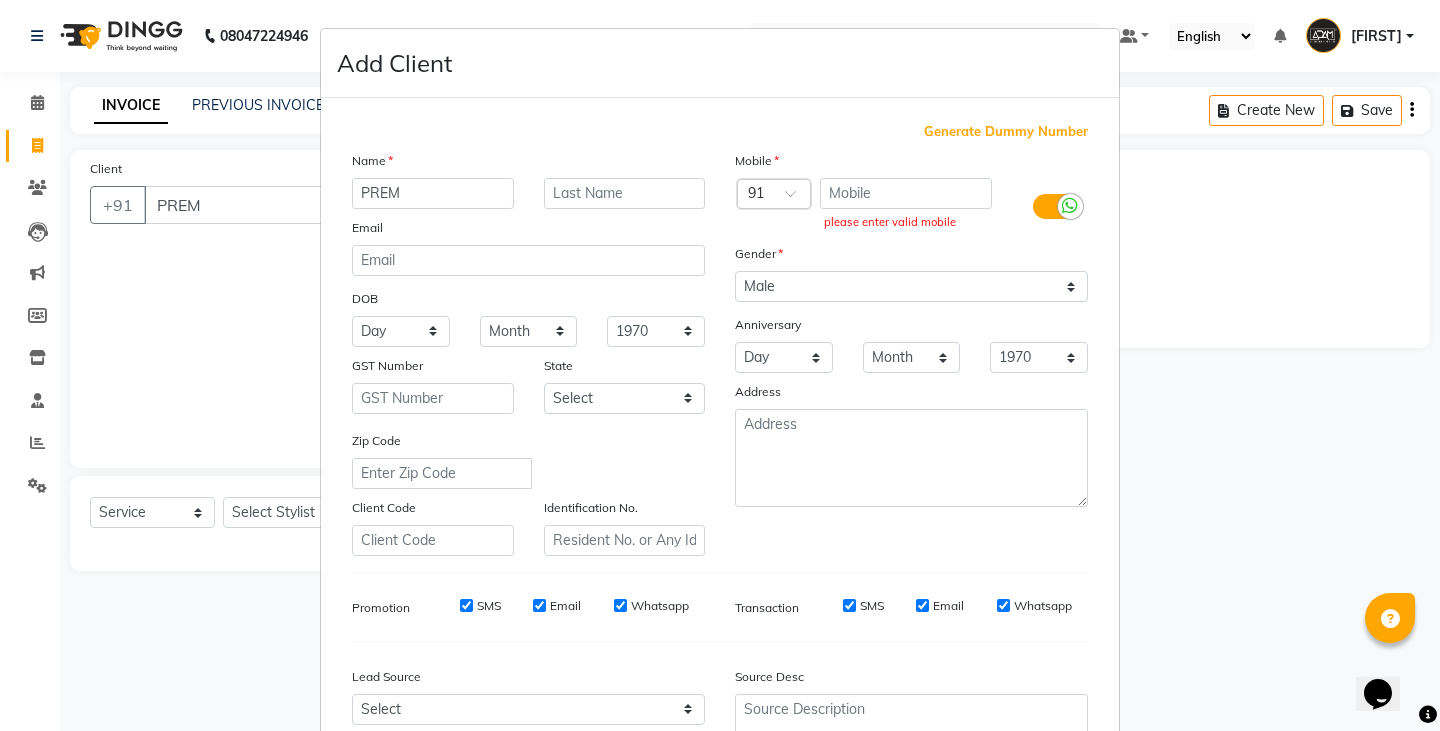 click on "Add Client Generate Dummy Number Name PREM Email DOB Day 01 02 03 04 05 06 07 08 09 10 11 12 13 14 15 16 17 18 19 20 21 22 23 24 25 26 27 28 29 30 31 Month January February March April May June July August September October November December 1940 1941 1942 1943 1944 1945 1946 1947 1948 1949 1950 1951 1952 1953 1954 1955 1956 1957 1958 1959 1960 1961 1962 1963 1964 1965 1966 1967 1968 1969 1970 1971 1972 1973 1974 1975 1976 1977 1978 1979 1980 1981 1982 1983 1984 1985 1986 1987 1988 1989 1990 1991 1992 1993 1994 1995 1996 1997 1998 1999 2000 2001 2002 2003 2004 2005 2006 2007 2008 2009 2010 2011 2012 2013 2014 2015 2016 2017 2018 2019 2020 2021 2022 2023 2024 GST Number State Select Andaman and Nicobar Islands Andhra Pradesh Arunachal Pradesh Assam Bihar Chandigarh Chhattisgarh Dadra and Nagar Haveli Daman and Diu Delhi Goa Gujarat Haryana Himachal Pradesh Jammu and Kashmir Jharkhand Karnataka Kerala Lakshadweep Madhya Pradesh Maharashtra Manipur Meghalaya Mizoram Nagaland Odisha Pondicherry Punjab Rajasthan" at bounding box center (720, 365) 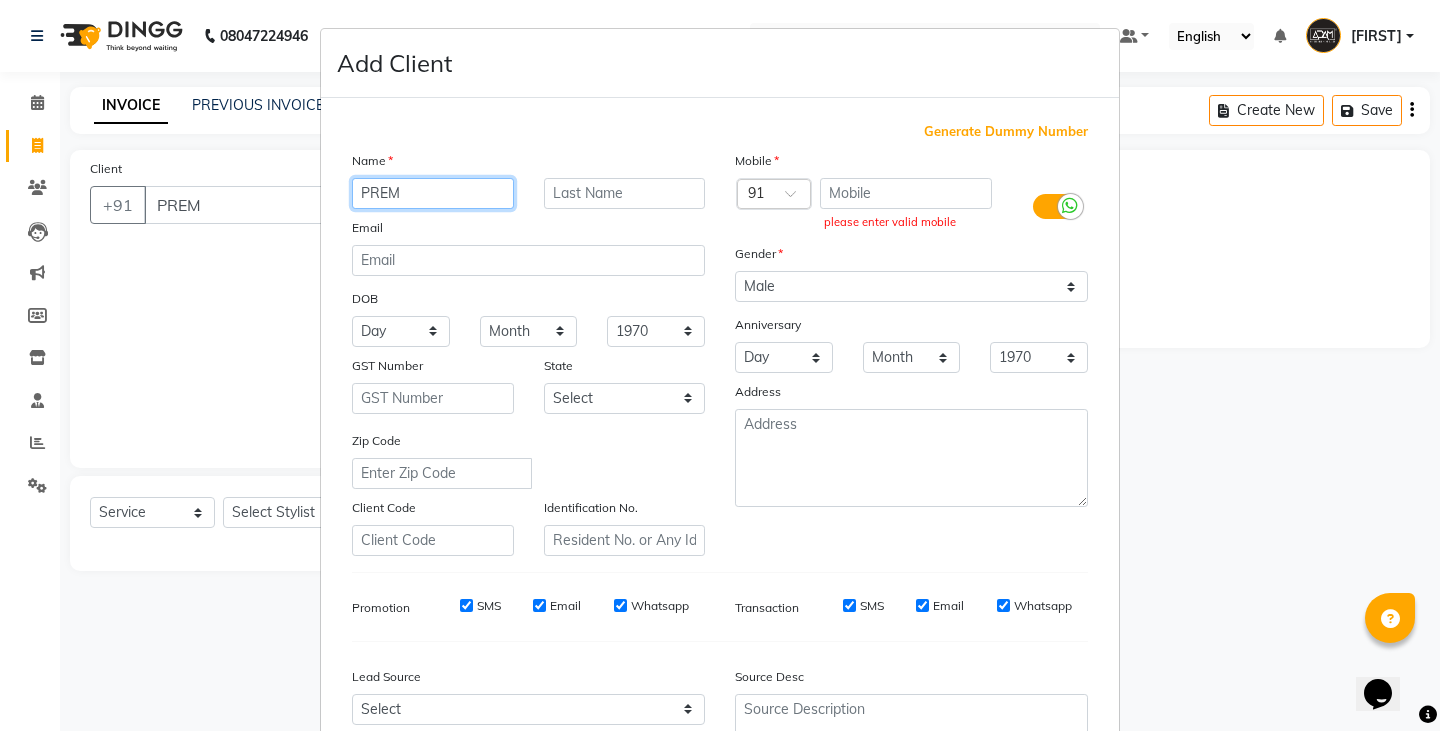 drag, startPoint x: 463, startPoint y: 199, endPoint x: 276, endPoint y: 198, distance: 187.00267 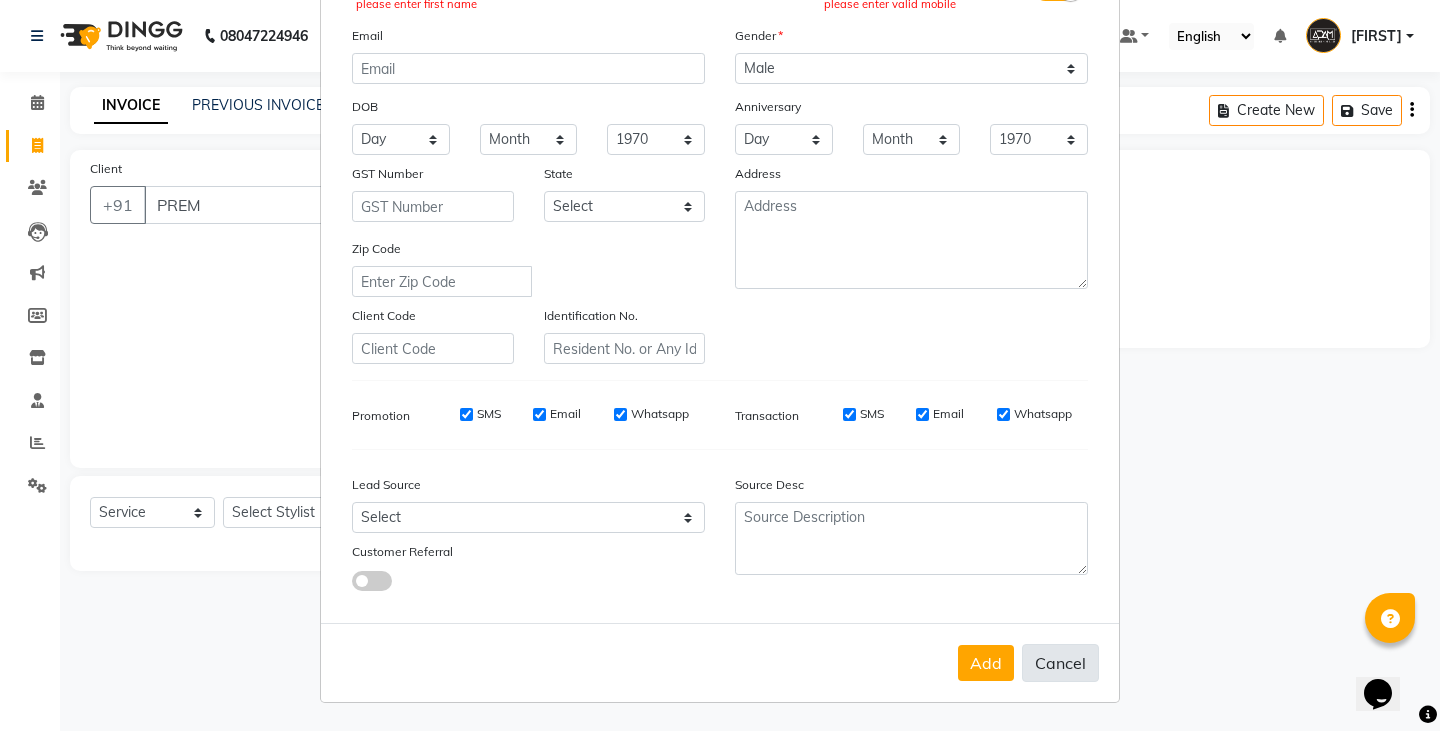type 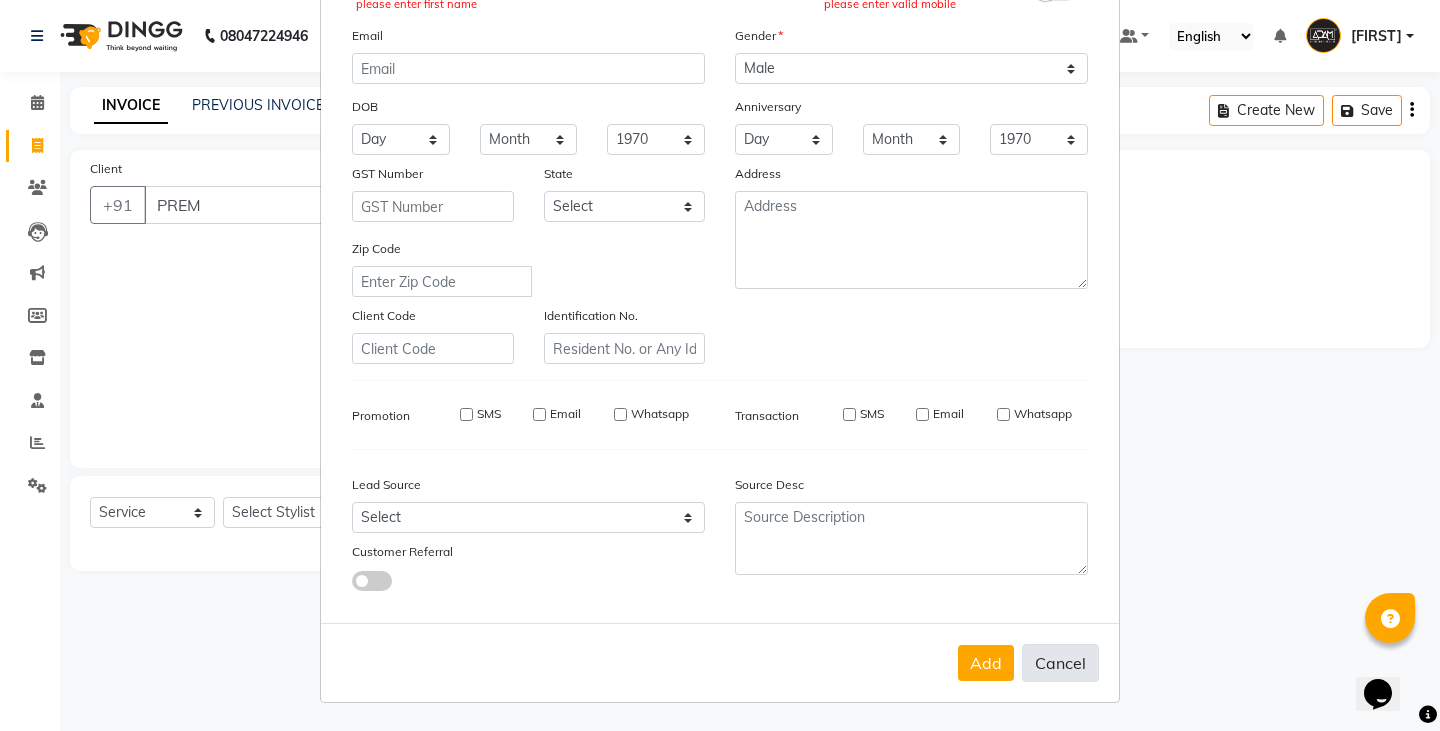 select 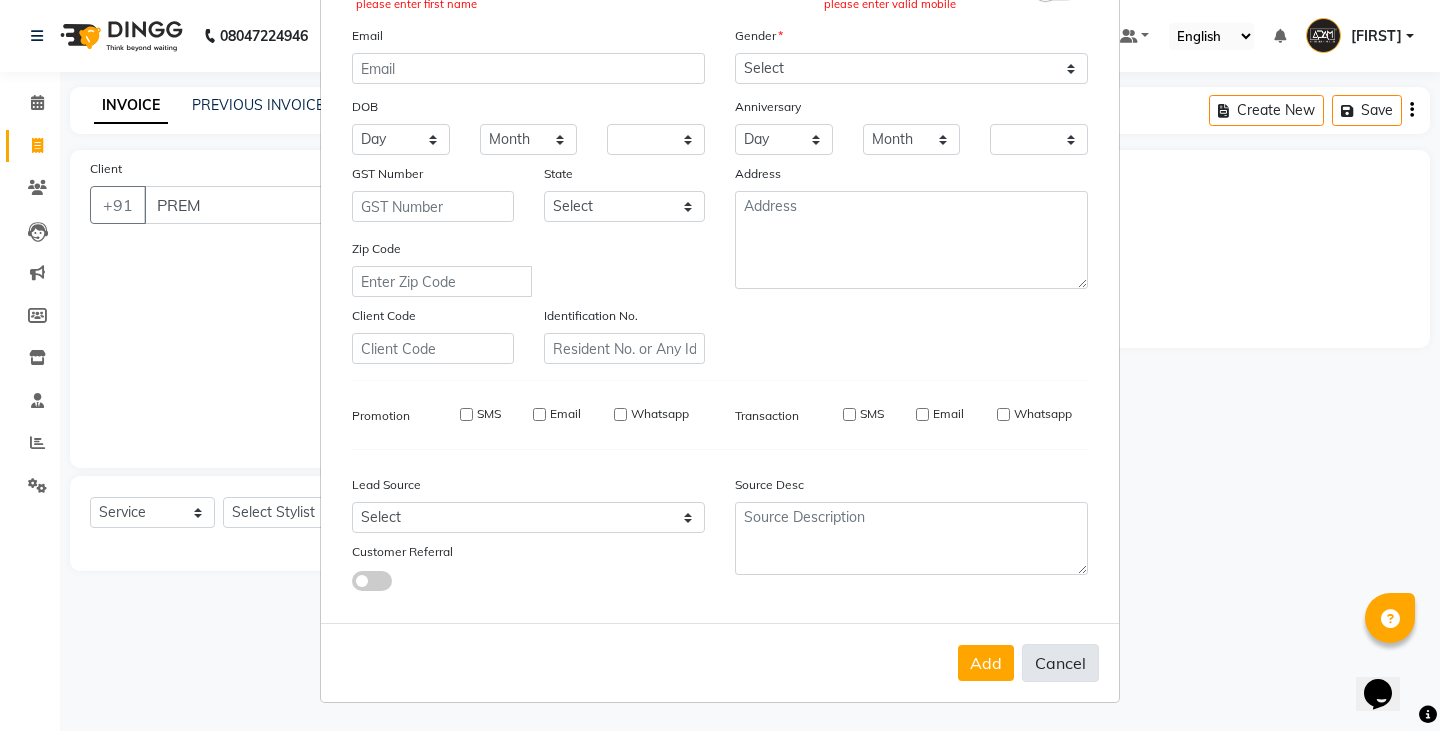 checkbox on "false" 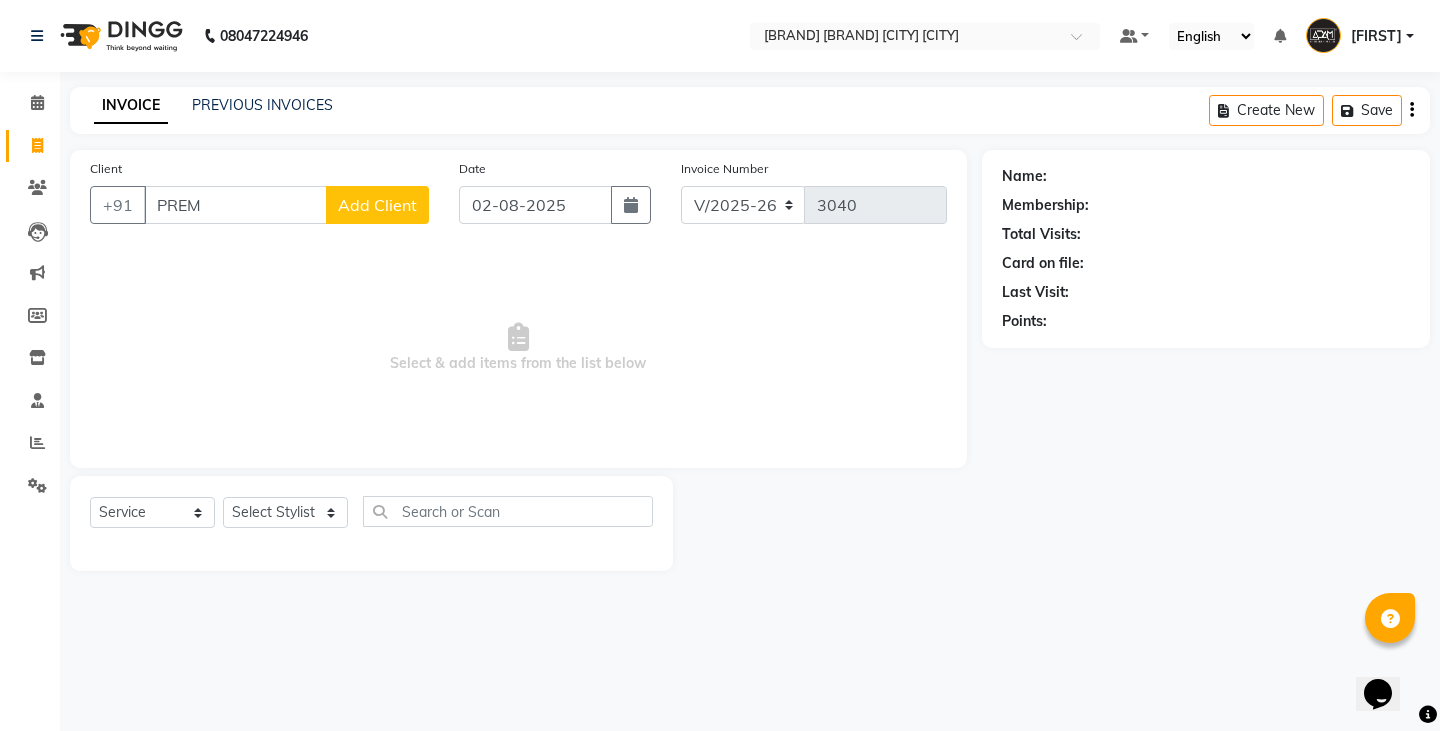 scroll, scrollTop: 213, scrollLeft: 0, axis: vertical 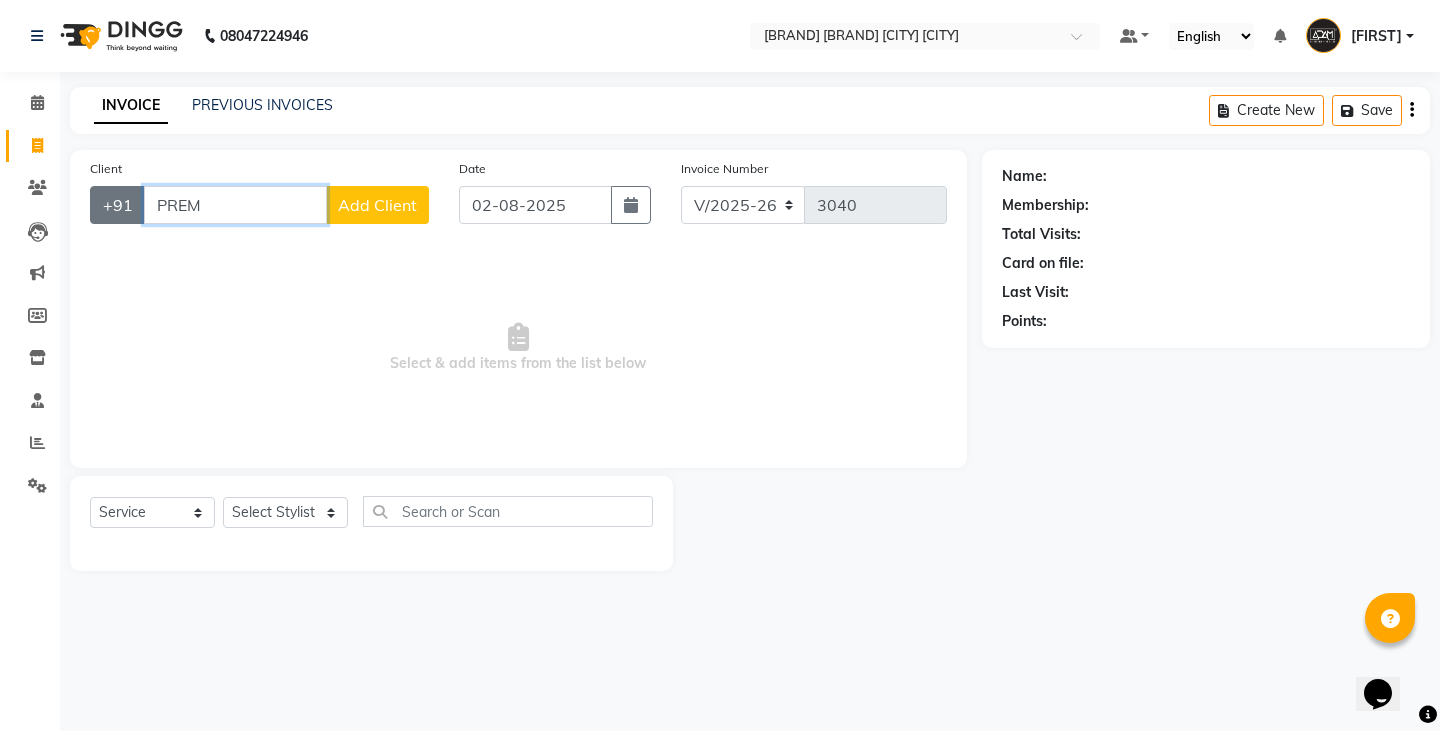 drag, startPoint x: 267, startPoint y: 207, endPoint x: 100, endPoint y: 201, distance: 167.10774 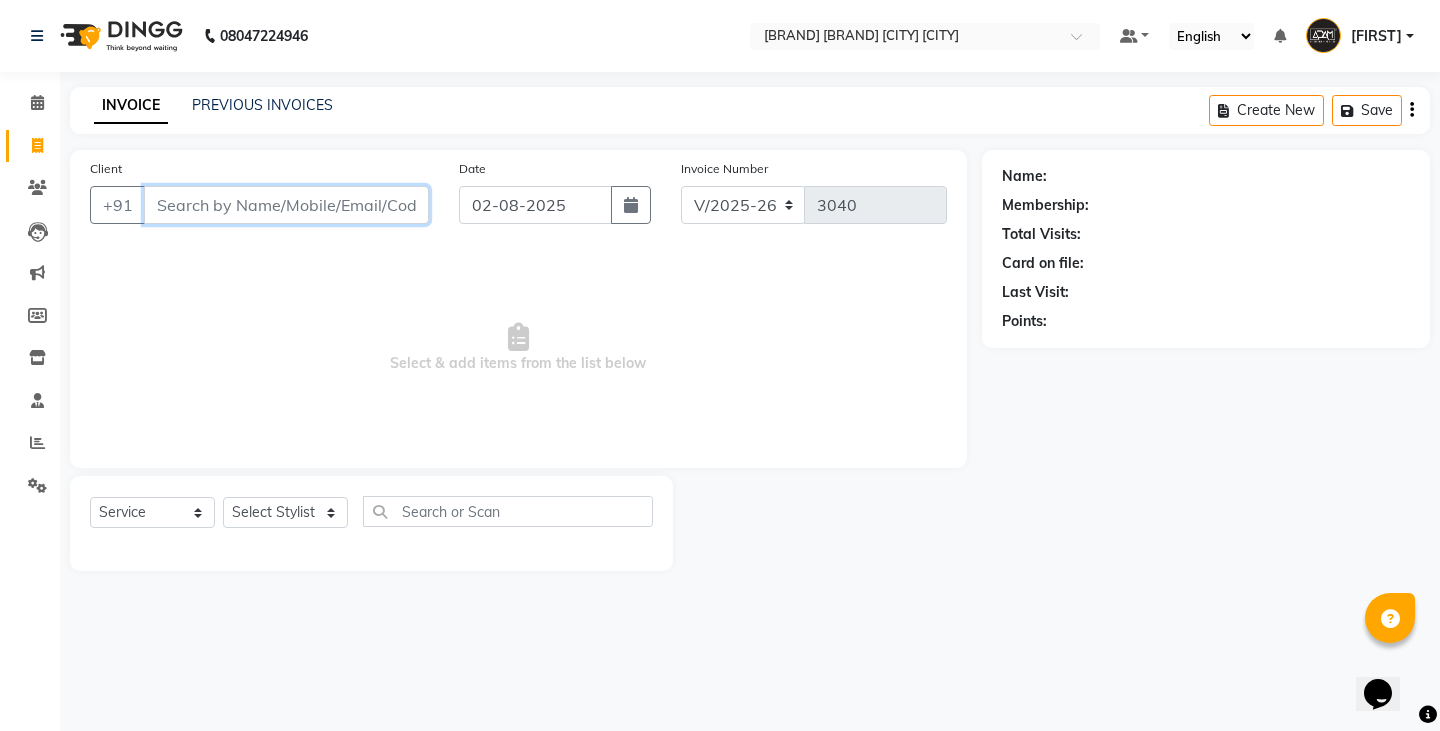 click on "Client" at bounding box center (286, 205) 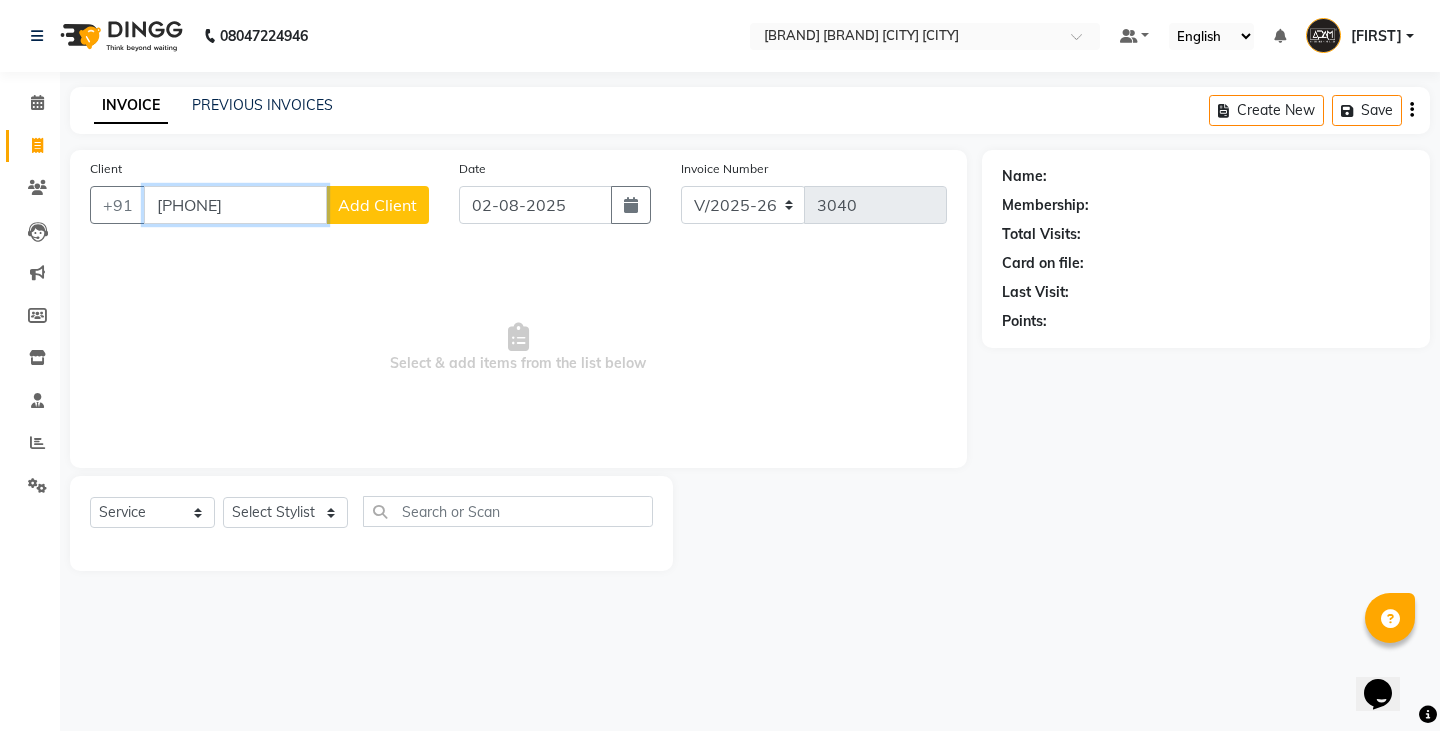 type on "8778326135" 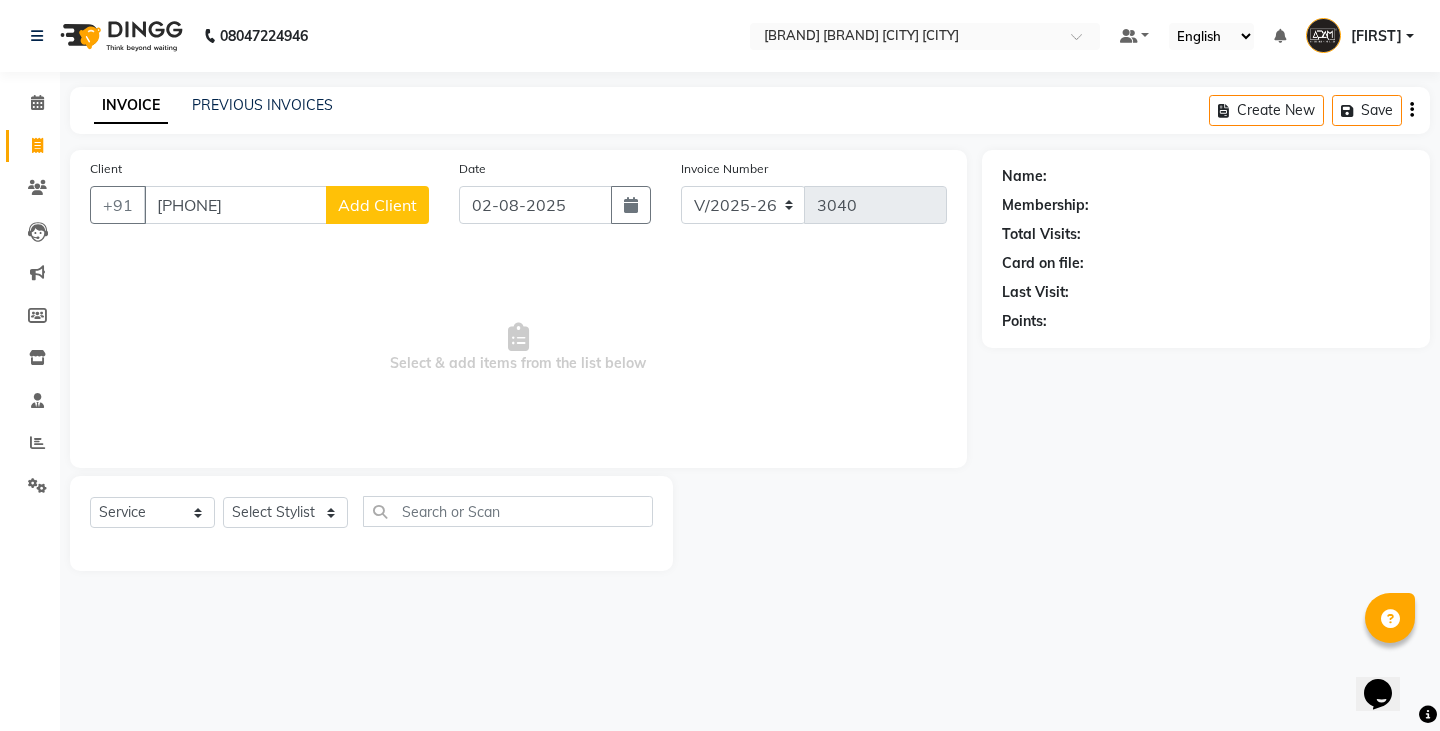 click on "Add Client" 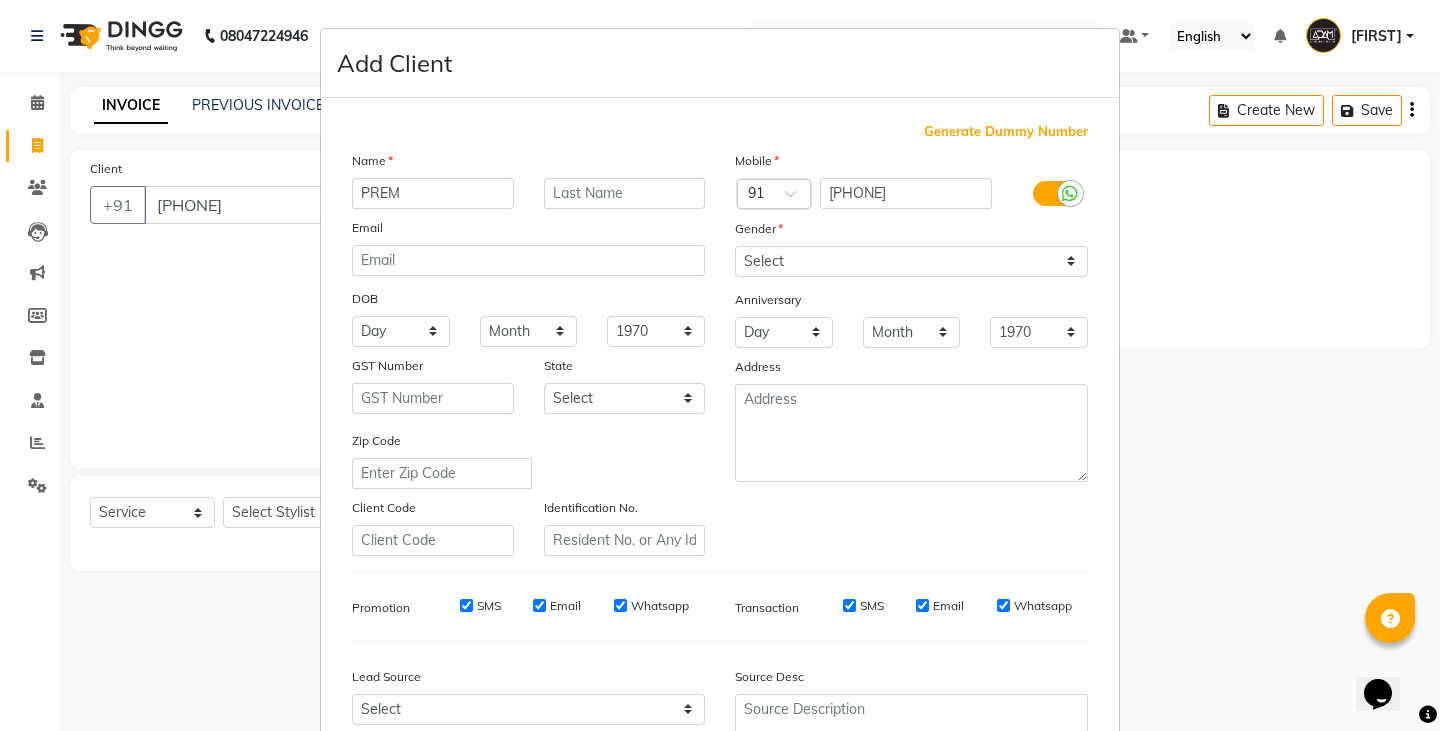 type on "PREM" 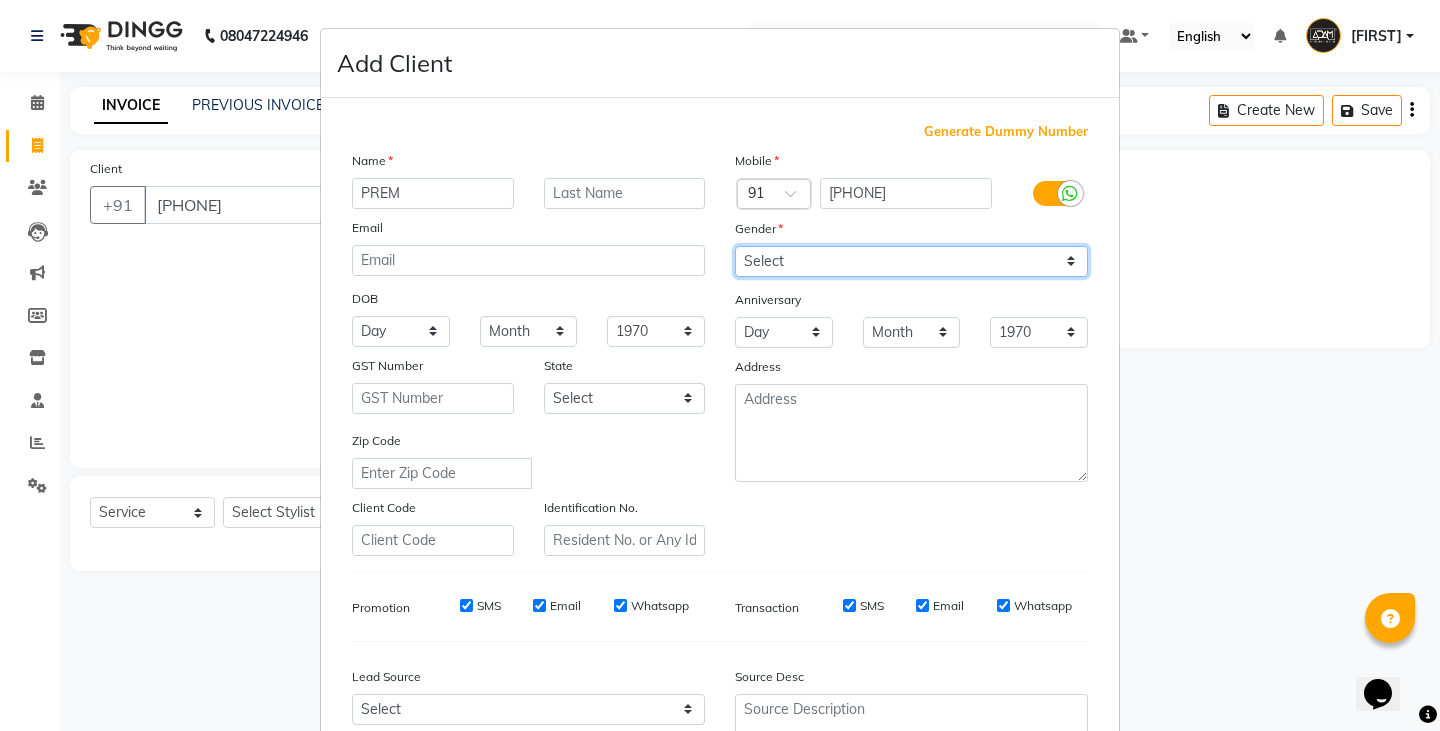 click on "Select Male Female Other Prefer Not To Say" at bounding box center (911, 261) 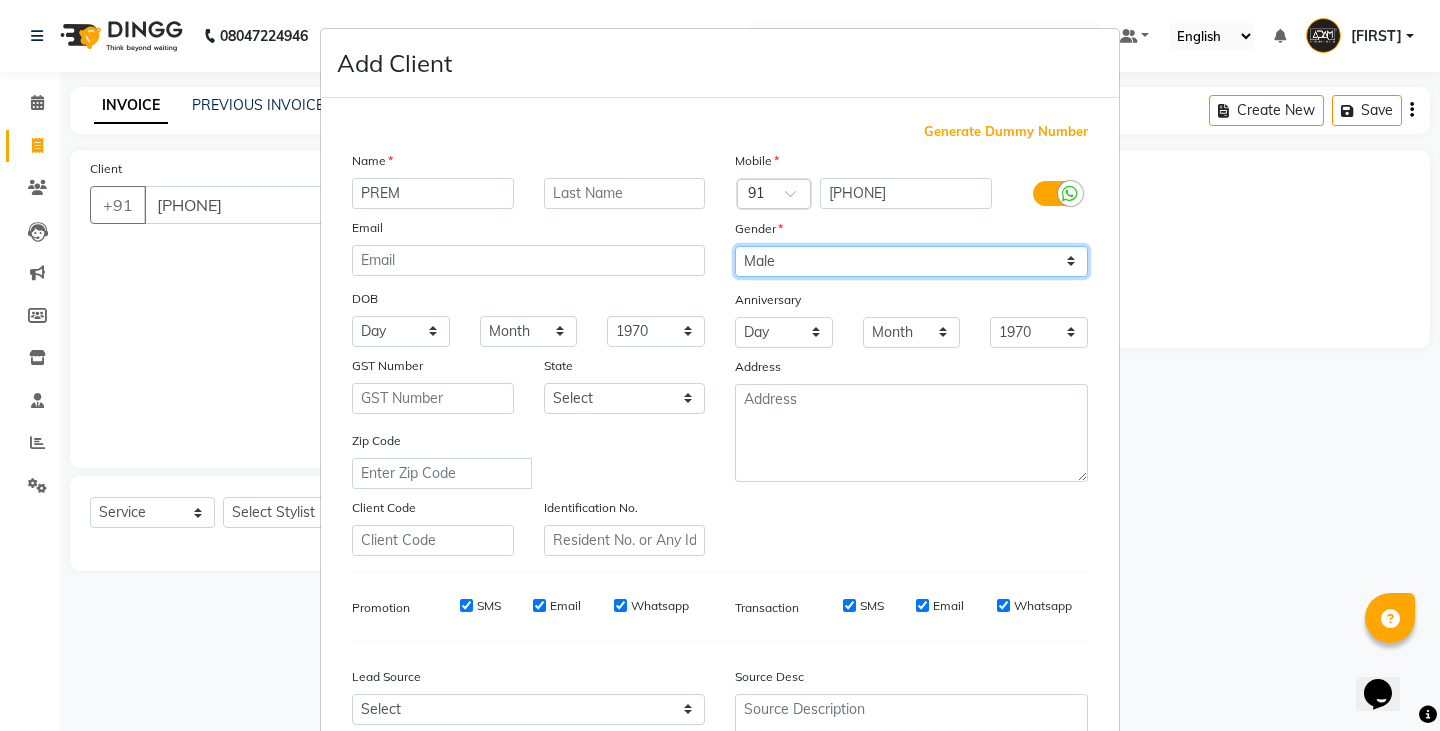 click on "Select Male Female Other Prefer Not To Say" at bounding box center (911, 261) 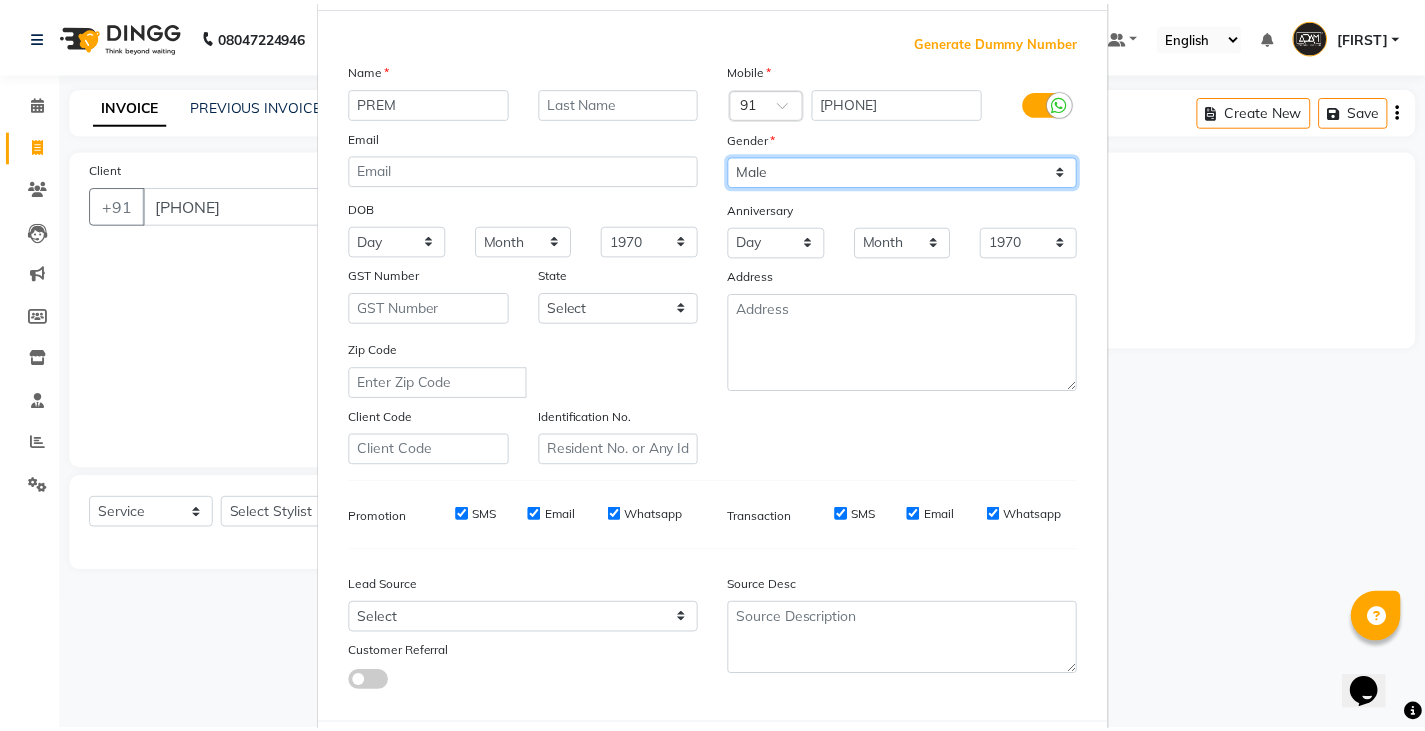 scroll, scrollTop: 192, scrollLeft: 0, axis: vertical 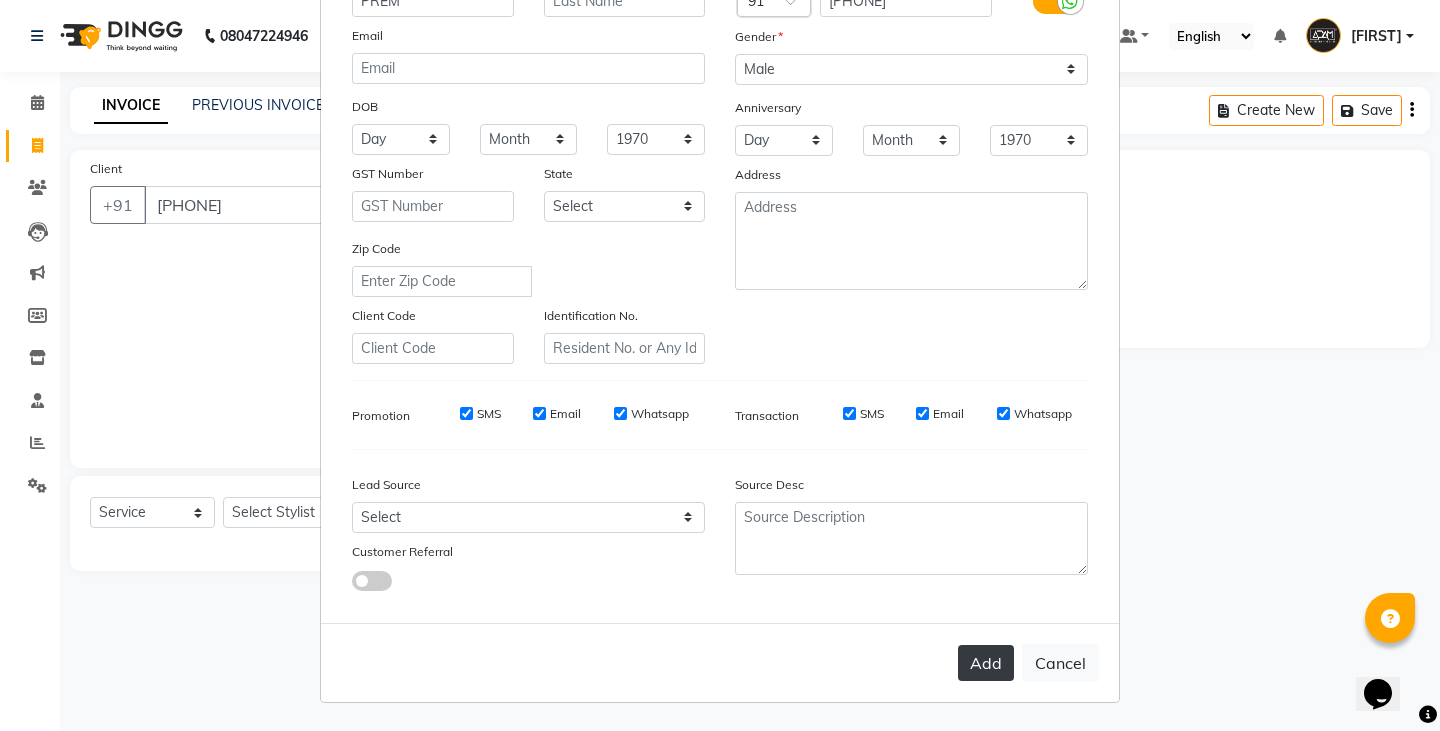 click on "Add" at bounding box center (986, 663) 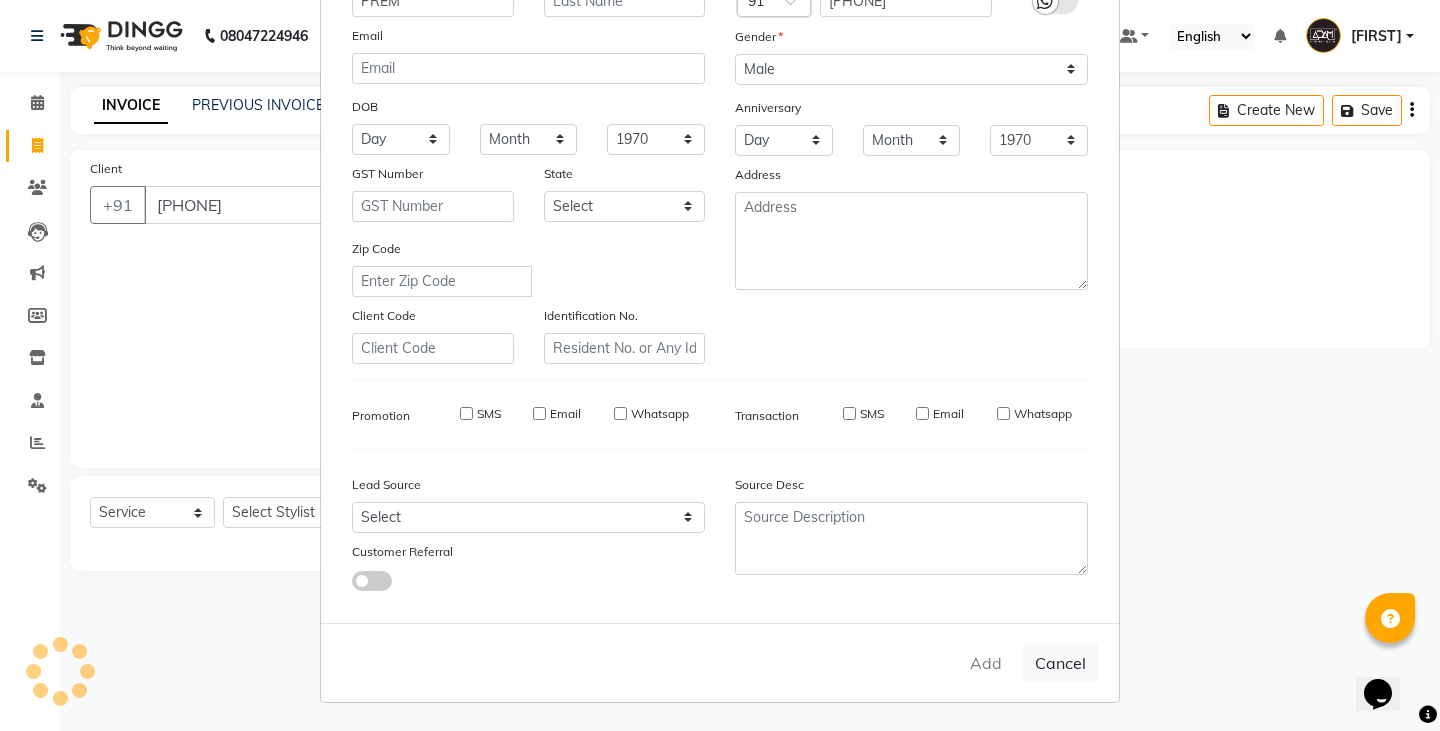 type 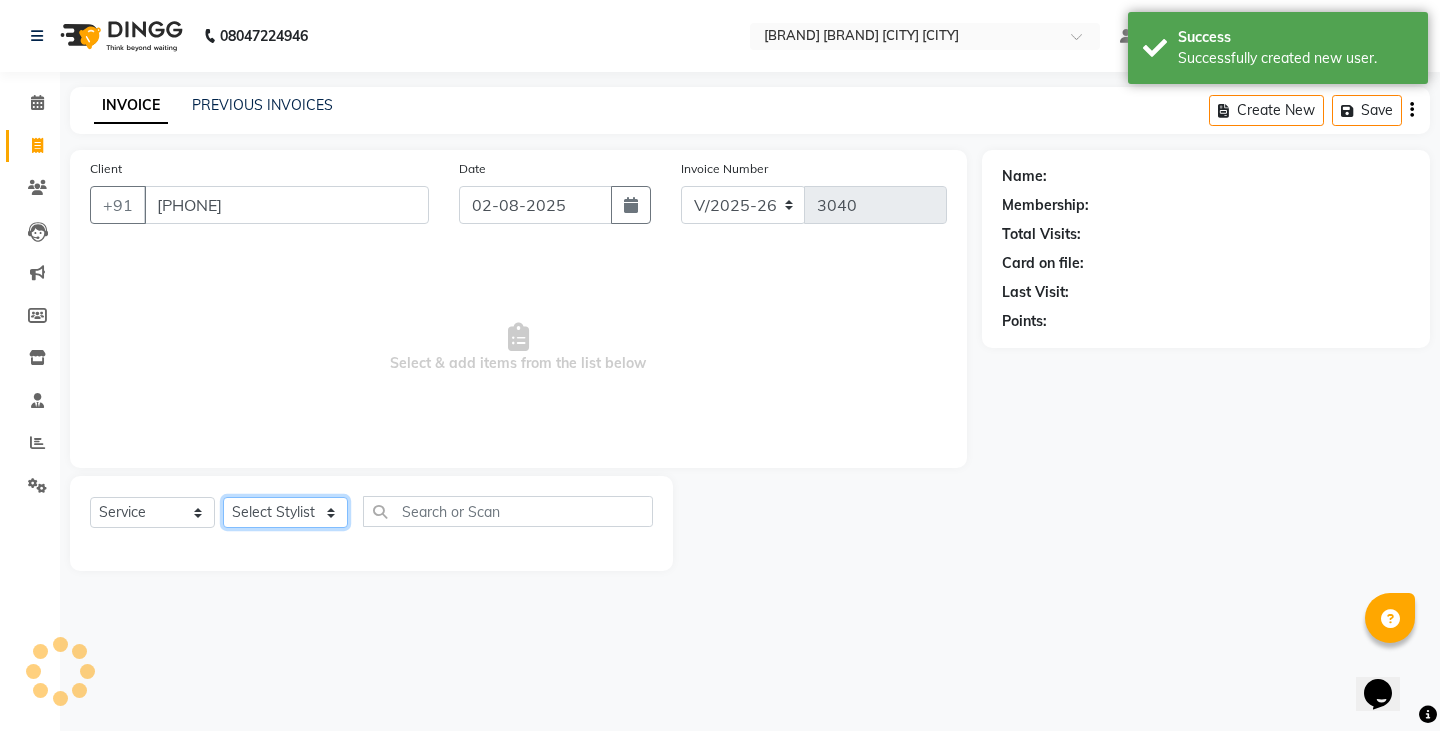 click on "Select Stylist Admin Anish Ovesh Raja SAHIL  SOHAIL SONU" 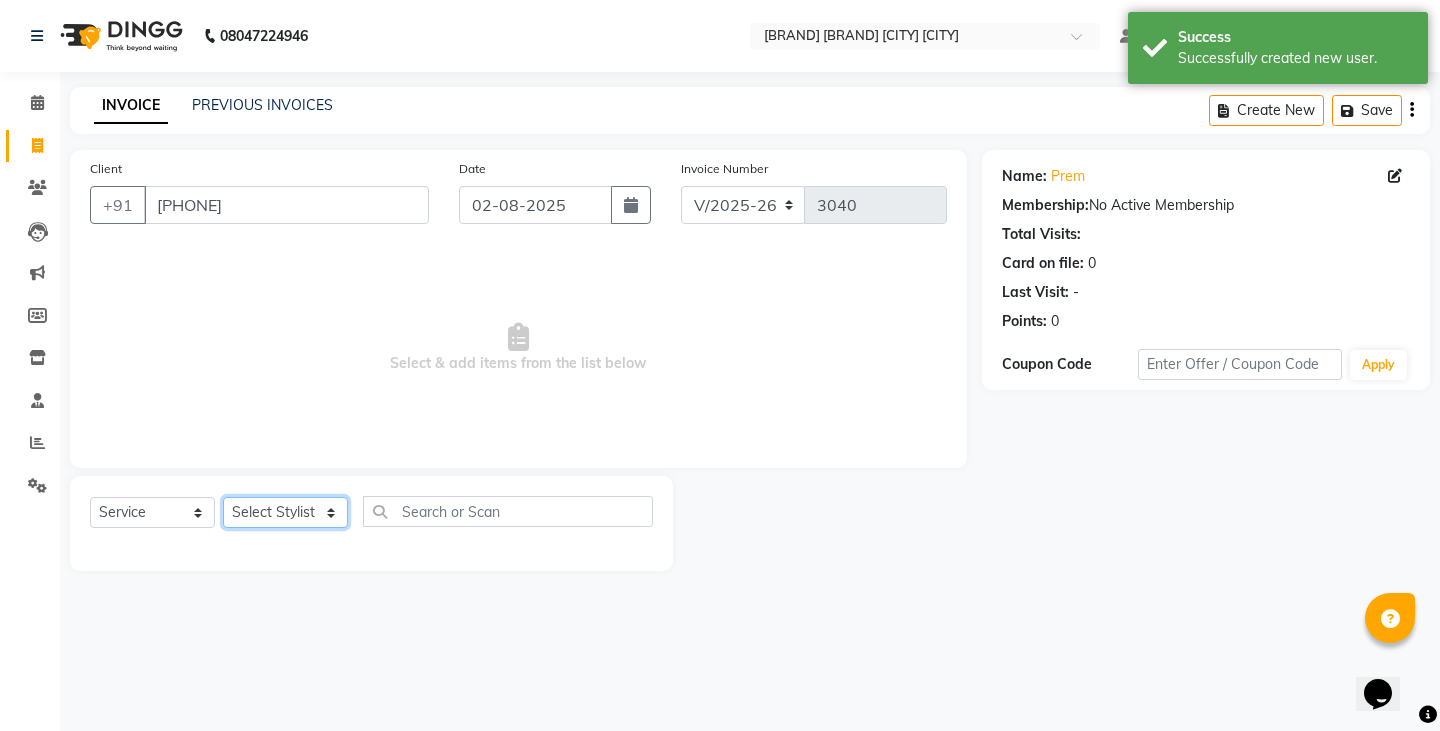 select on "84061" 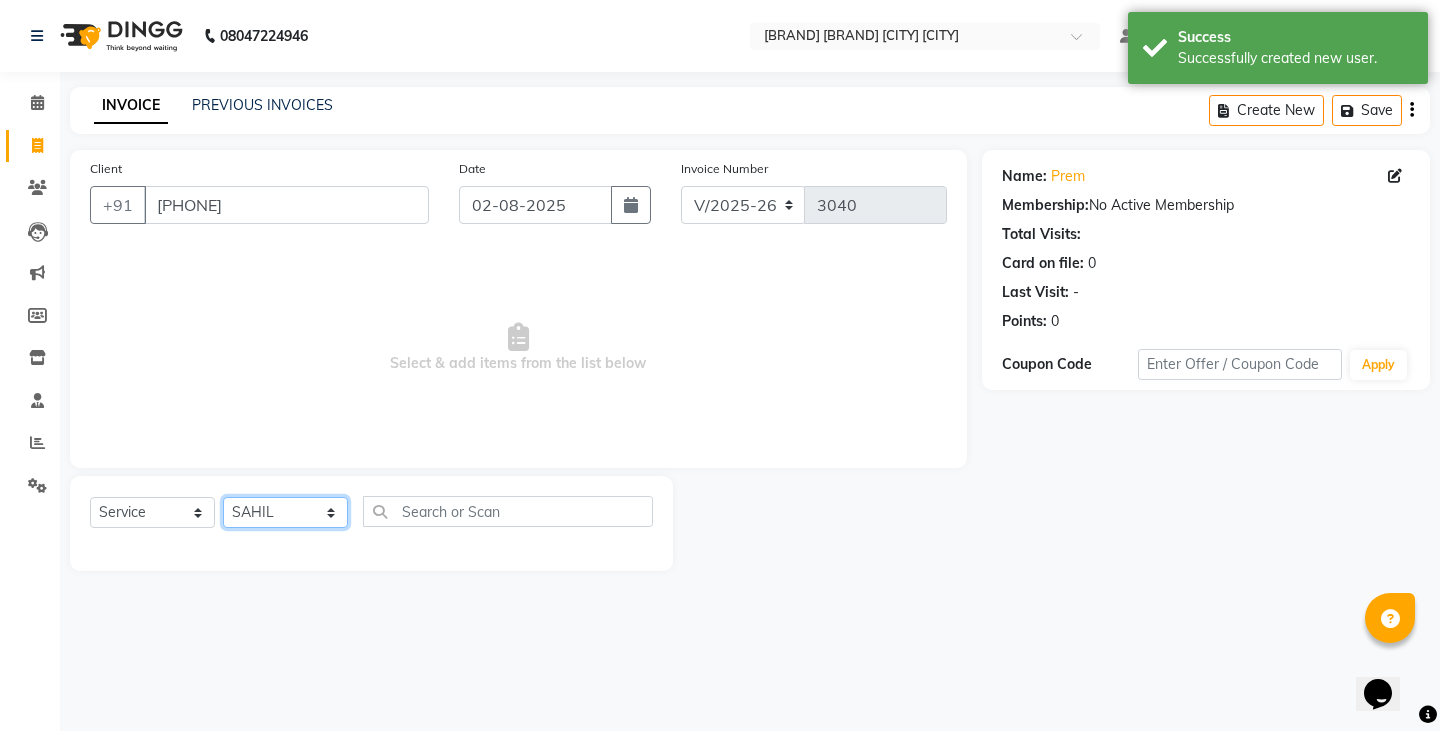 click on "Select Stylist Admin Anish Ovesh Raja SAHIL  SOHAIL SONU" 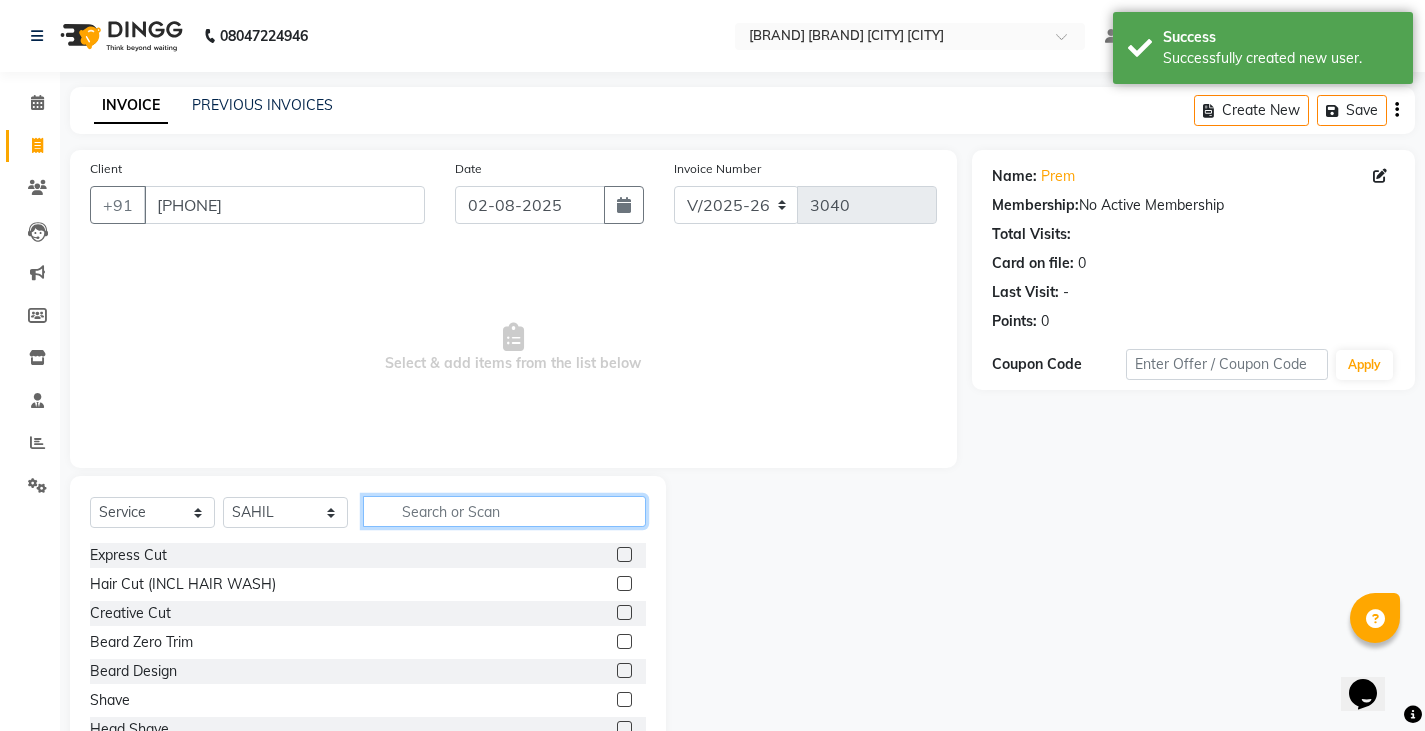 click 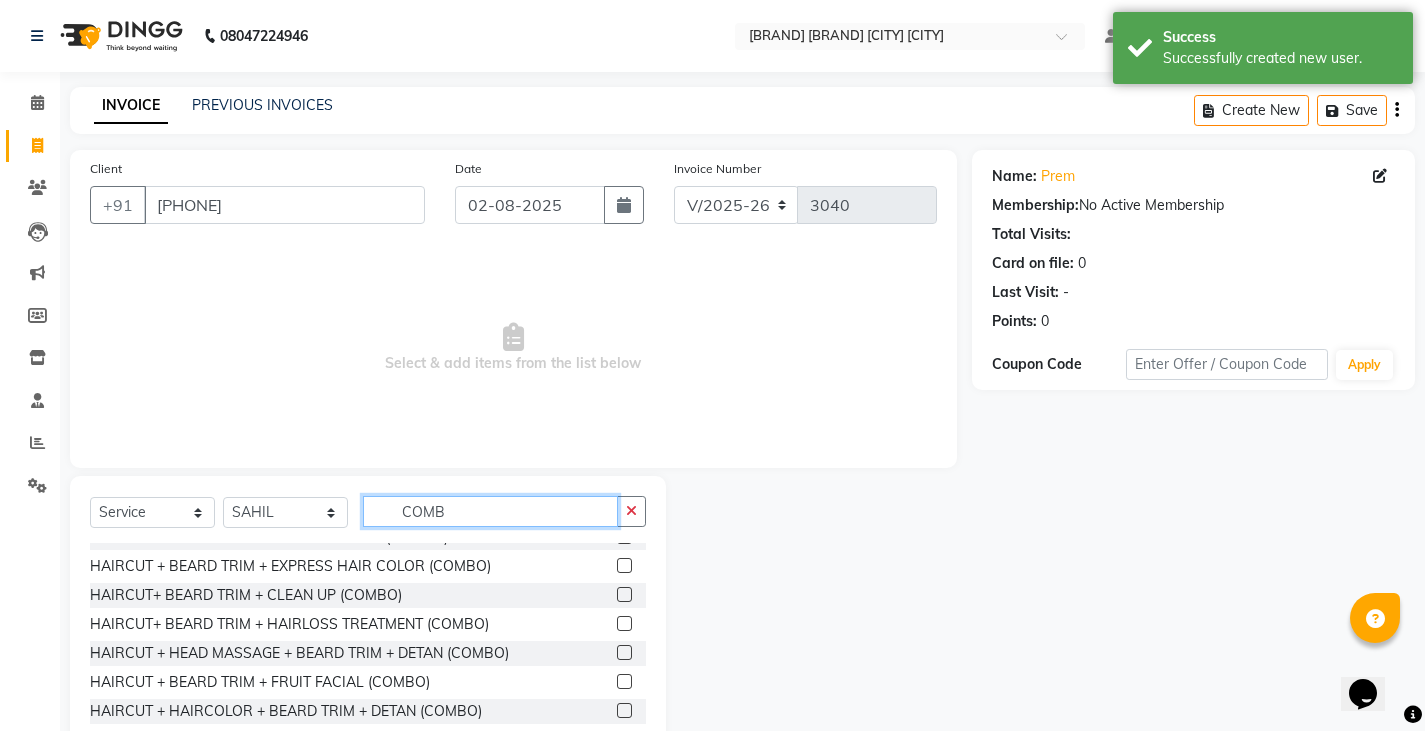 scroll, scrollTop: 177, scrollLeft: 0, axis: vertical 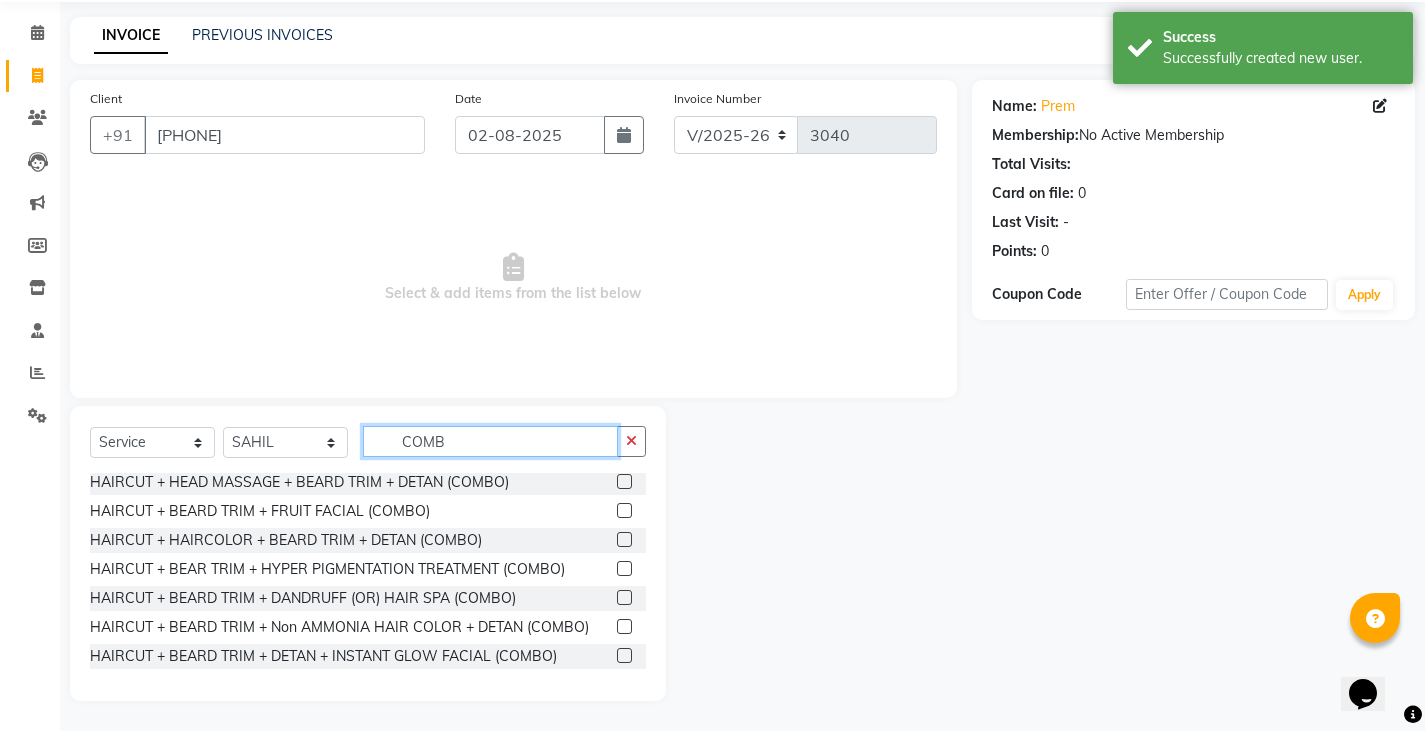 type on "COMB" 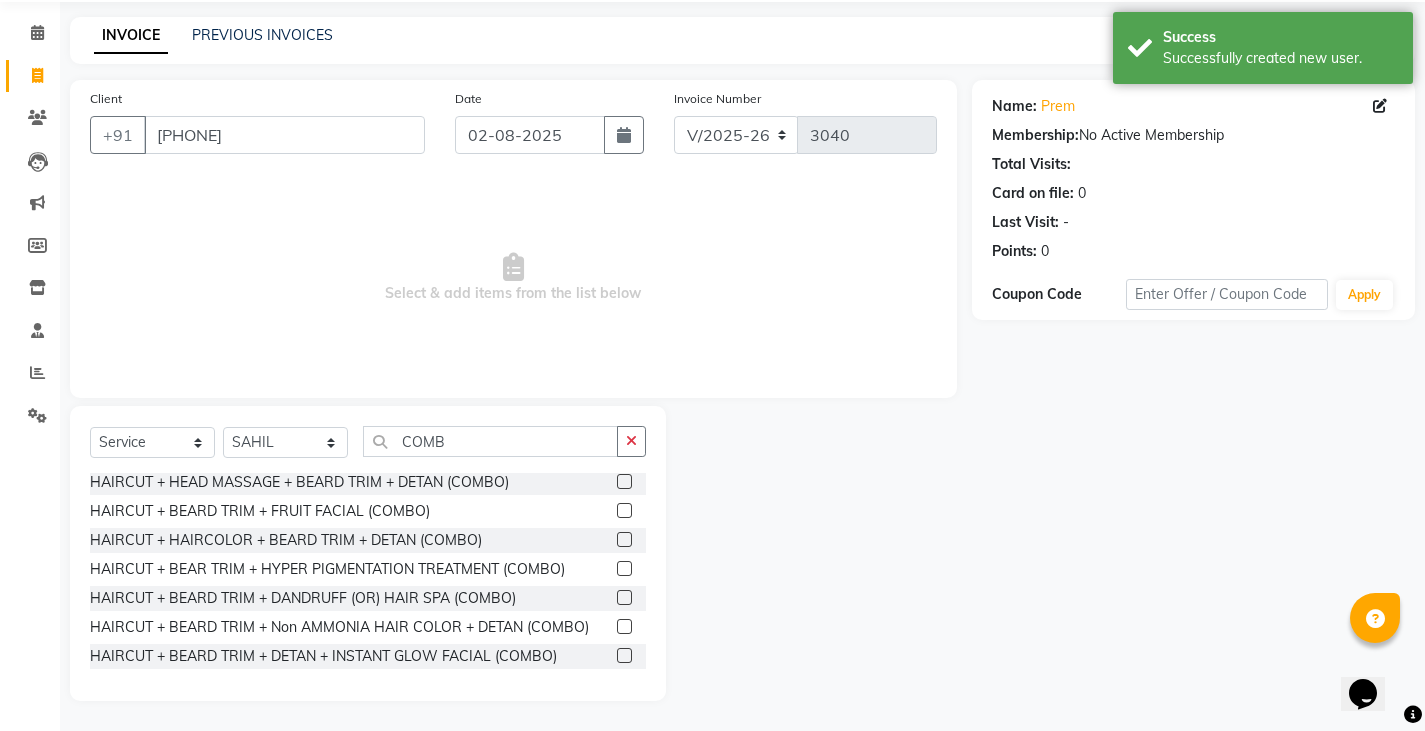 click 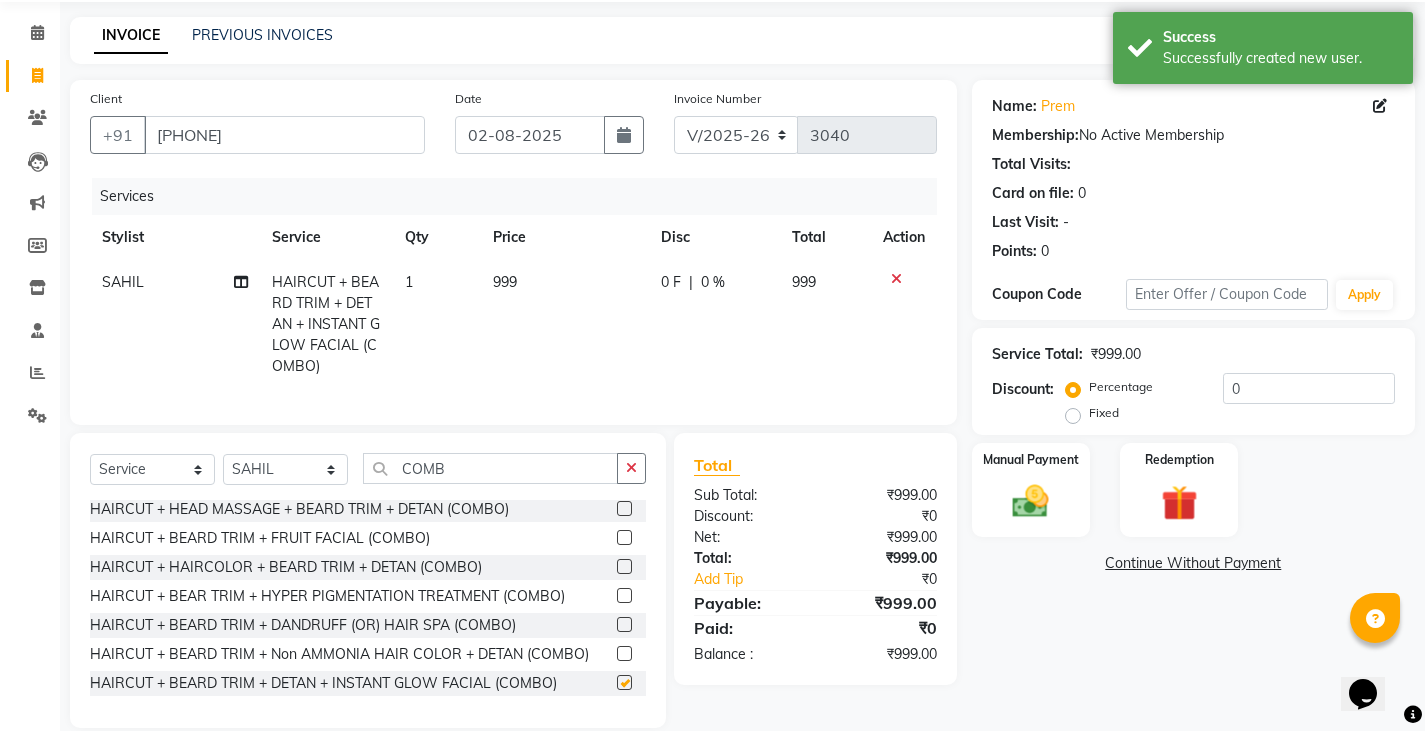 checkbox on "false" 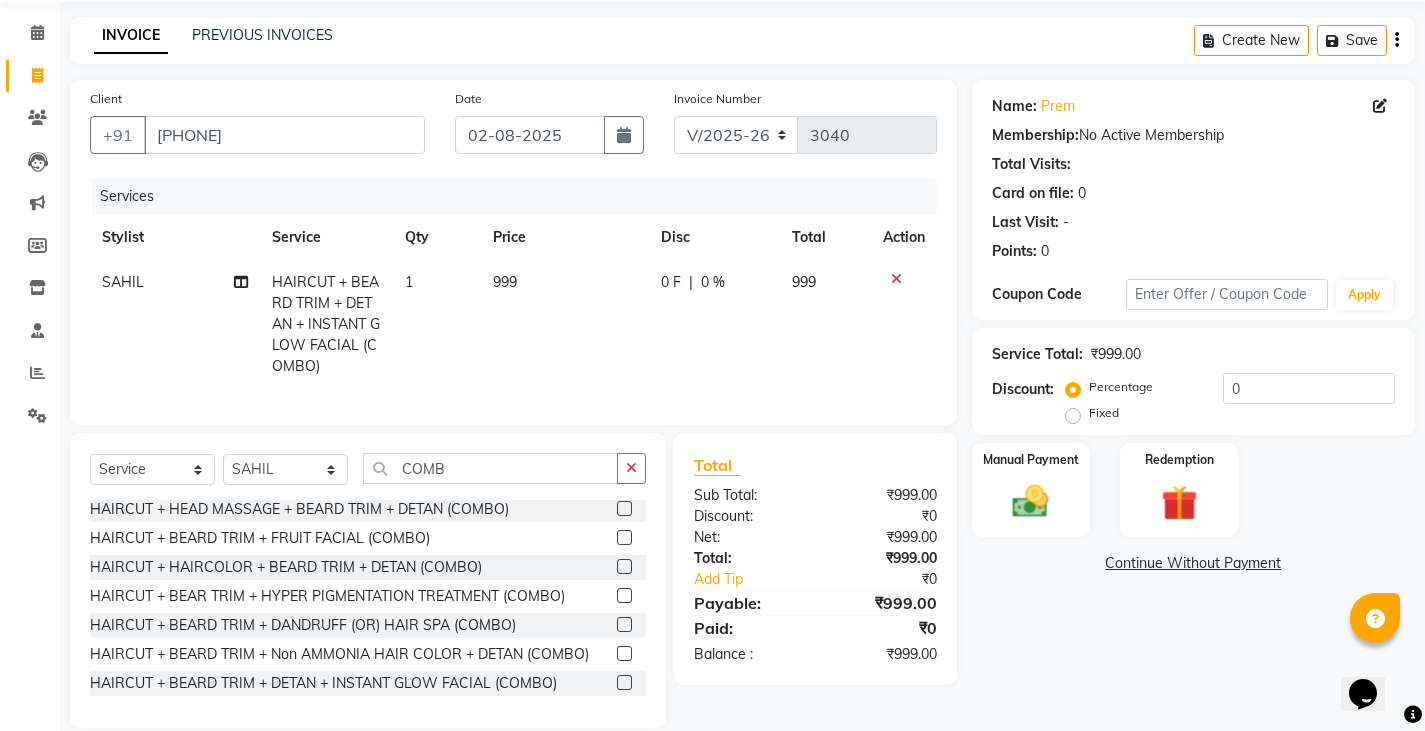 click on "Name: Prem  Membership:  No Active Membership  Total Visits:   Card on file:  0 Last Visit:   - Points:   0  Coupon Code Apply Service Total:  ₹999.00  Discount:  Percentage   Fixed  0 Manual Payment Redemption  Continue Without Payment" 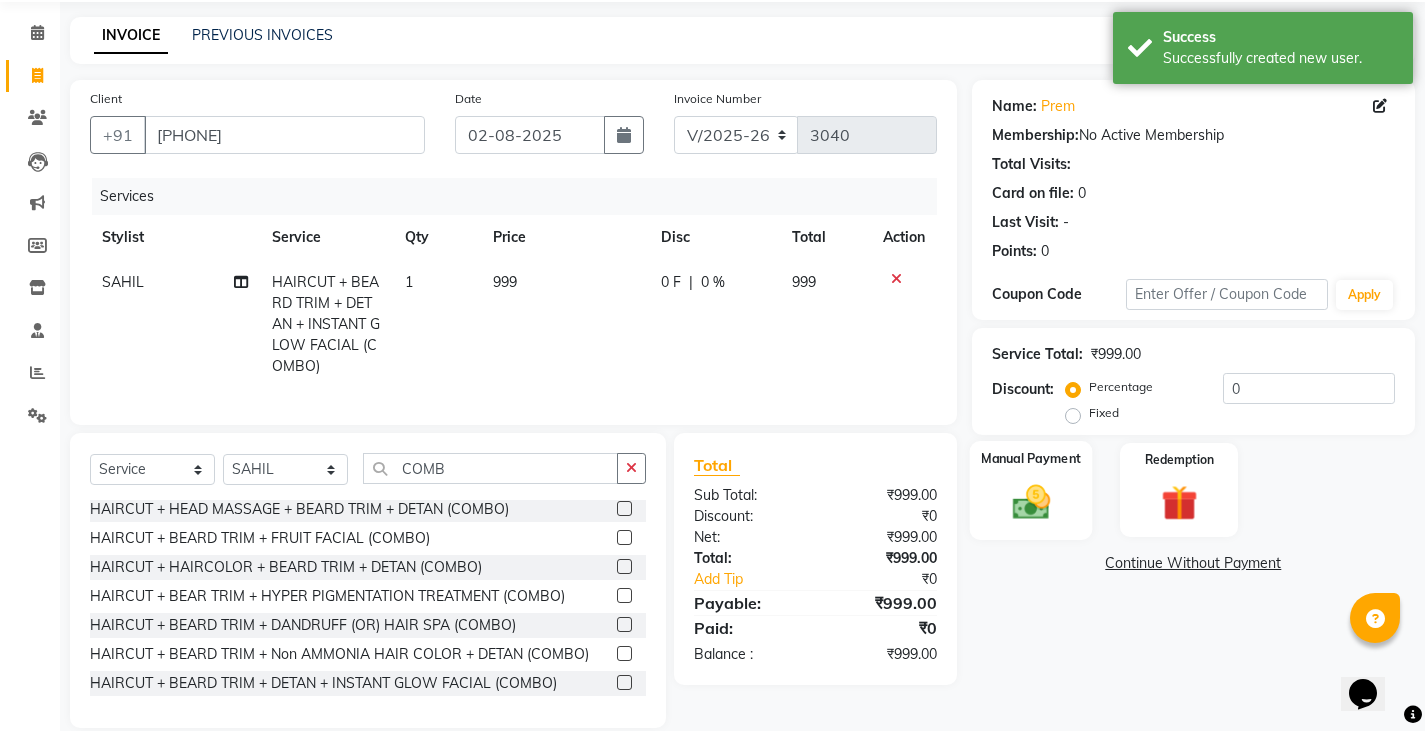click 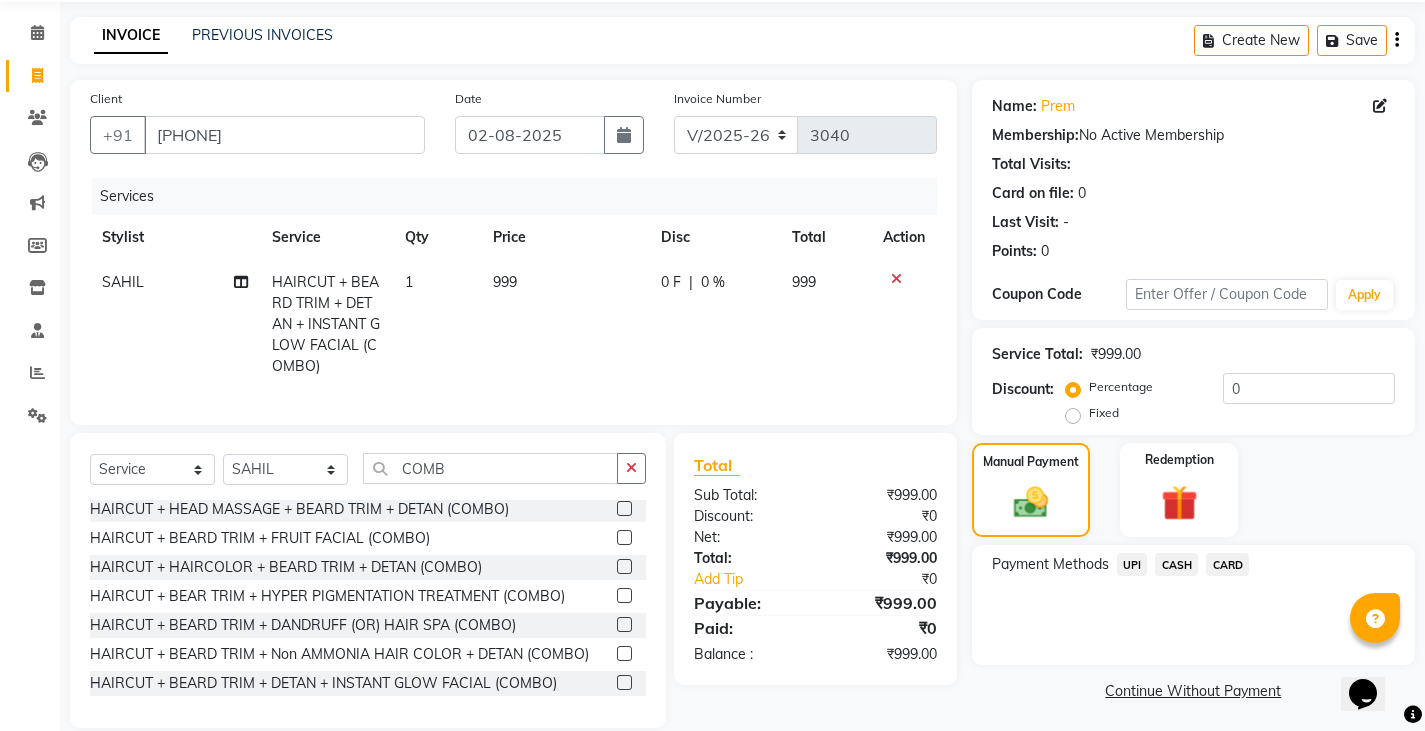 click on "UPI" 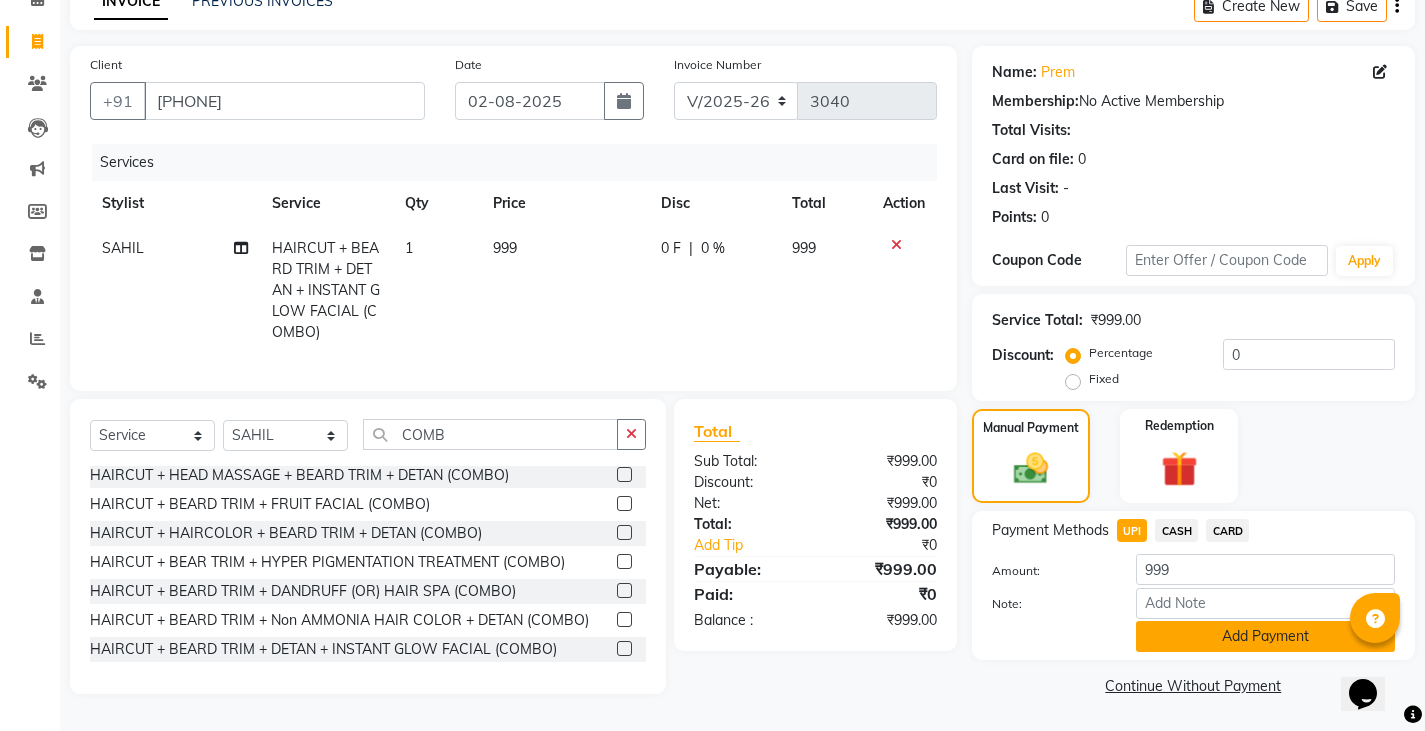 click on "Add Payment" 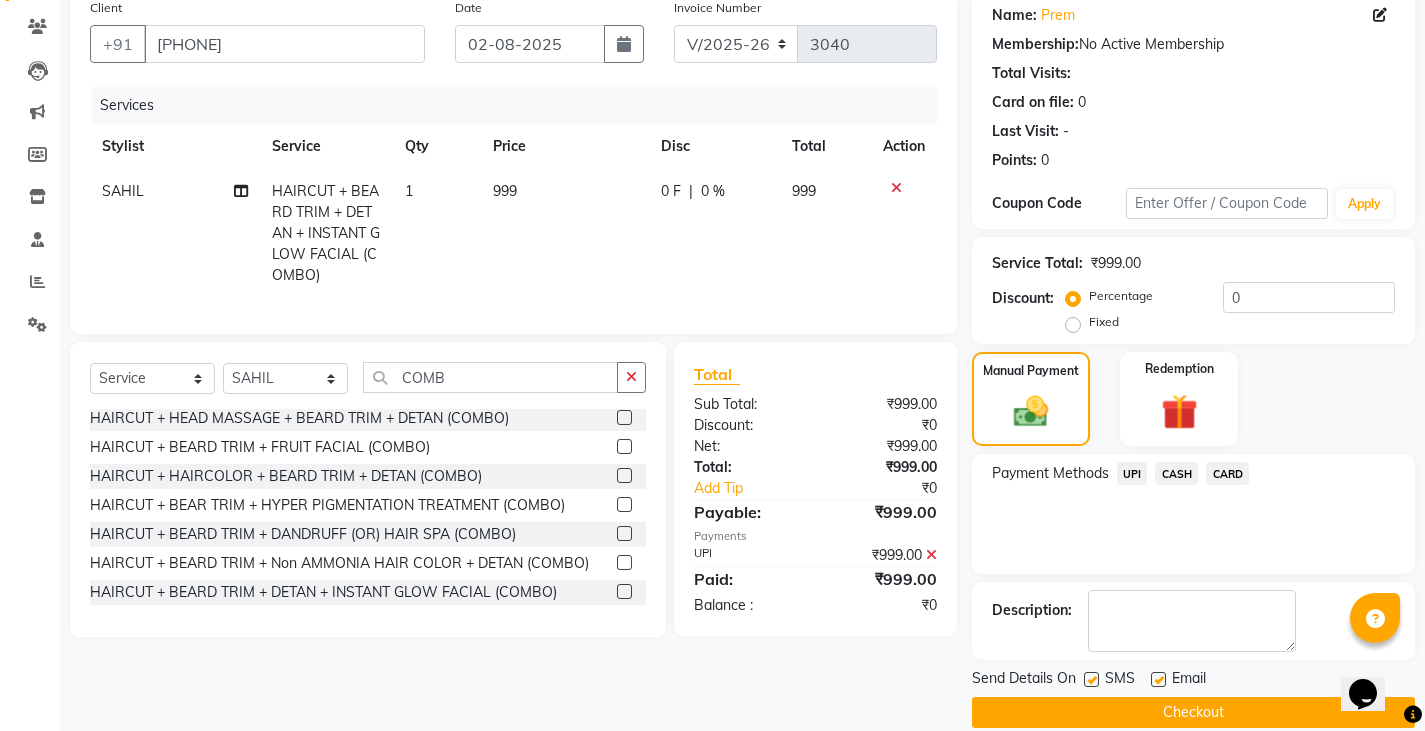 scroll, scrollTop: 188, scrollLeft: 0, axis: vertical 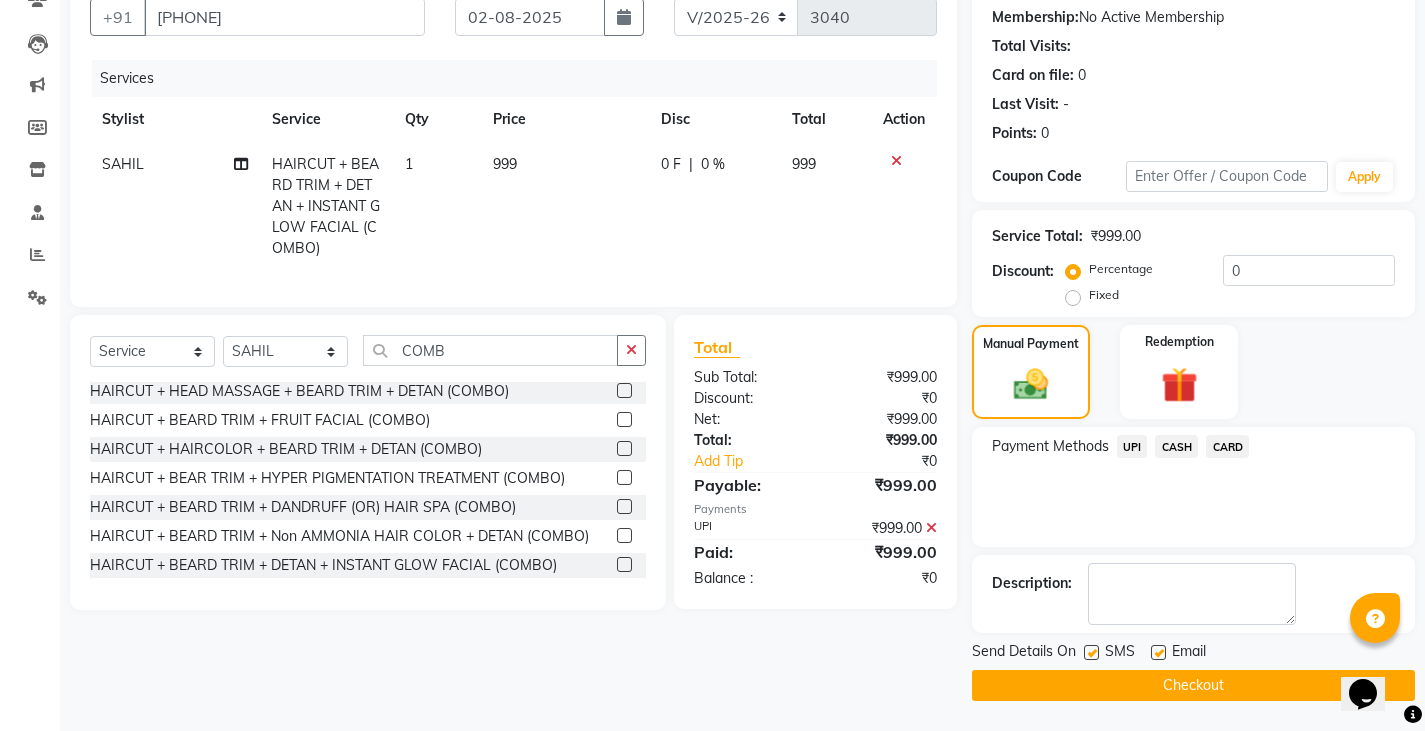 click on "Checkout" 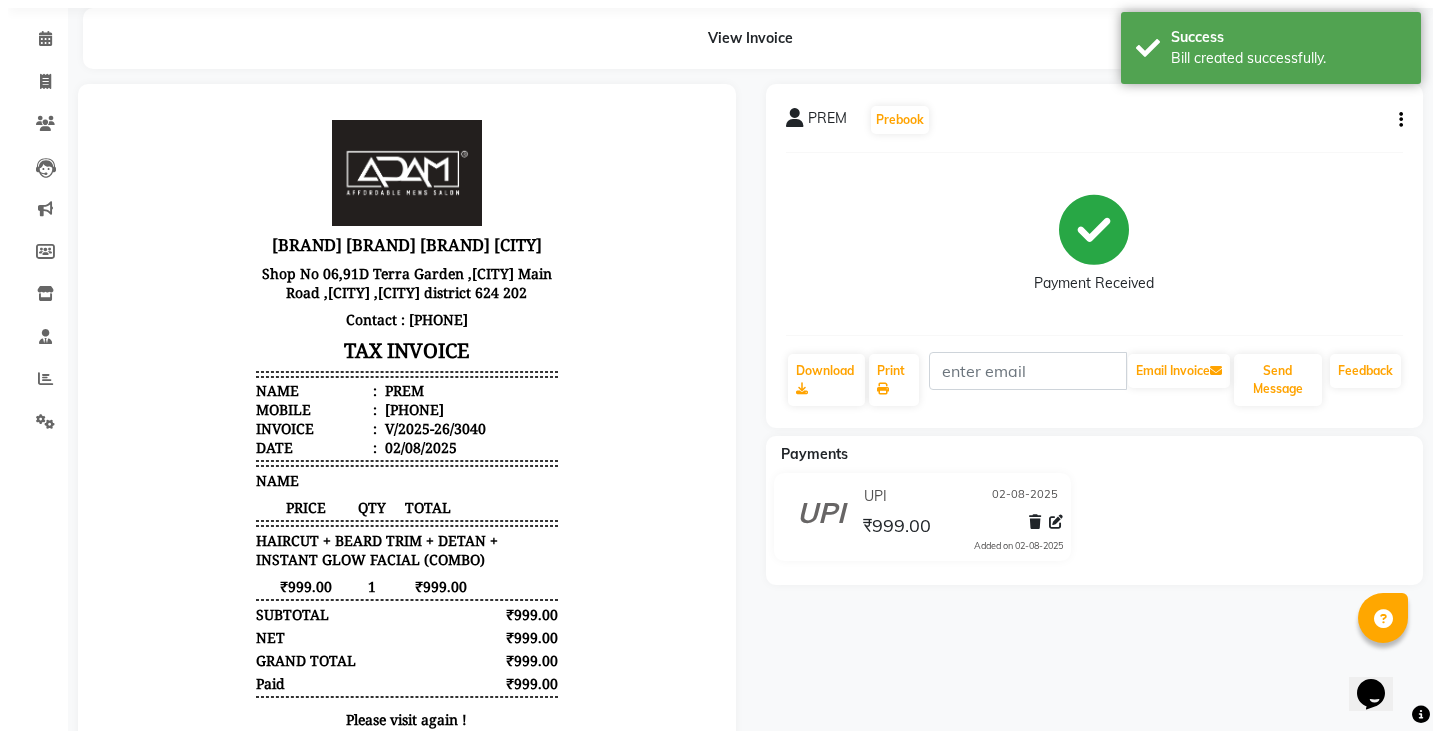 scroll, scrollTop: 0, scrollLeft: 0, axis: both 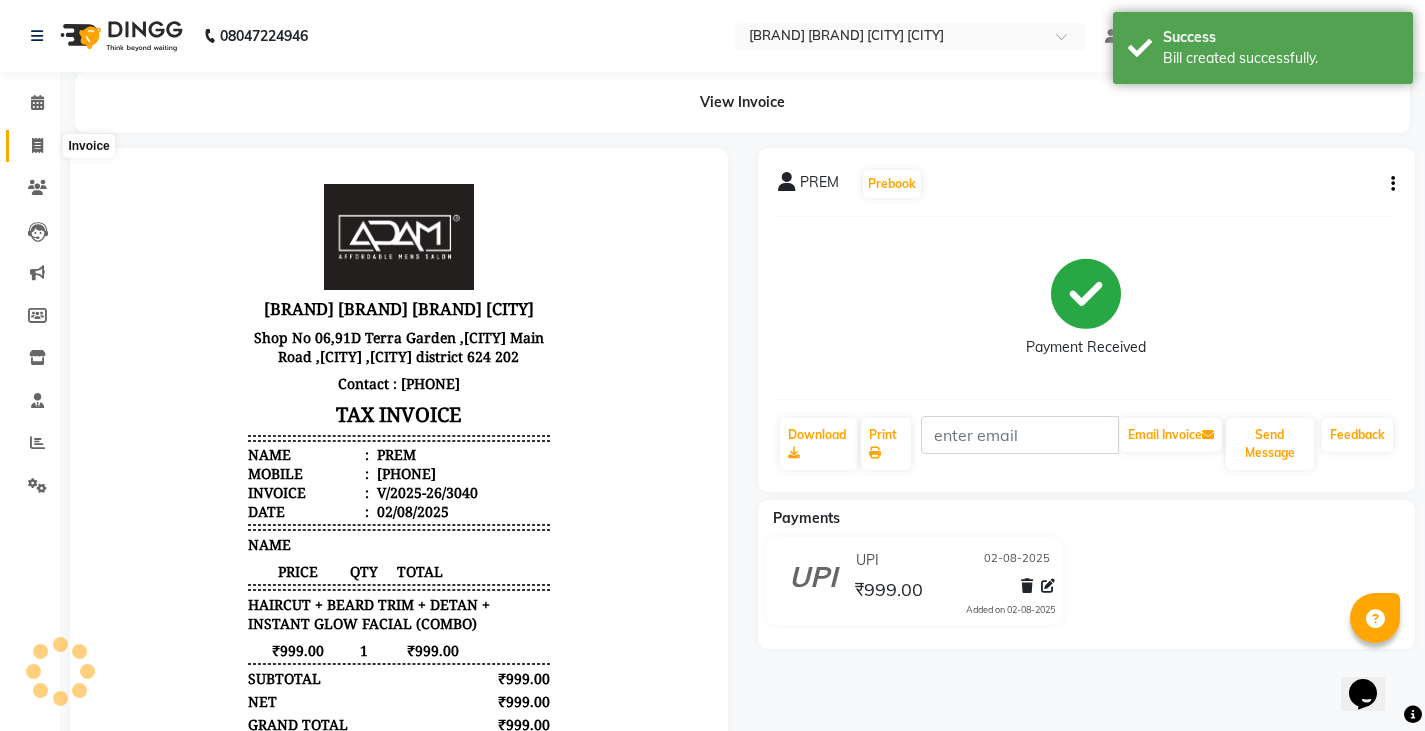 click 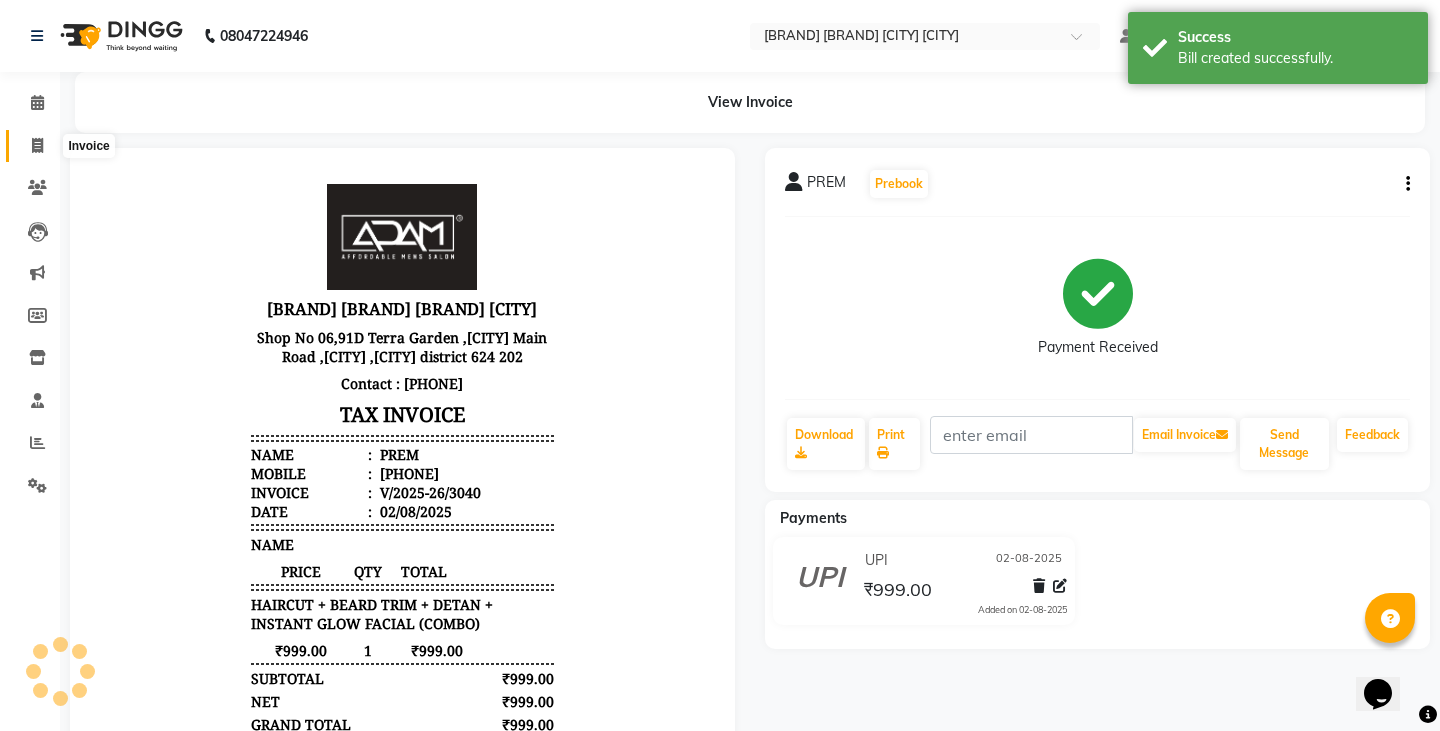 select on "service" 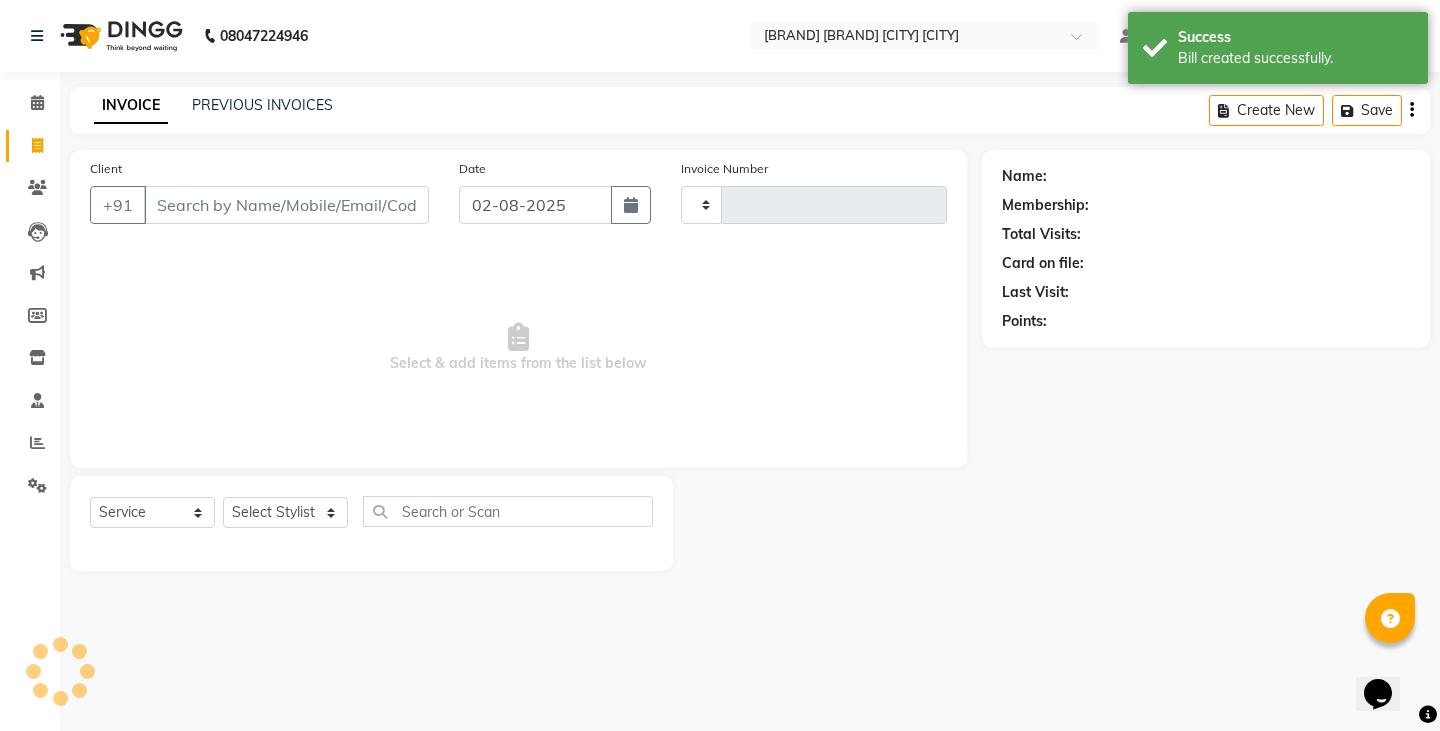 type on "3041" 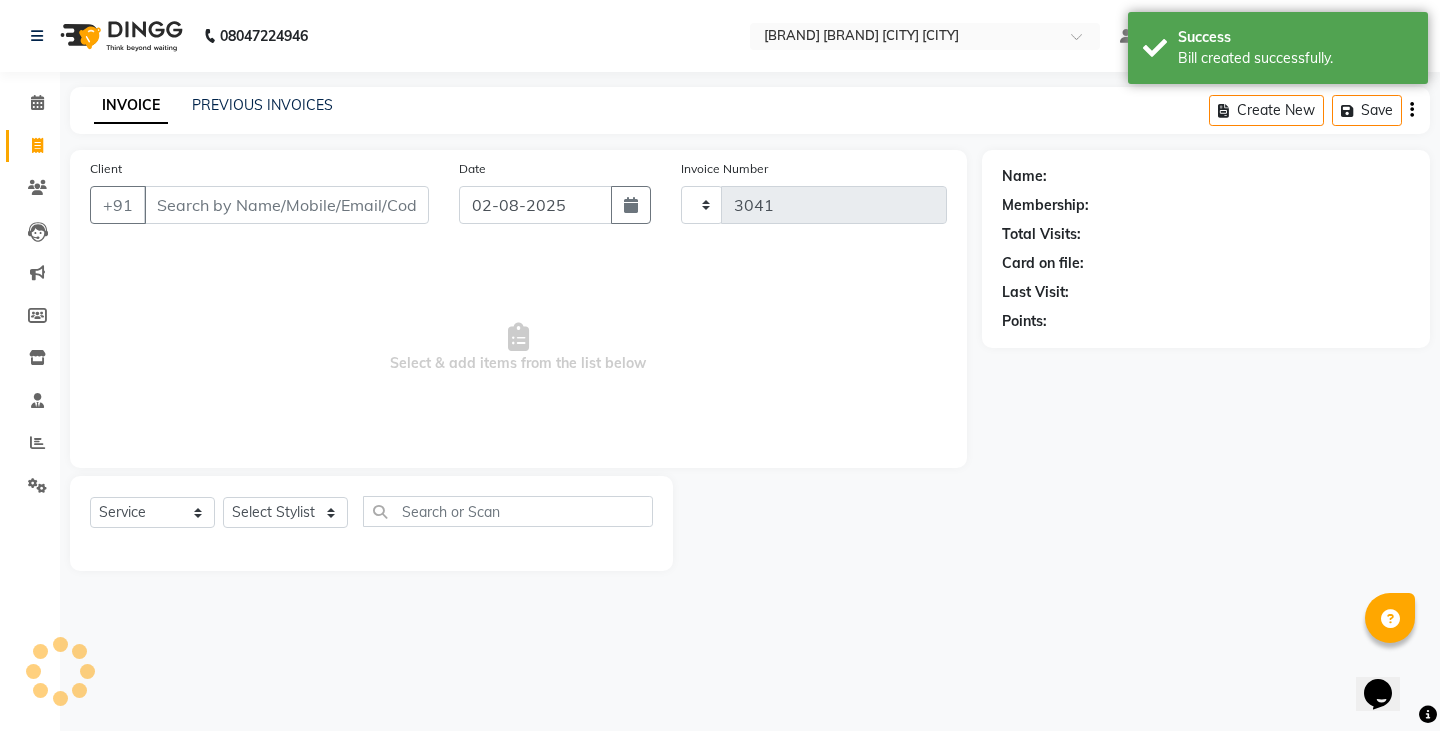 select on "8213" 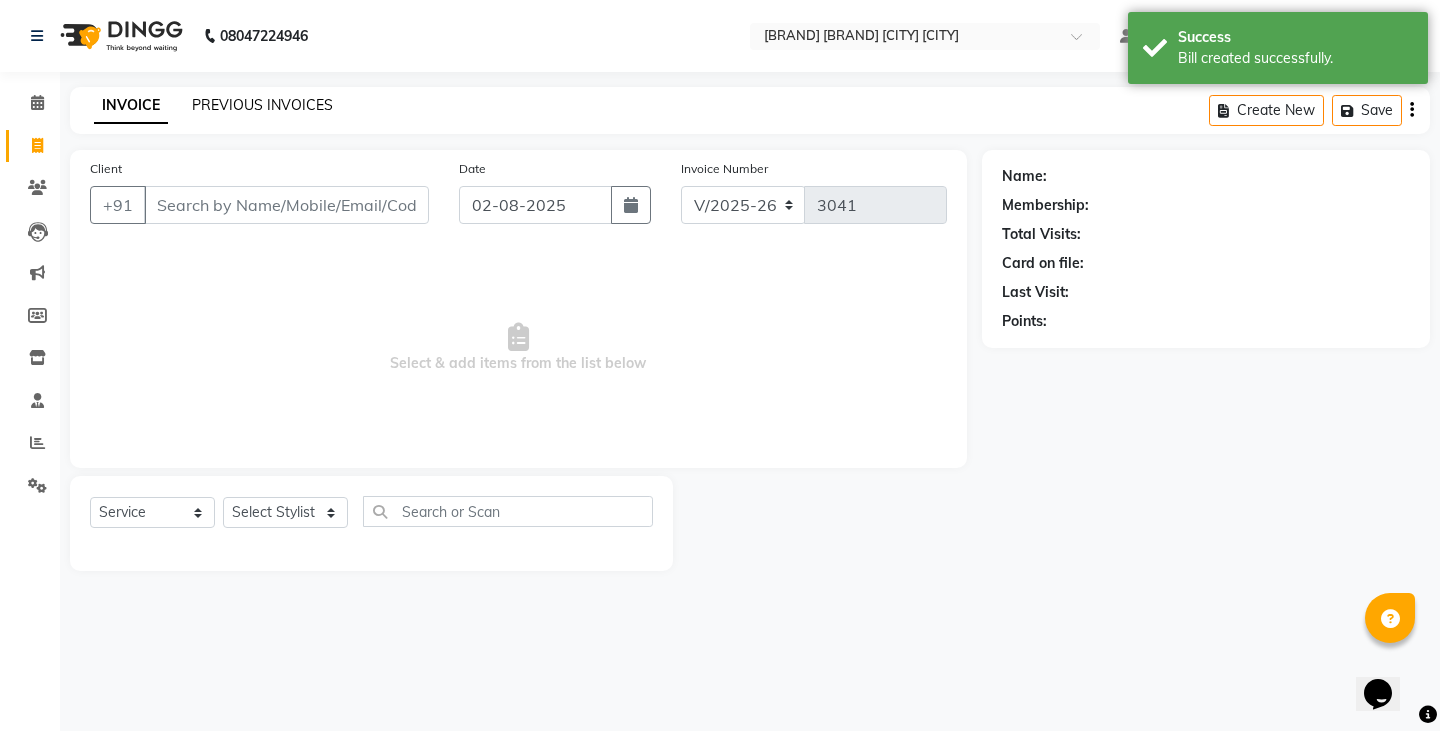 click on "PREVIOUS INVOICES" 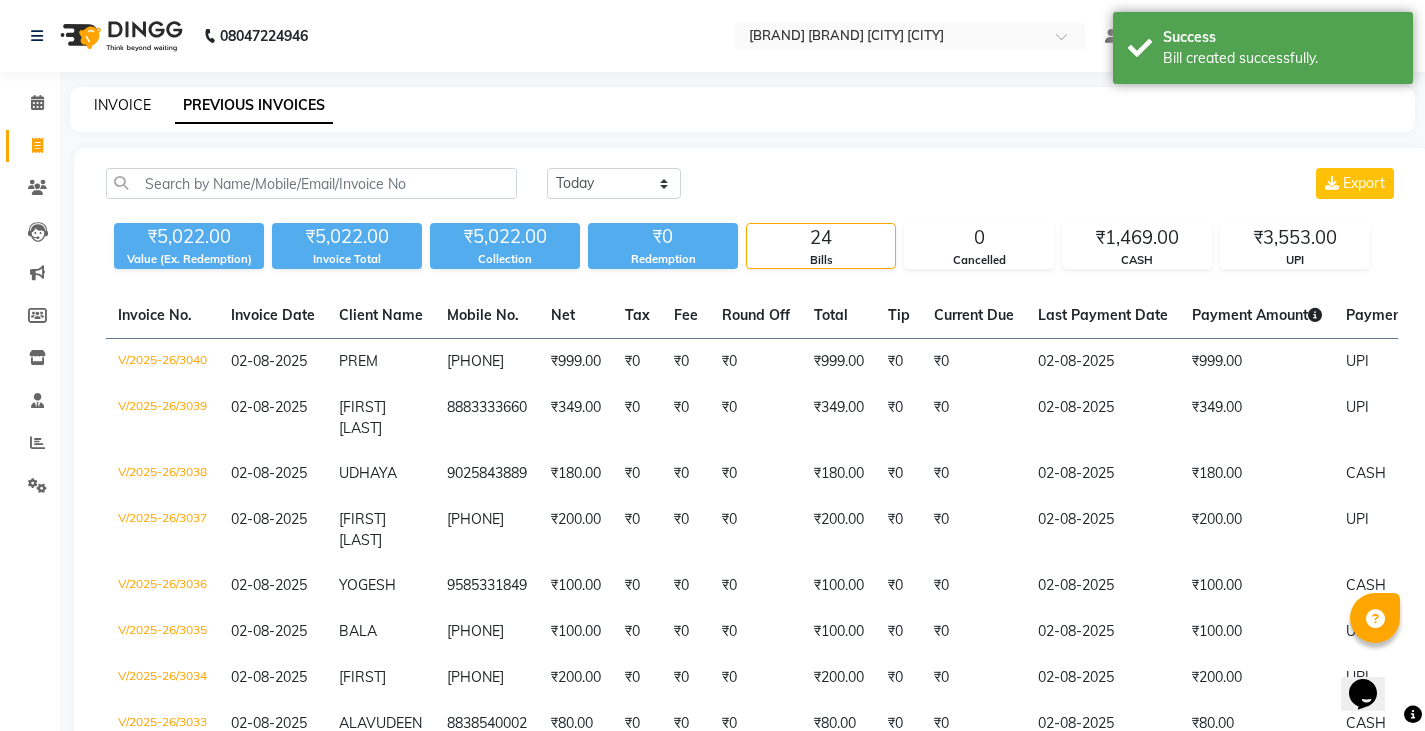 click on "INVOICE" 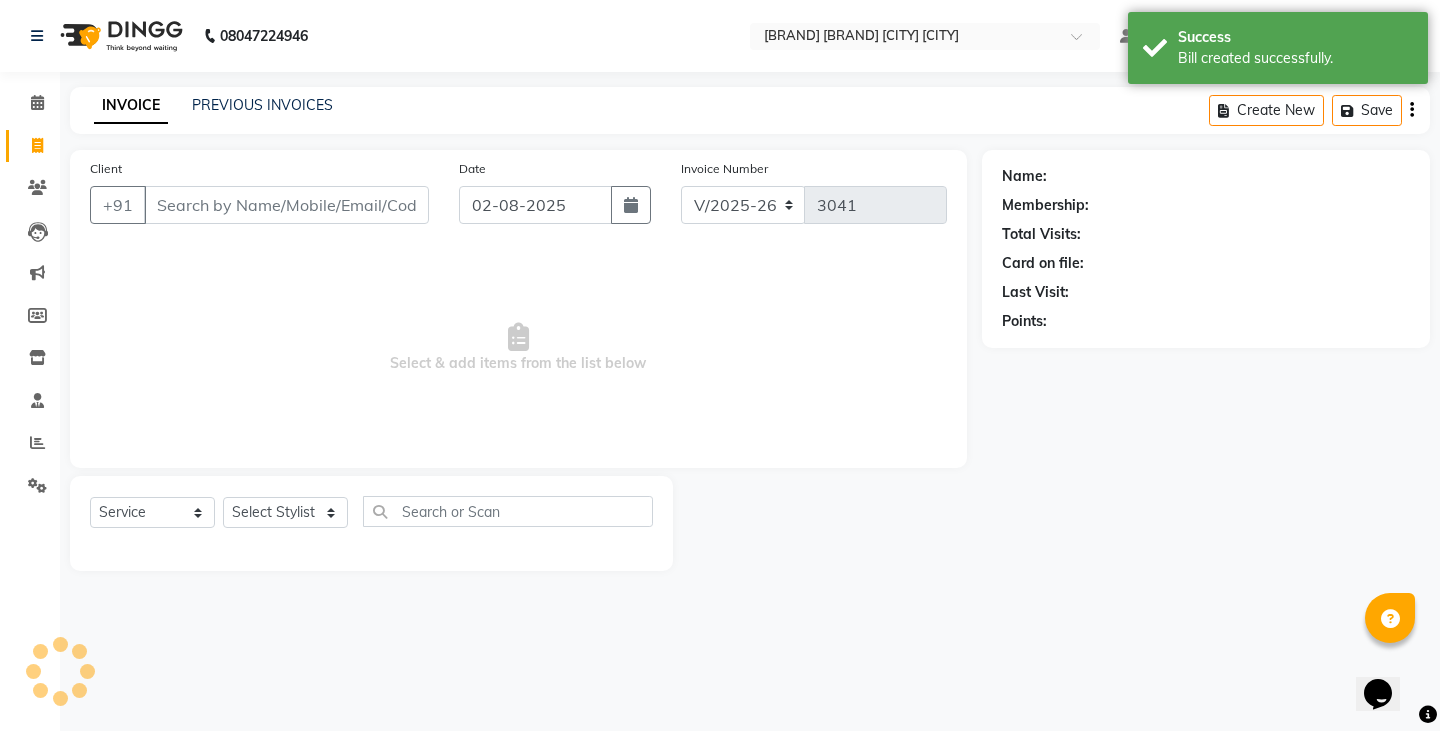 click on "Client" at bounding box center [286, 205] 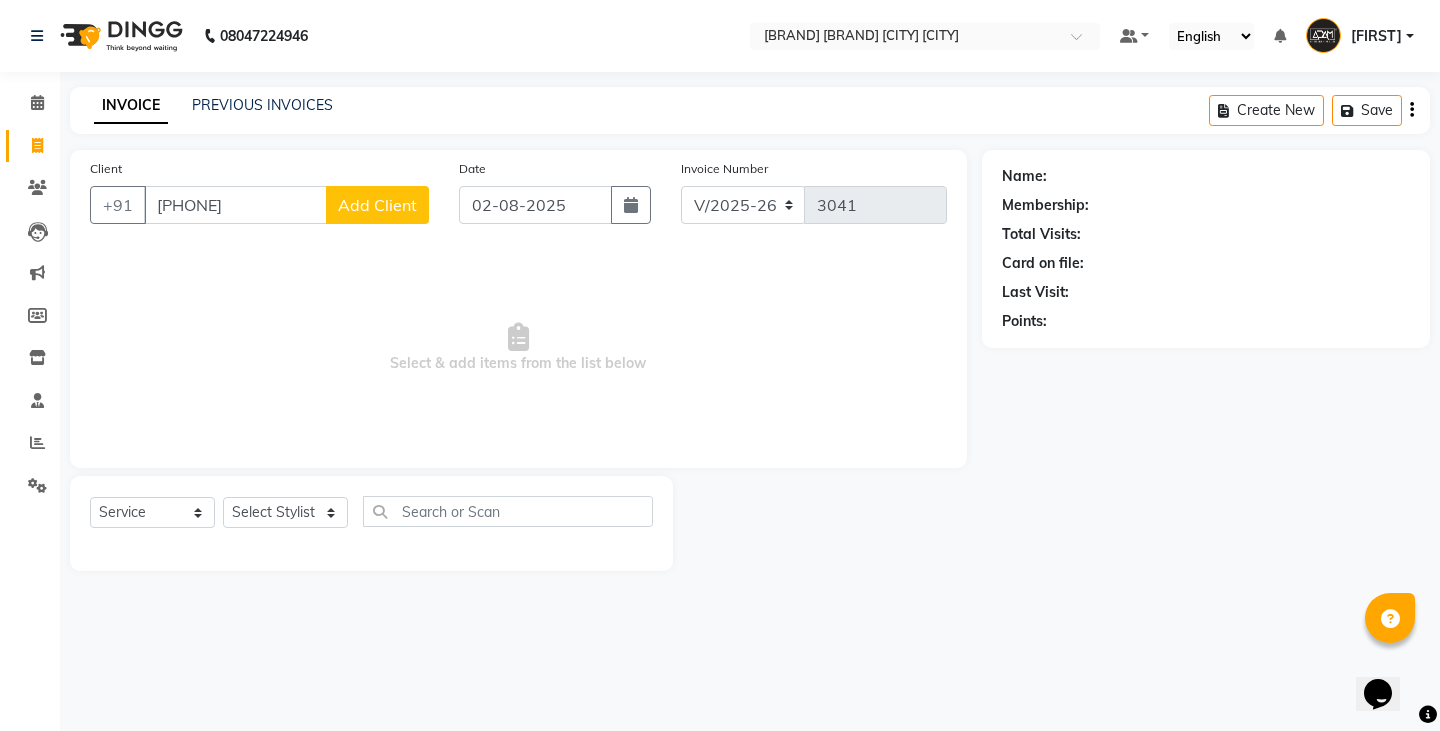 type on "8807751779" 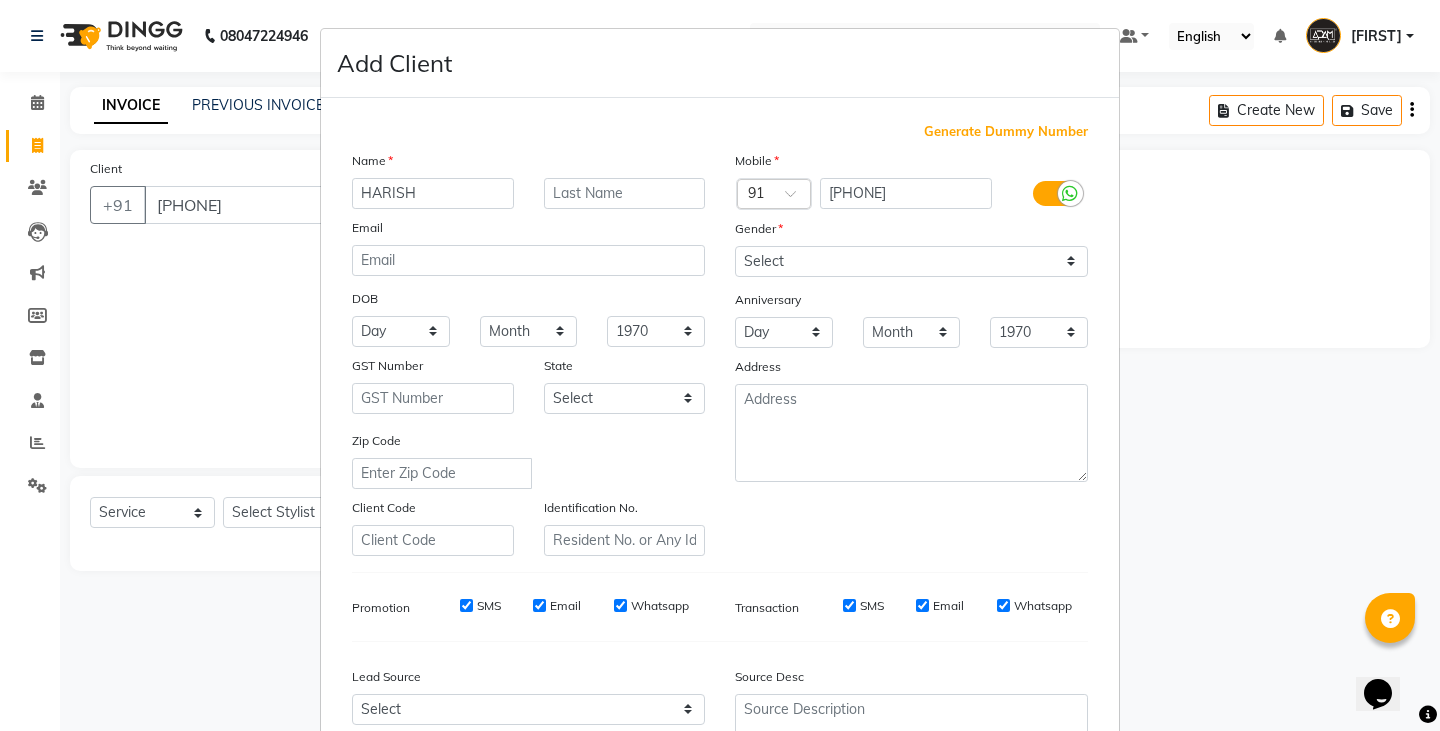 type on "HARISH" 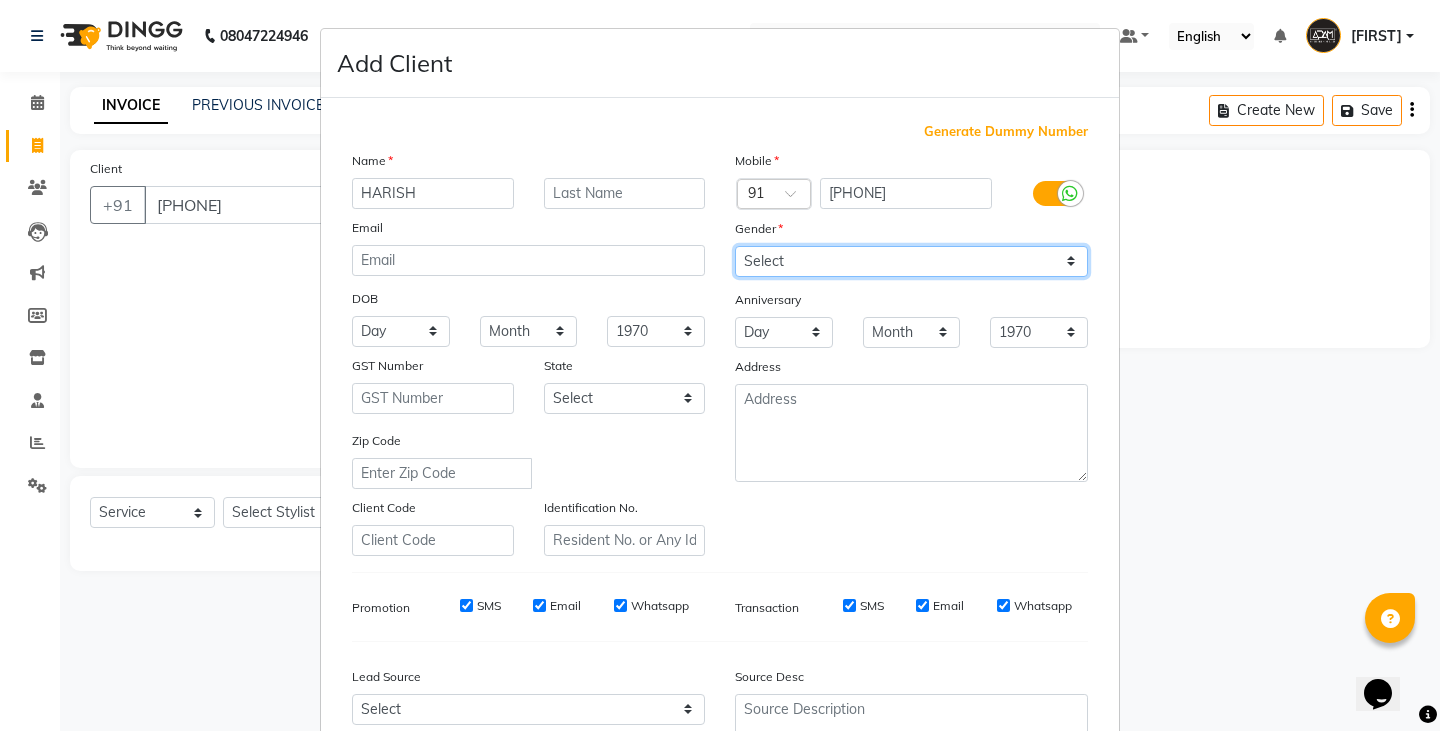 drag, startPoint x: 782, startPoint y: 258, endPoint x: 781, endPoint y: 273, distance: 15.033297 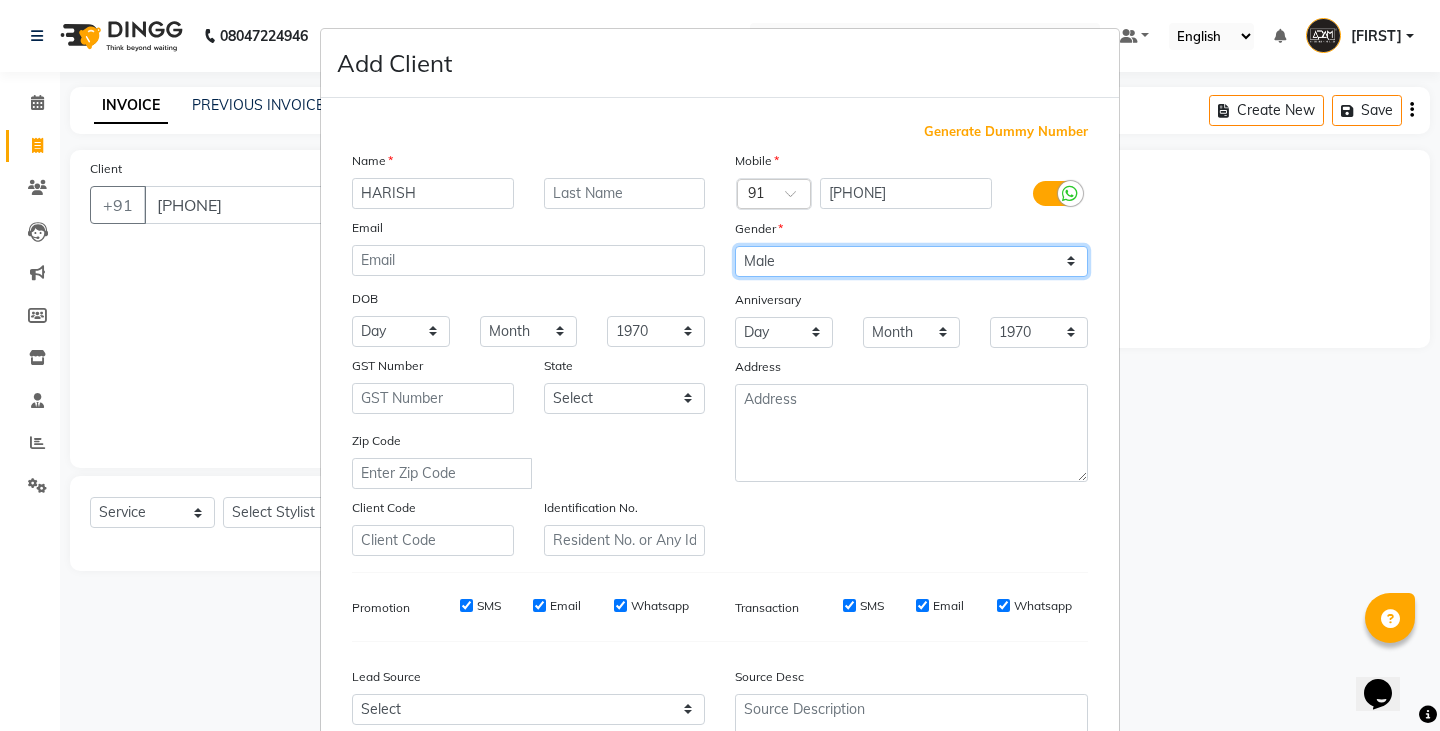 click on "Select Male Female Other Prefer Not To Say" at bounding box center [911, 261] 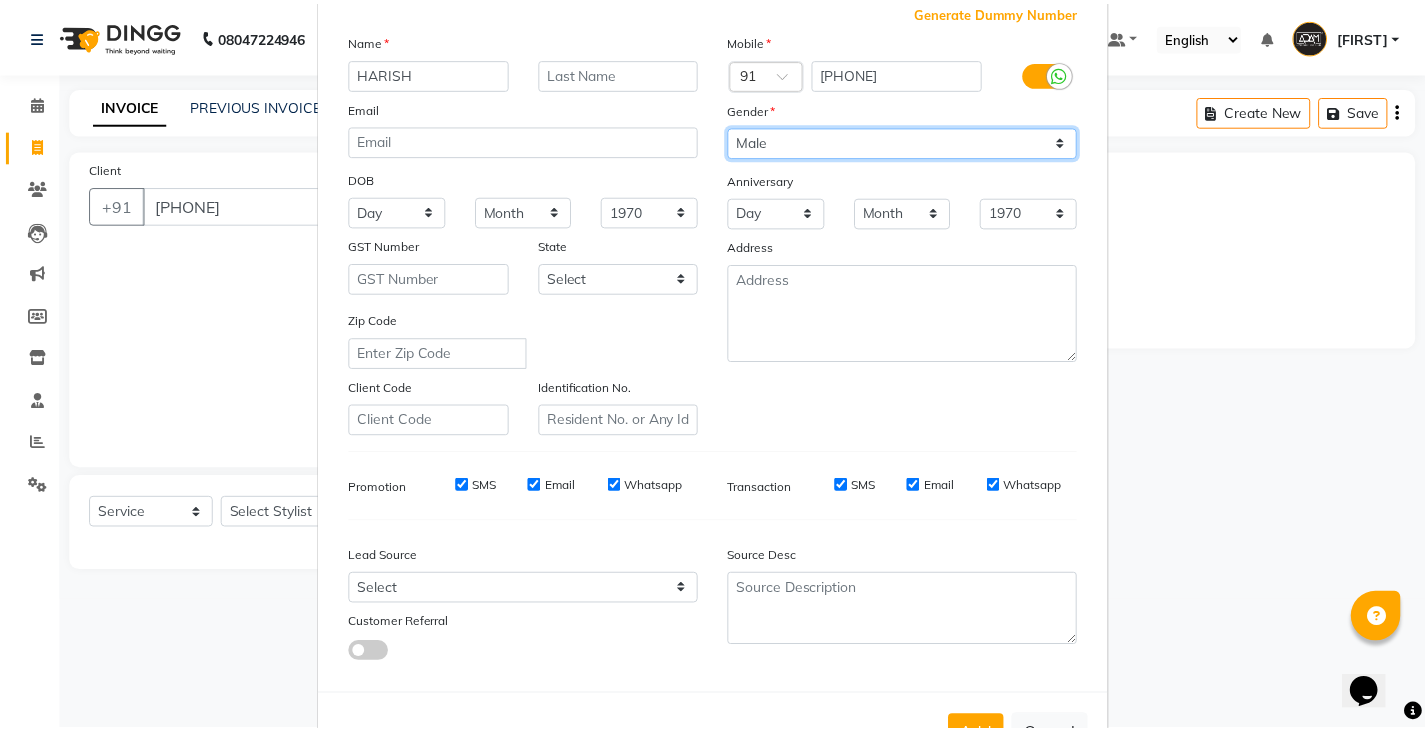 scroll, scrollTop: 192, scrollLeft: 0, axis: vertical 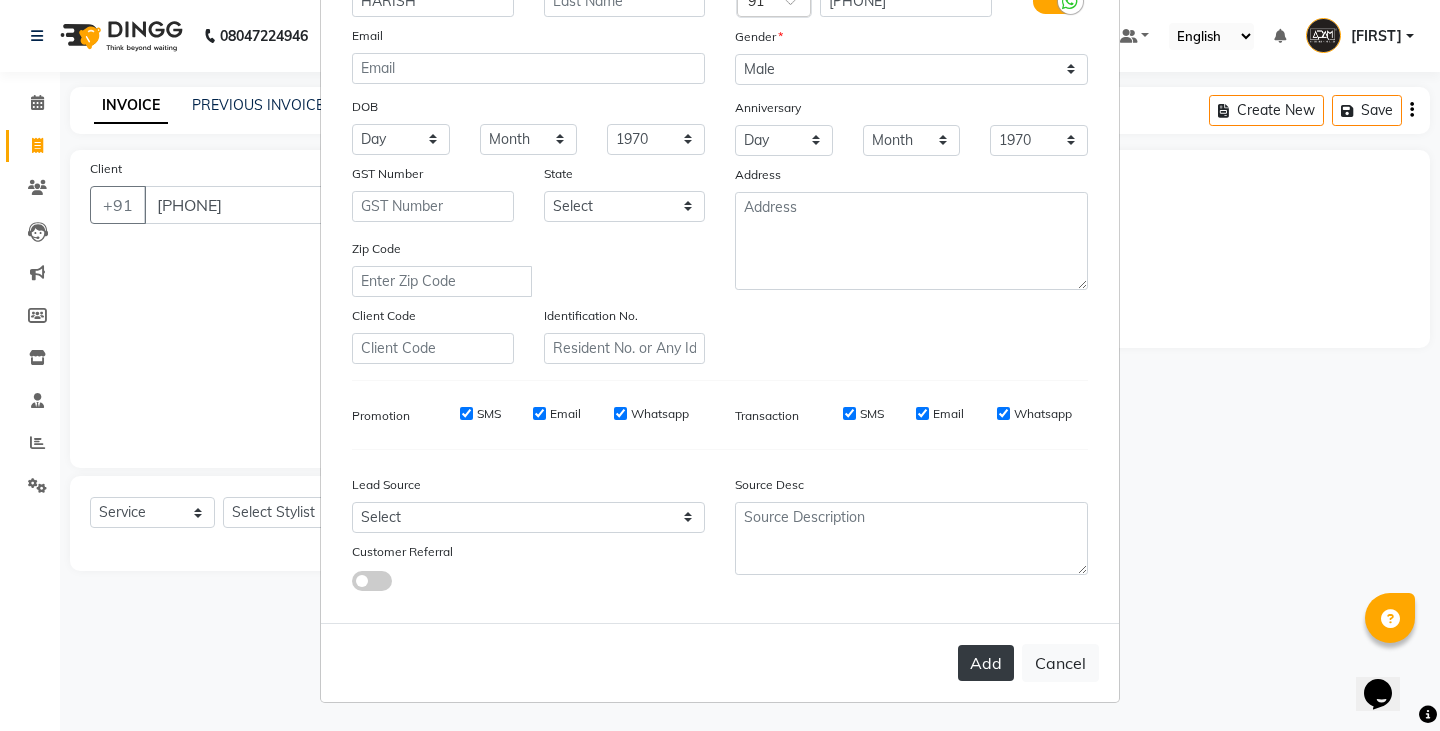 click on "Add" at bounding box center (986, 663) 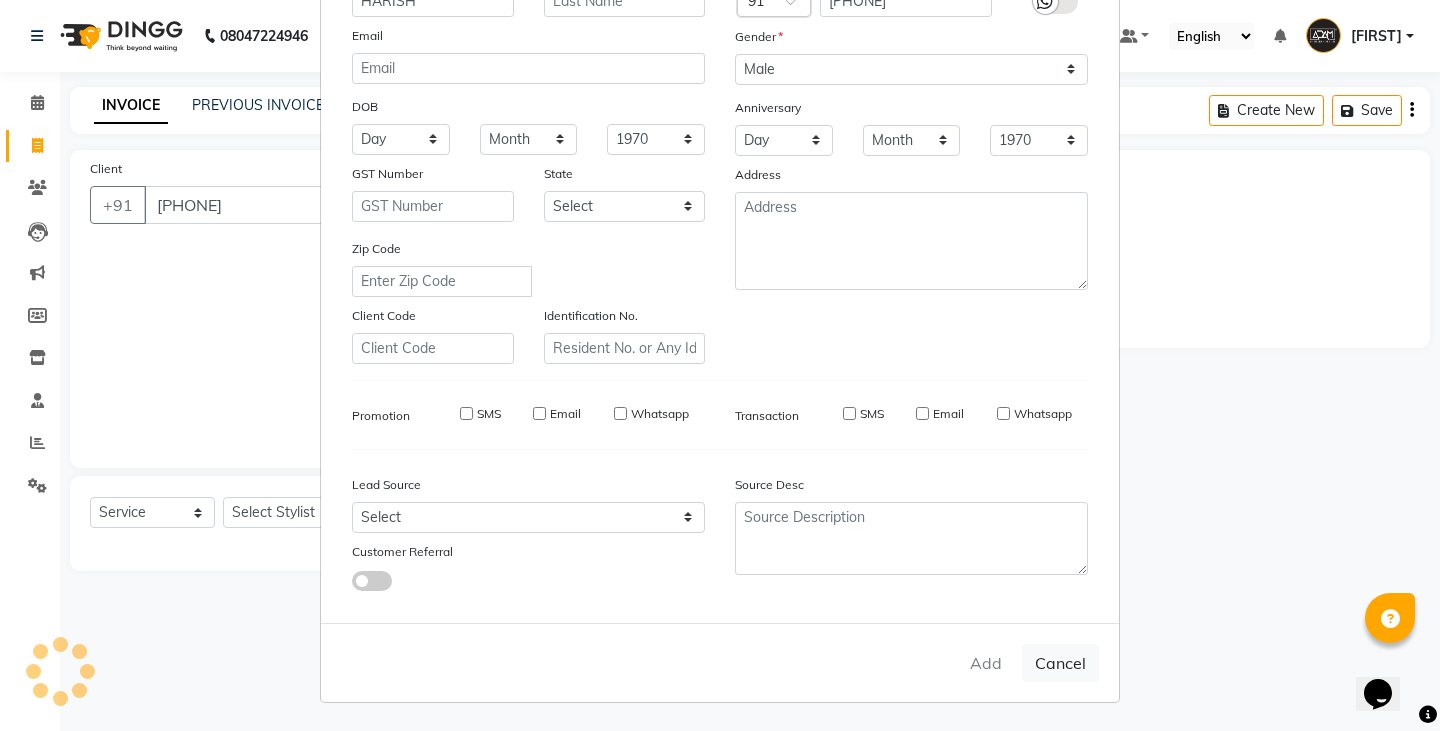 type 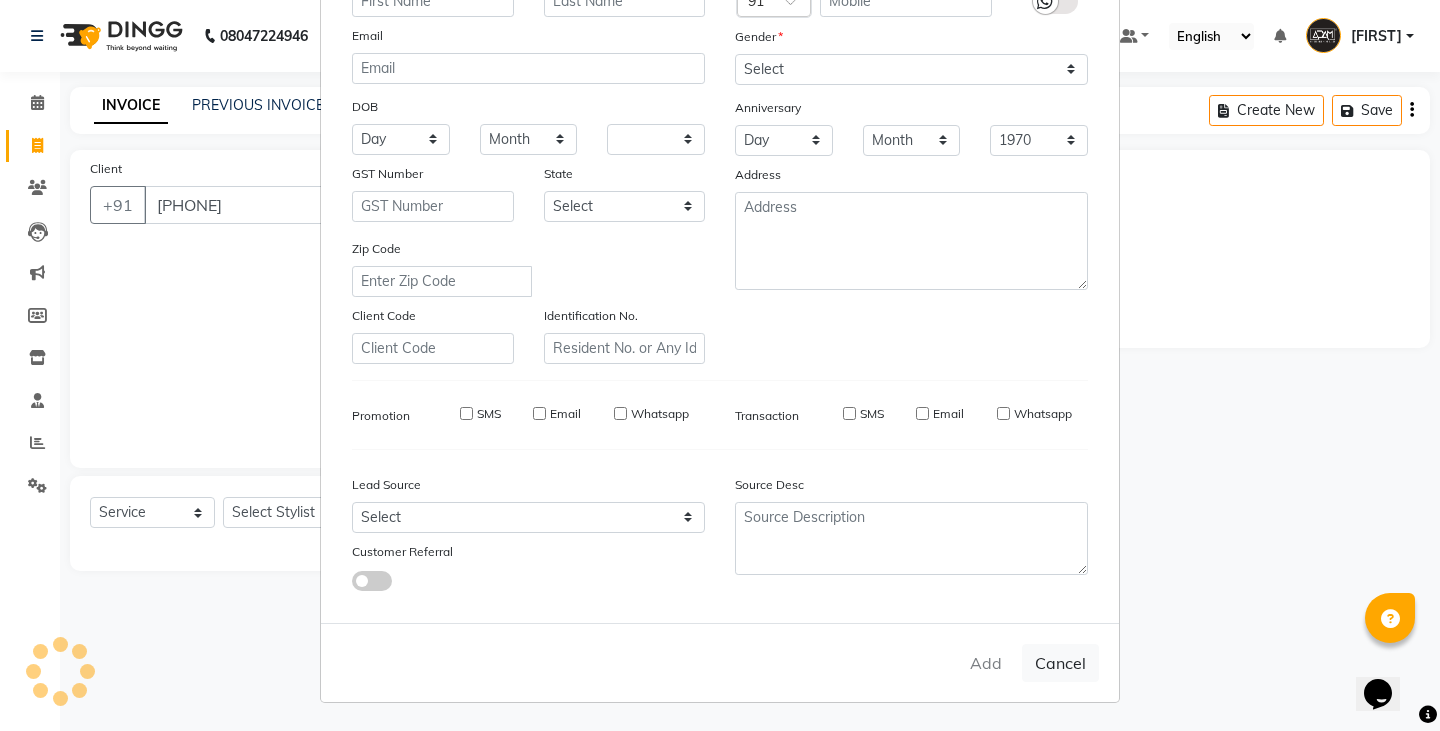 select 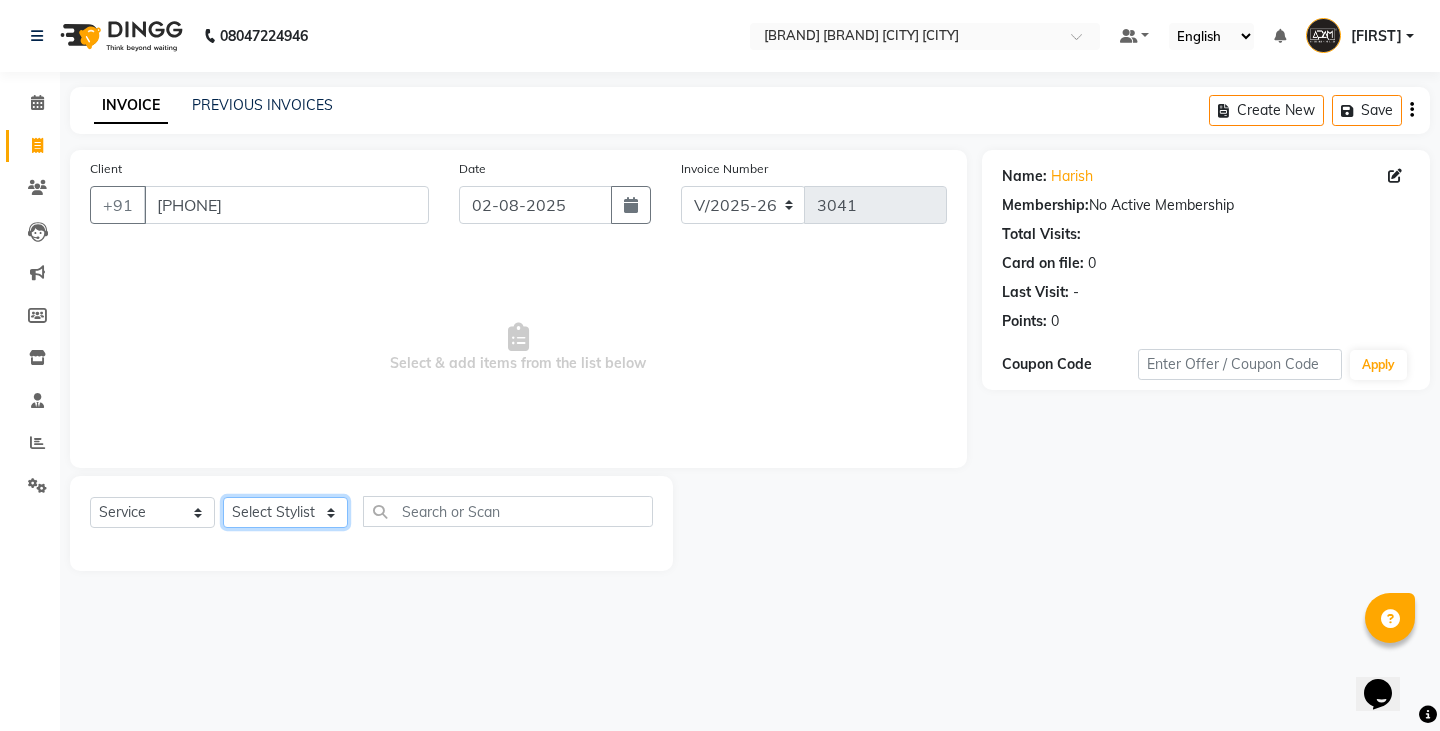 click on "Select Stylist Admin Anish Ovesh Raja SAHIL  SOHAIL SONU" 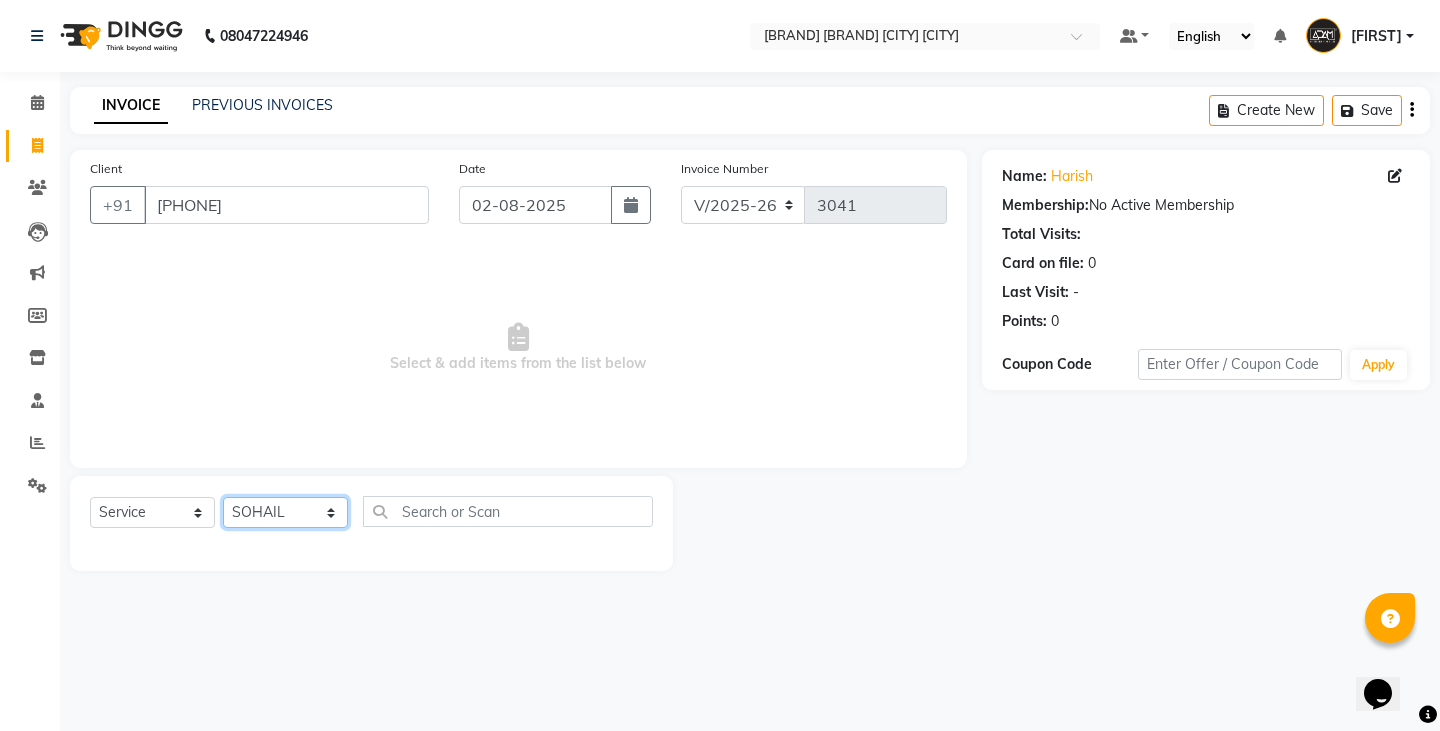 click on "Select Stylist Admin Anish Ovesh Raja SAHIL  SOHAIL SONU" 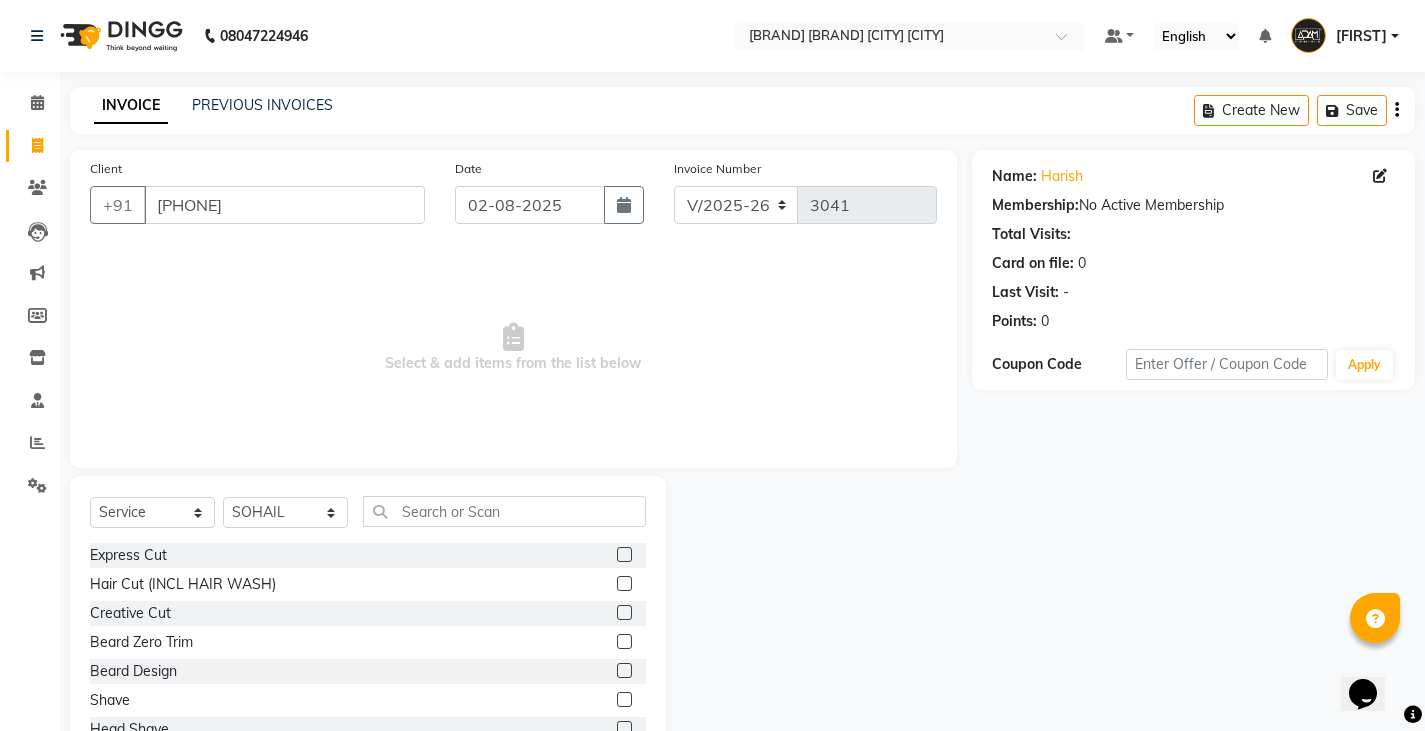 click 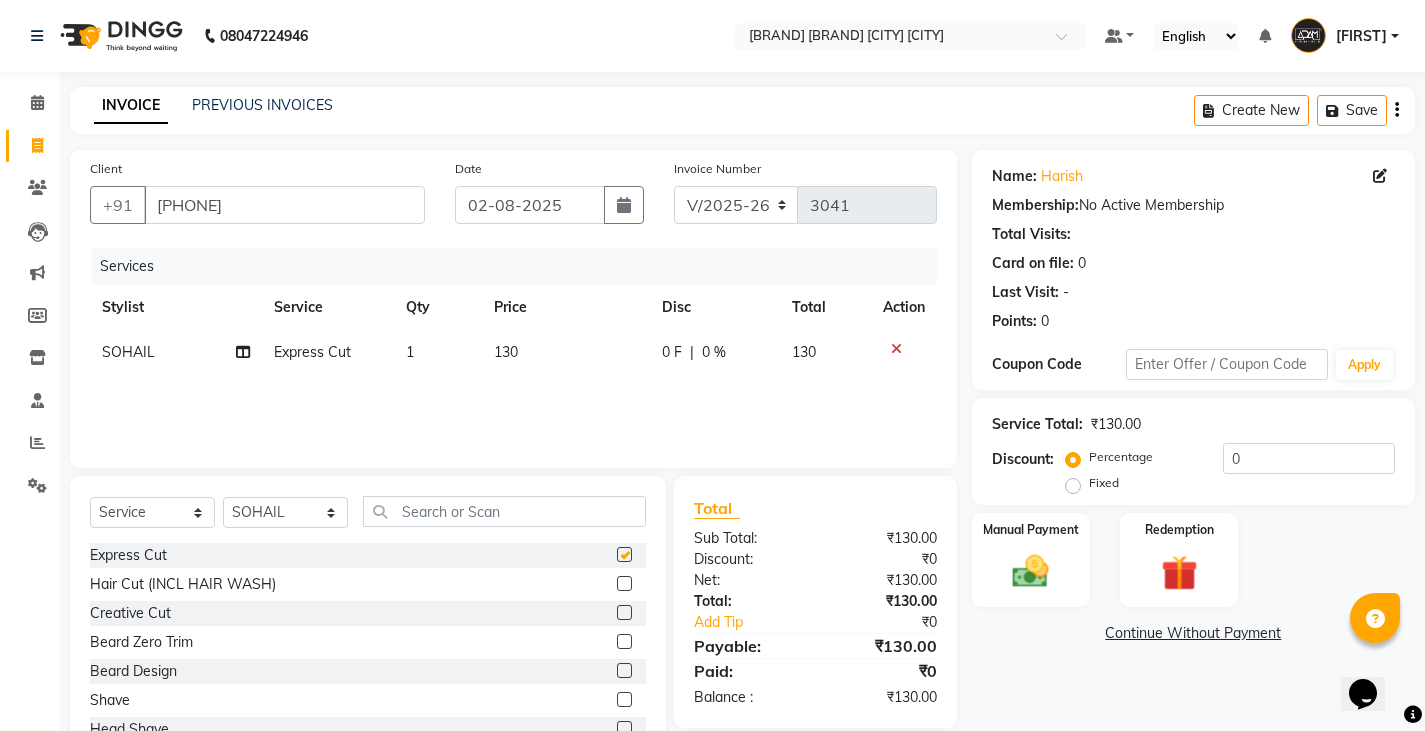 checkbox on "false" 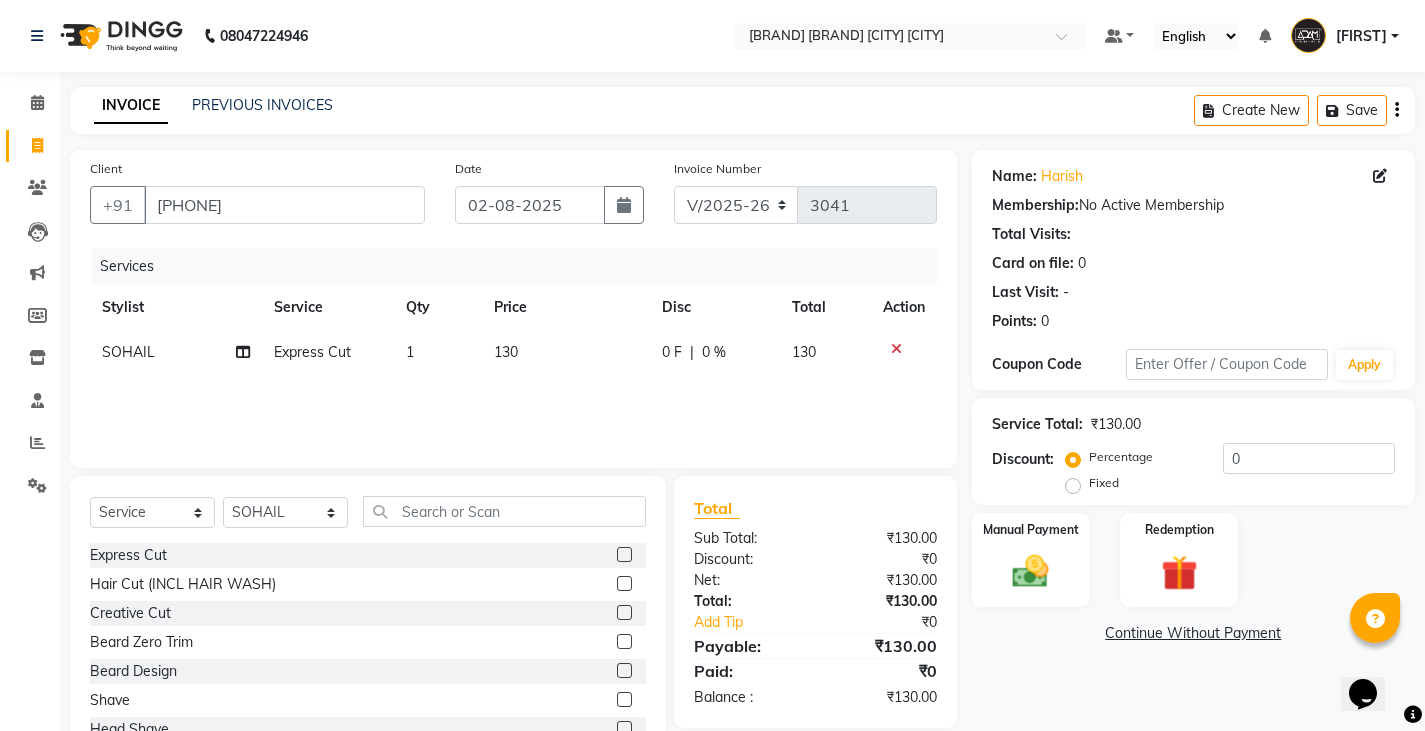 click on "130" 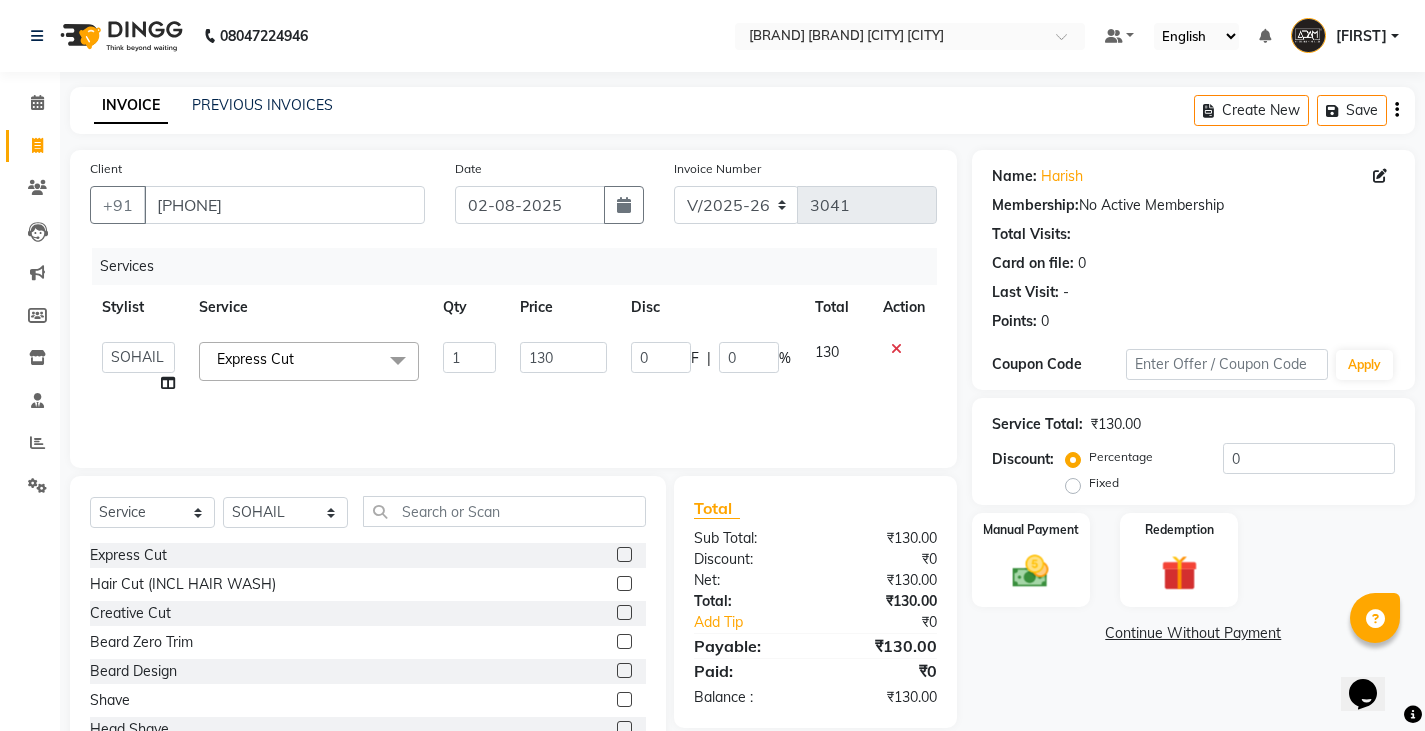 click on "130" 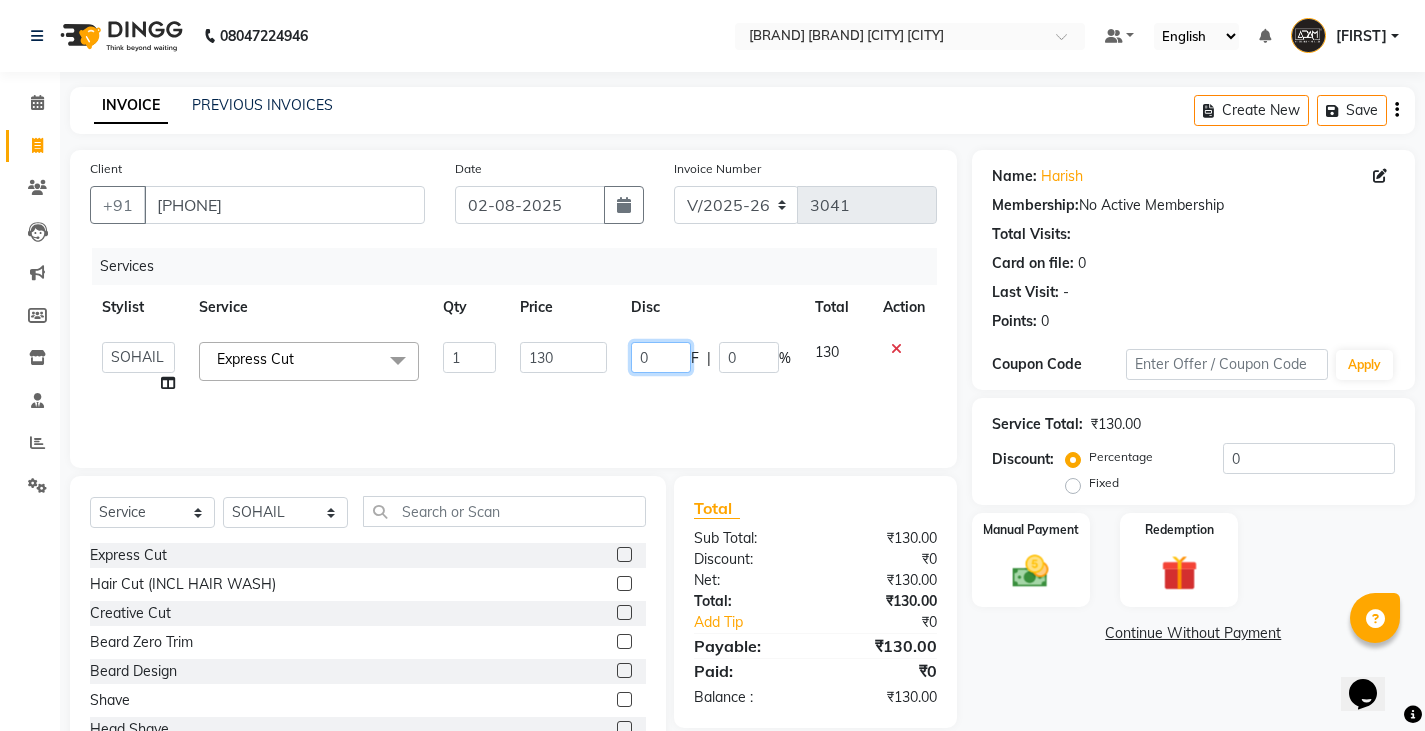 click on "0" 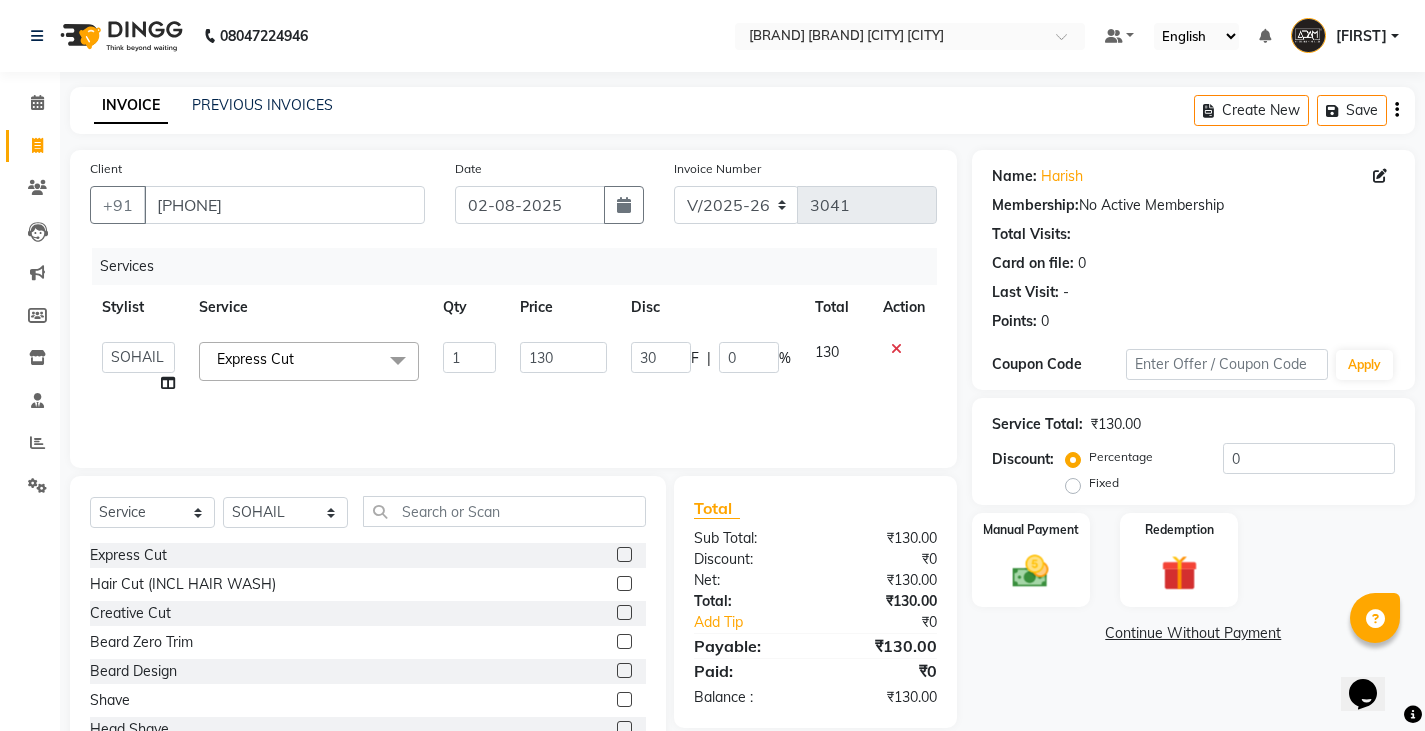 click on "Services Stylist Service Qty Price Disc Total Action  Admin   Anish   Ovesh   Raja   SAHIL    SOHAIL   SONU  Express Cut  x Express Cut Hair Cut (INCL HAIR WASH) Creative Cut Beard Zero Trim Beard Design Shave Head Shave Kid's Cut (Below 5 Years) Wash & Blast Dry EXPRESS GLOBAL HAIR COLOR GLOBAL HAIR COLOUR AMMONIA GOLBAL HAIR COLOUR NON AMMONIA L'OREAL GOLBAL HAIR COLOUR AMMONIA L'OREAL GOLBAL HAIR COLOUR NON AMMONIA GLOBAL FASHION HAIR COLOUR MOUSTACHE COLOUR BEARD COLOUR PER STREAK HIGHLIGHT CAP HIGHLIGHTS NOURISHING HAIR SPA VITALIZING HAIR SPA REPAIR TREATMENT DANDRUFF TREATMENT HAIR LOSS TREATMENT HAIR STRAIGHTENING HAIR REBONDING KERATIN ALMOND OIL NAVARATNA OIL CLEAN UP HYPER PIGMENTATION CLEAN UP REJUVANATE Fruit Facial Instant Glow Charcaol Skin Lightening Skin Brightening FACE & NECK BLEACH FACE & NECK DETAN PRE BRIDEGROOM DELUXE PRE BRIDEGROOM ADVANCE (COMBO) NORMAL PREMIUM ELEGANT HAIRCUT+ BEARD TRIM + DETAN HAIRCUT + BEARD TRIM + HEAD MASSAGE HAIRCUT + BEARD TRIM + EXPRESS HAIR COLOR 1 130 30 F" 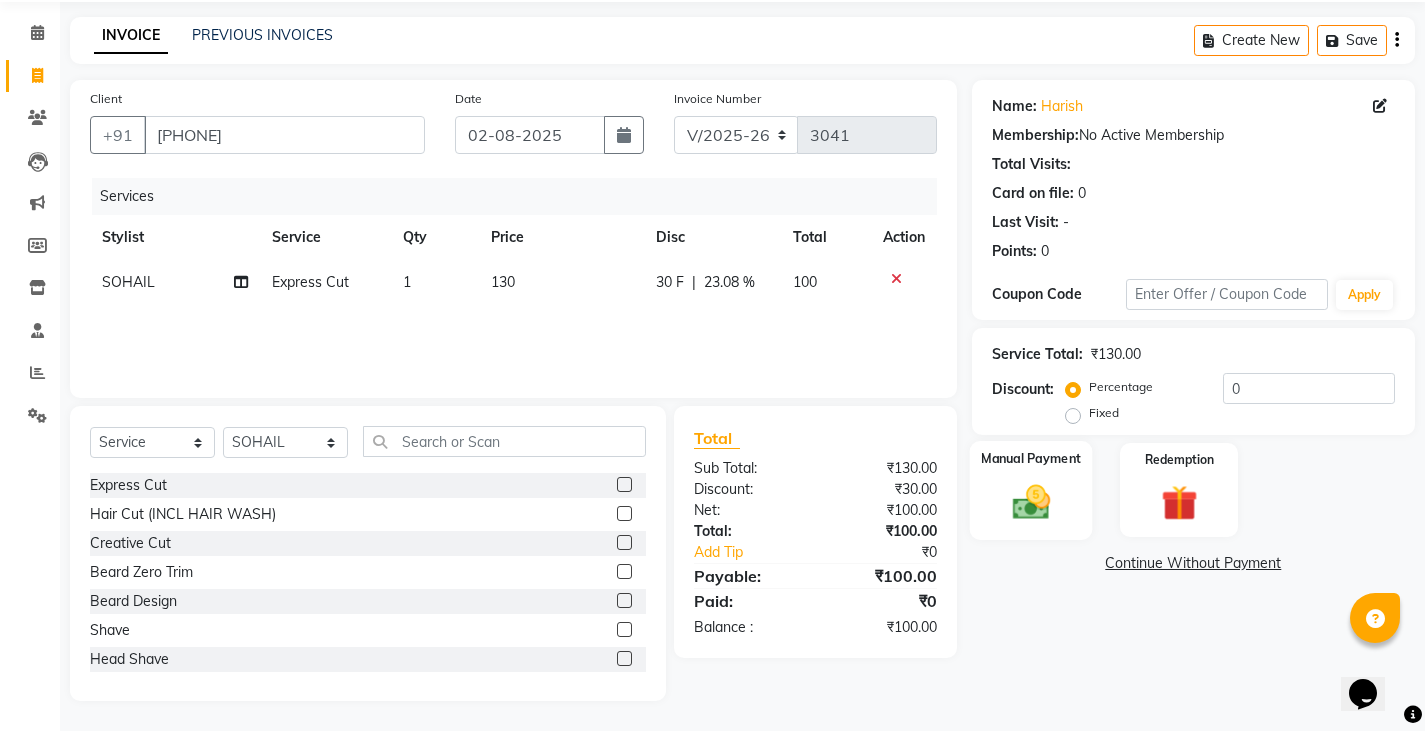 click 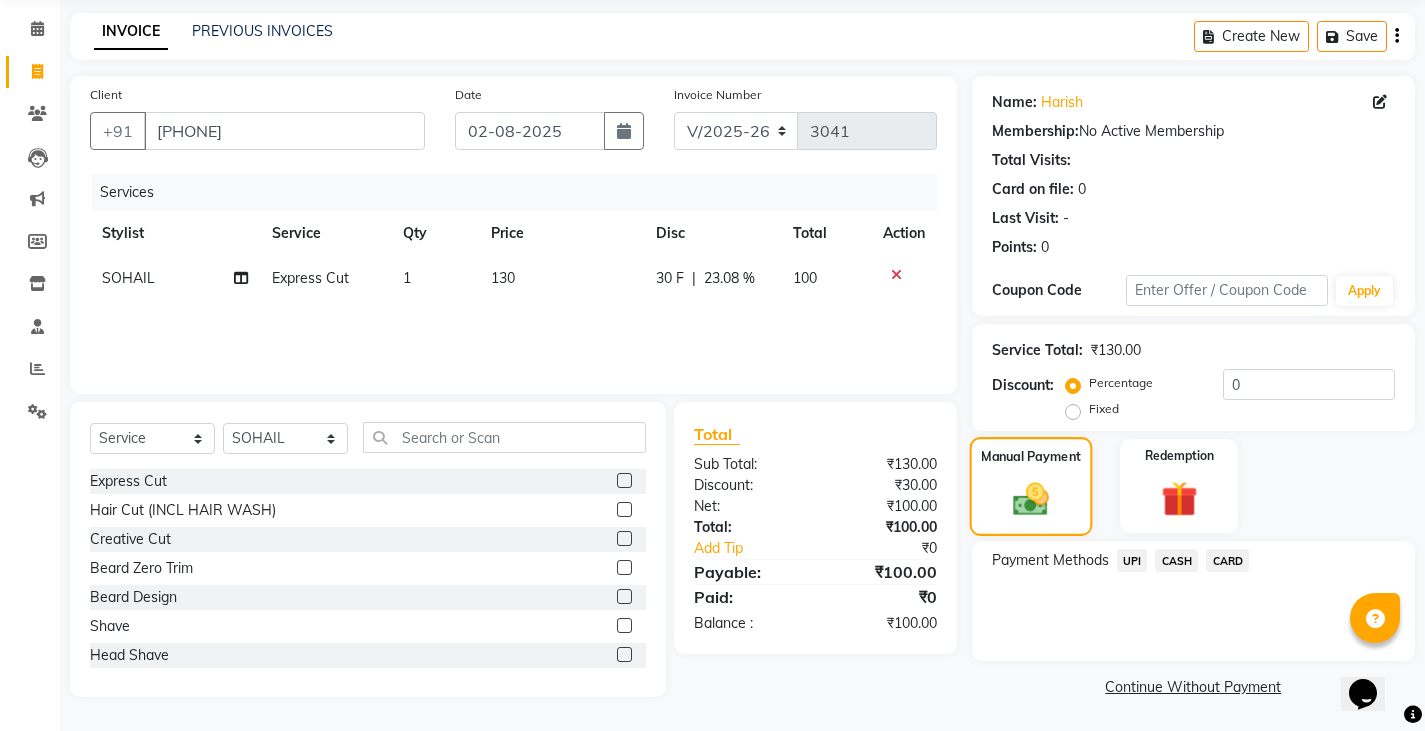 scroll, scrollTop: 75, scrollLeft: 0, axis: vertical 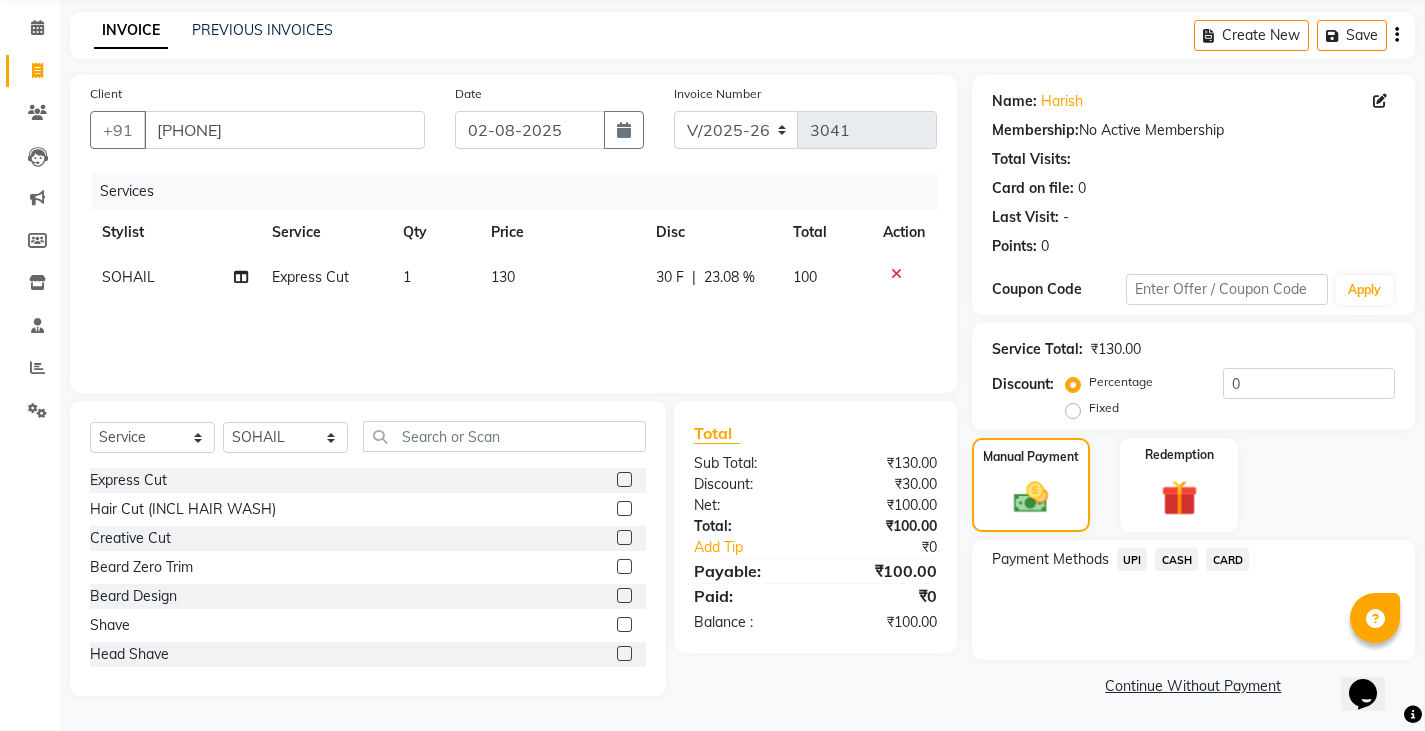 click on "CASH" 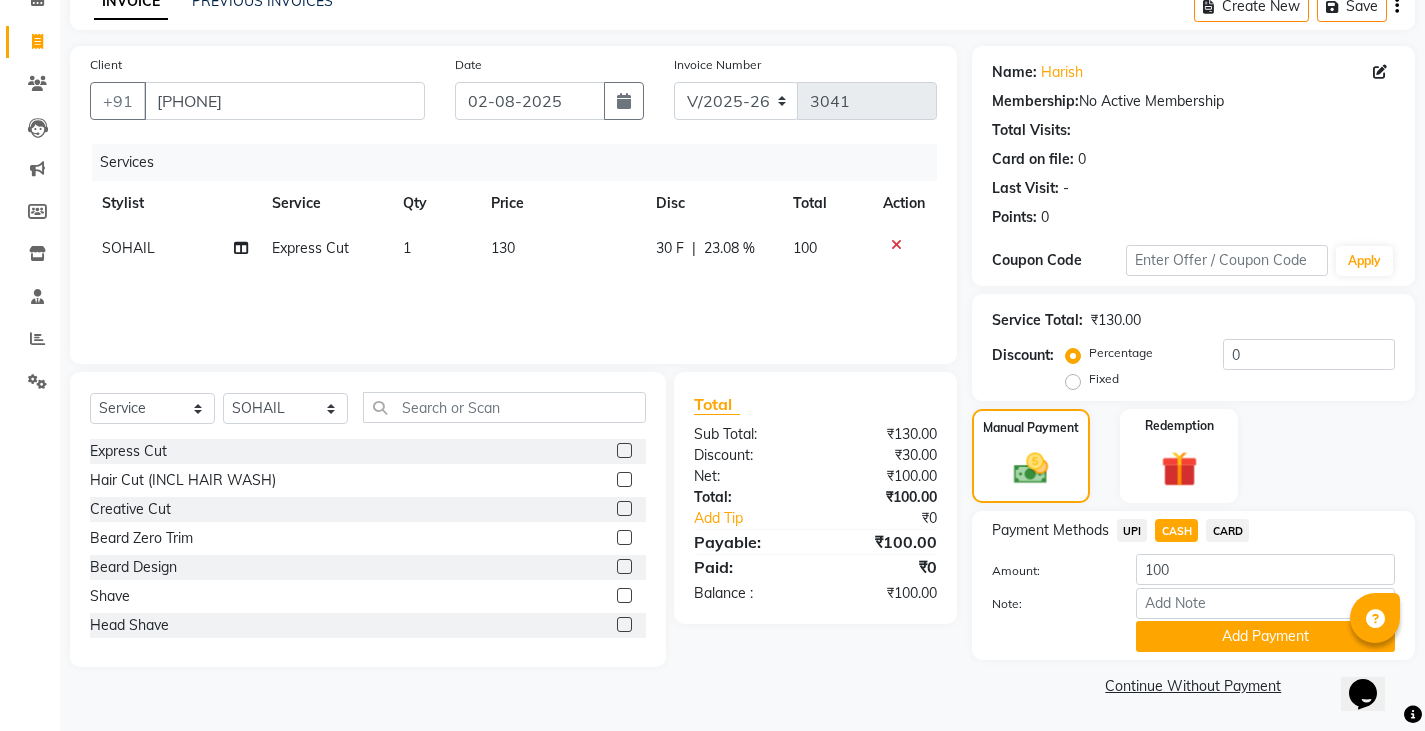 click on "Payment Methods  UPI   CASH   CARD  Amount: 100 Note: Add Payment" 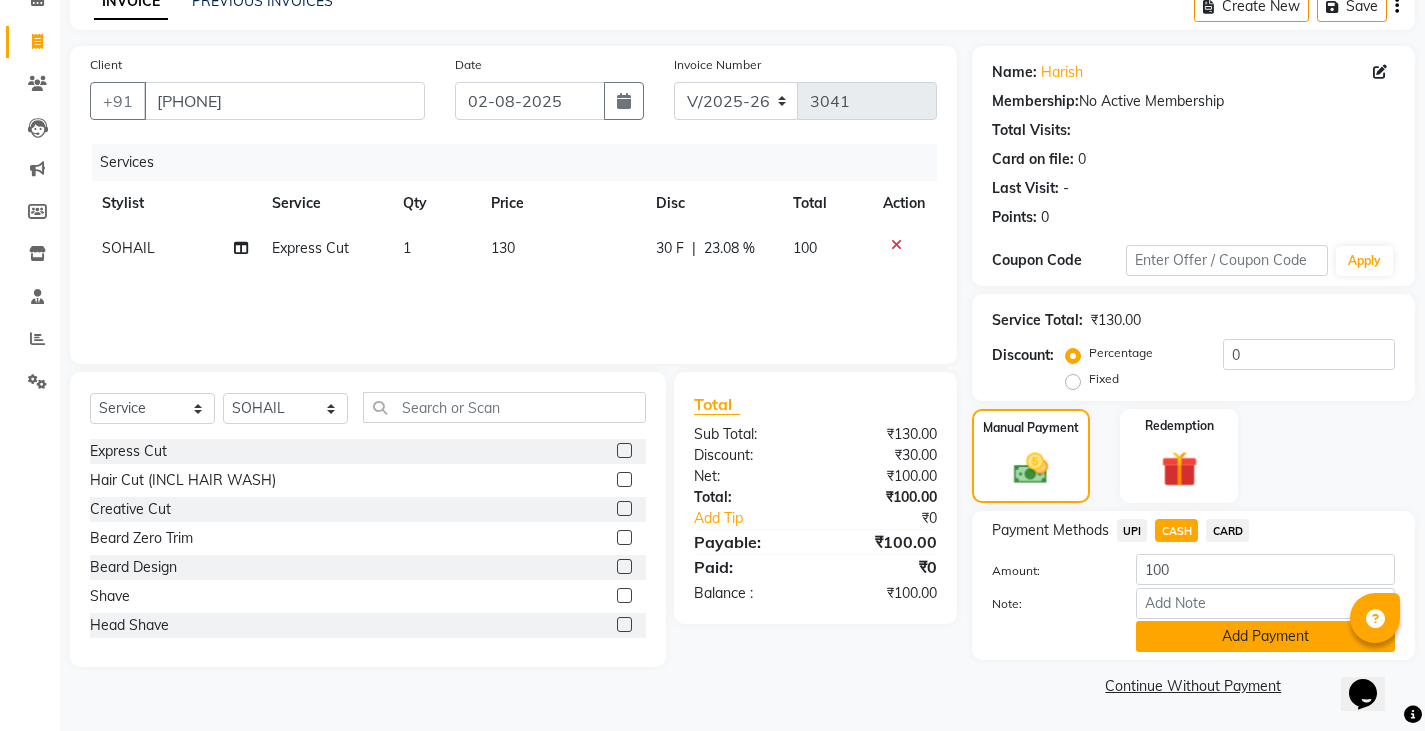 click on "Add Payment" 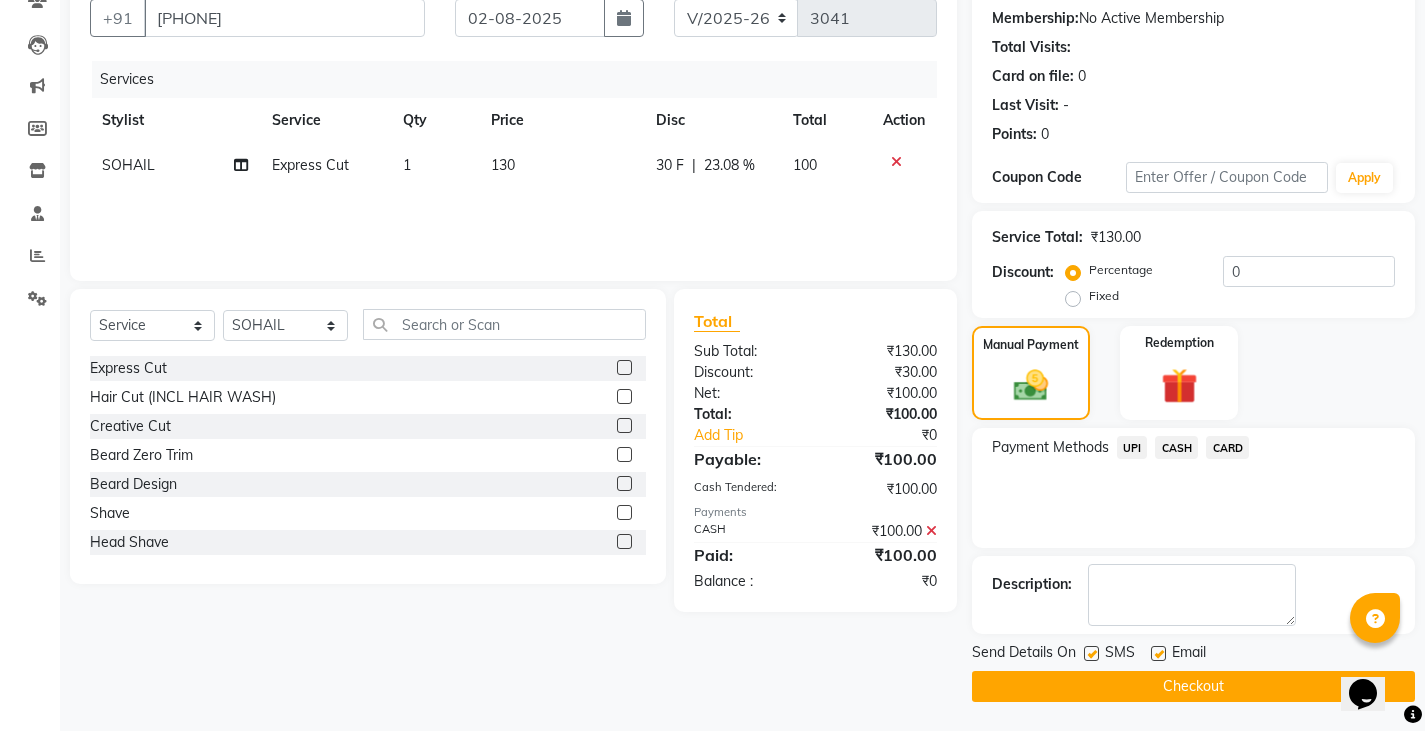 scroll, scrollTop: 188, scrollLeft: 0, axis: vertical 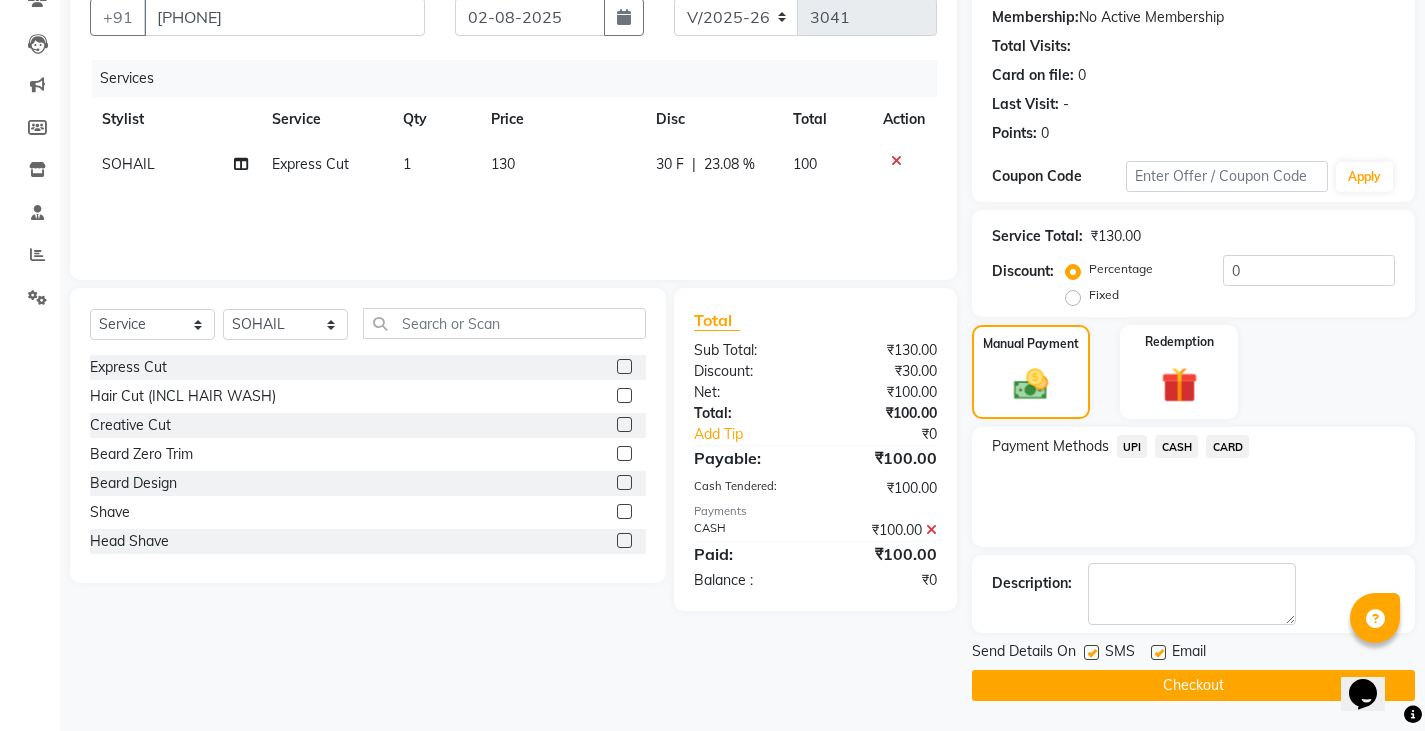 click on "Checkout" 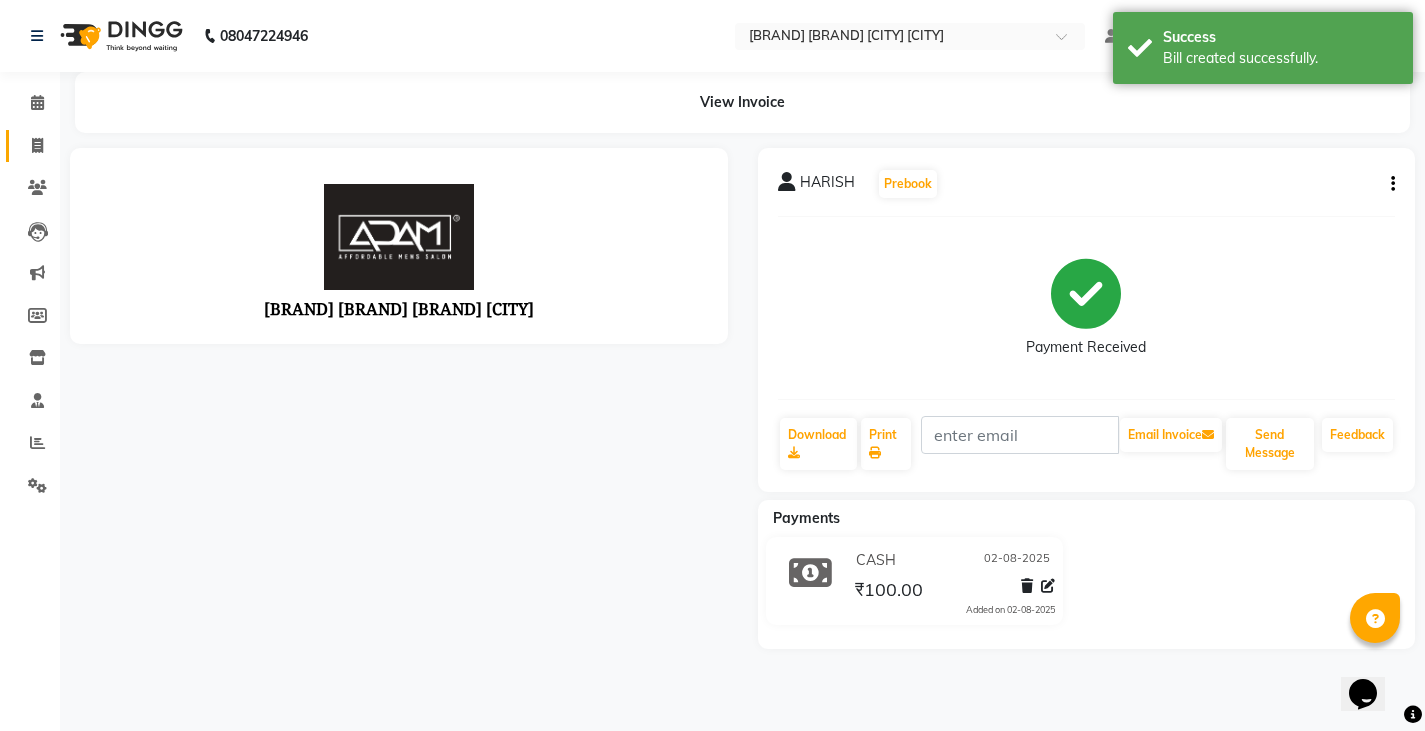 scroll, scrollTop: 0, scrollLeft: 0, axis: both 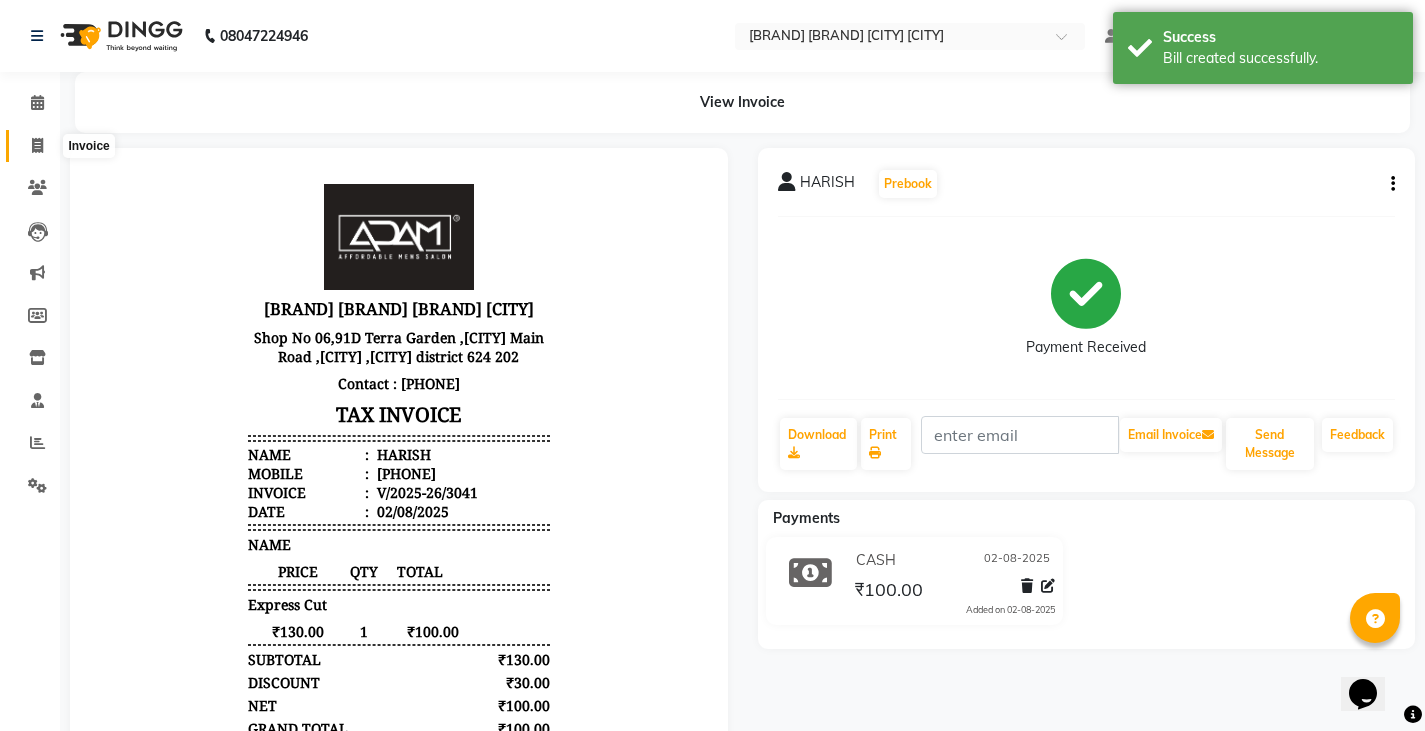click 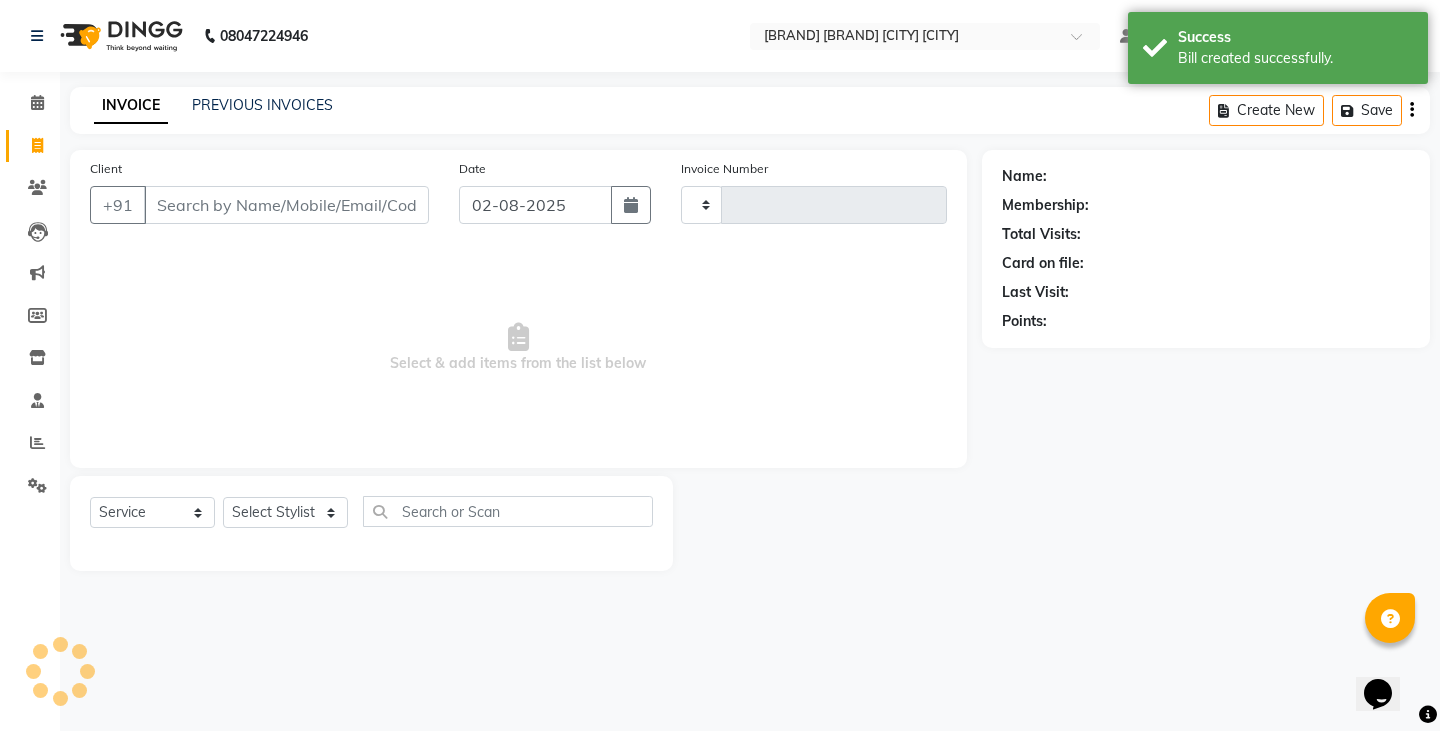 type on "3042" 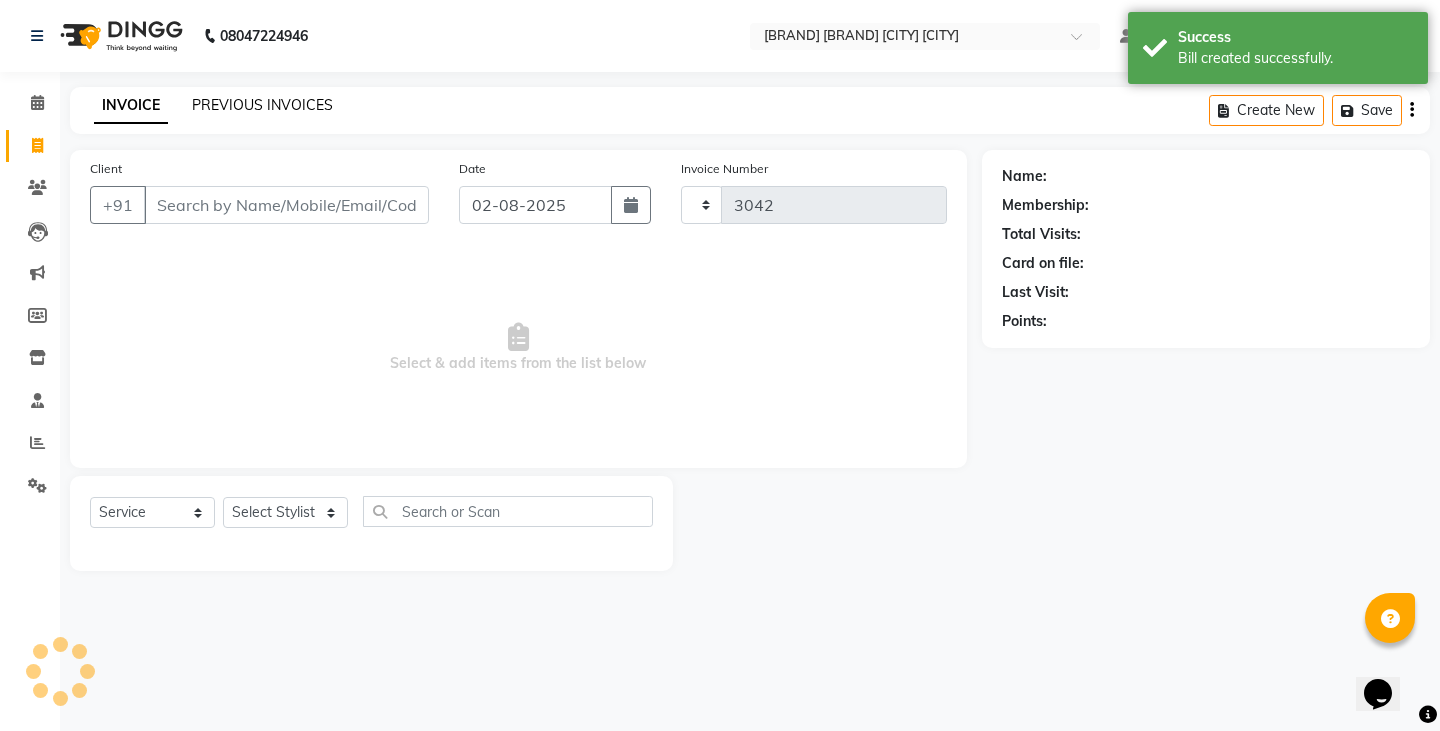 select on "8213" 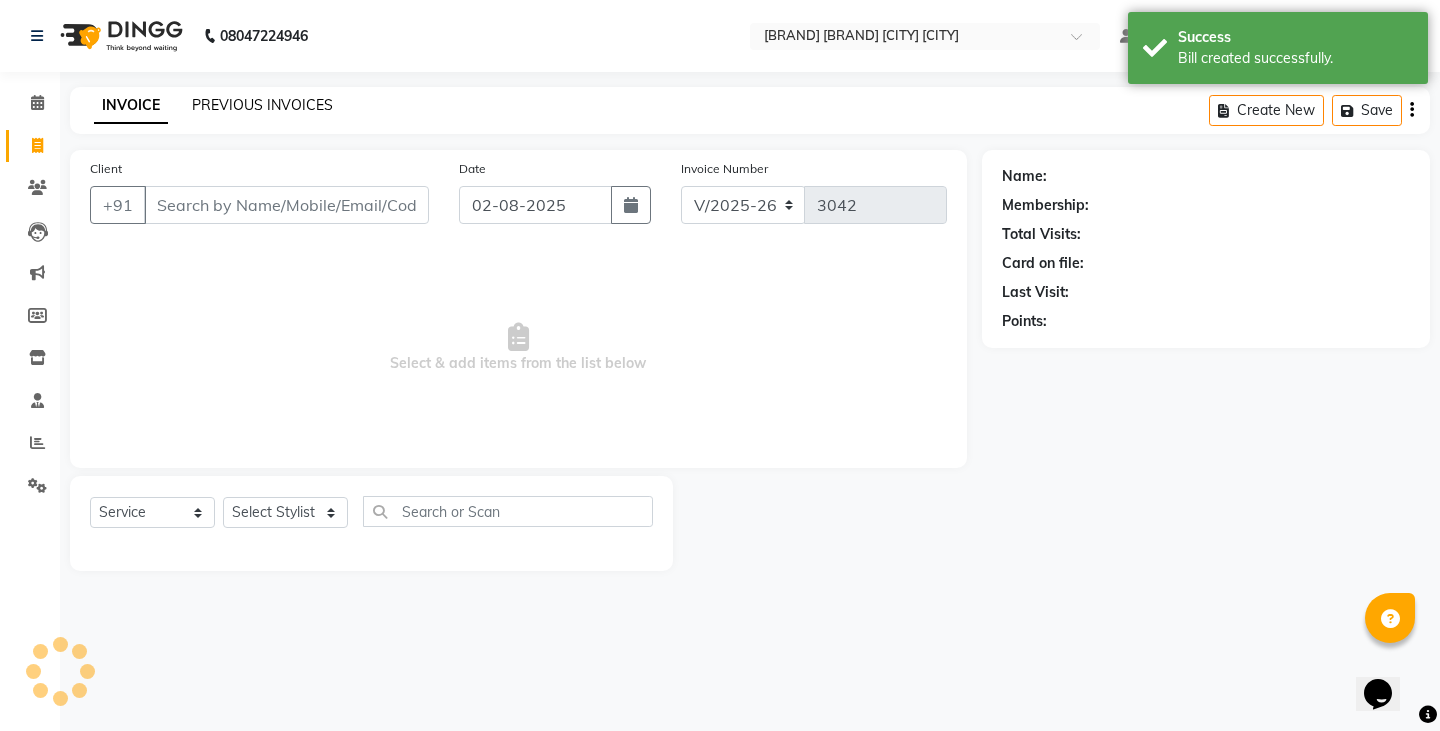 click on "PREVIOUS INVOICES" 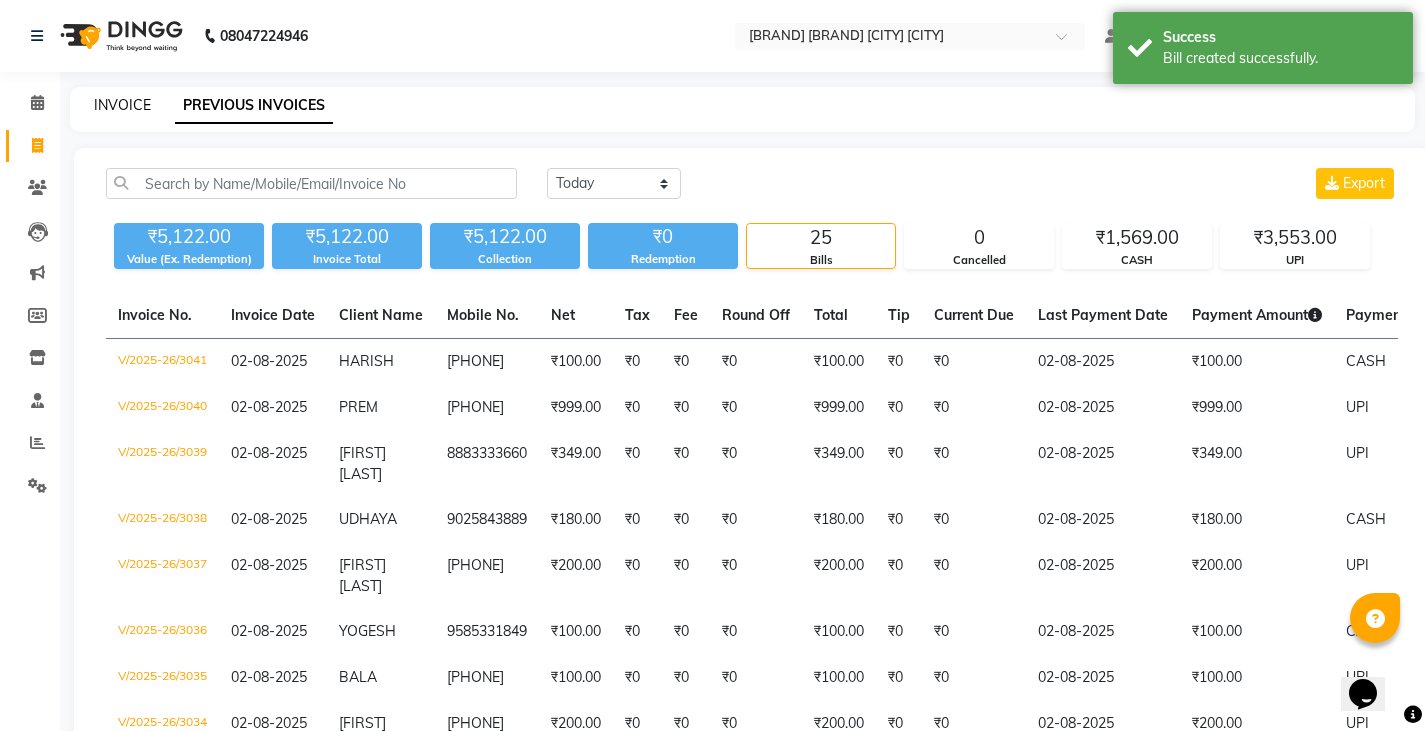 click on "INVOICE" 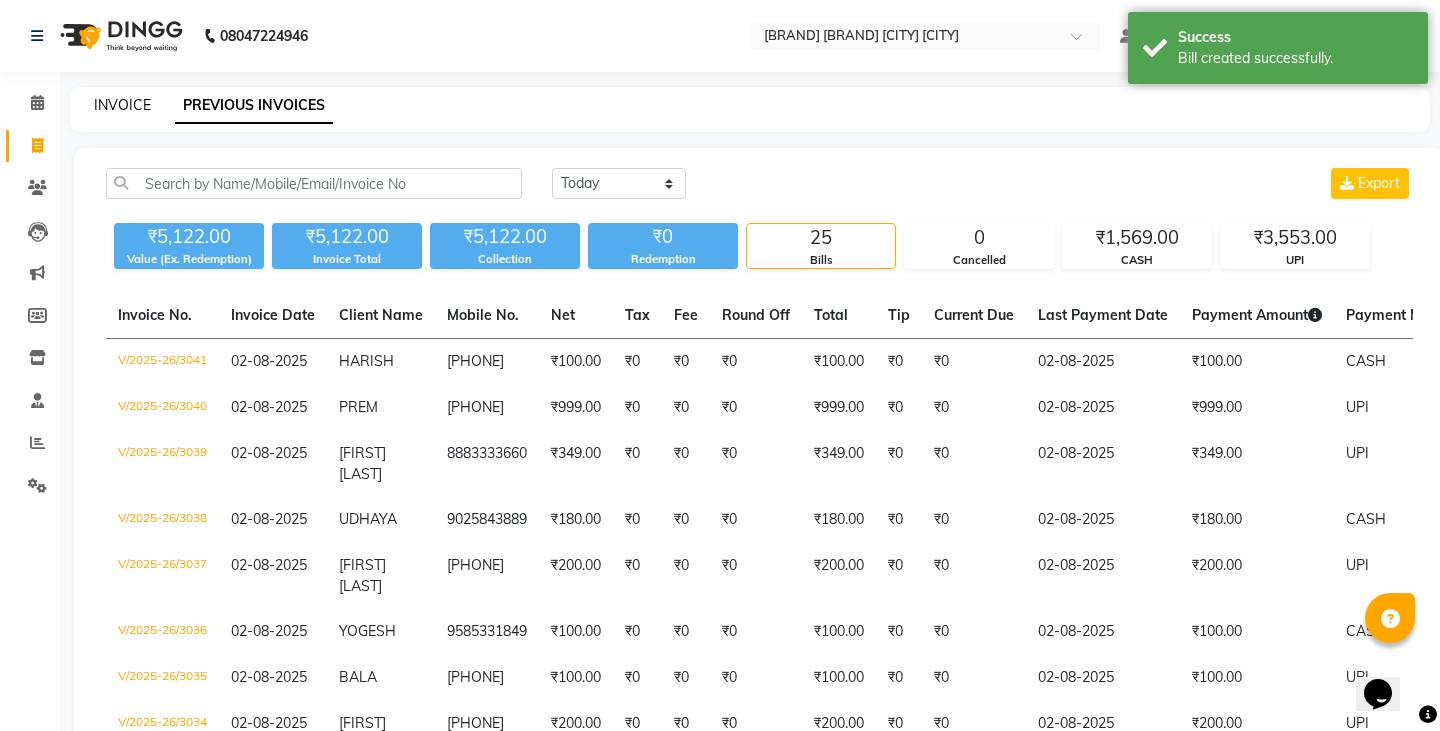 select on "service" 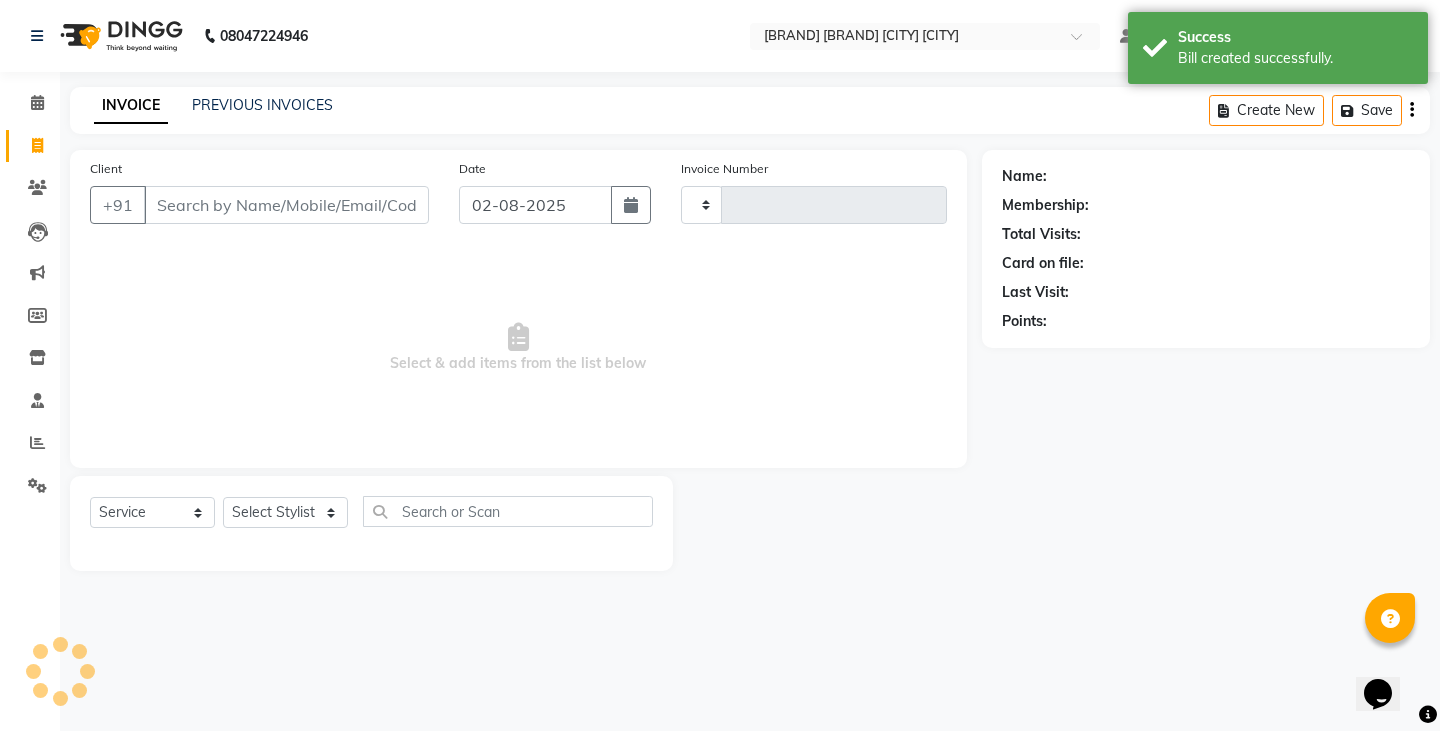 type on "3042" 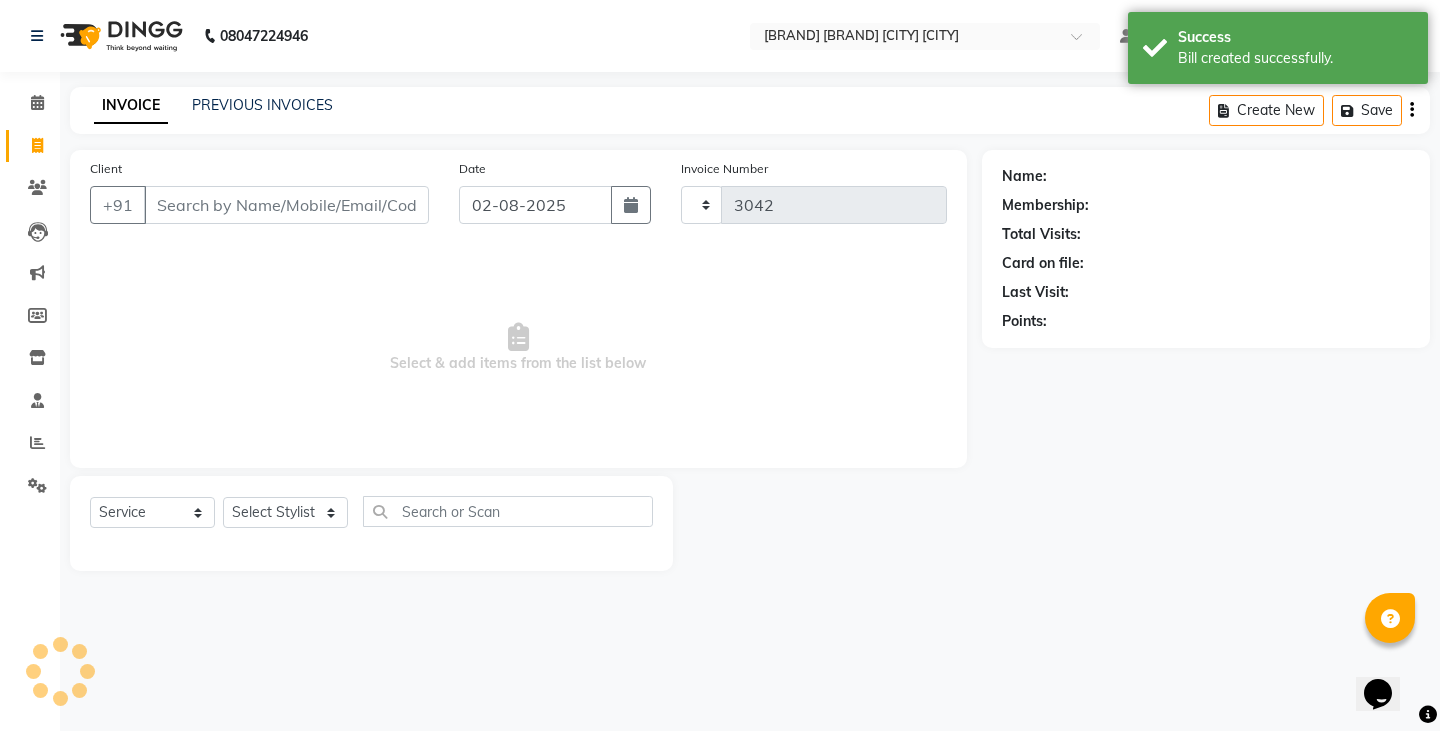 select on "8213" 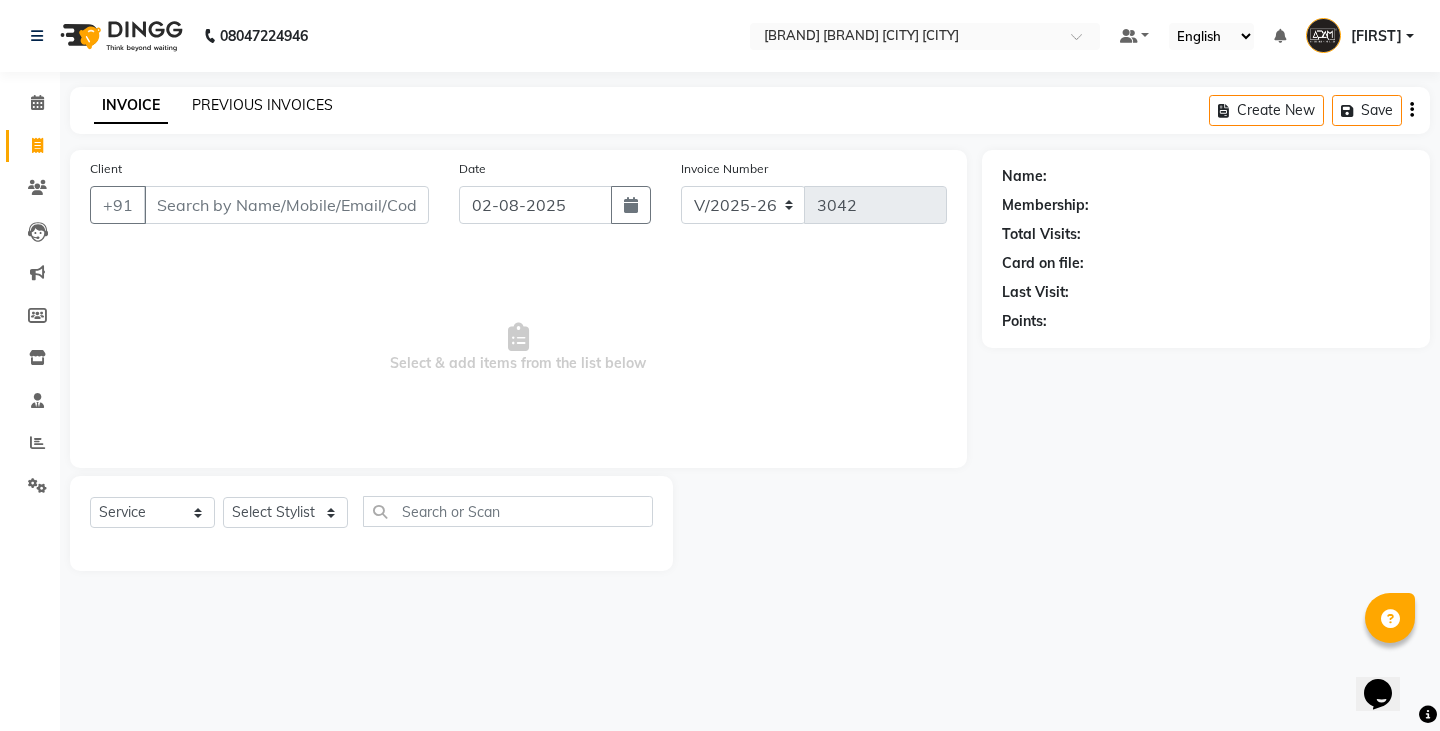 click on "PREVIOUS INVOICES" 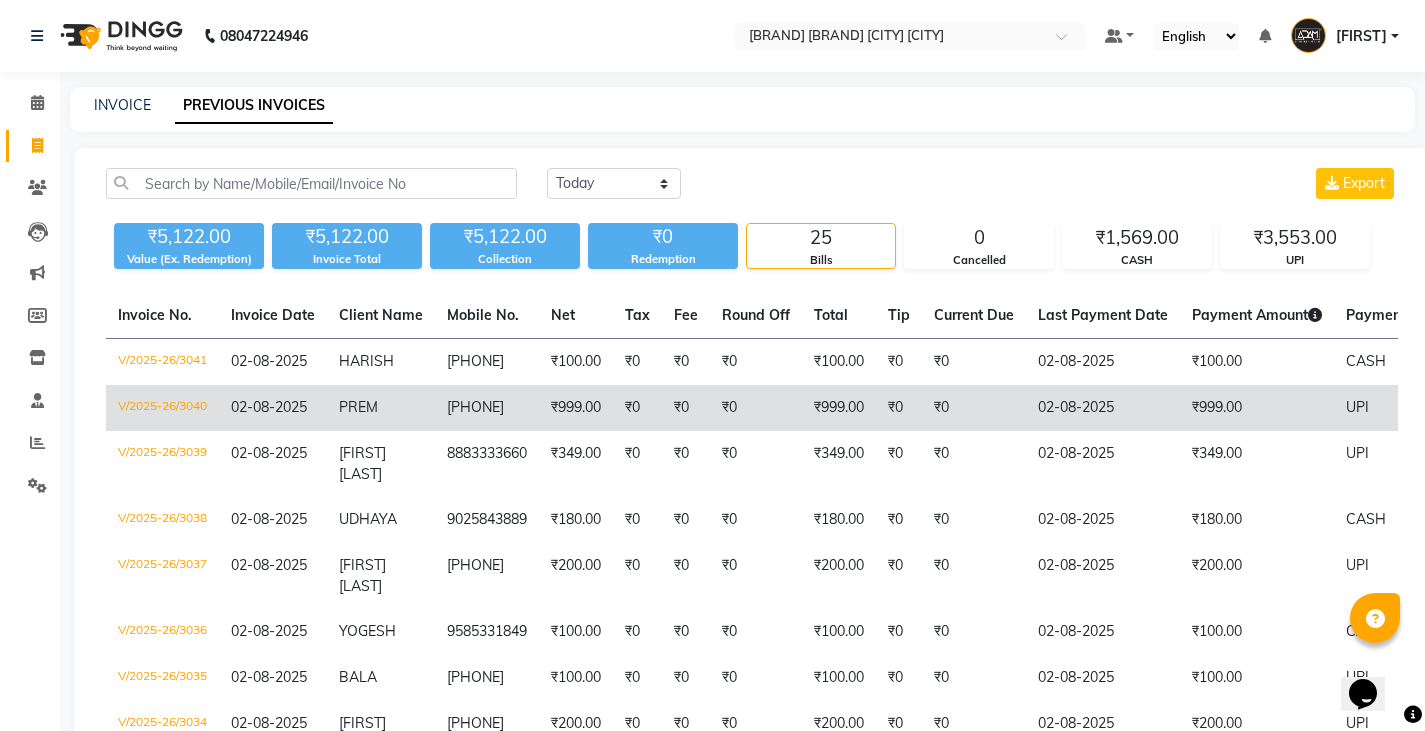 click on "8778326135" 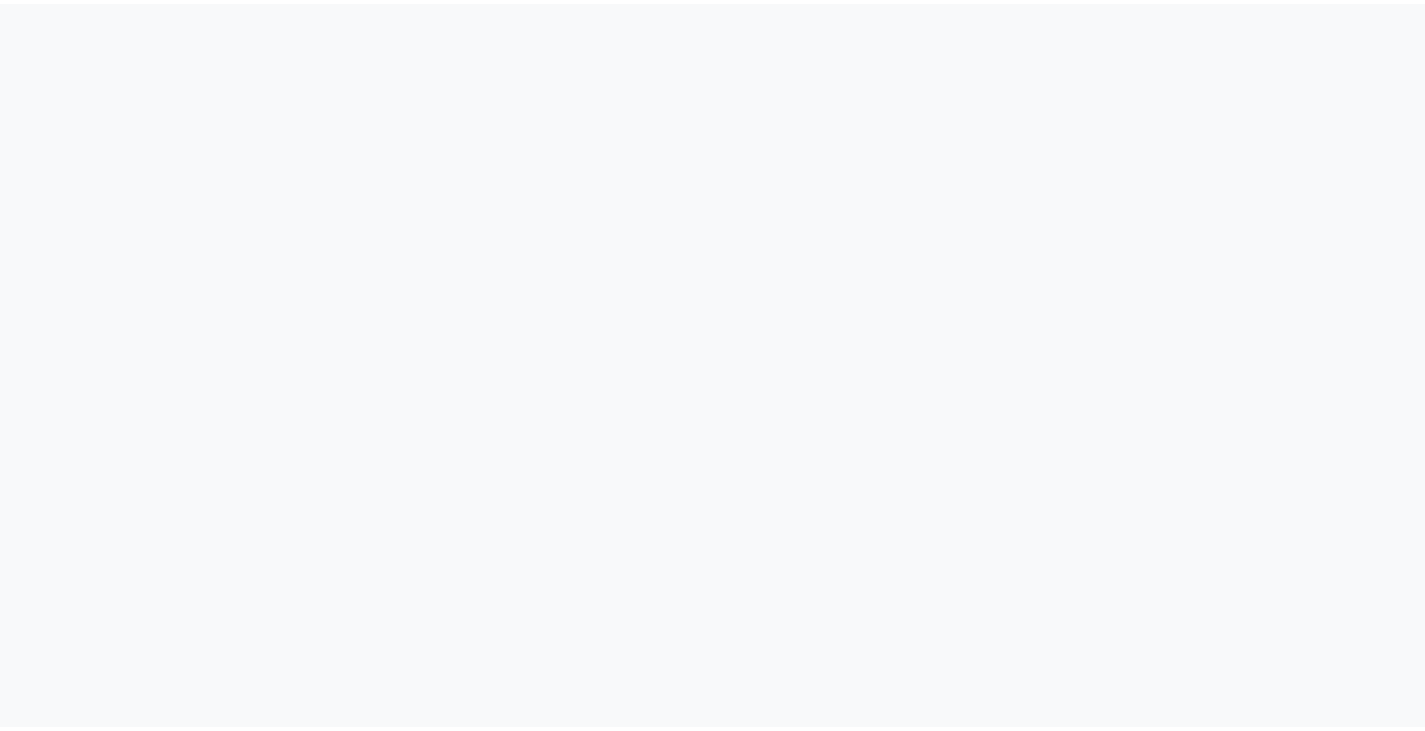 scroll, scrollTop: 0, scrollLeft: 0, axis: both 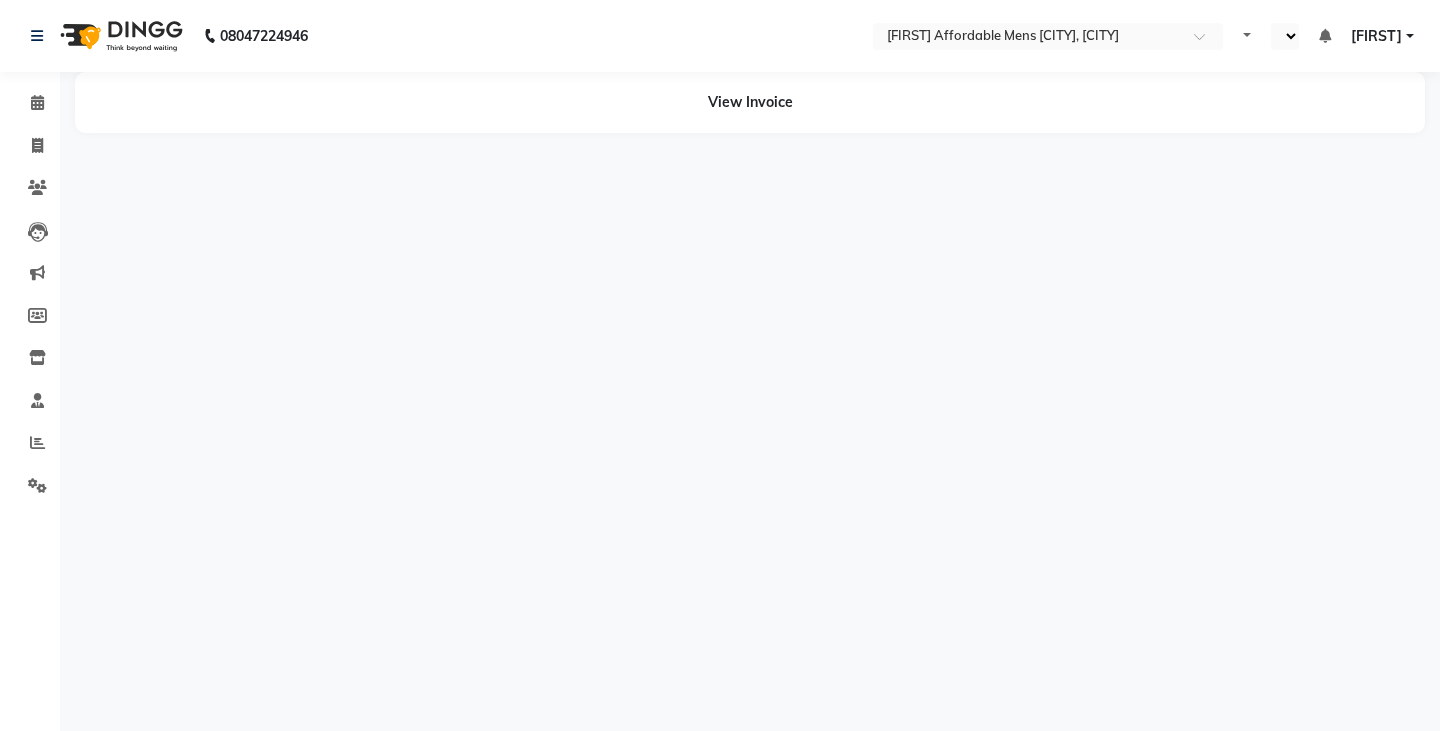 select on "en" 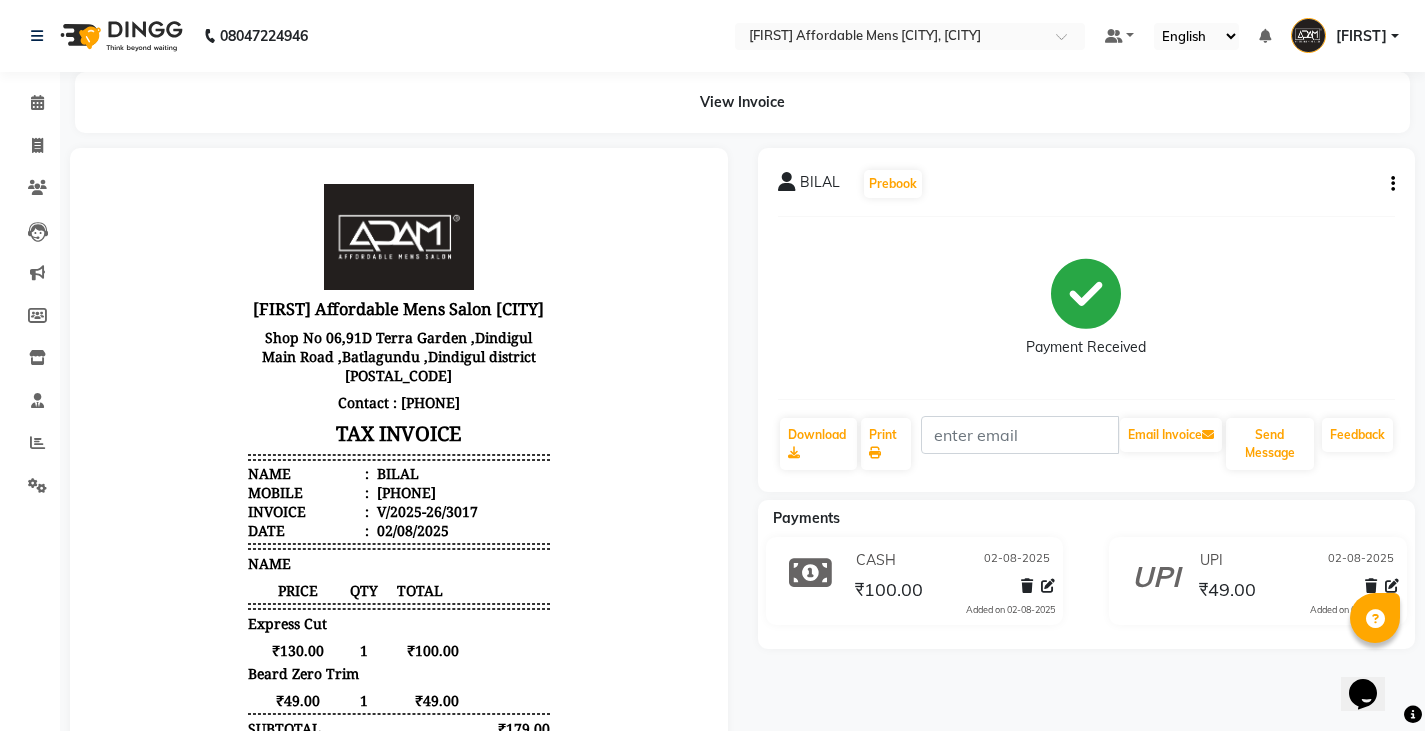 scroll, scrollTop: 0, scrollLeft: 0, axis: both 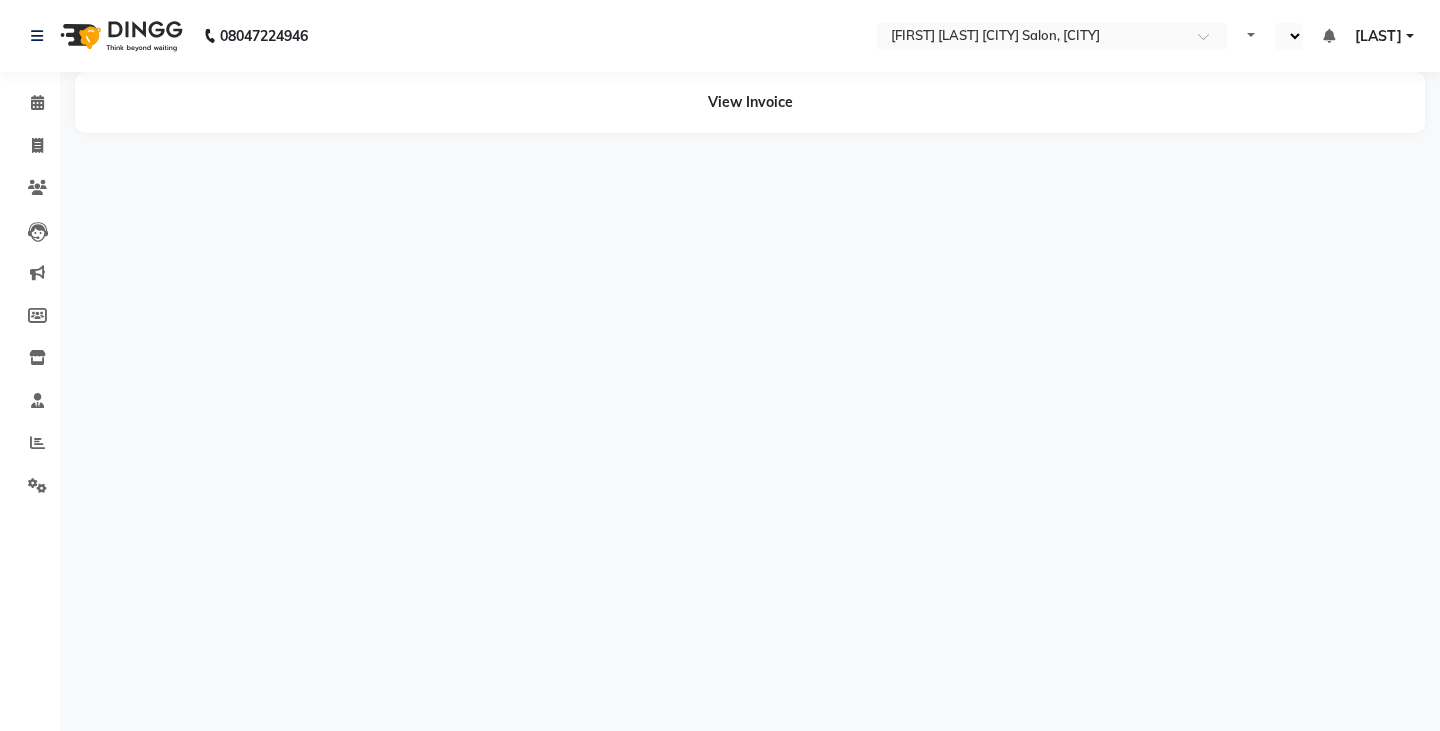 select on "en" 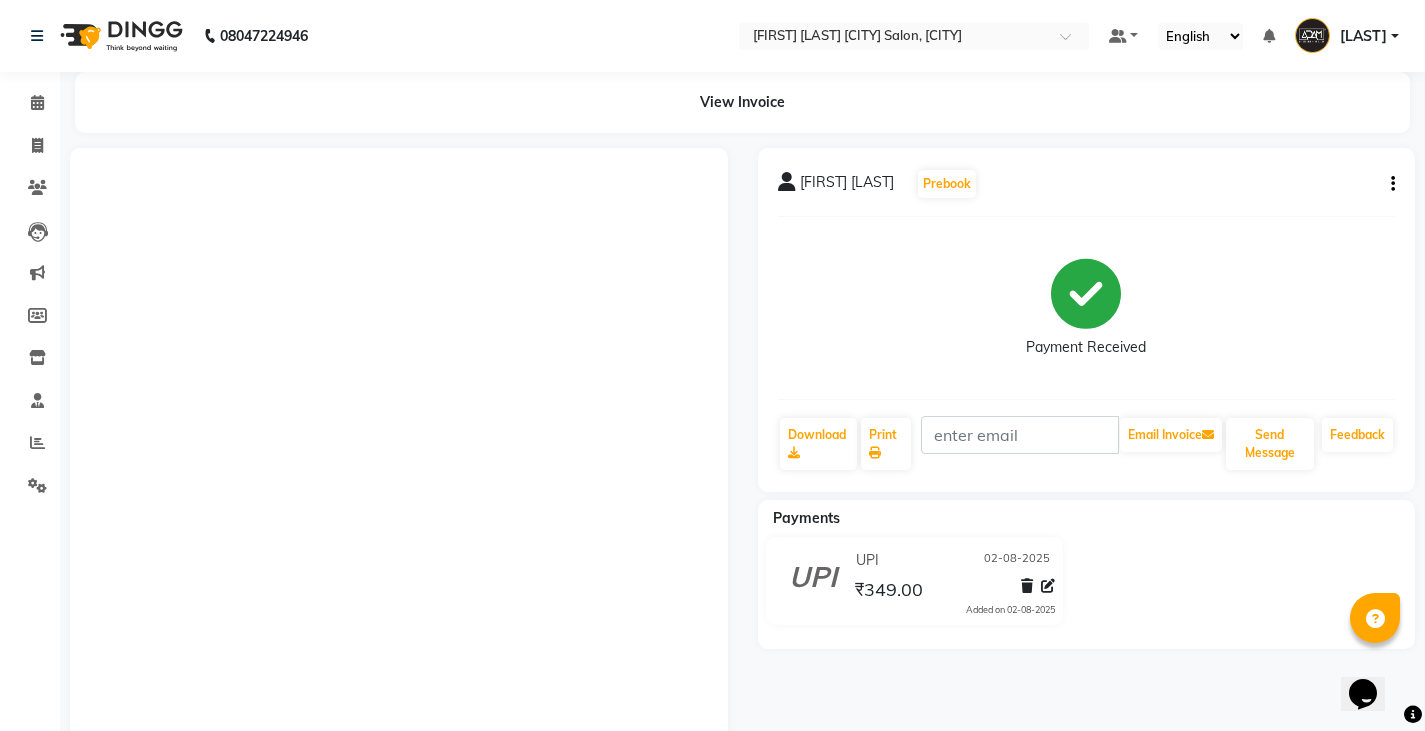 scroll, scrollTop: 0, scrollLeft: 0, axis: both 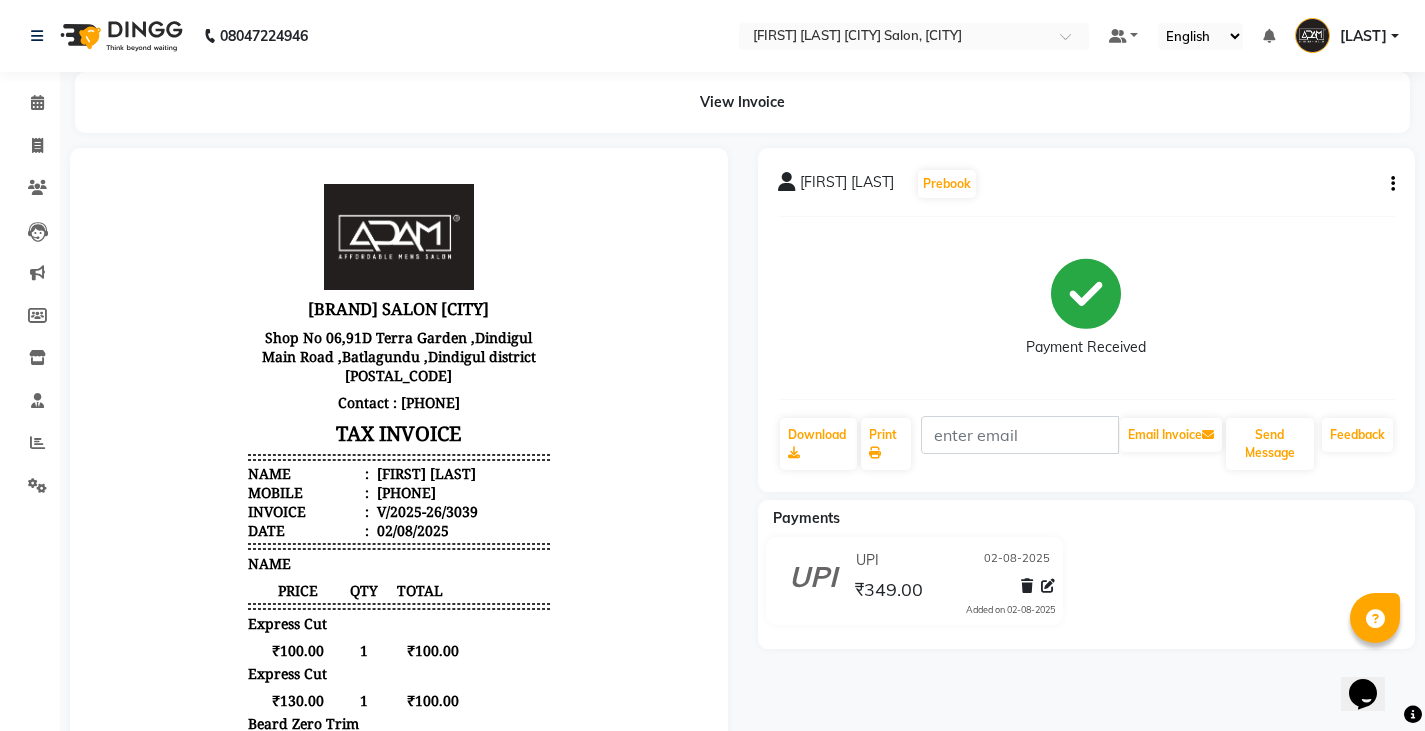 click 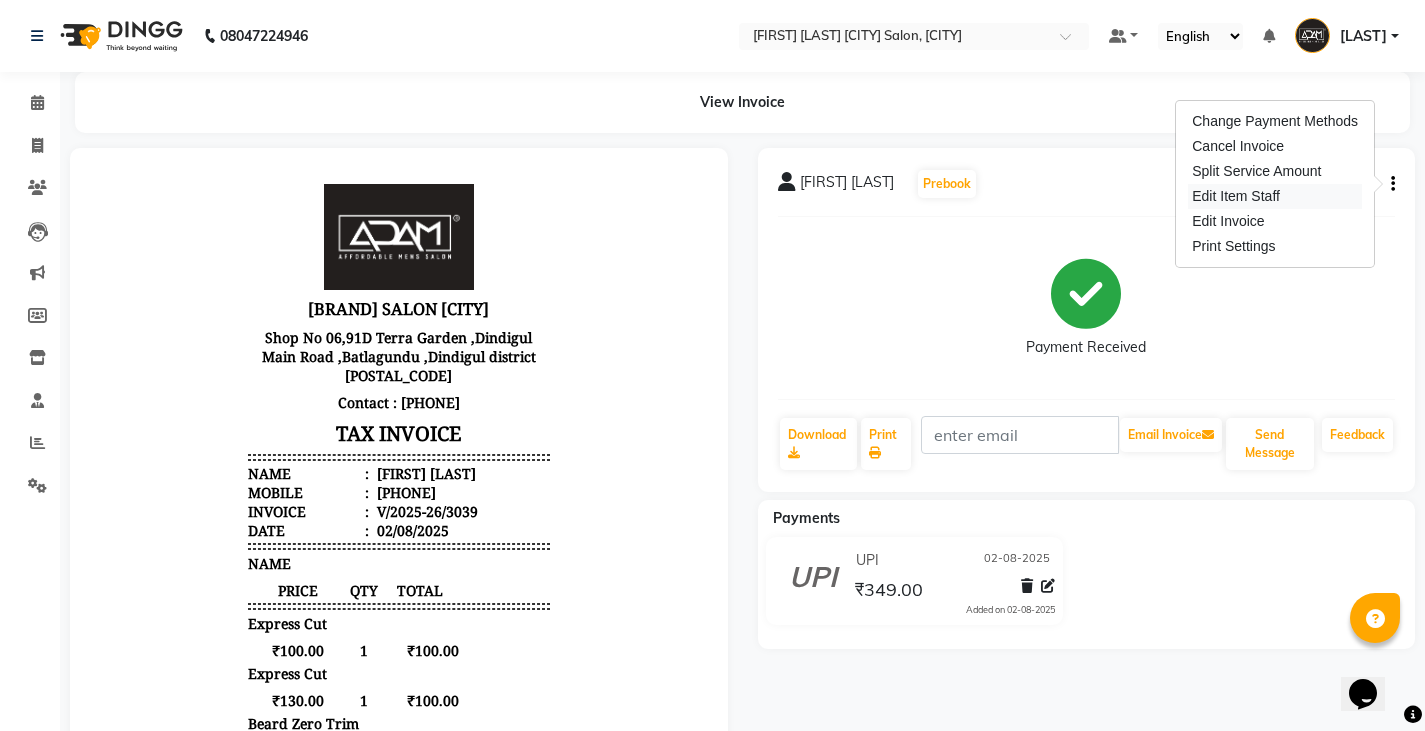 click on "Edit Item Staff" at bounding box center (1275, 196) 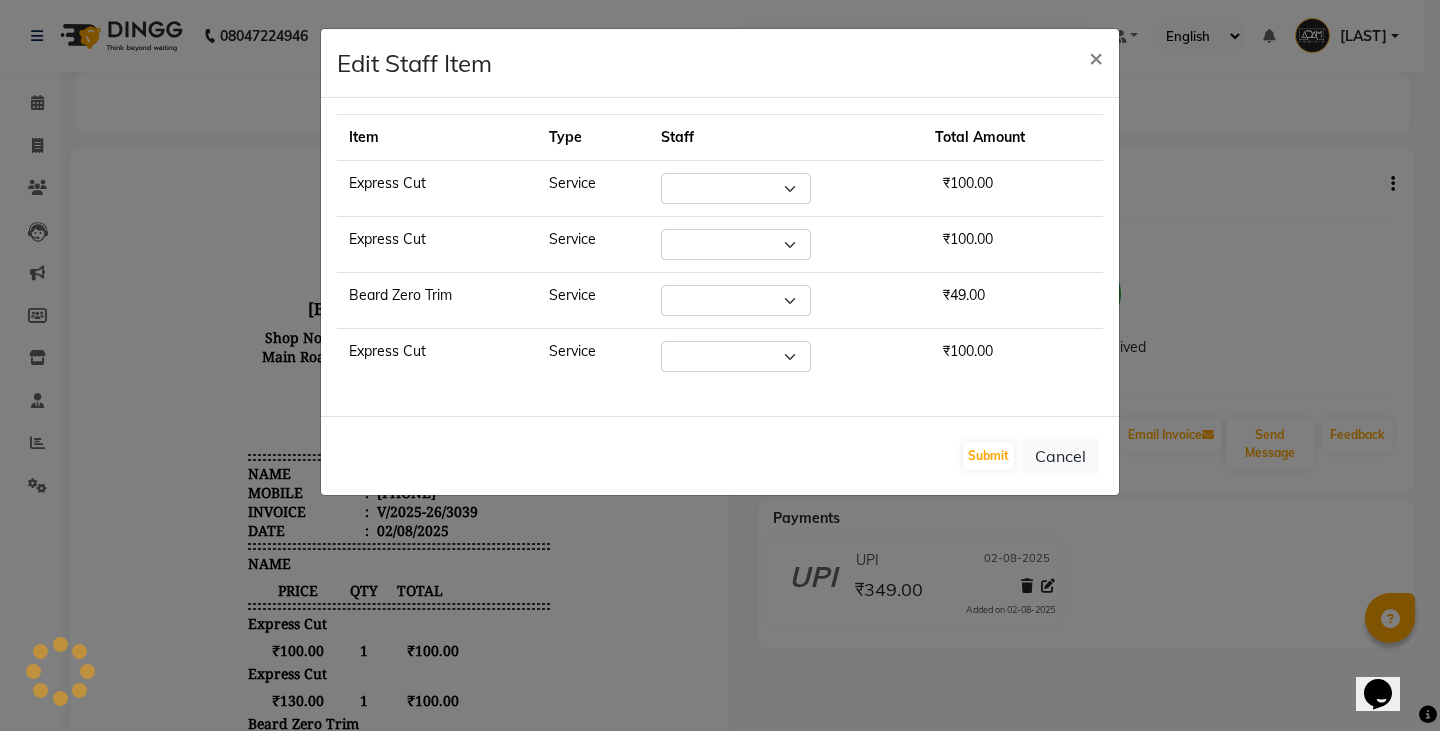 select on "84870" 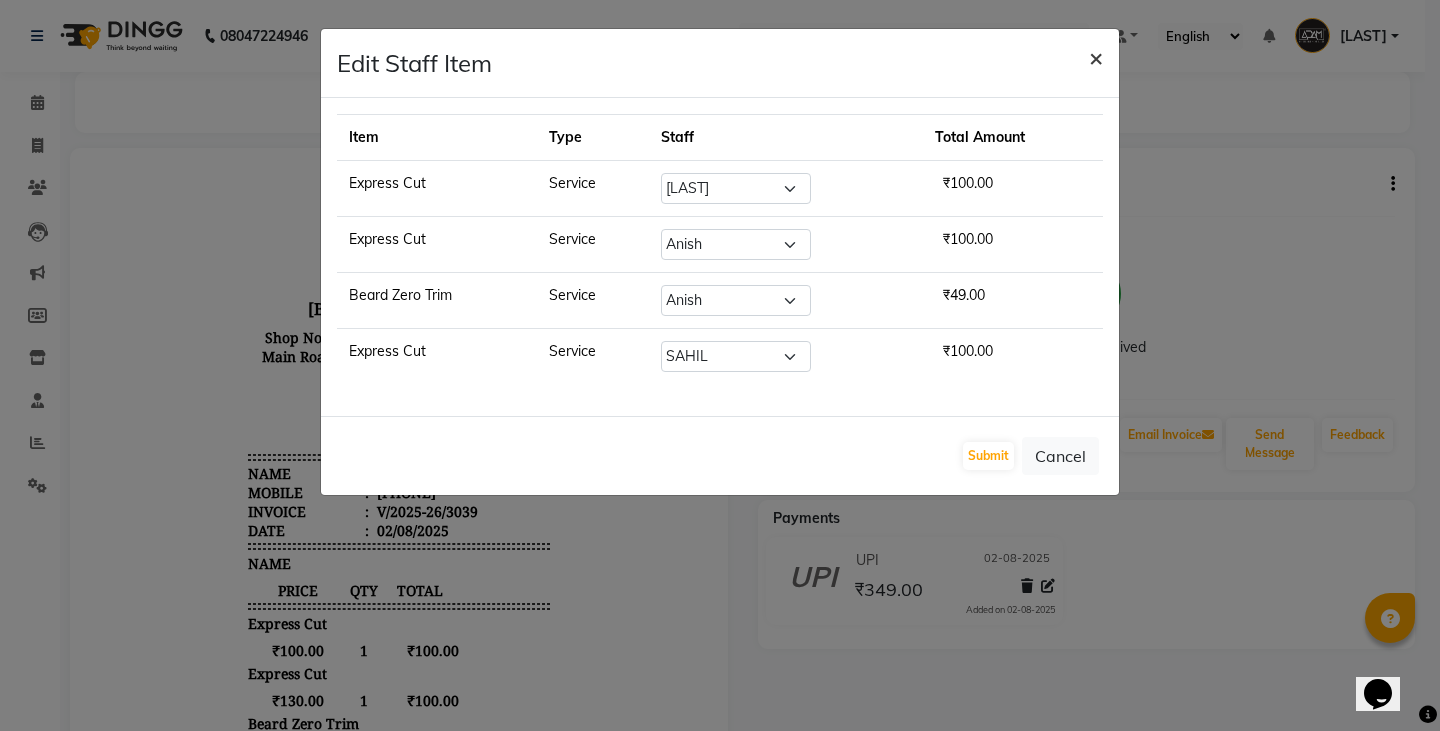 click on "×" 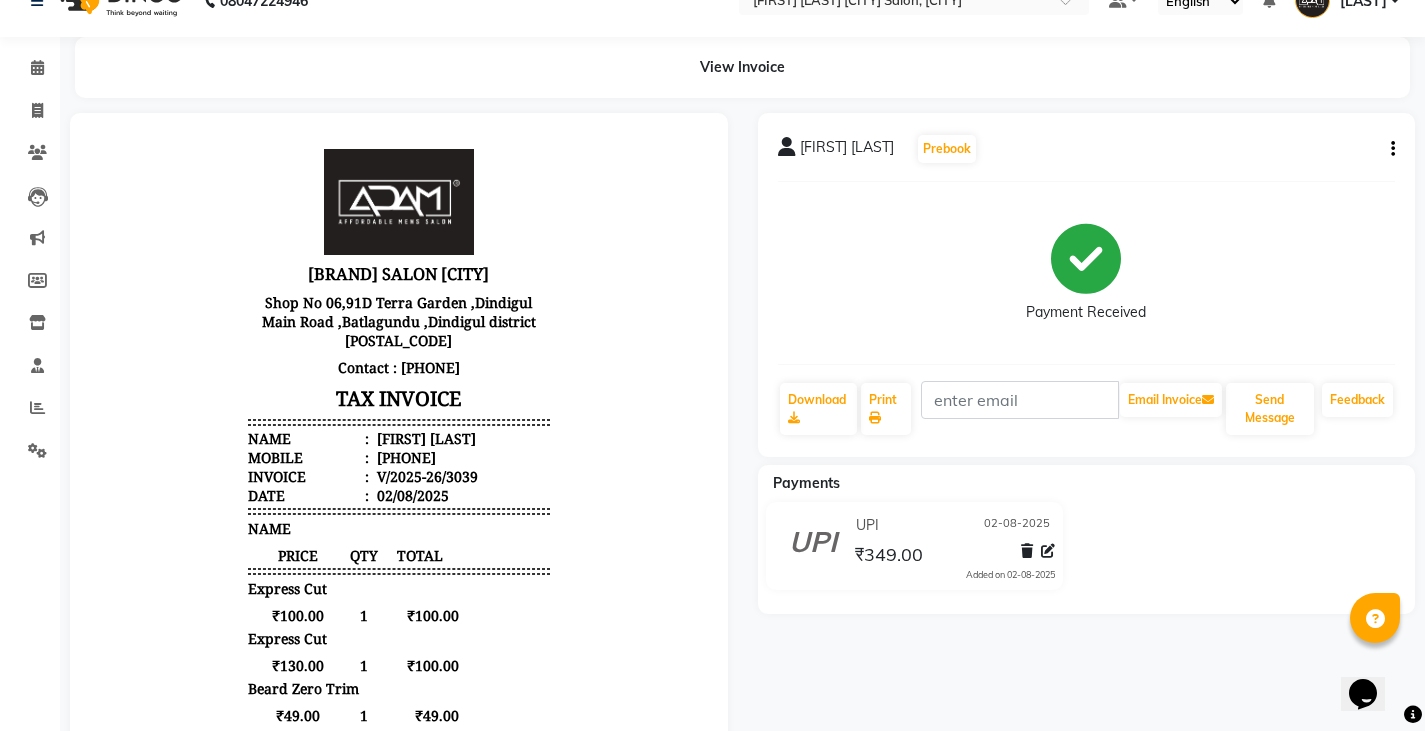 scroll, scrollTop: 0, scrollLeft: 0, axis: both 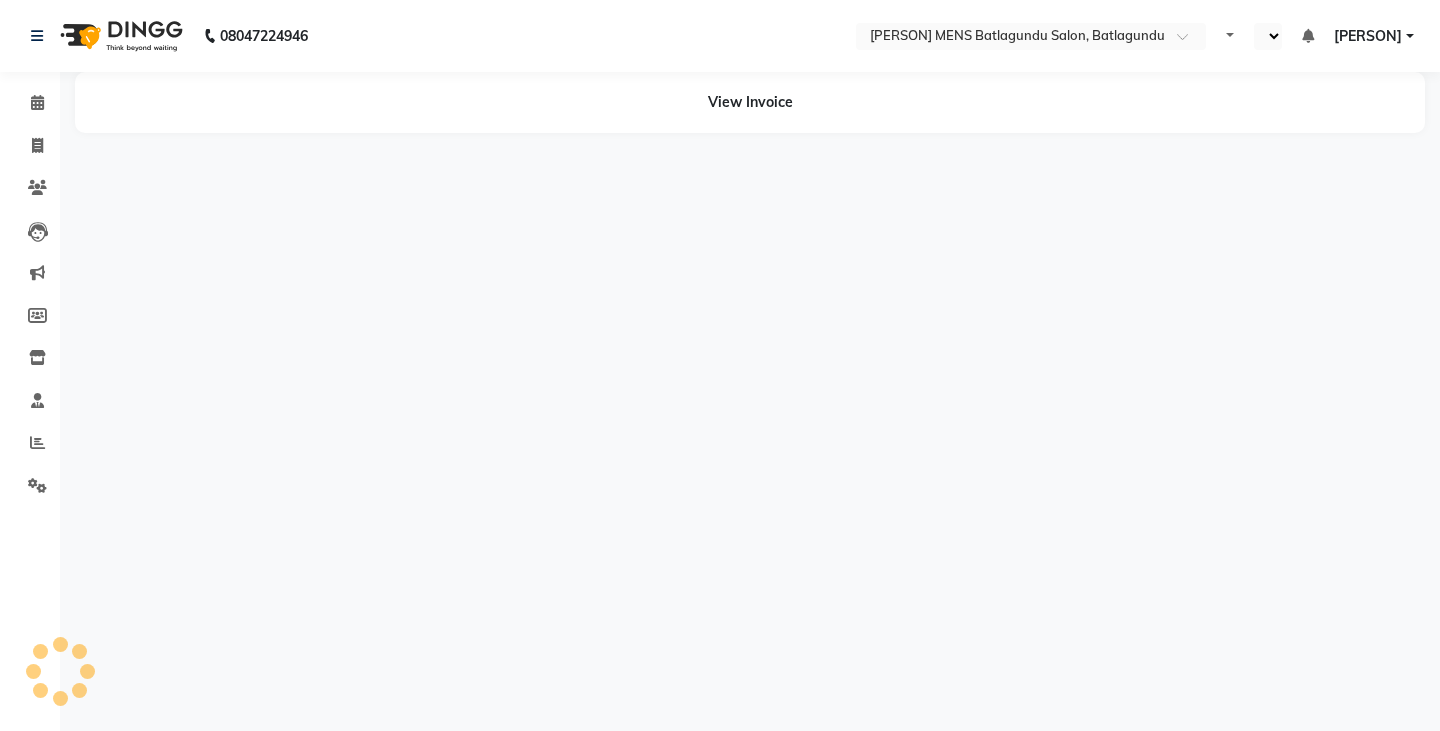 select on "en" 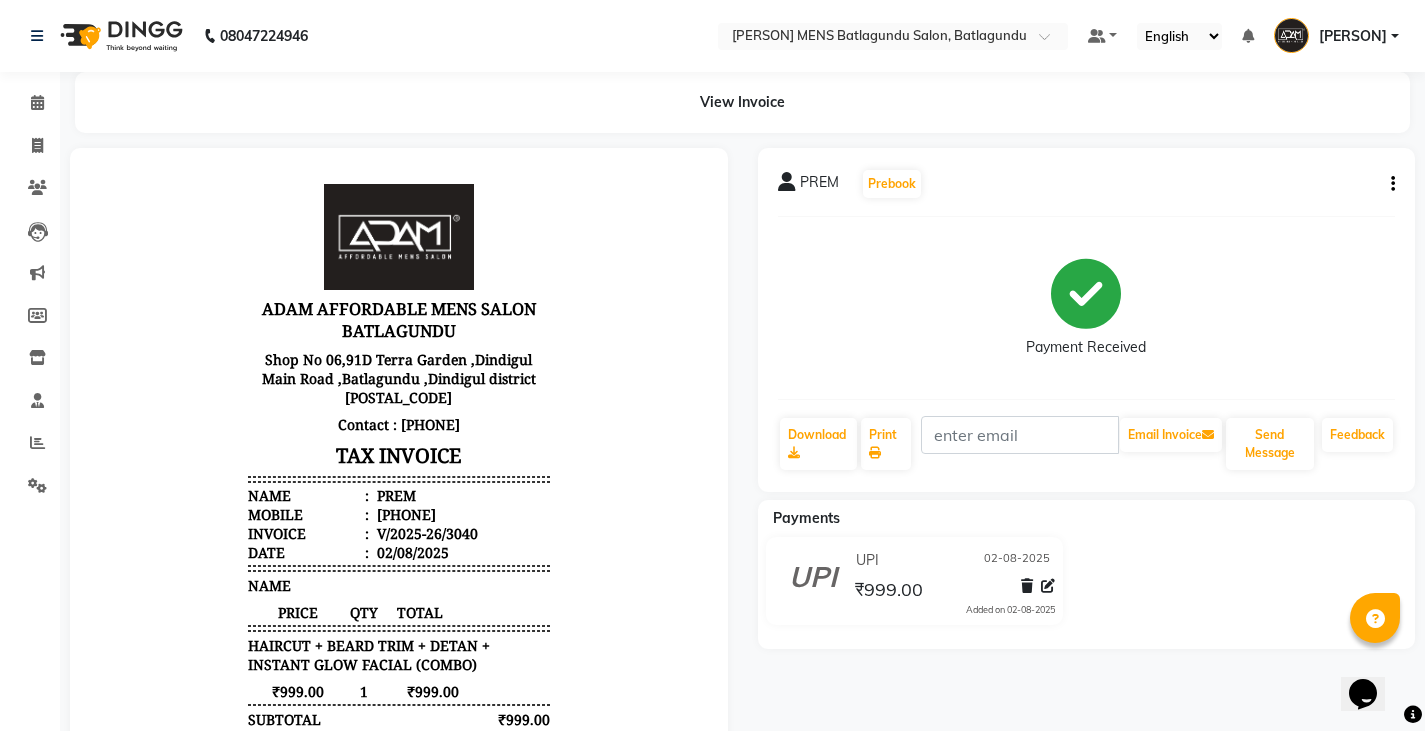 scroll, scrollTop: 0, scrollLeft: 0, axis: both 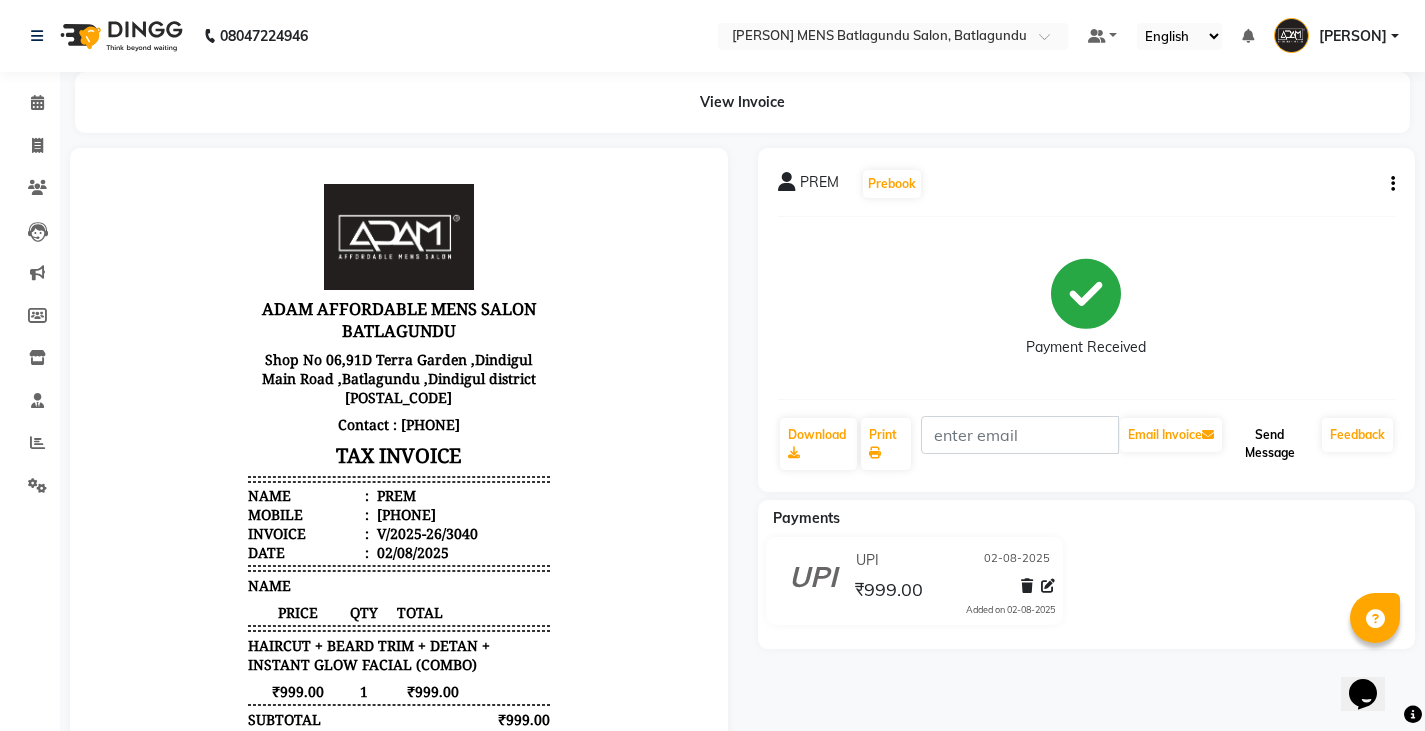click on "Send Message" 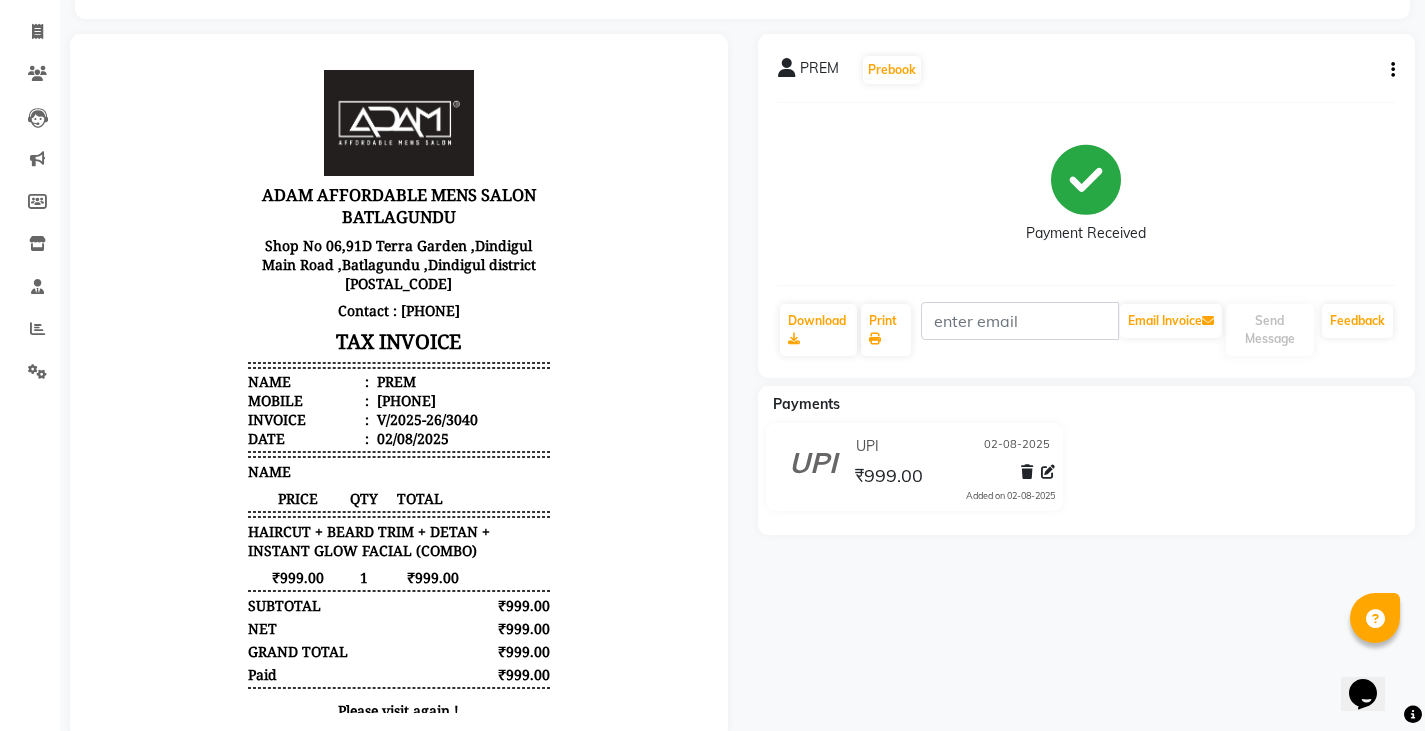 scroll, scrollTop: 67, scrollLeft: 0, axis: vertical 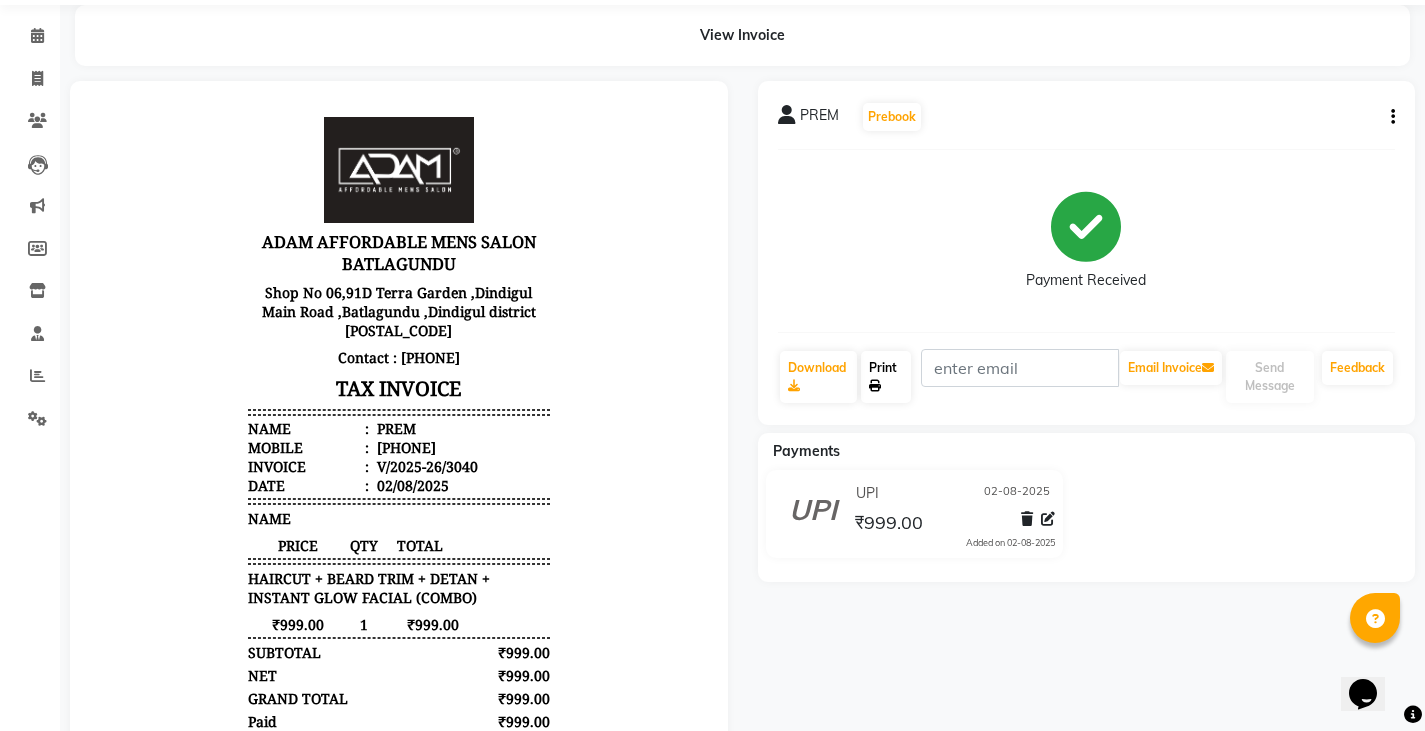click on "Print" 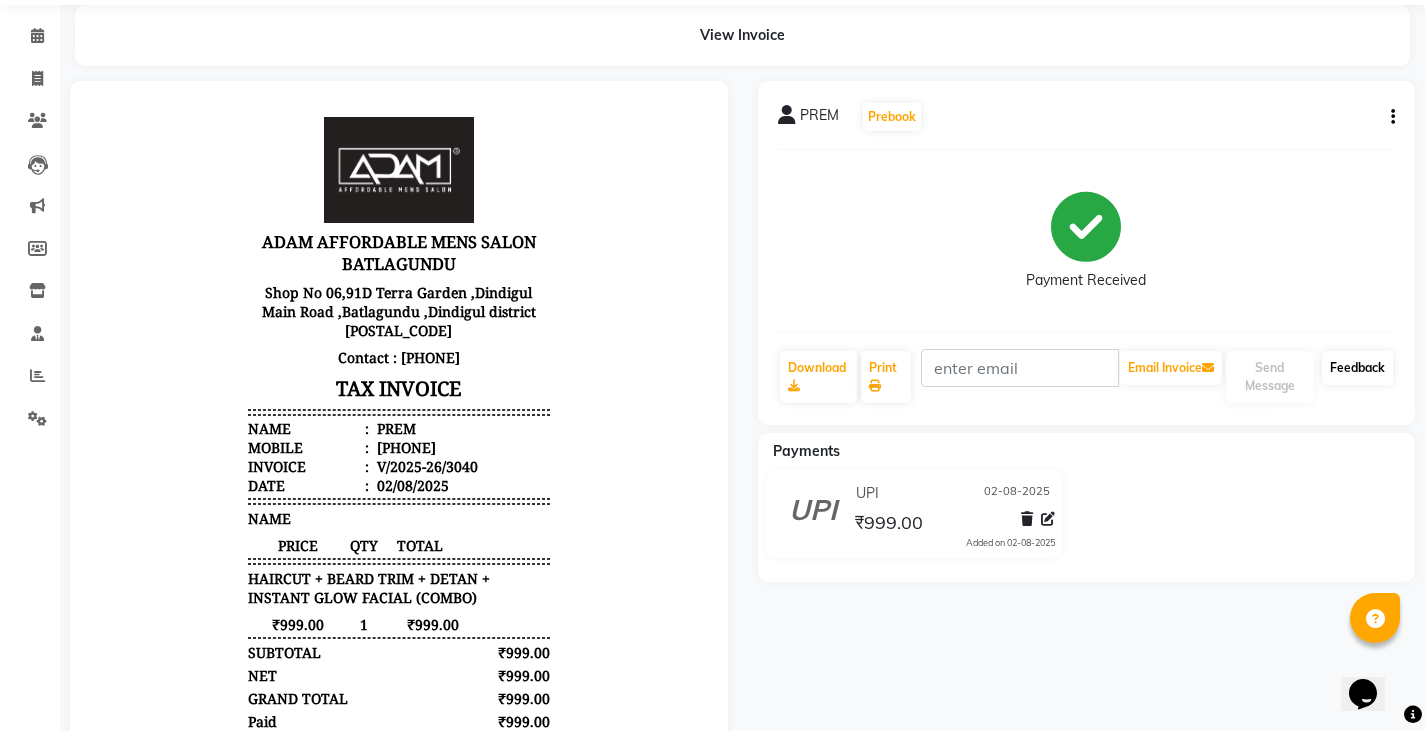 click on "Feedback" 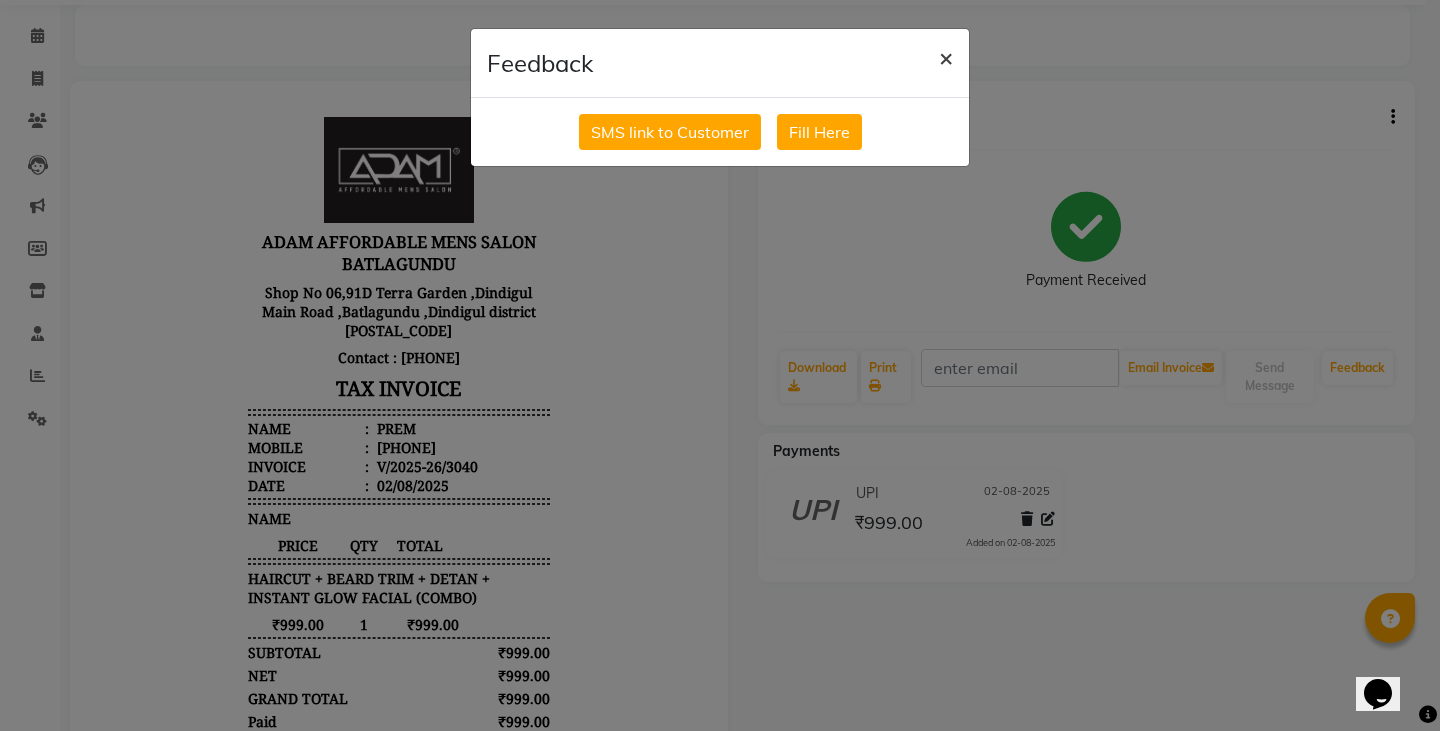 click on "×" 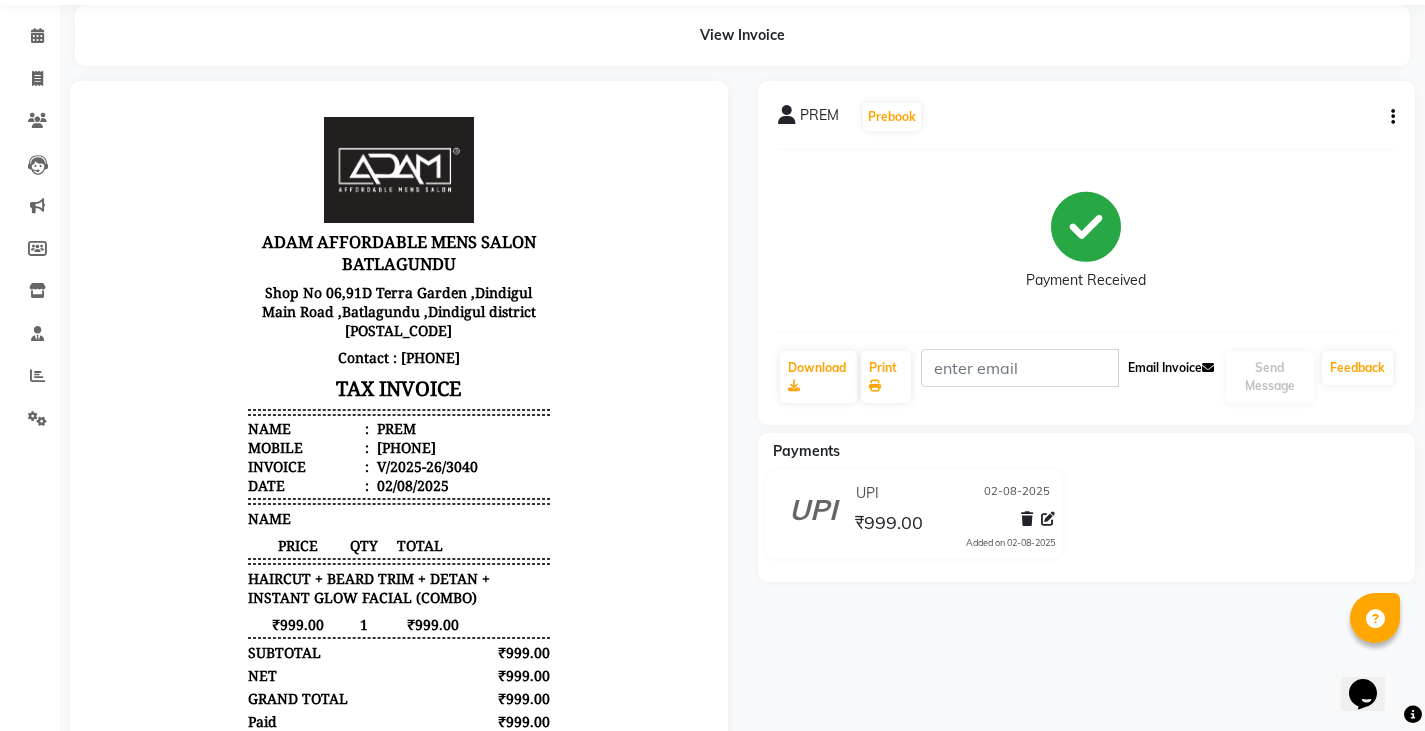 click on "Email Invoice" 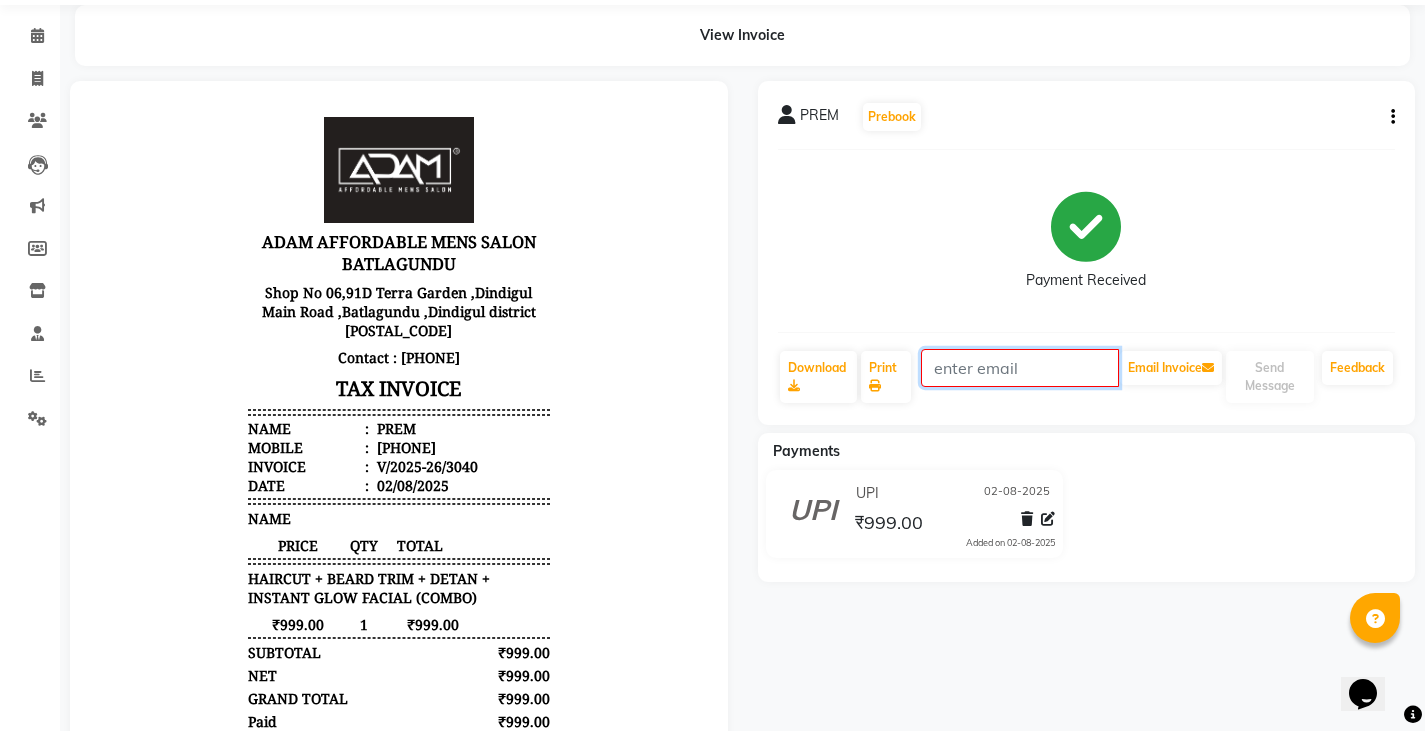 click 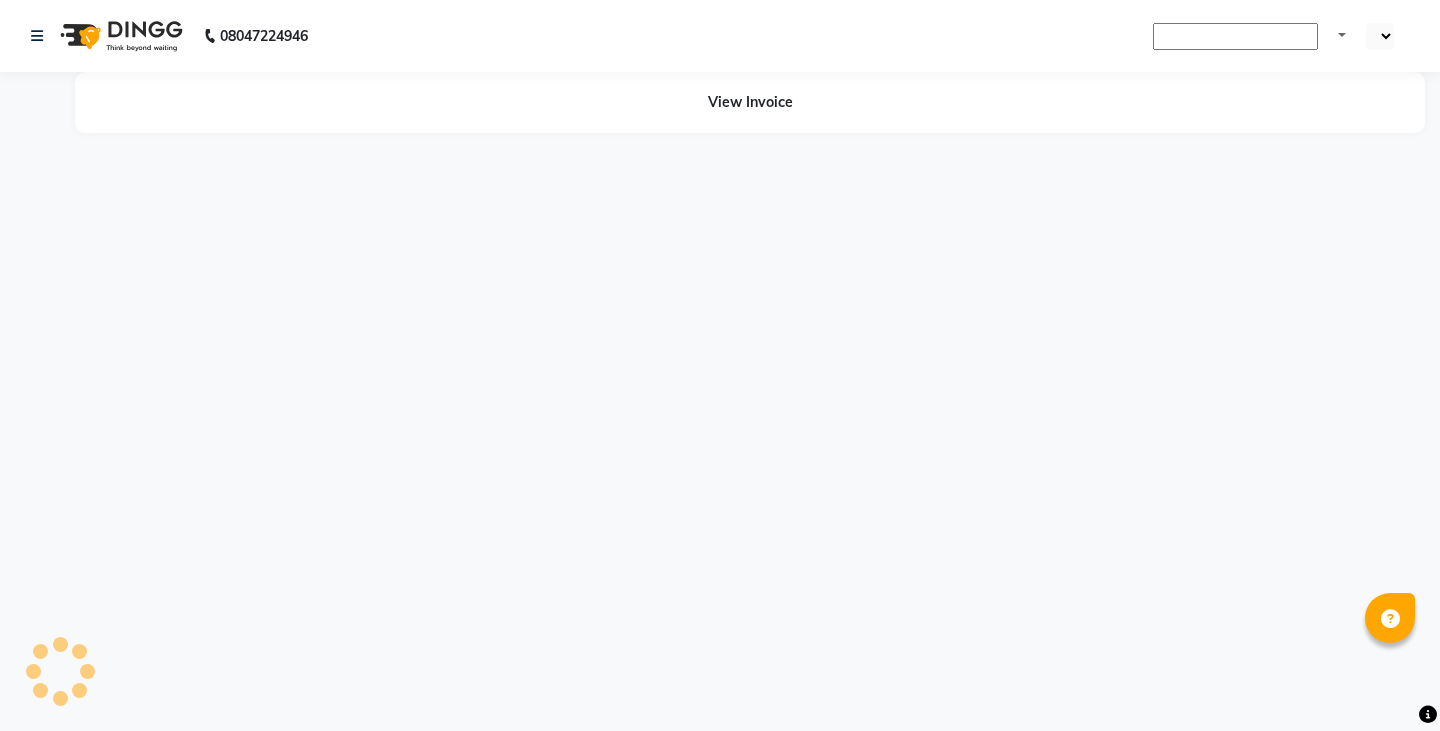 scroll, scrollTop: 0, scrollLeft: 0, axis: both 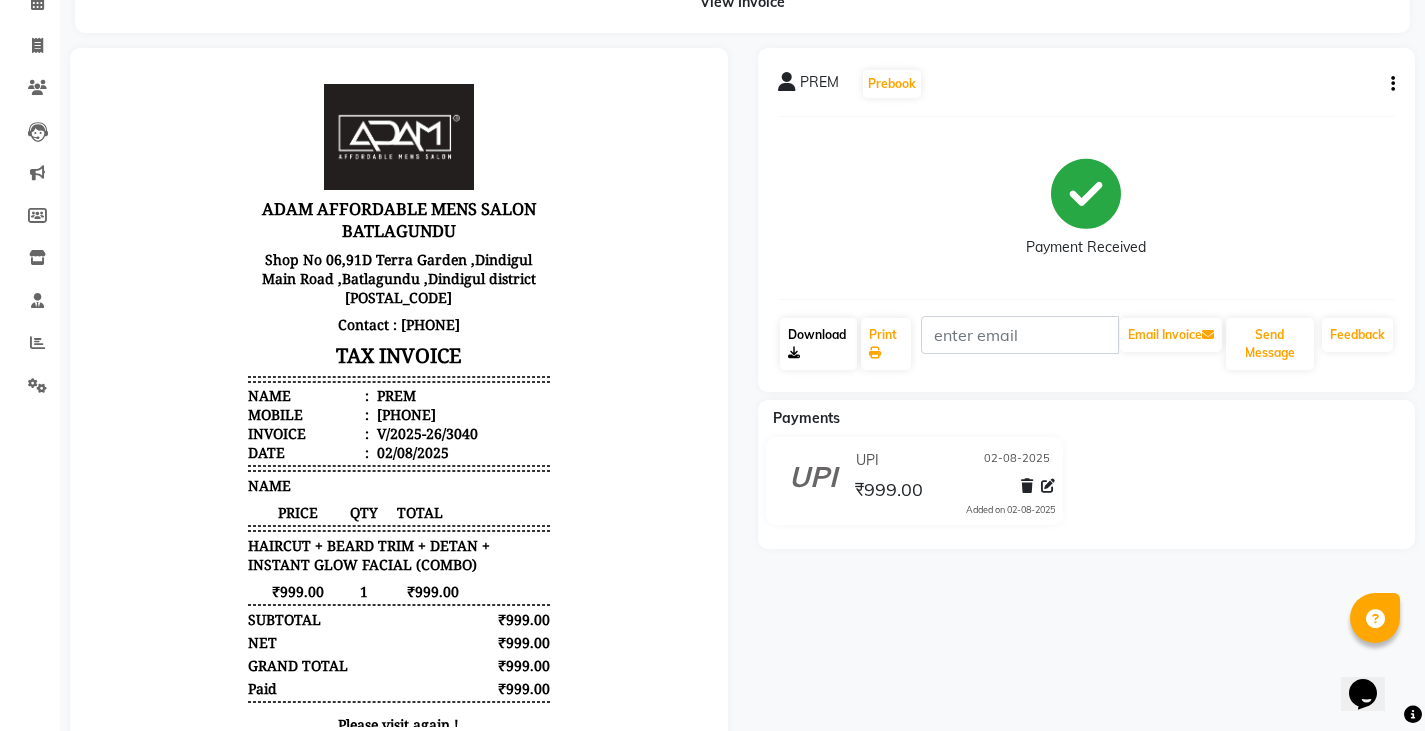 click 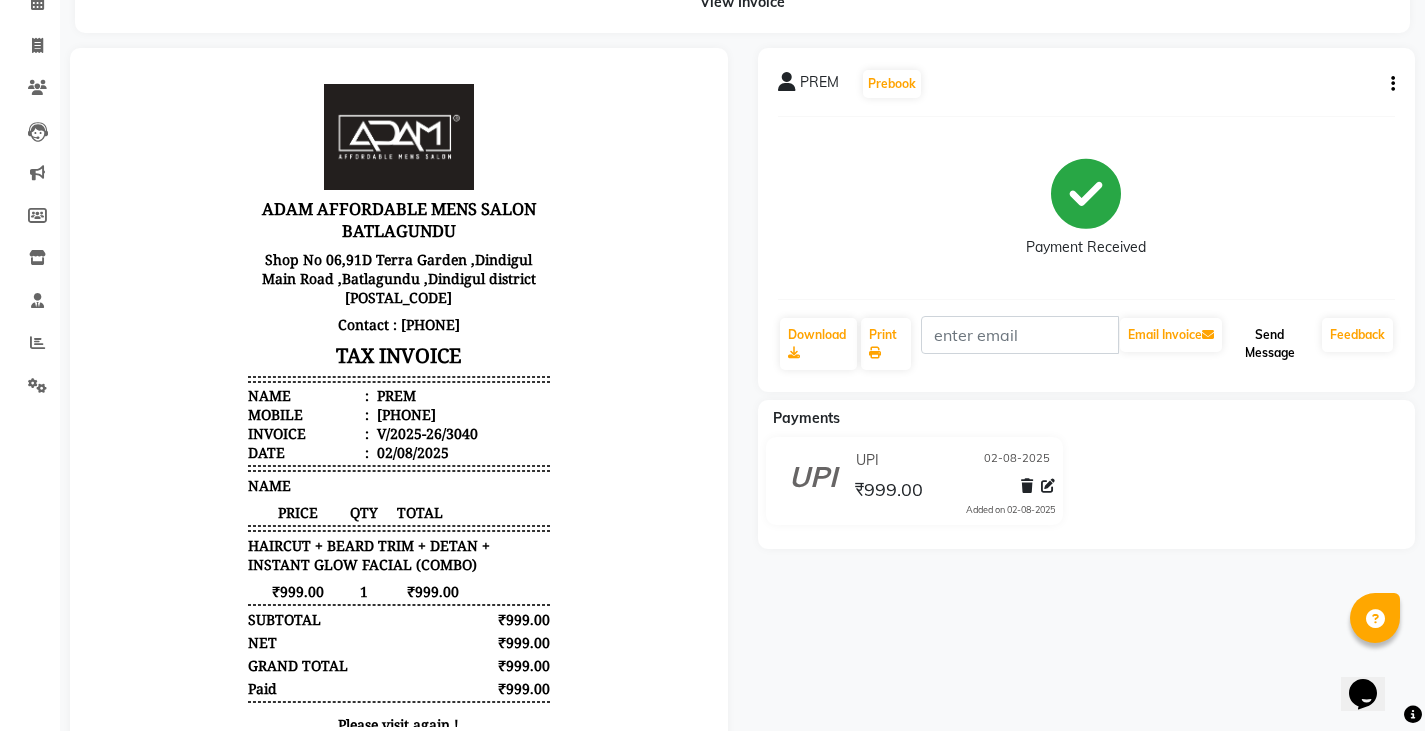 click on "Send Message" 